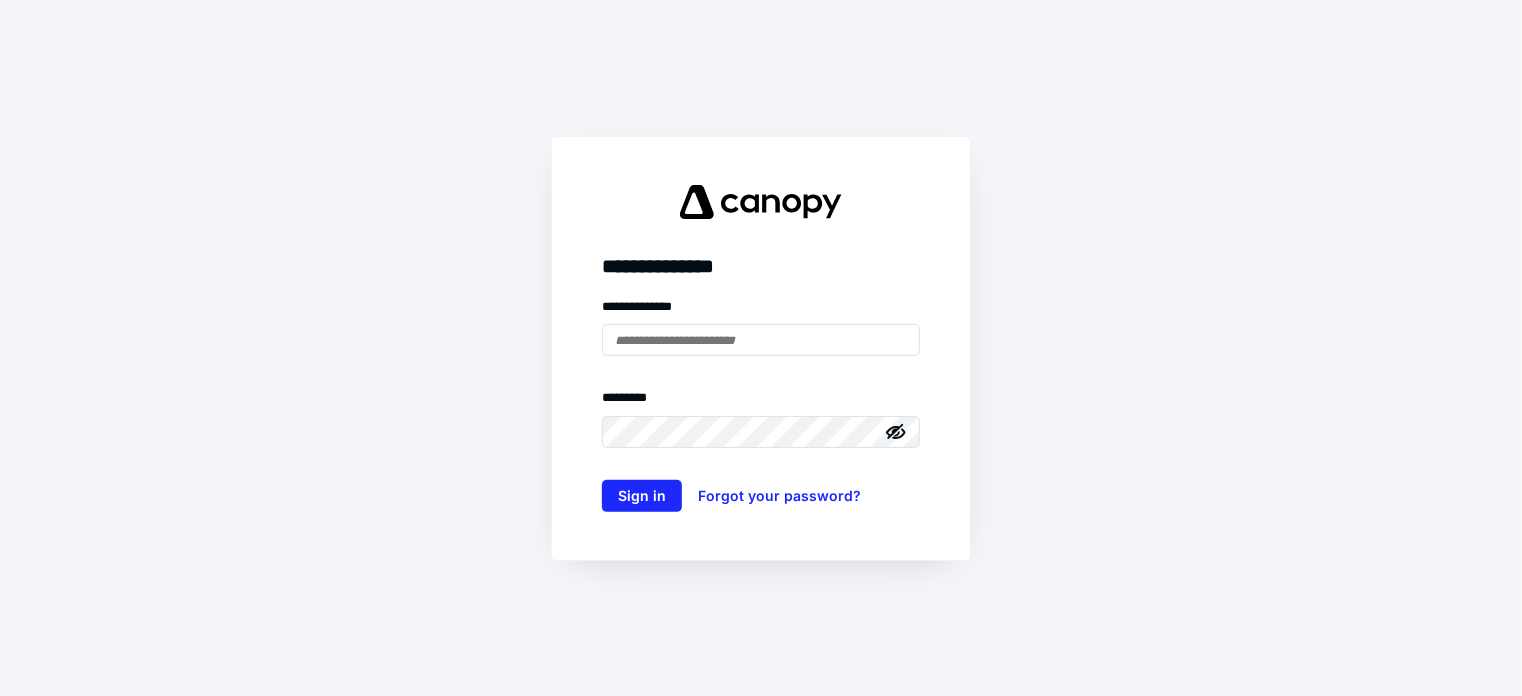 scroll, scrollTop: 0, scrollLeft: 0, axis: both 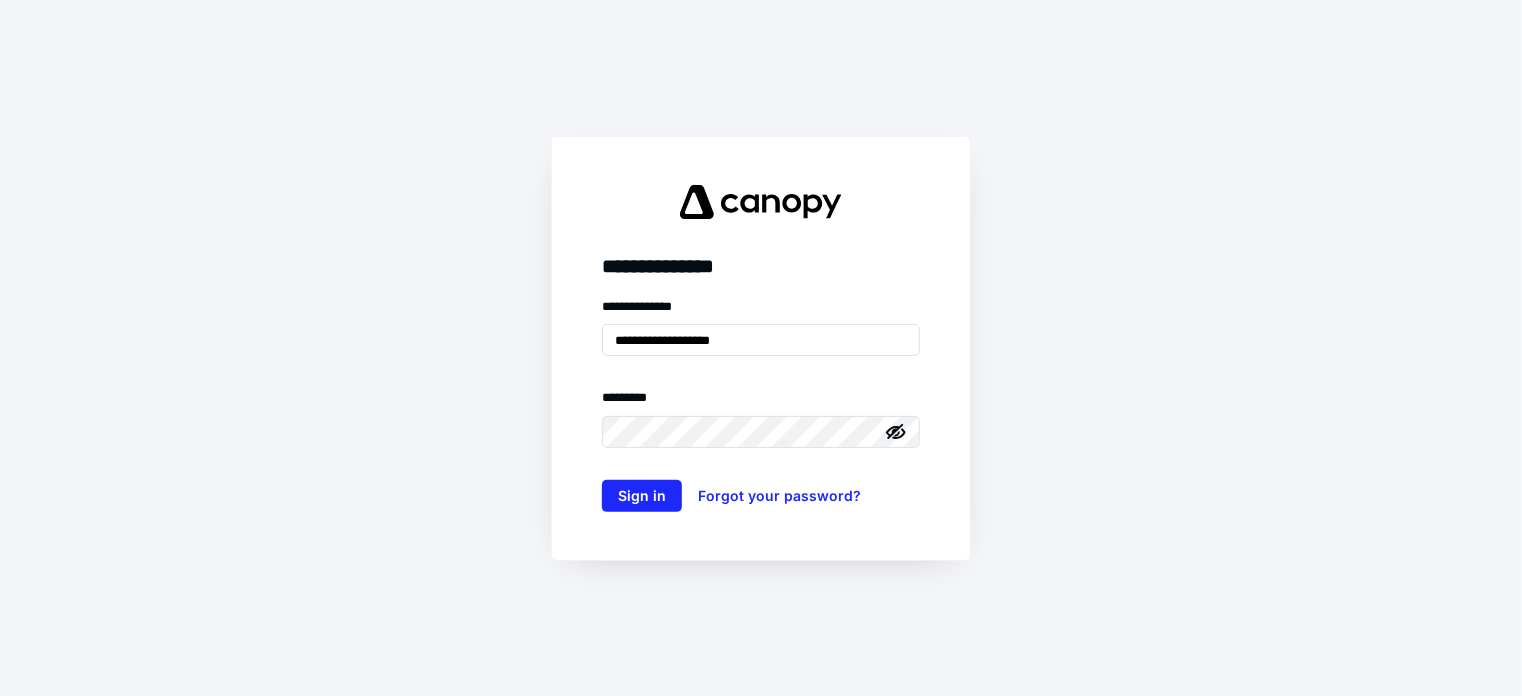 click 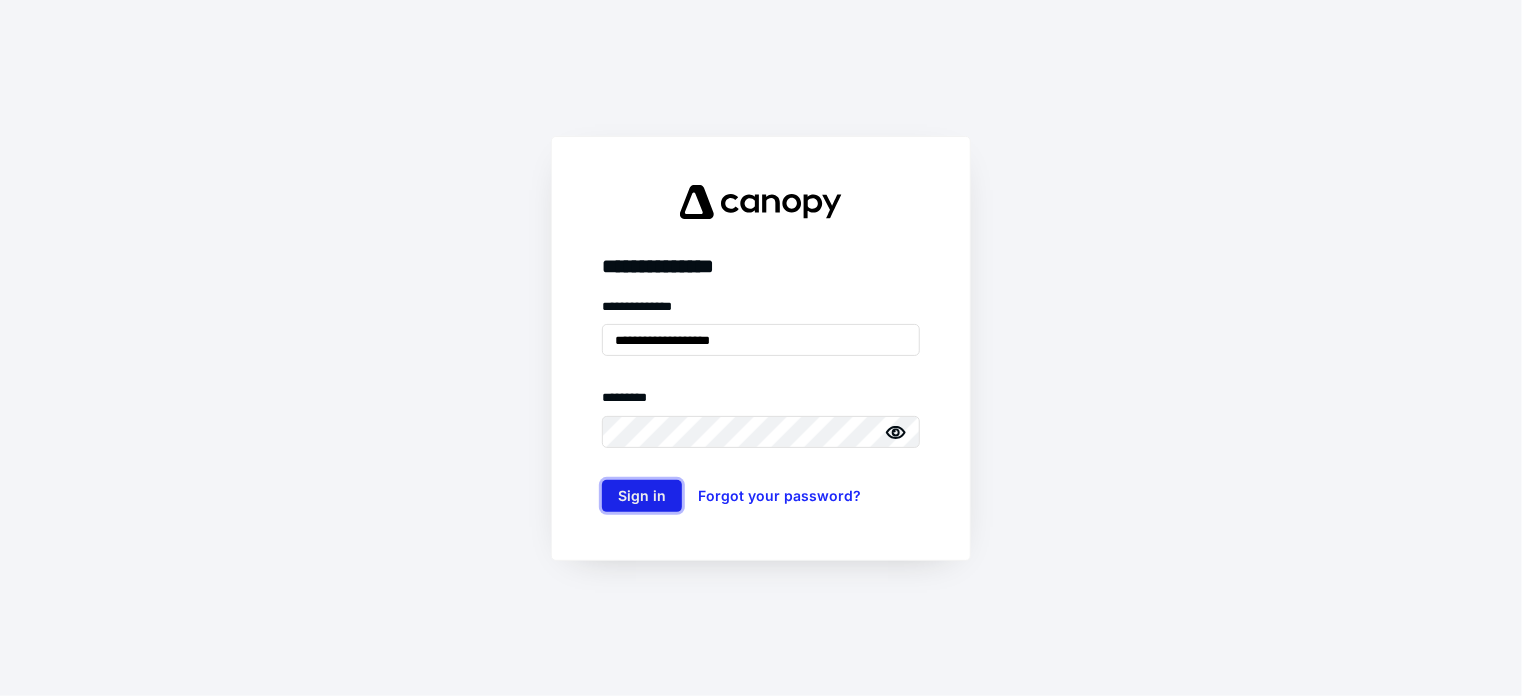 click on "Sign in" at bounding box center (642, 496) 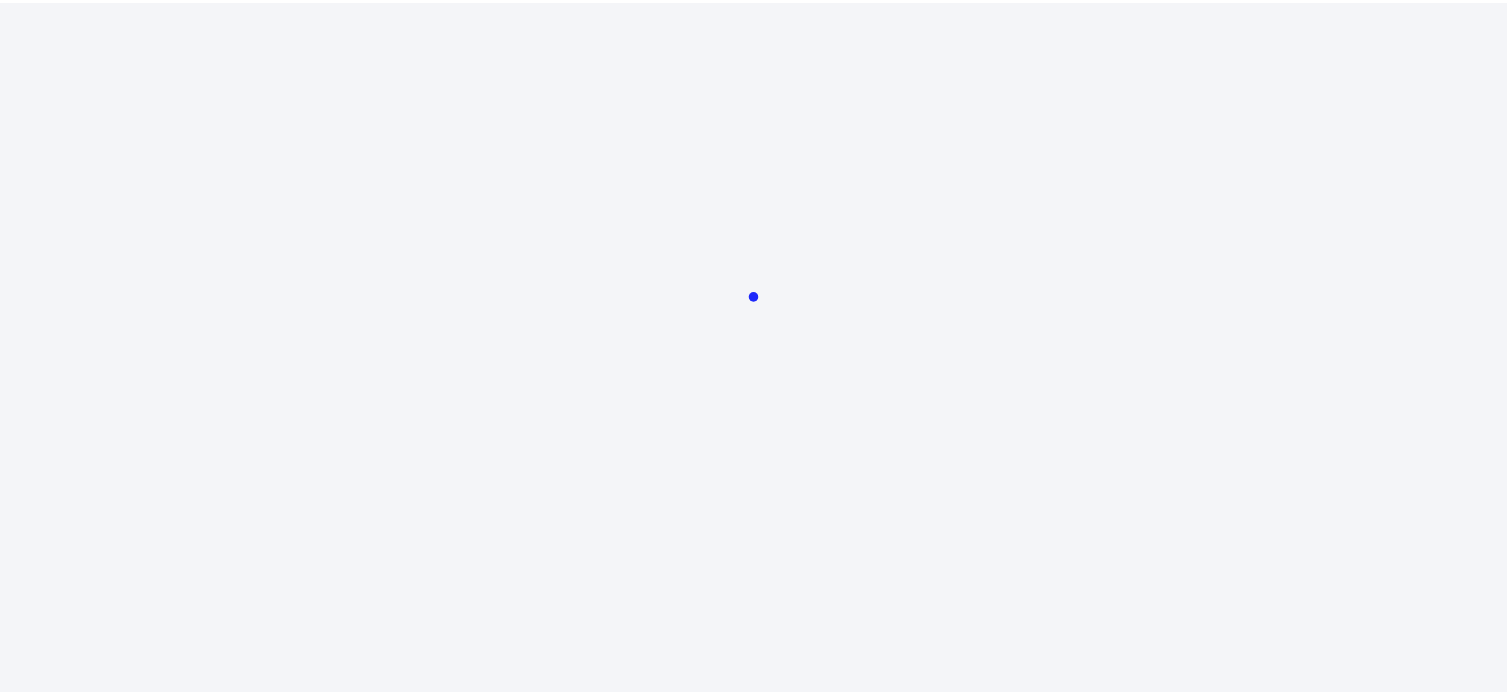 scroll, scrollTop: 0, scrollLeft: 0, axis: both 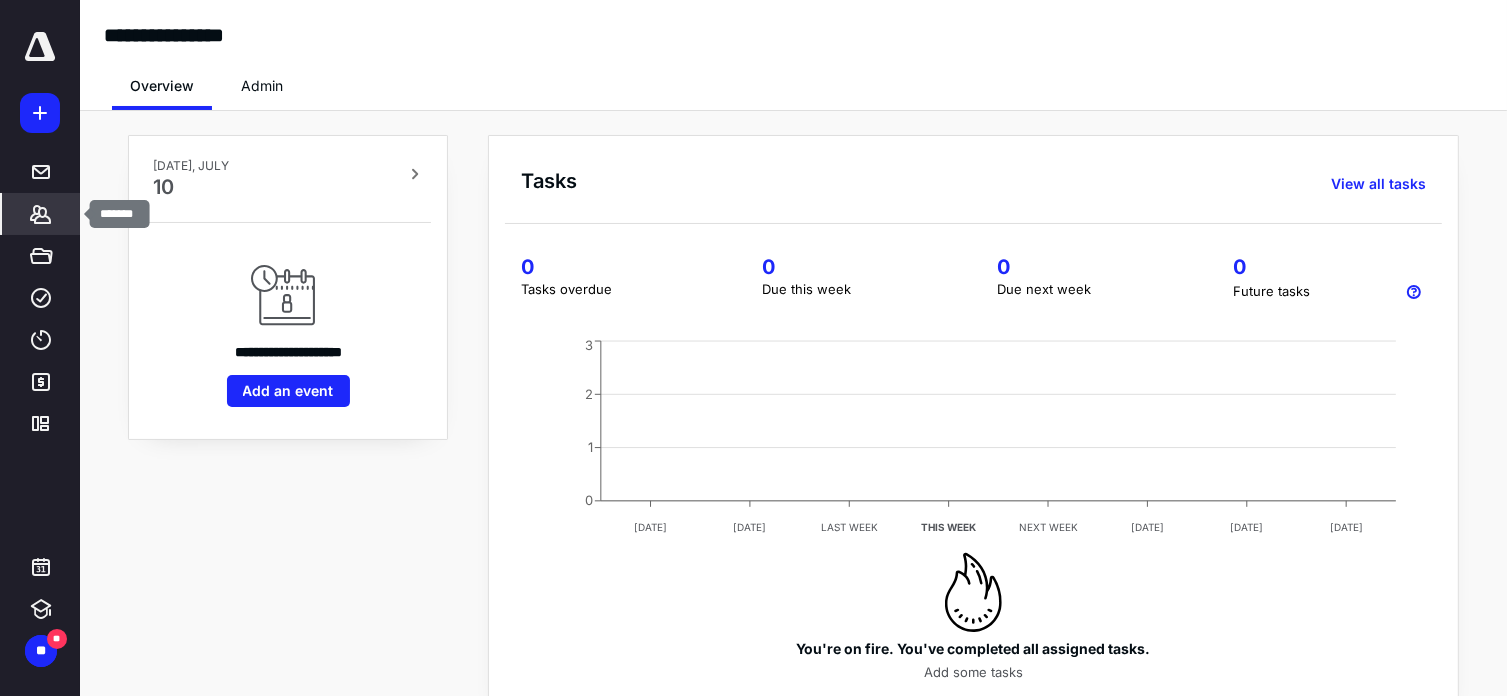 click 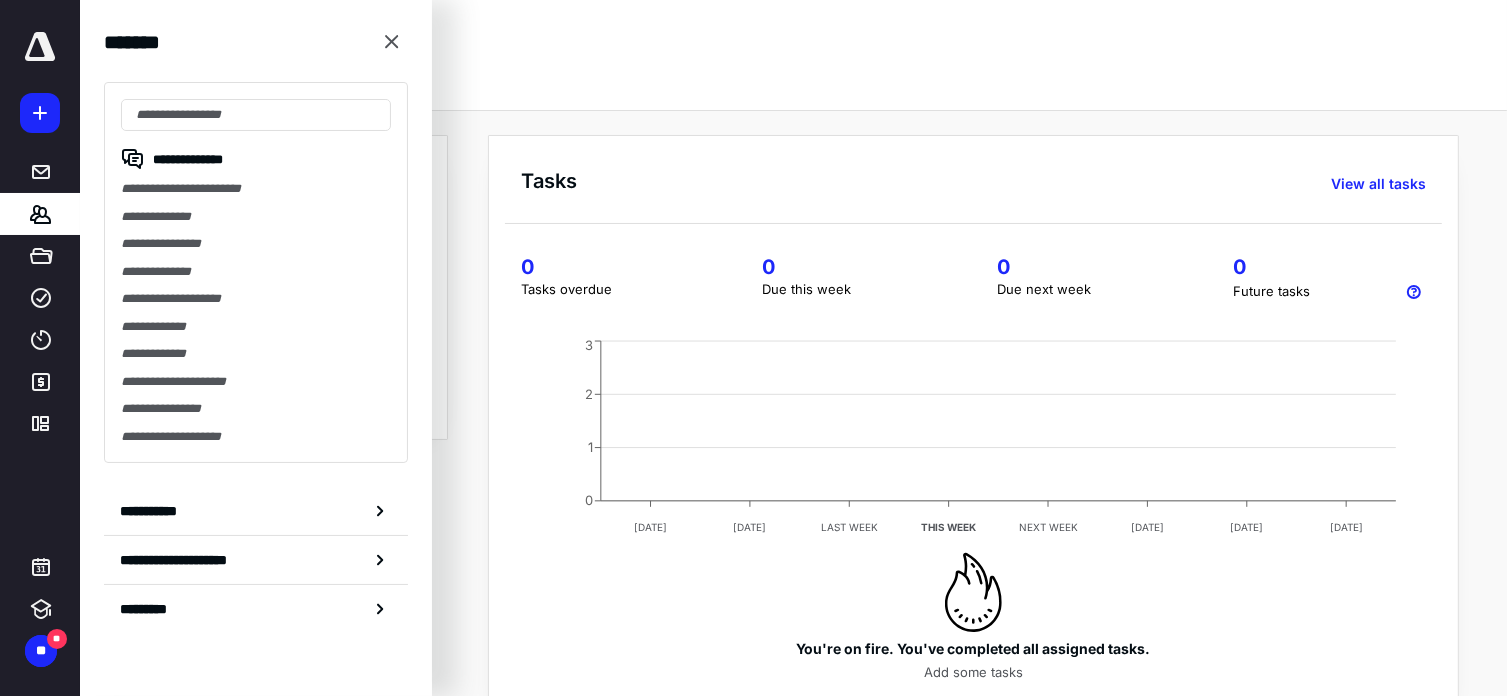 click 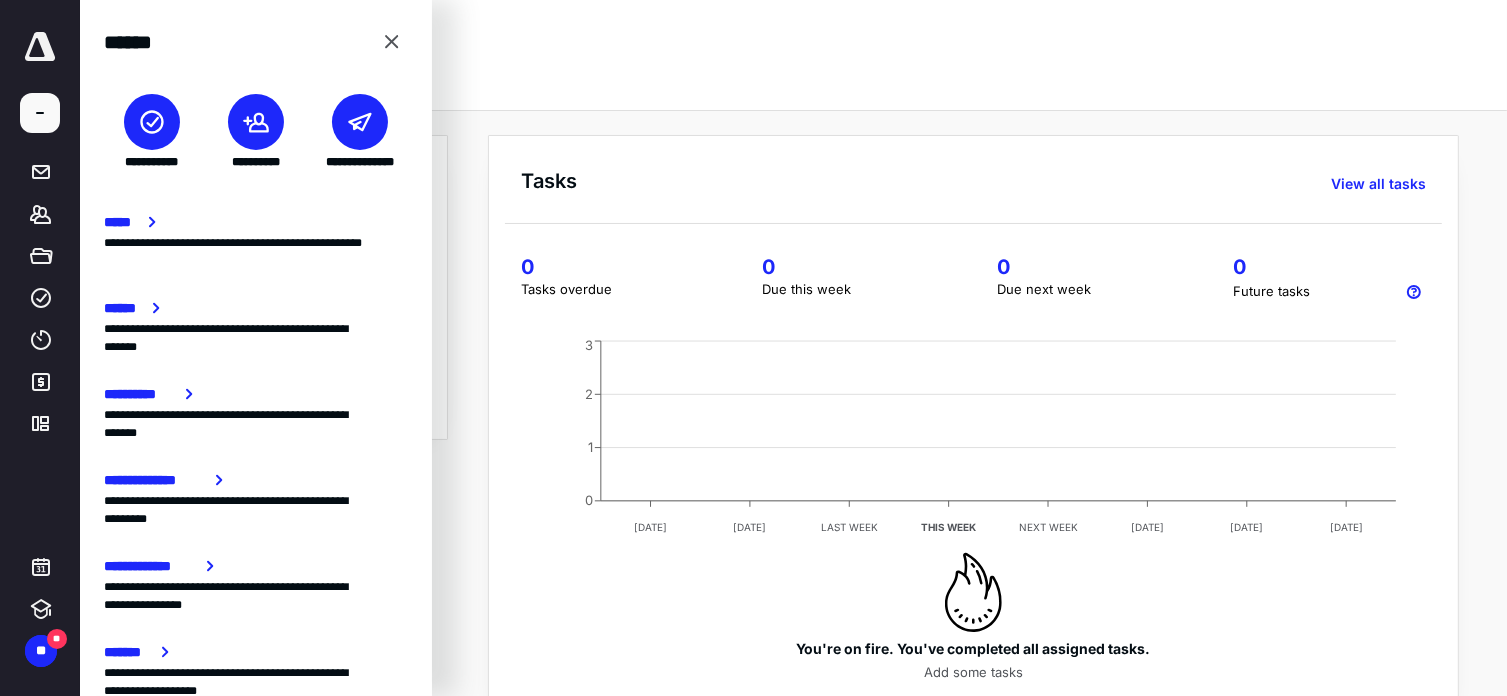 click 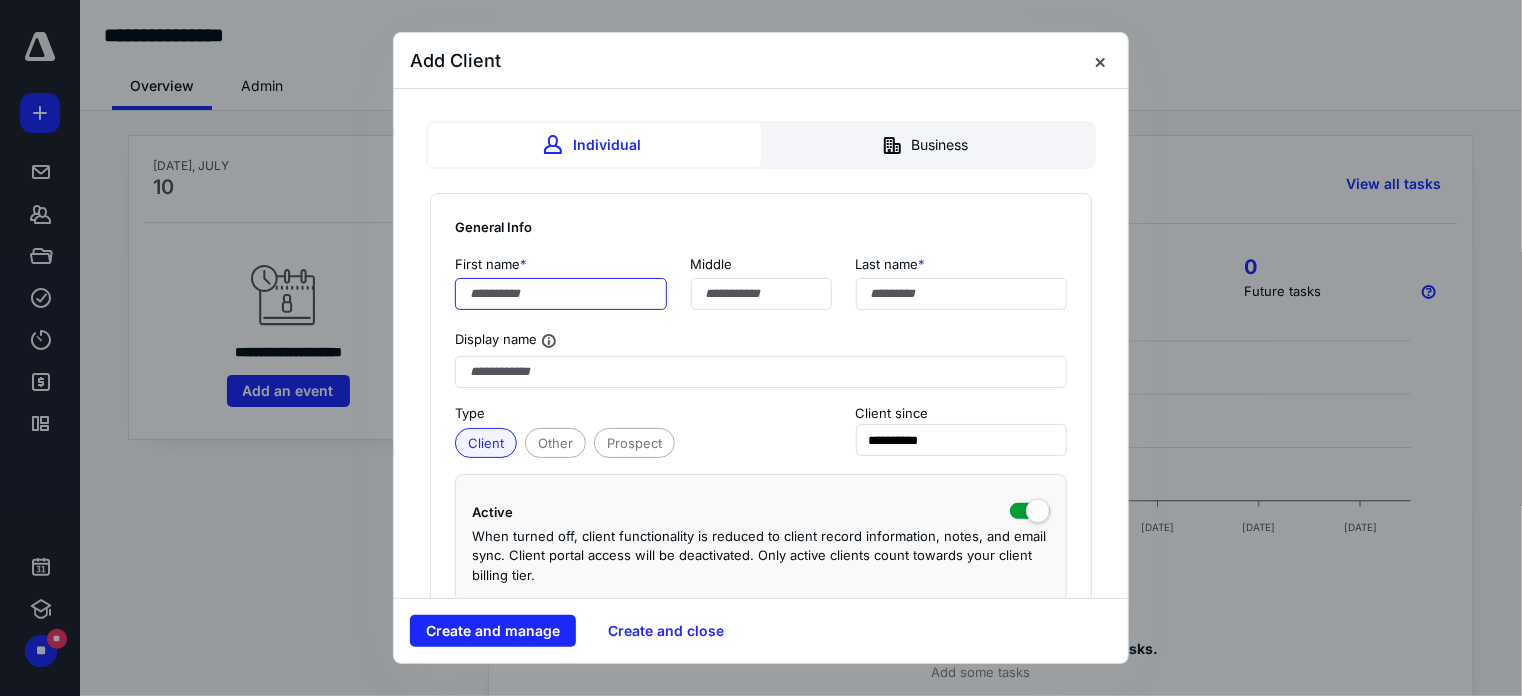 click at bounding box center (561, 294) 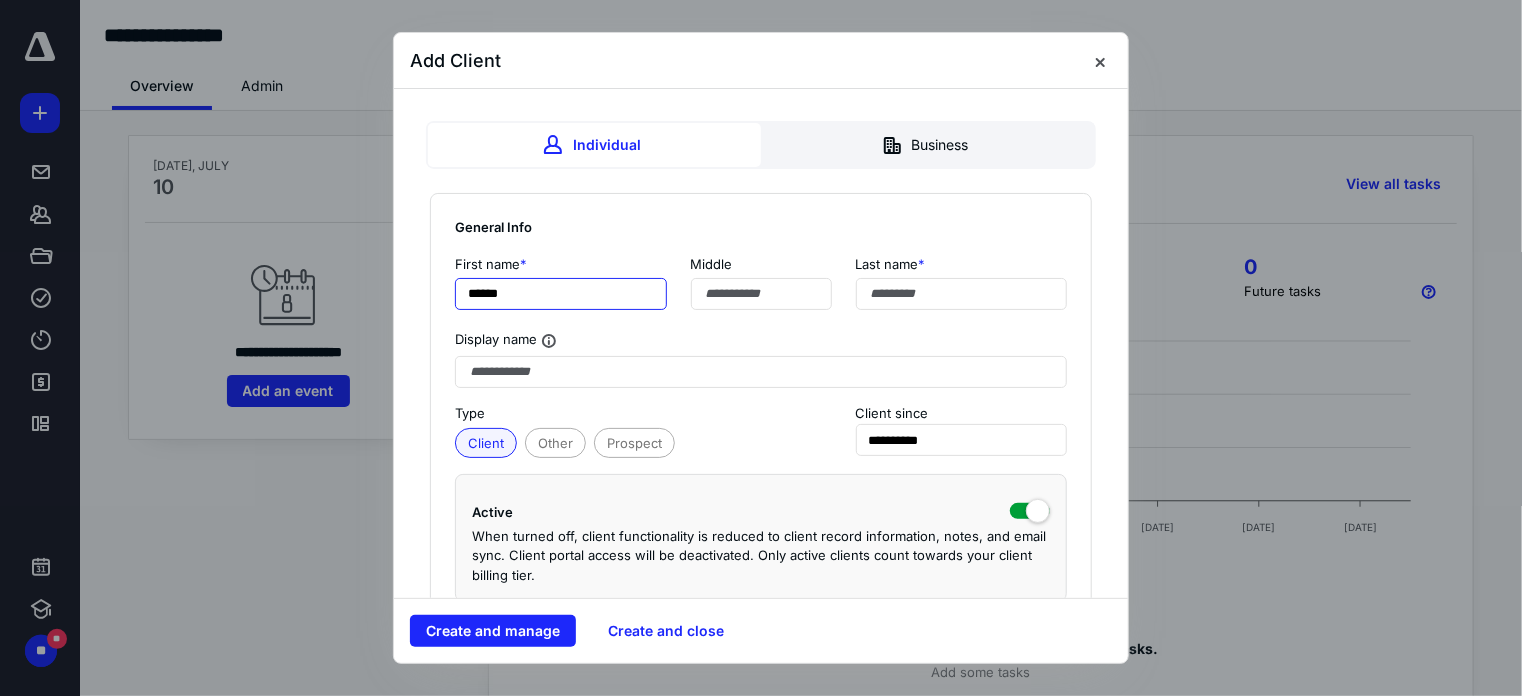 type on "*****" 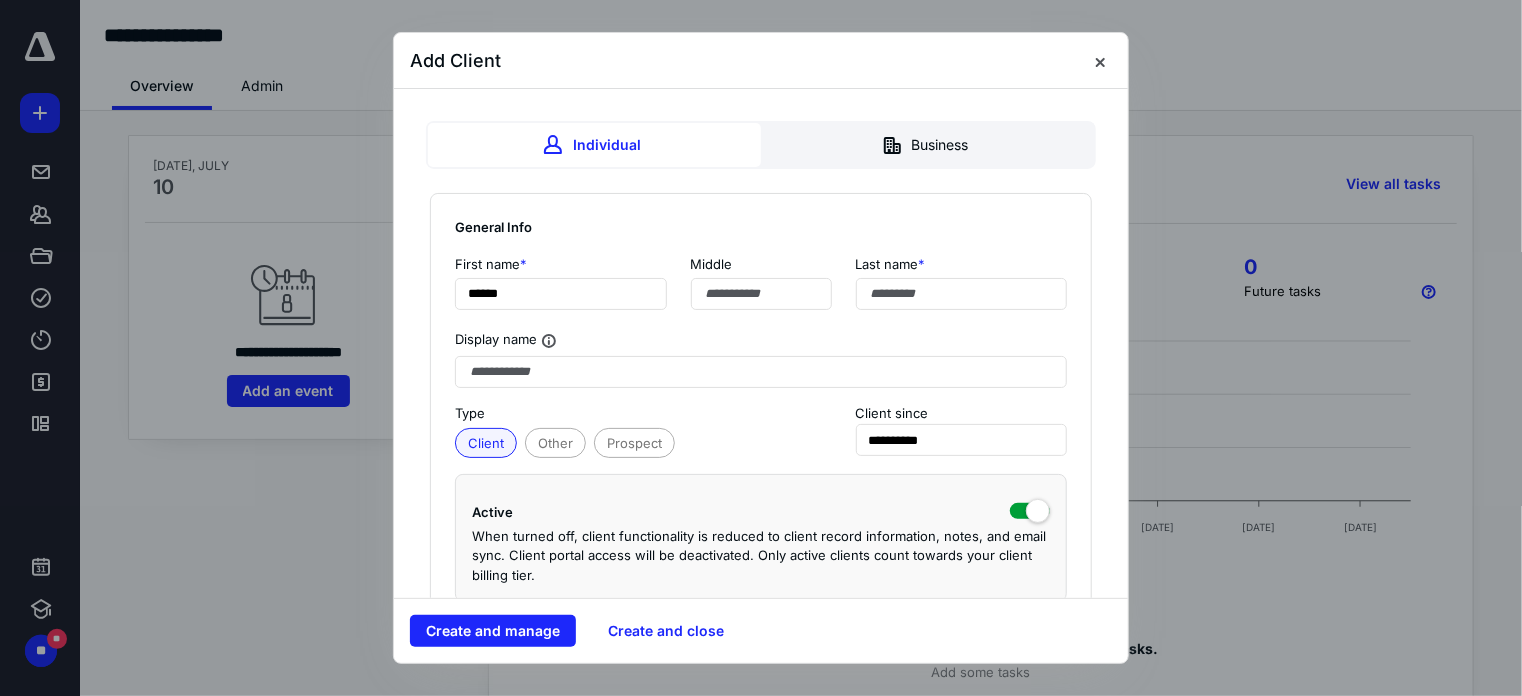 click on "Middle" at bounding box center [761, 281] 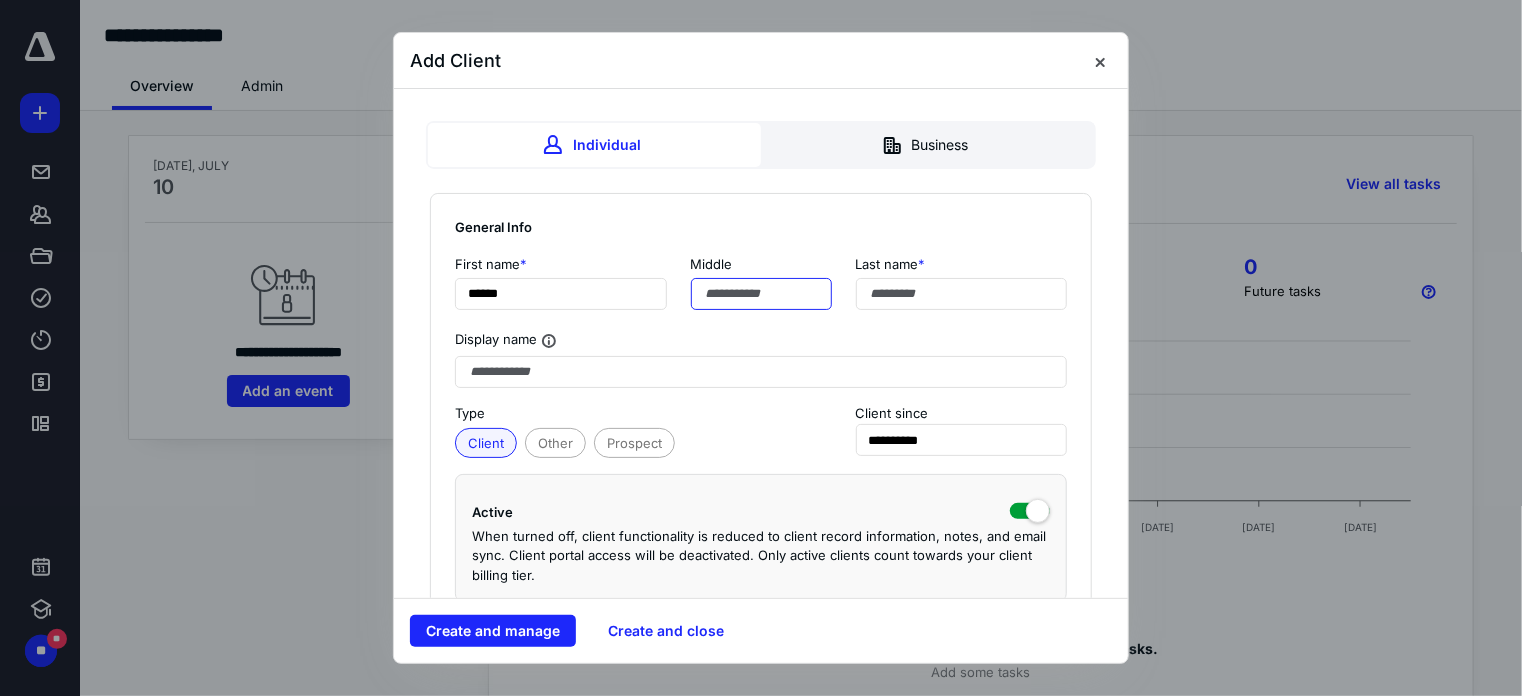 click at bounding box center [761, 294] 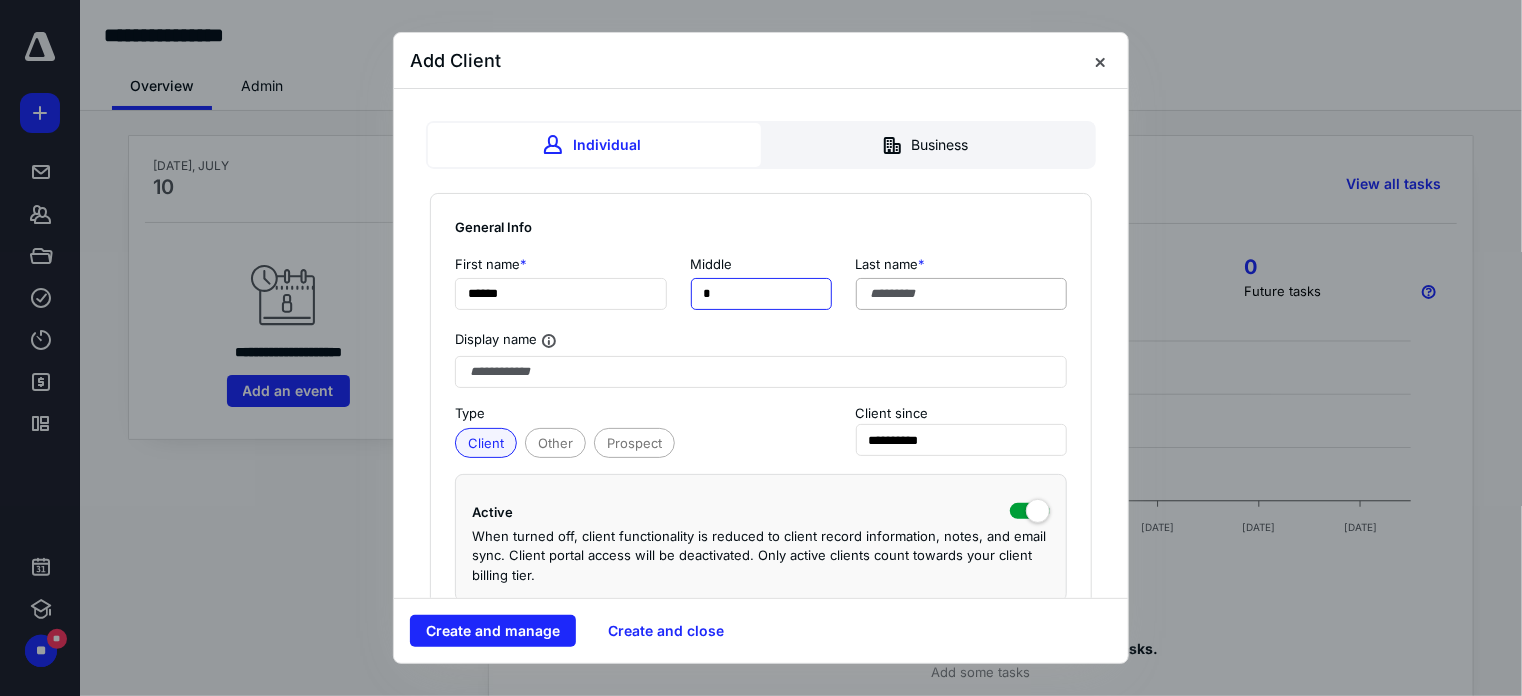 type on "*" 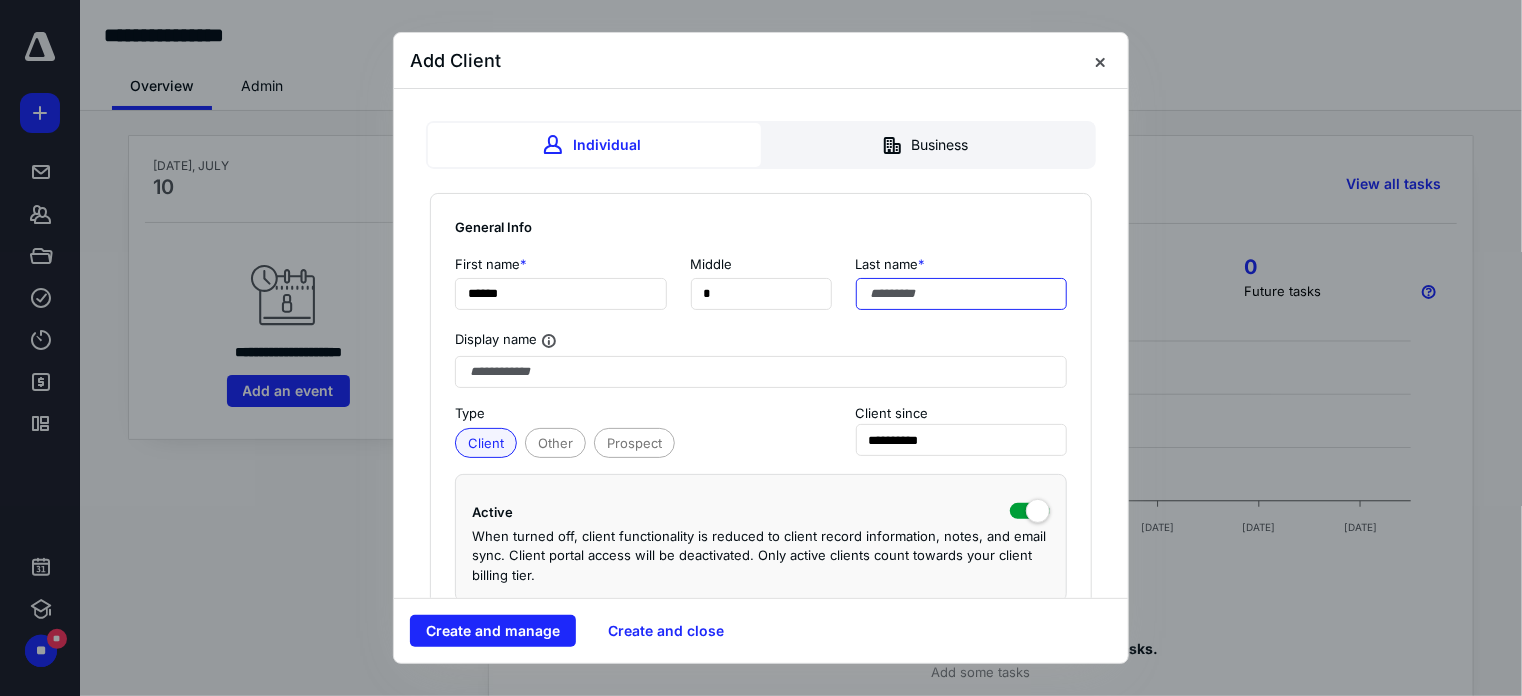 click at bounding box center [962, 294] 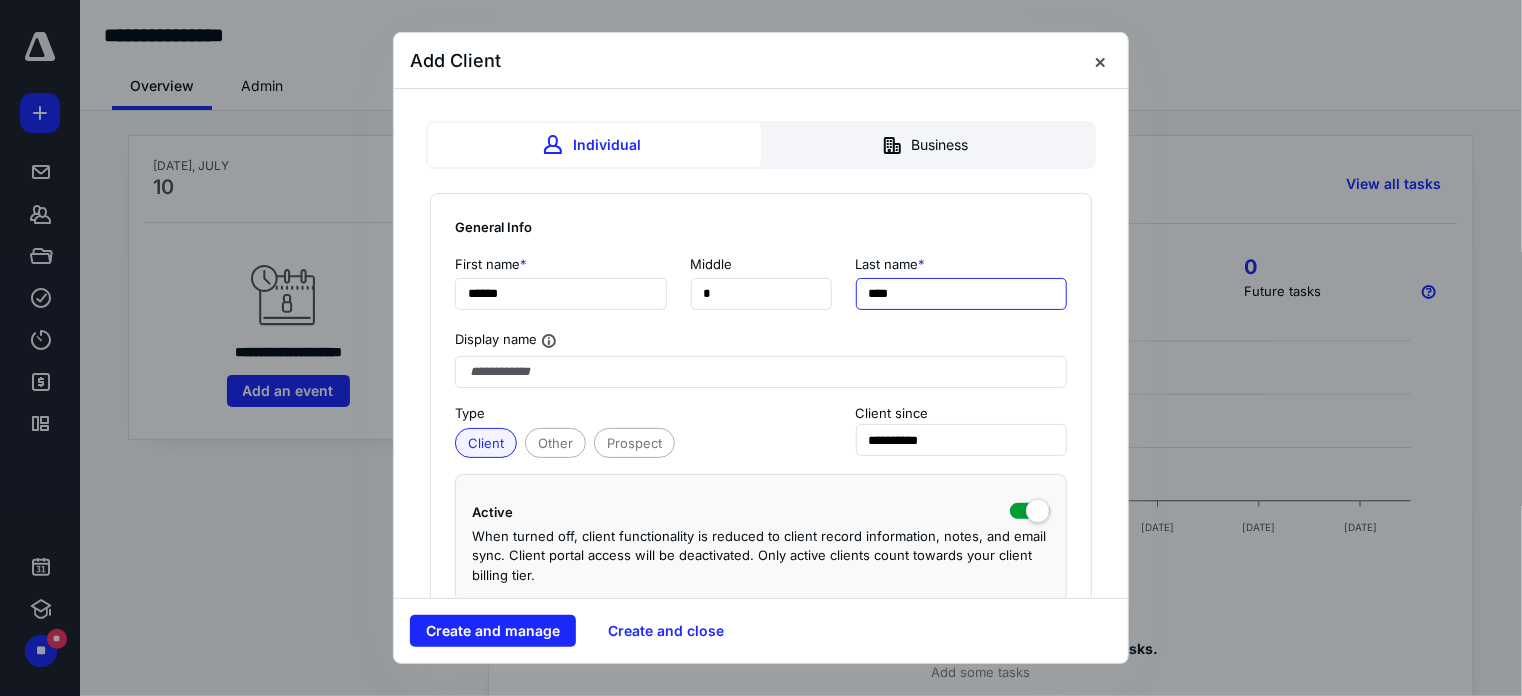 type on "****" 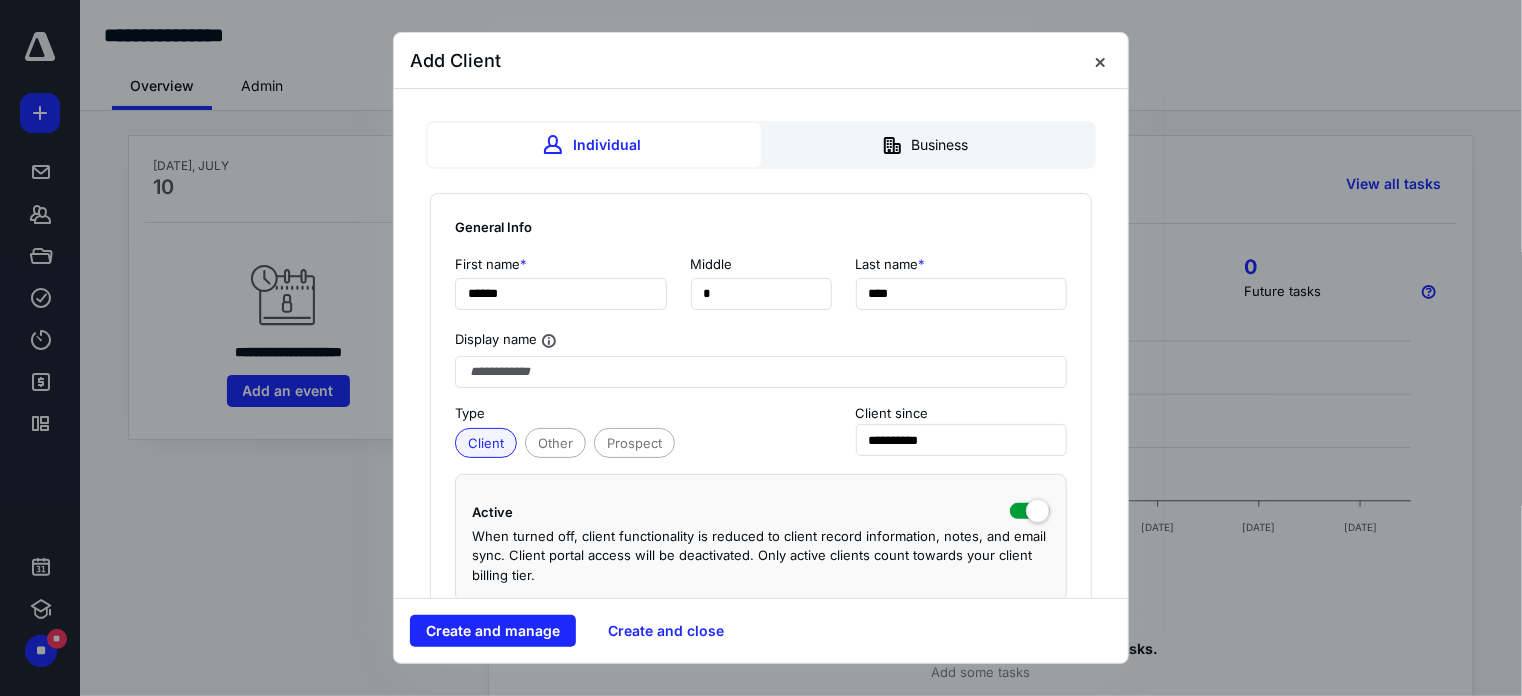 click on "Client Other Prospect" at bounding box center (631, 441) 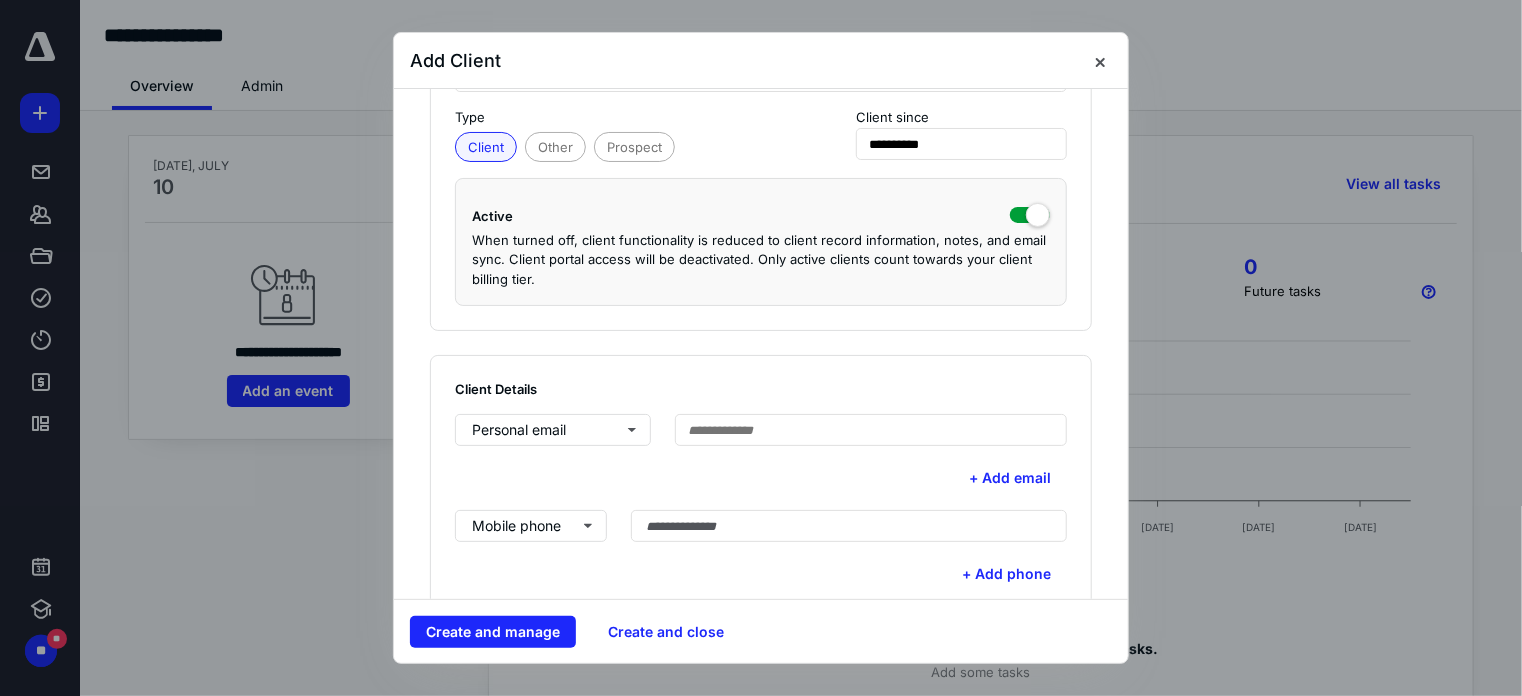 scroll, scrollTop: 300, scrollLeft: 0, axis: vertical 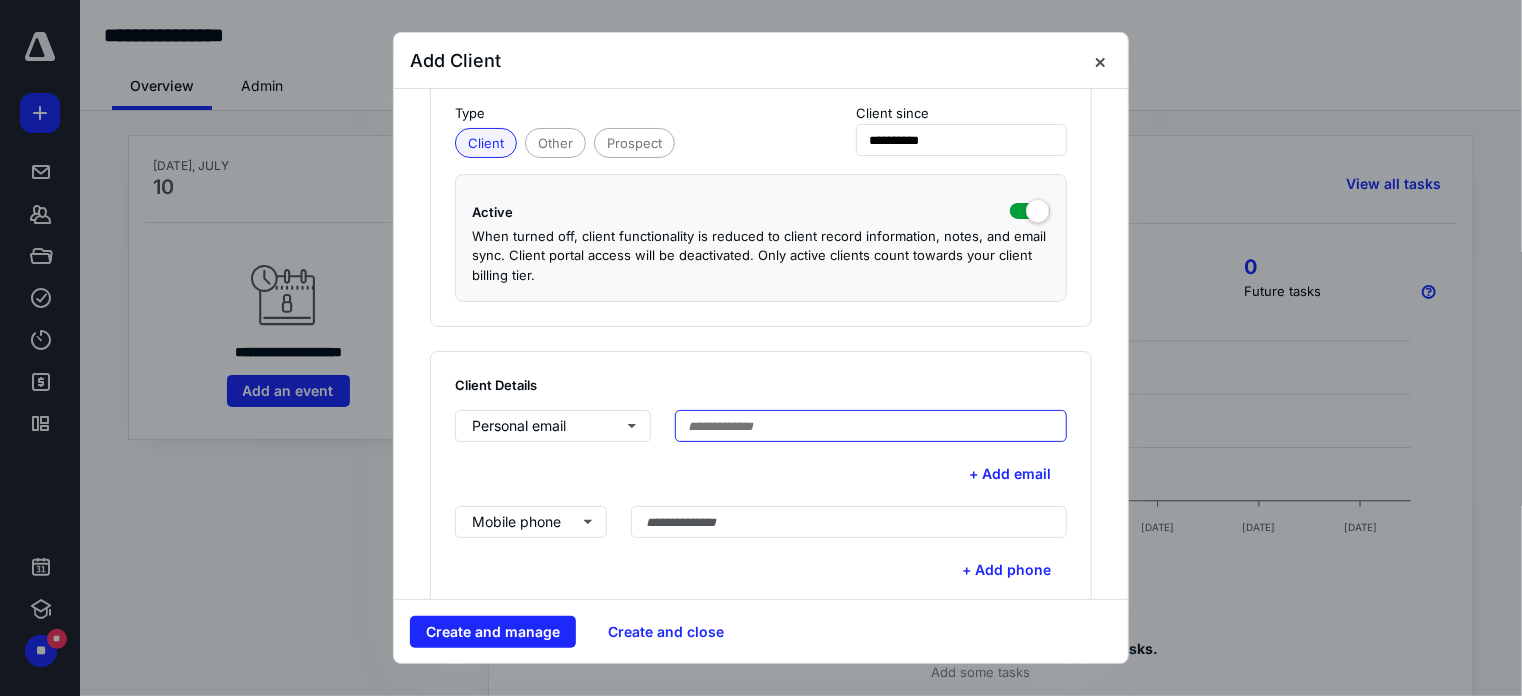 click at bounding box center (871, 426) 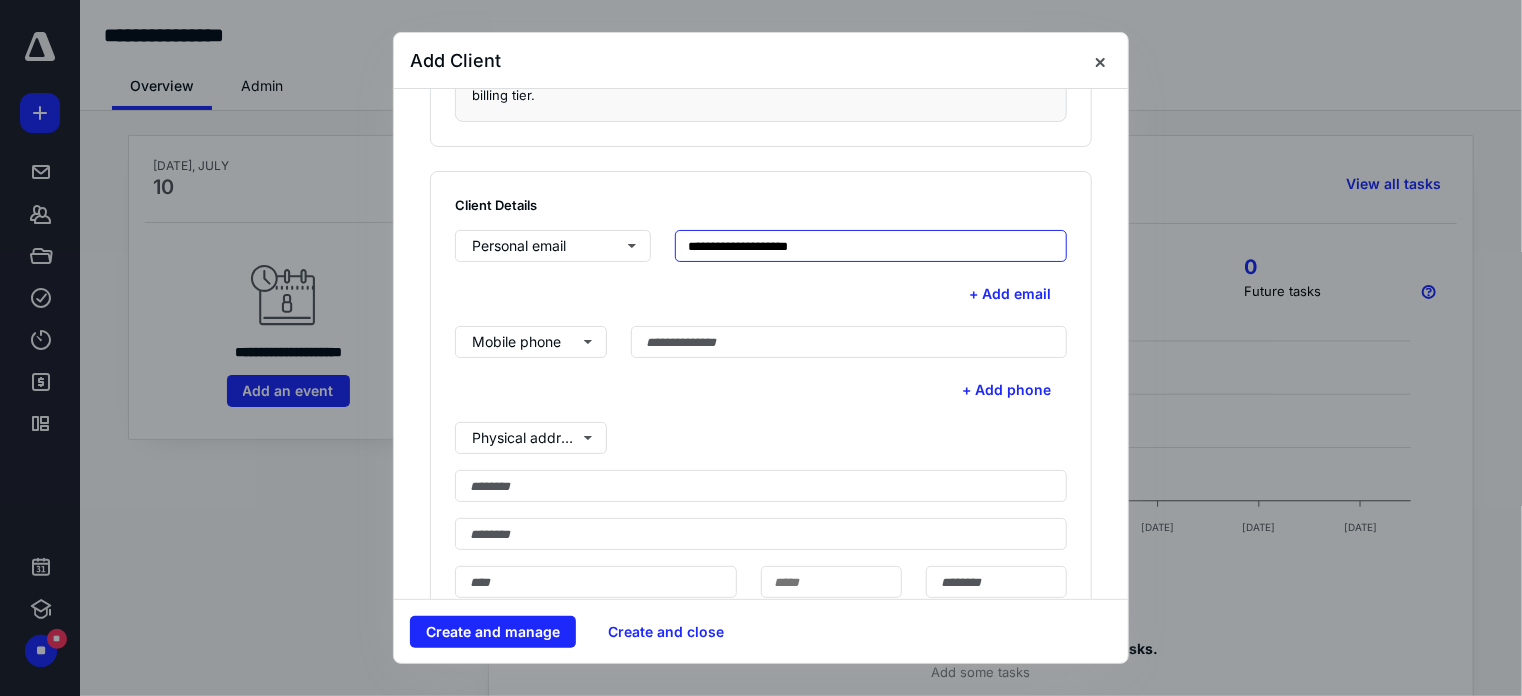 scroll, scrollTop: 500, scrollLeft: 0, axis: vertical 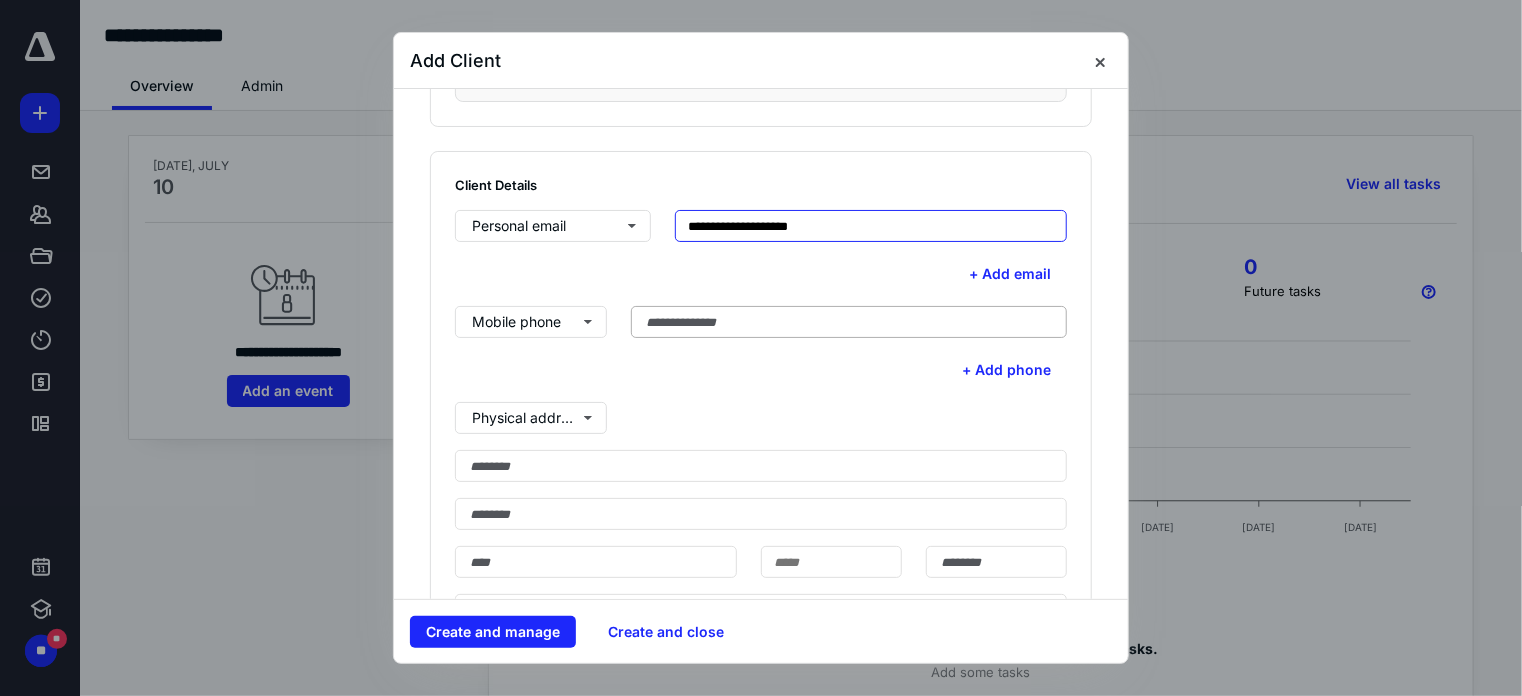 type on "**********" 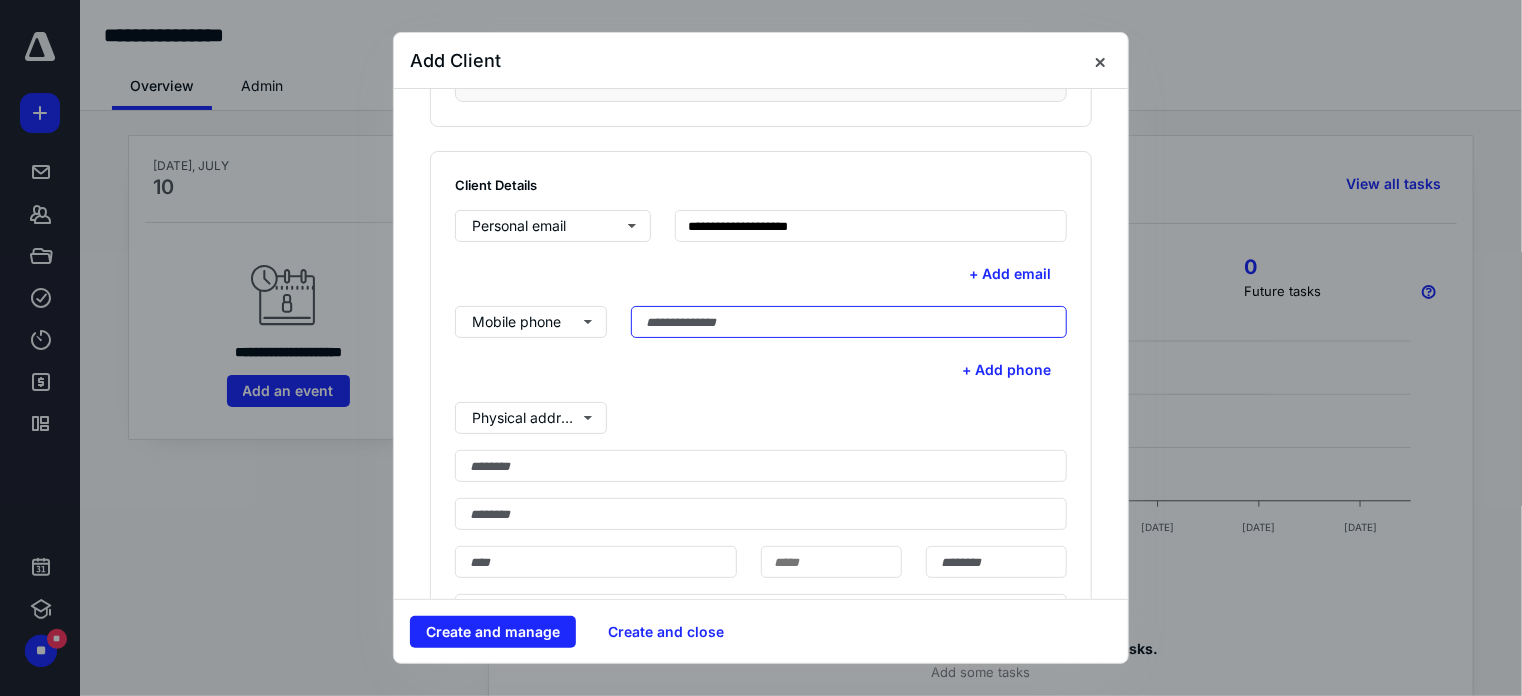 click at bounding box center [849, 322] 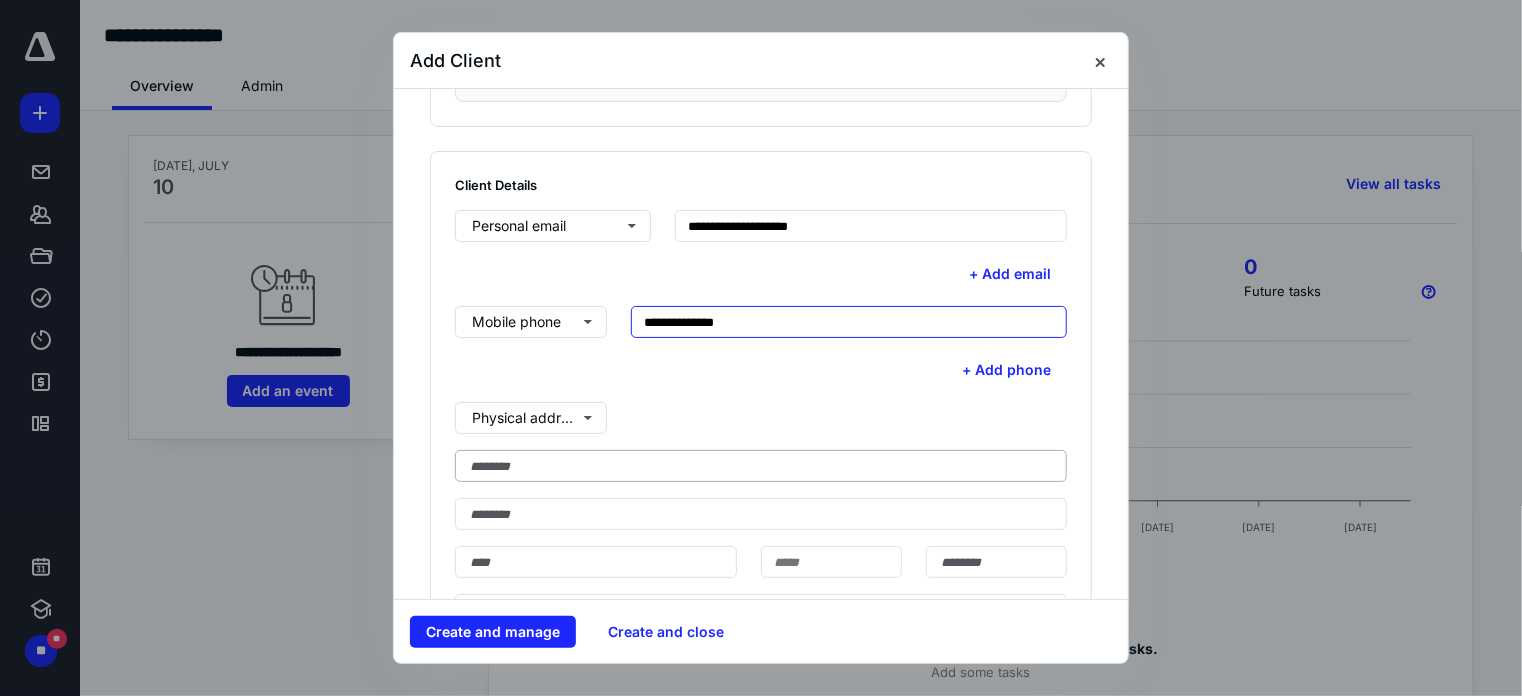 type on "**********" 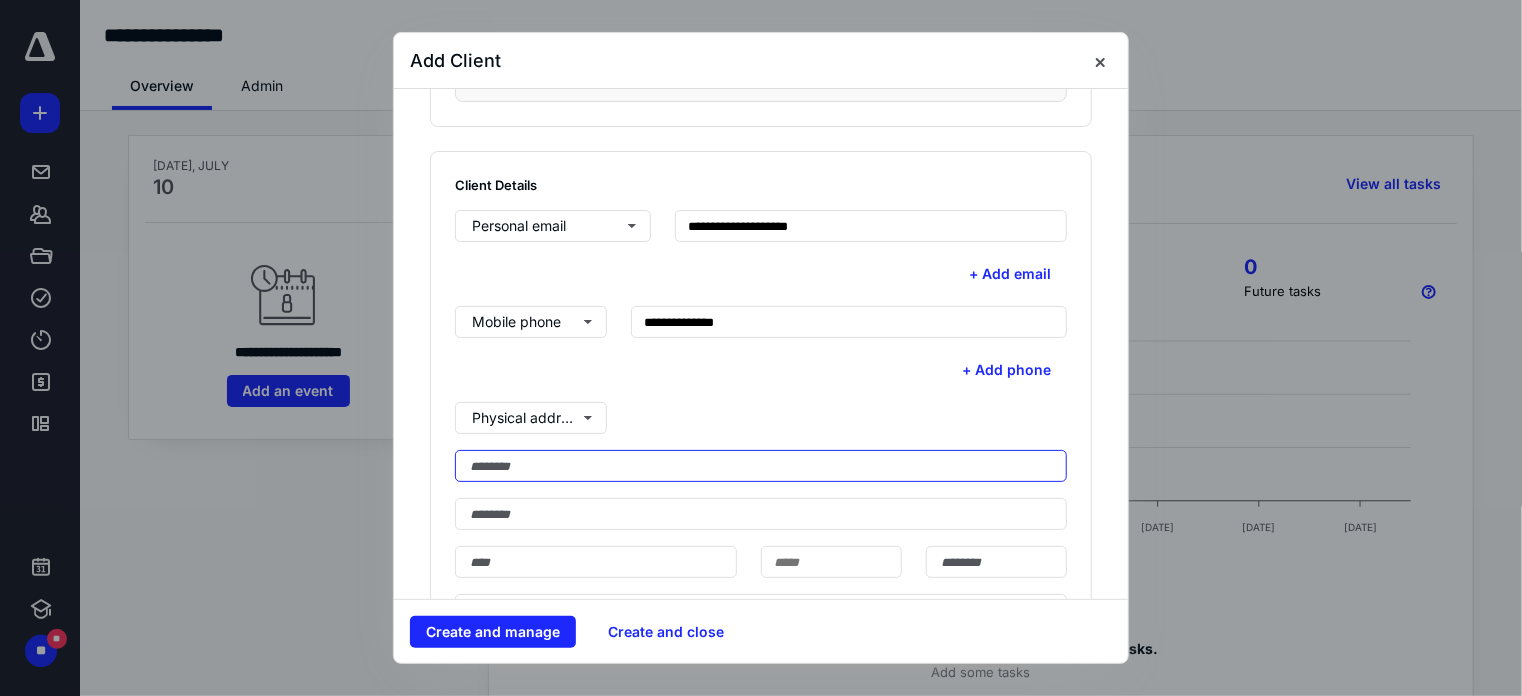 click at bounding box center (761, 466) 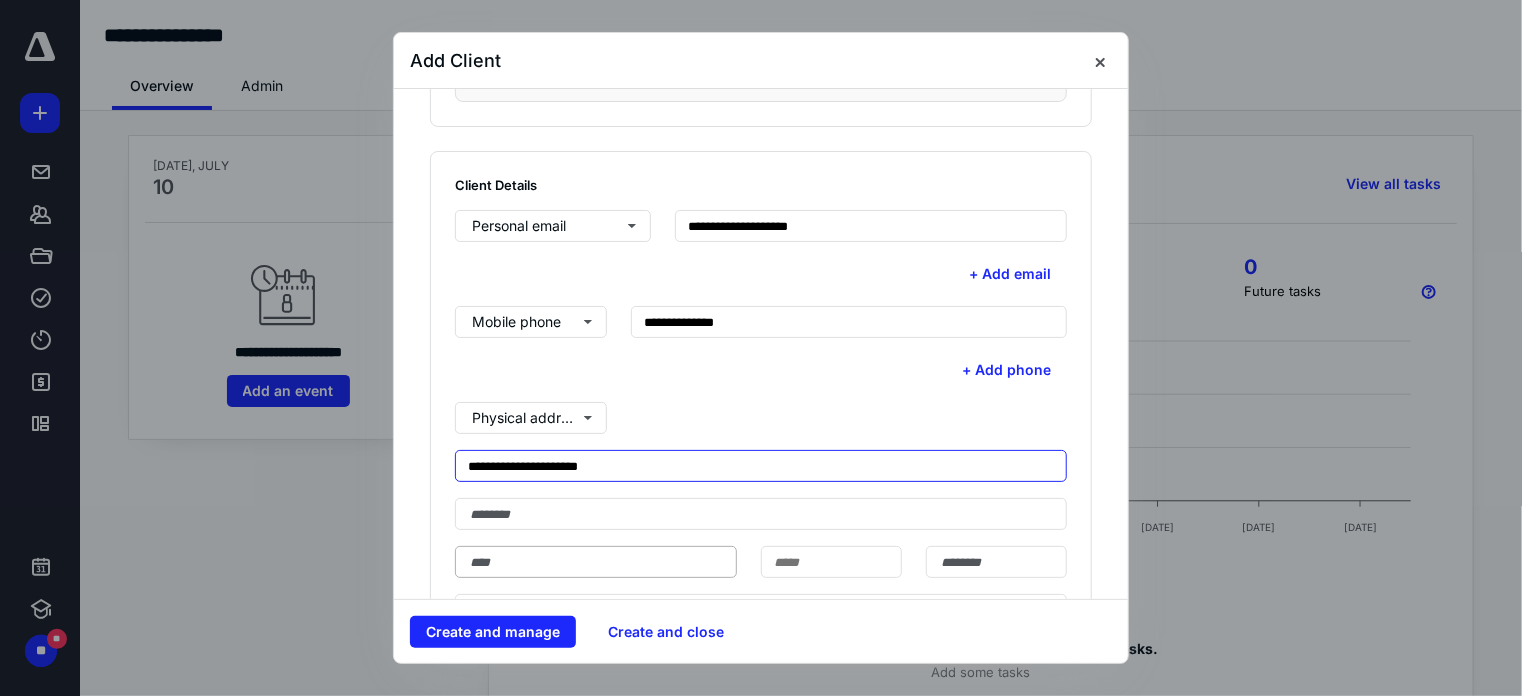 type on "**********" 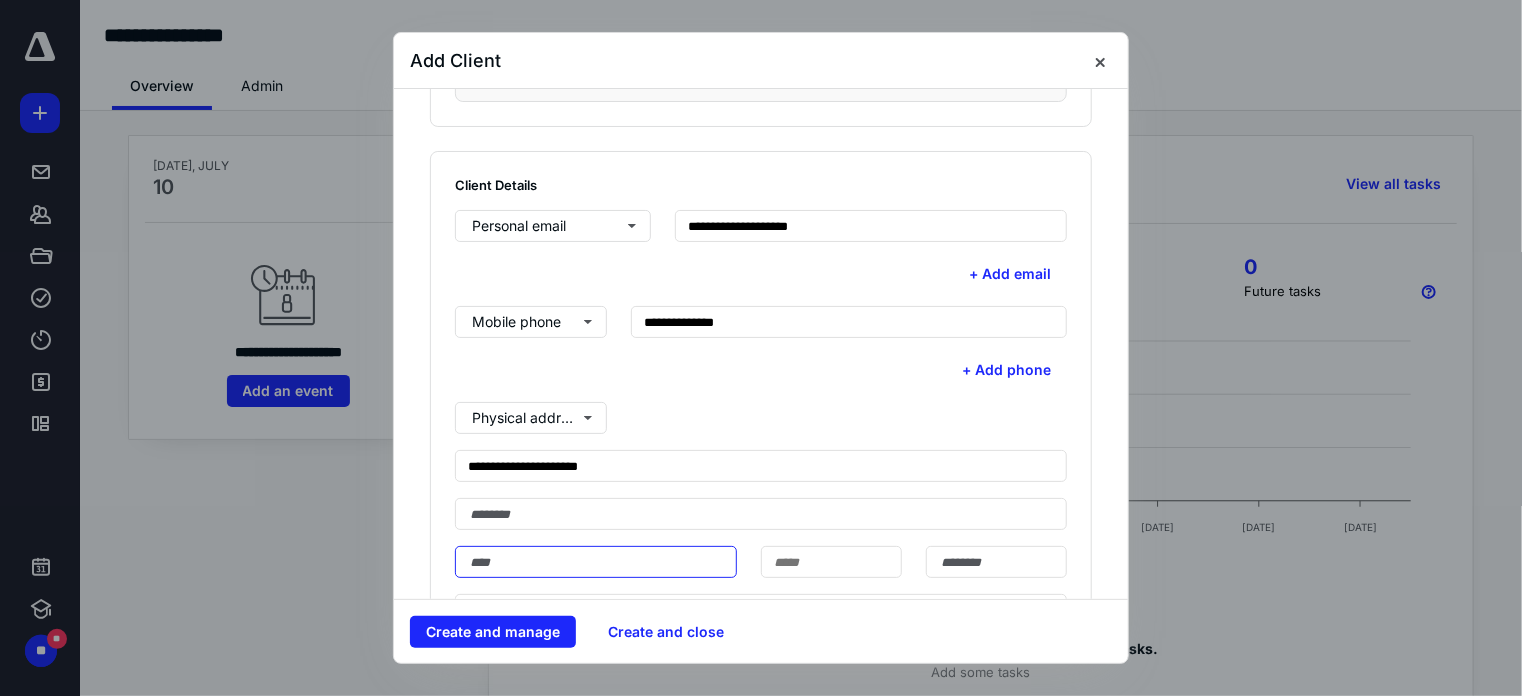 click at bounding box center [596, 562] 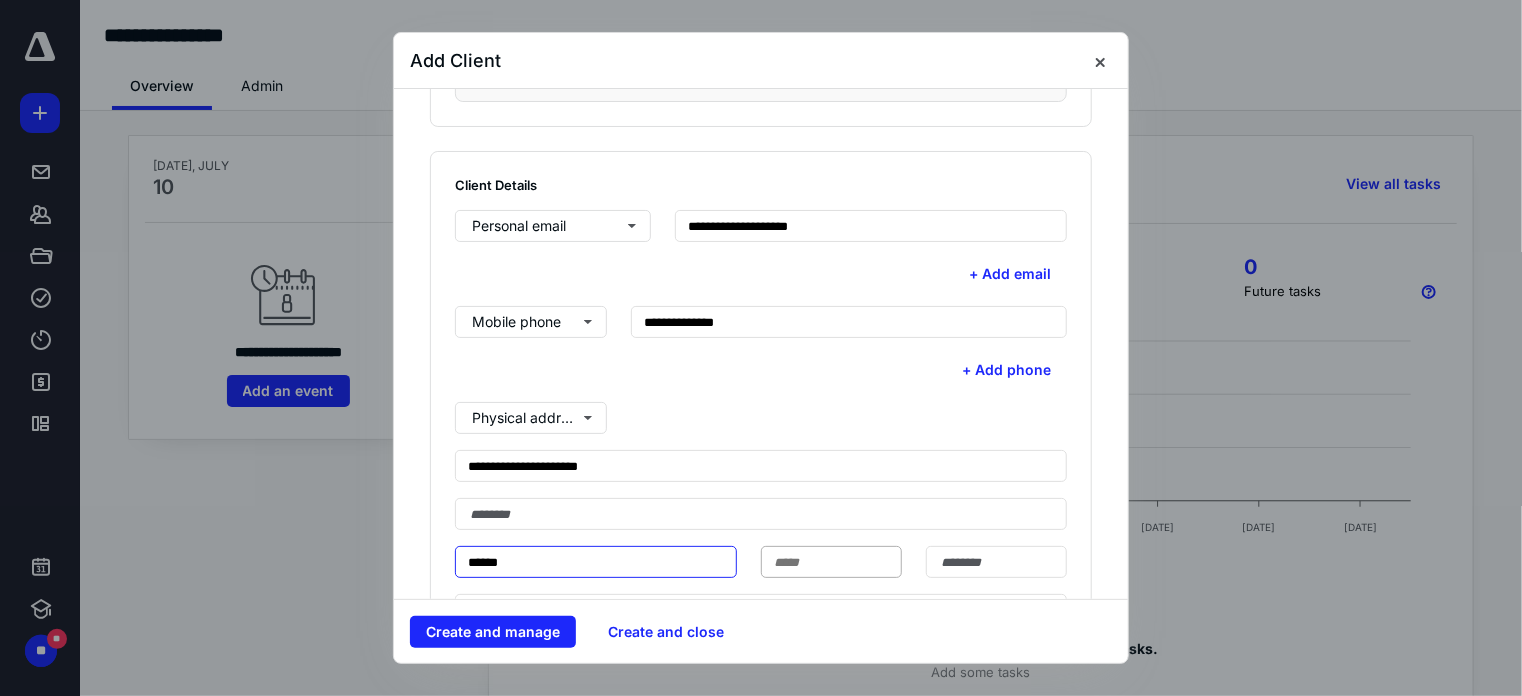 type on "******" 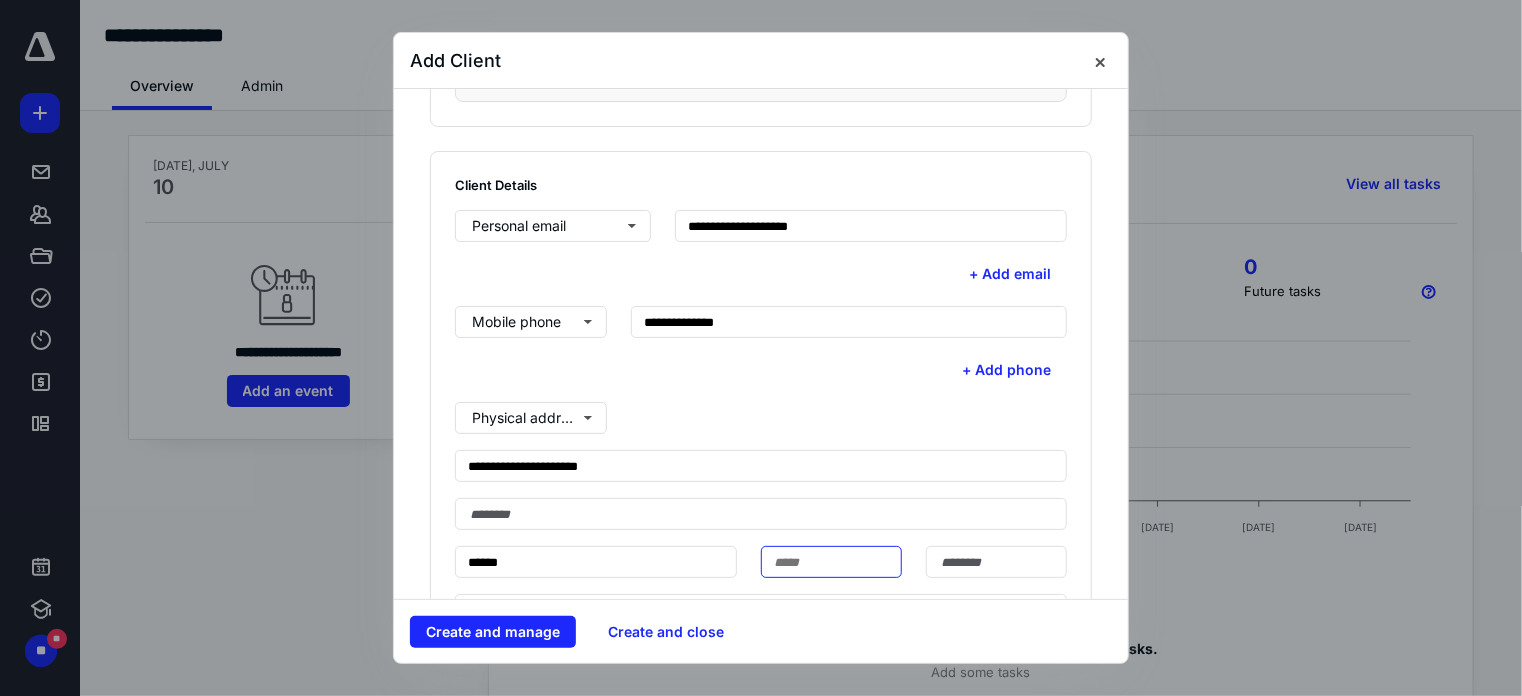 click at bounding box center (831, 562) 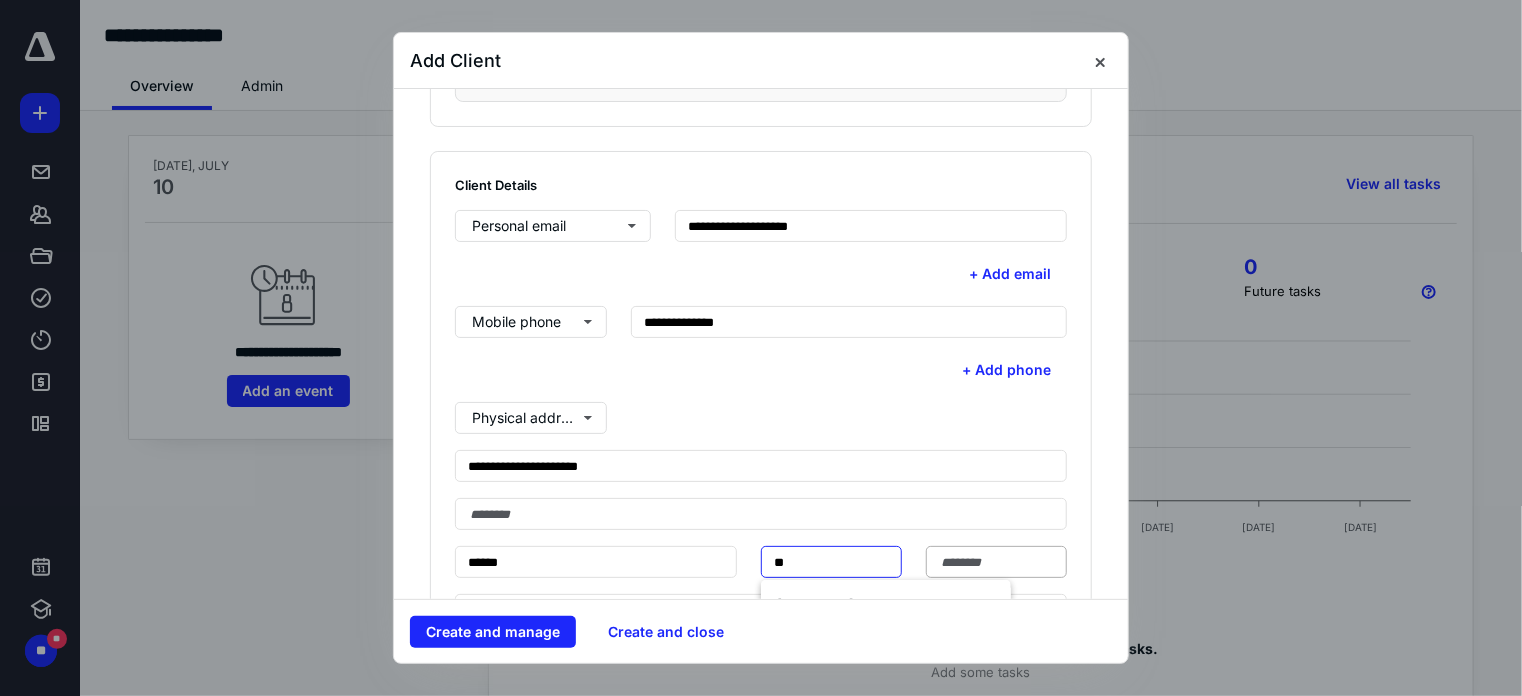 type on "**" 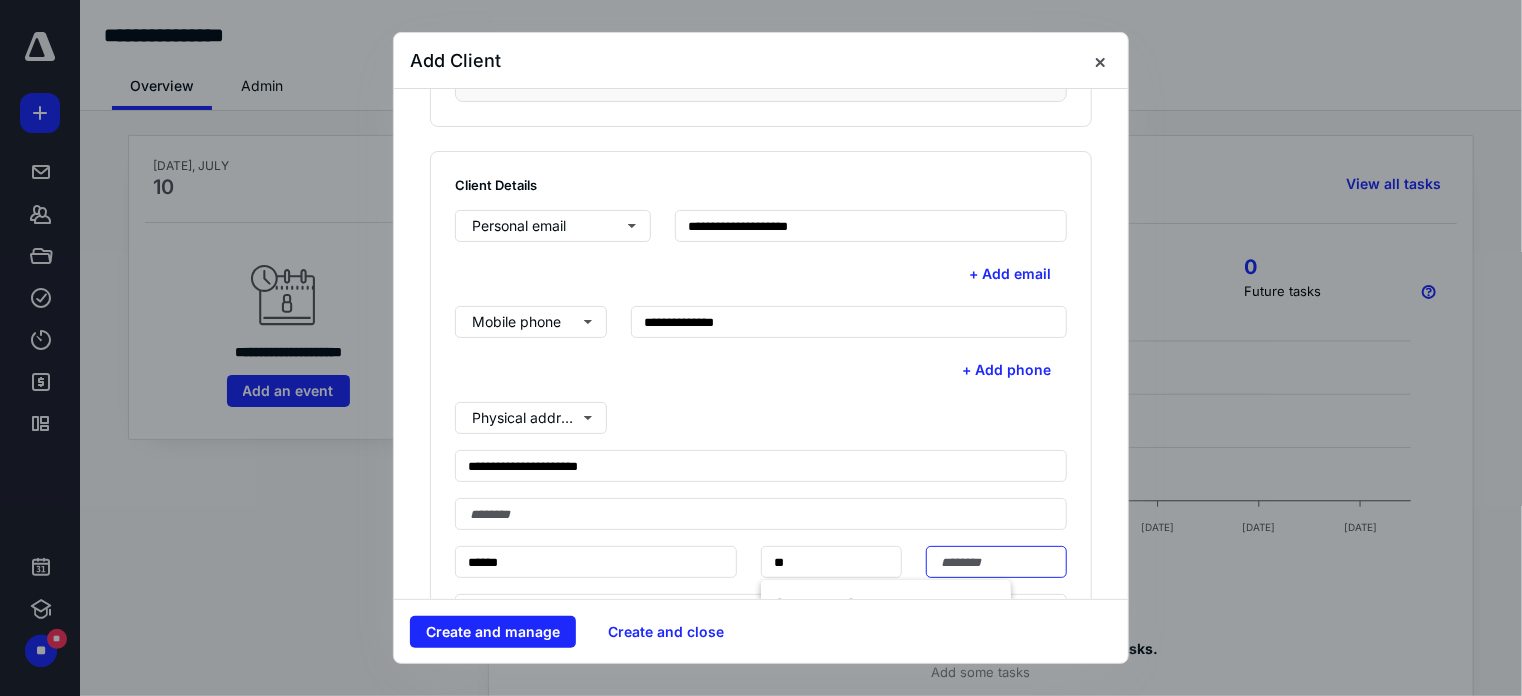 click at bounding box center (996, 562) 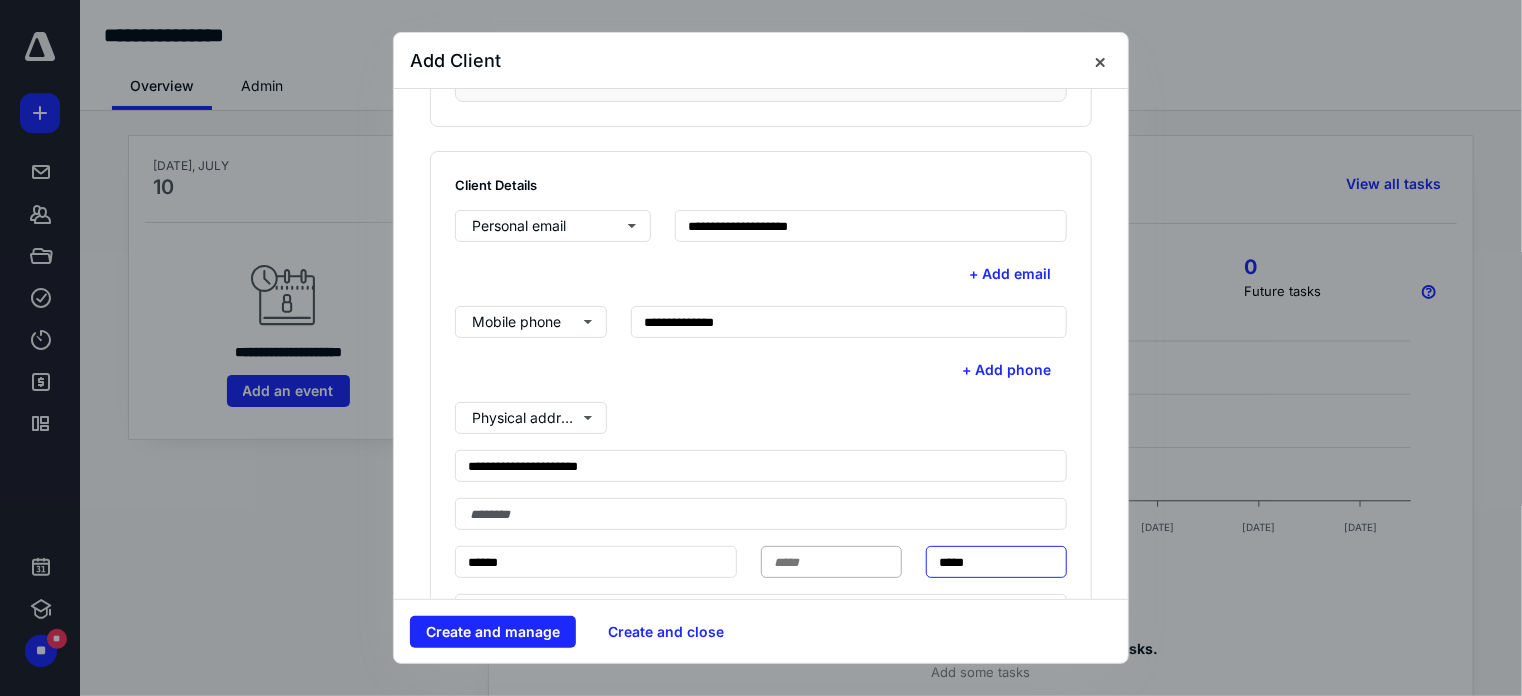 type on "*****" 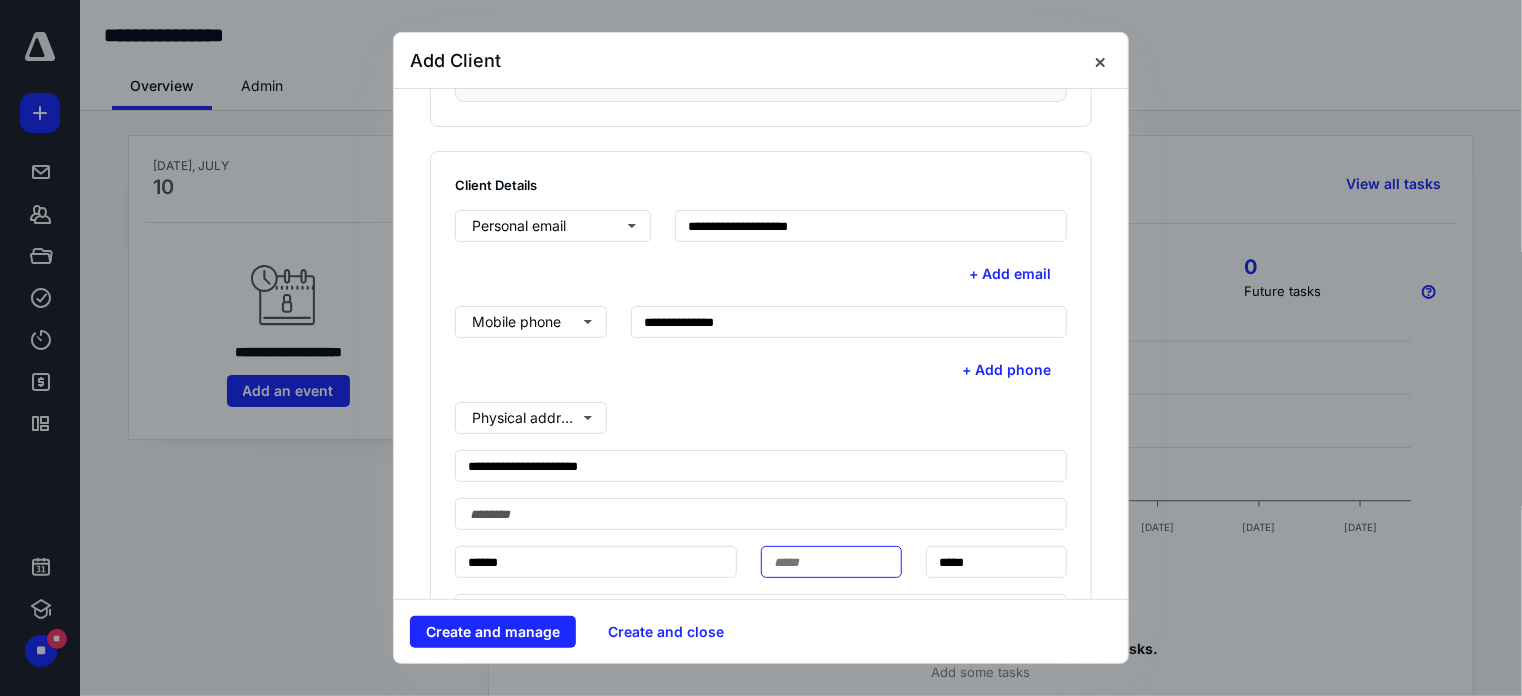 click at bounding box center [831, 562] 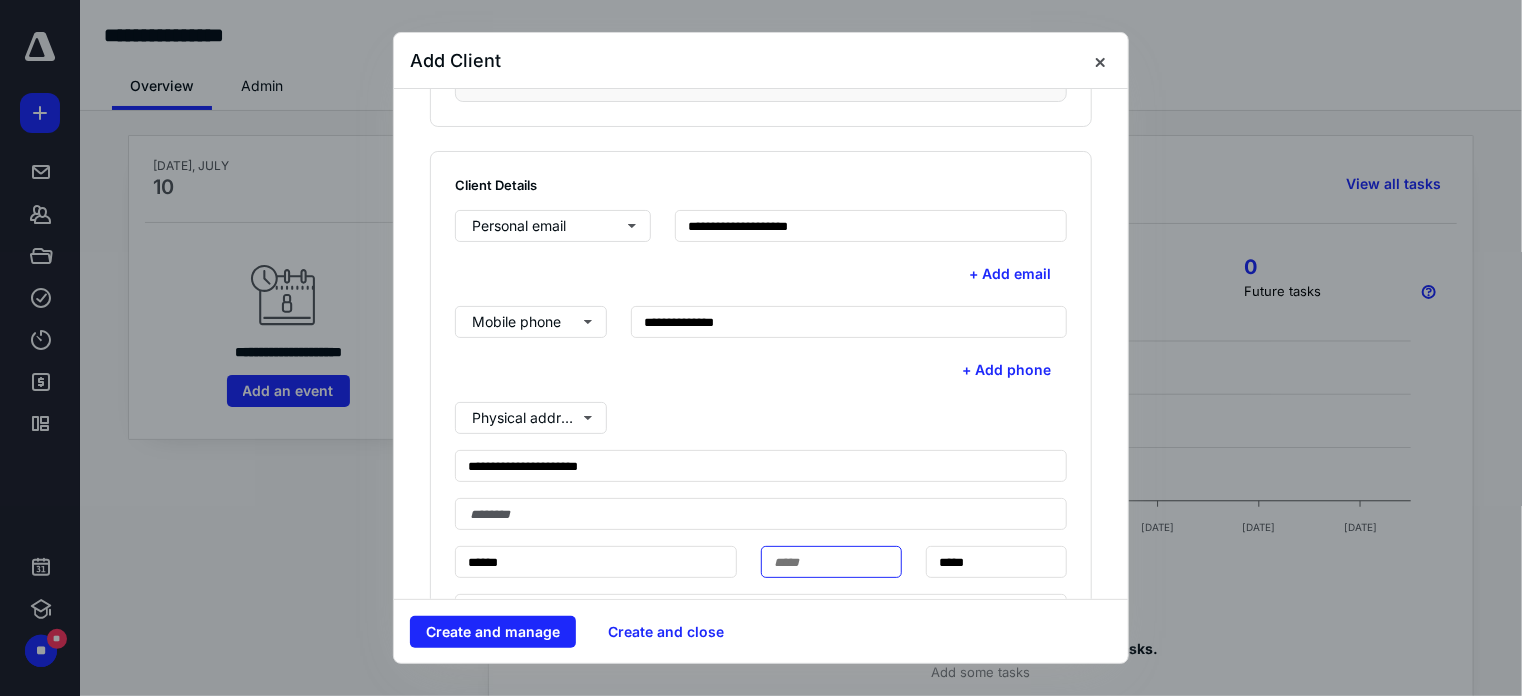 type on "*******" 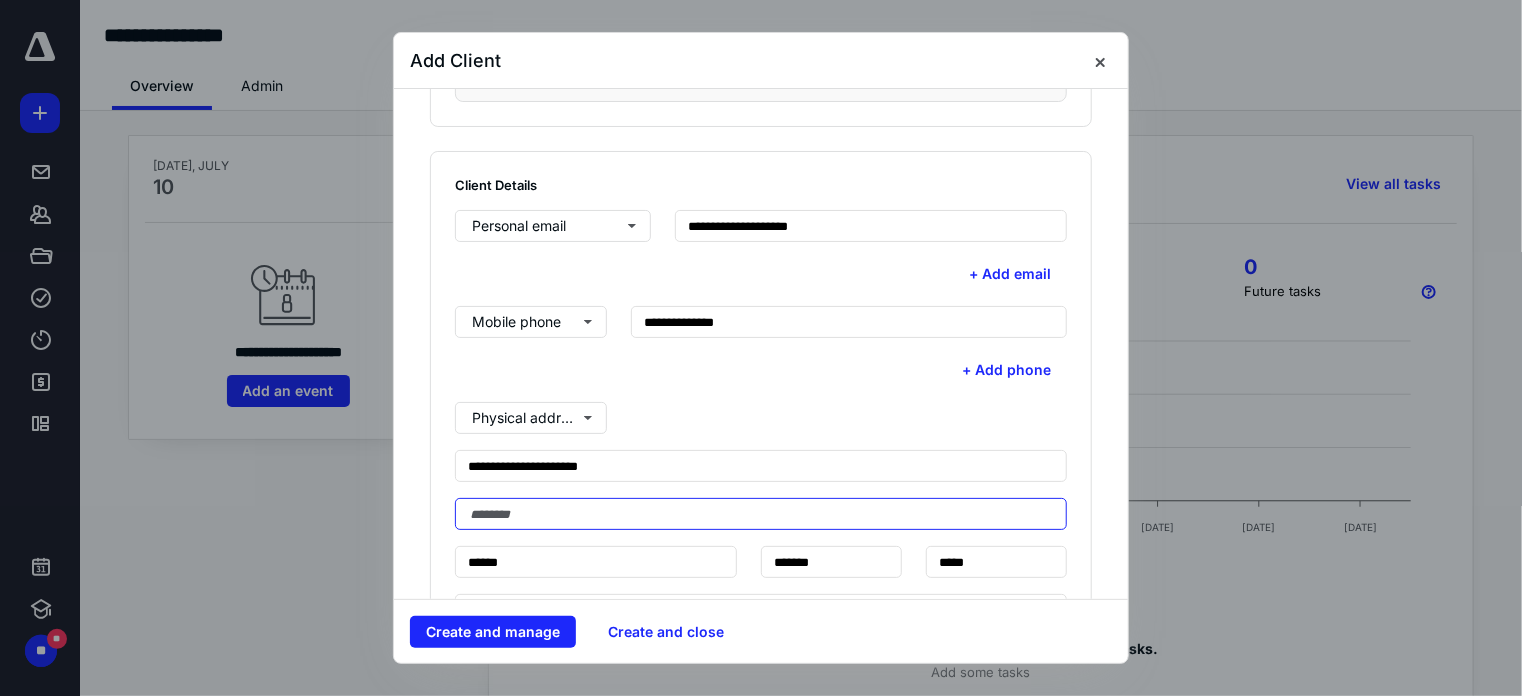 type on "********" 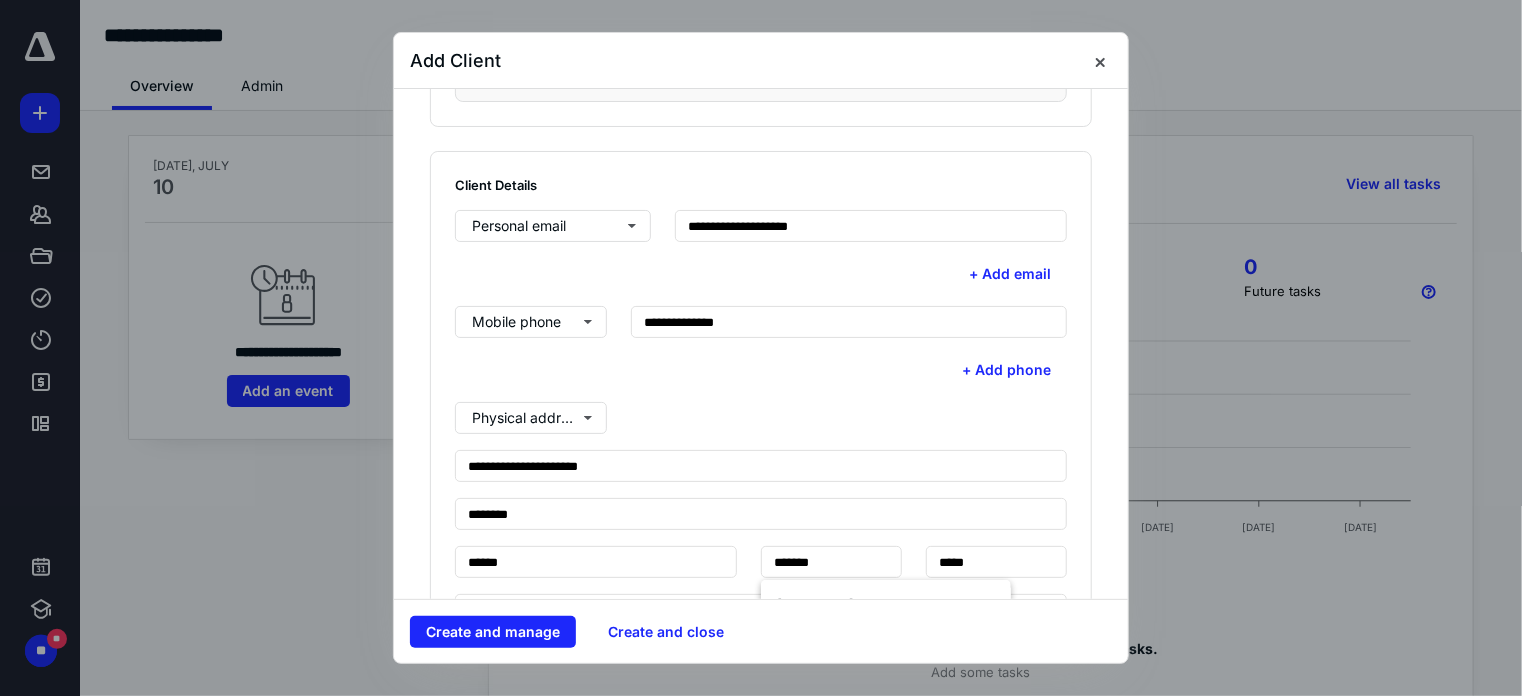 click on "Create and manage Create and close" at bounding box center (761, 632) 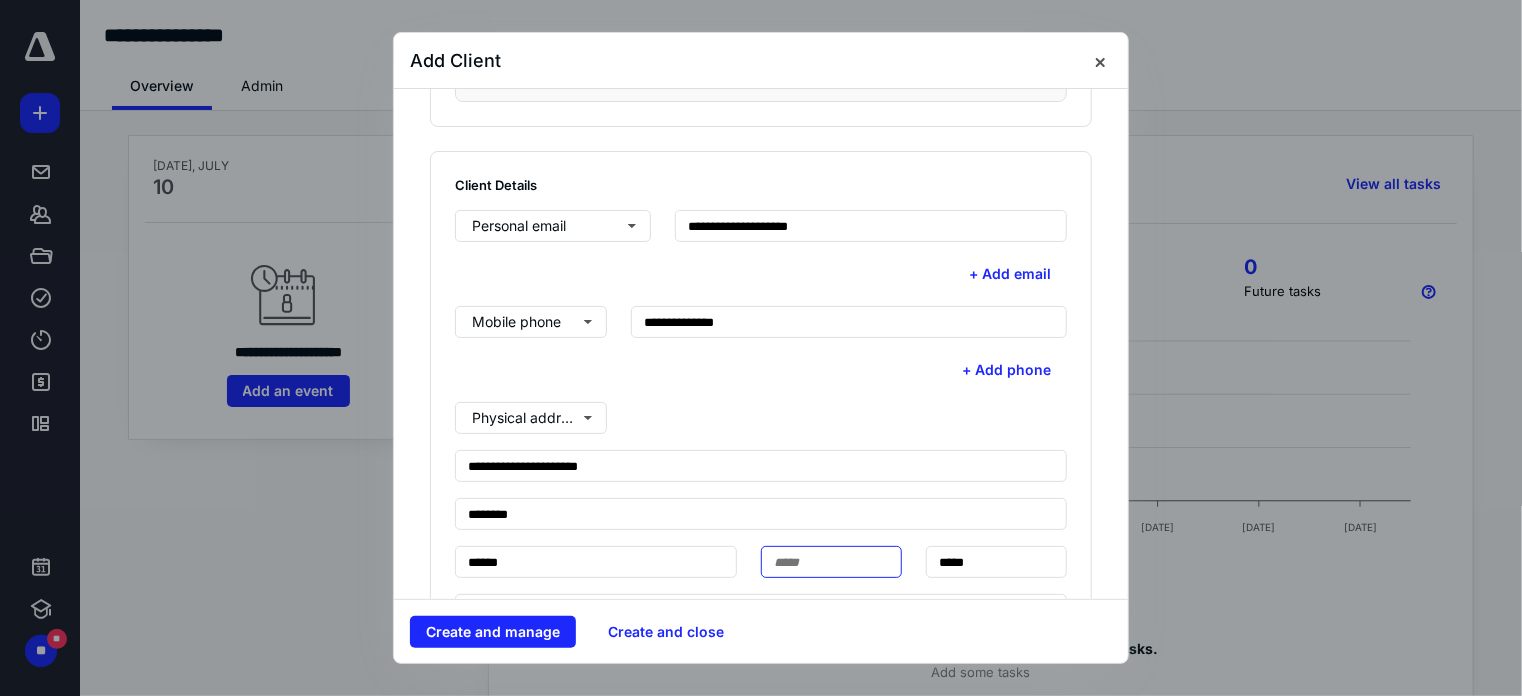click at bounding box center (831, 562) 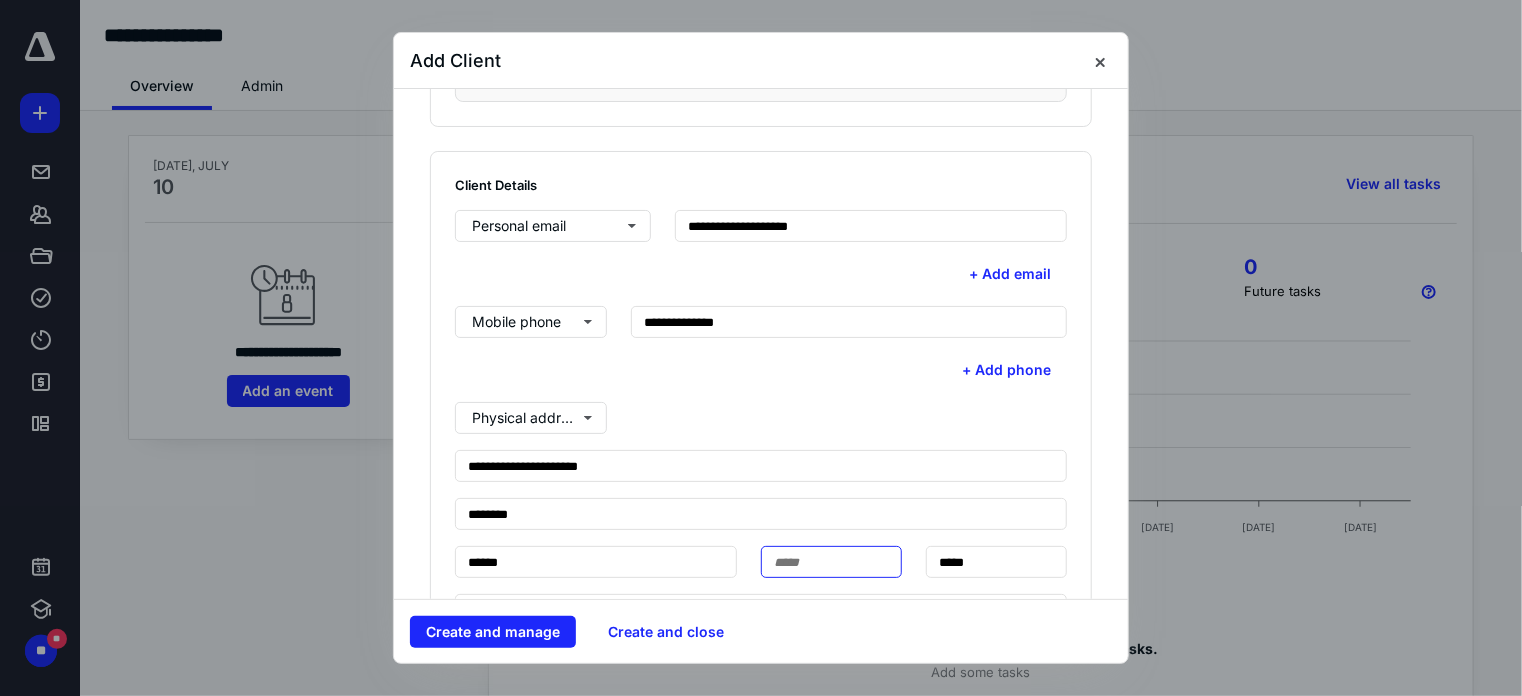 type on "*******" 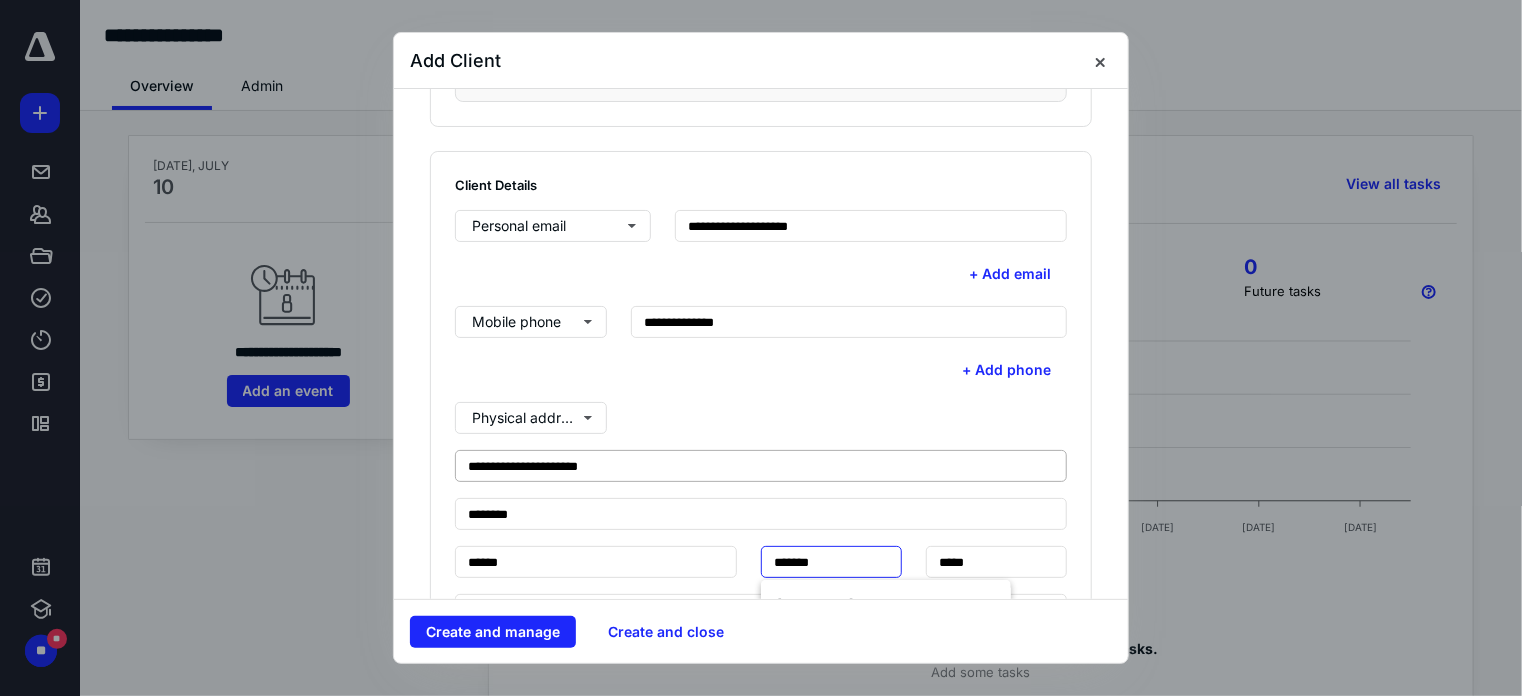 click on "Create and manage" at bounding box center [493, 632] 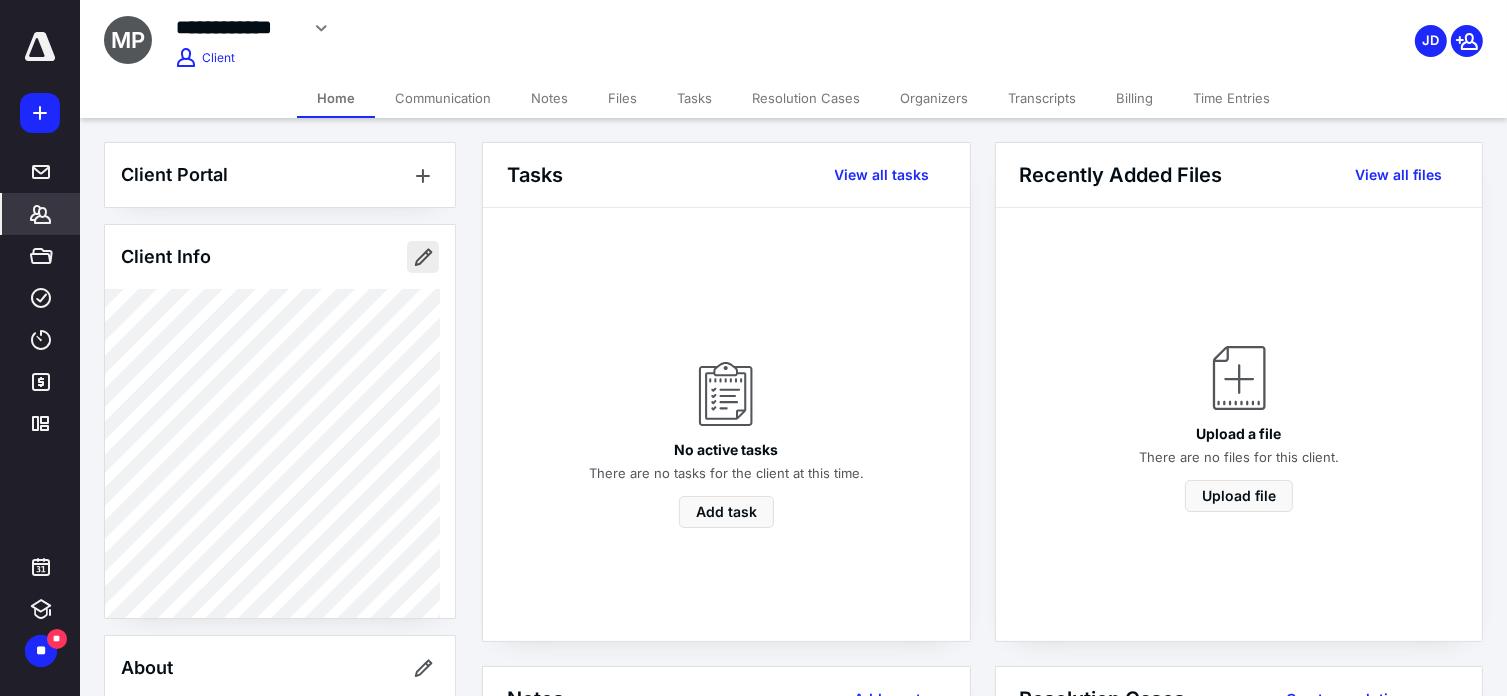 click at bounding box center (423, 257) 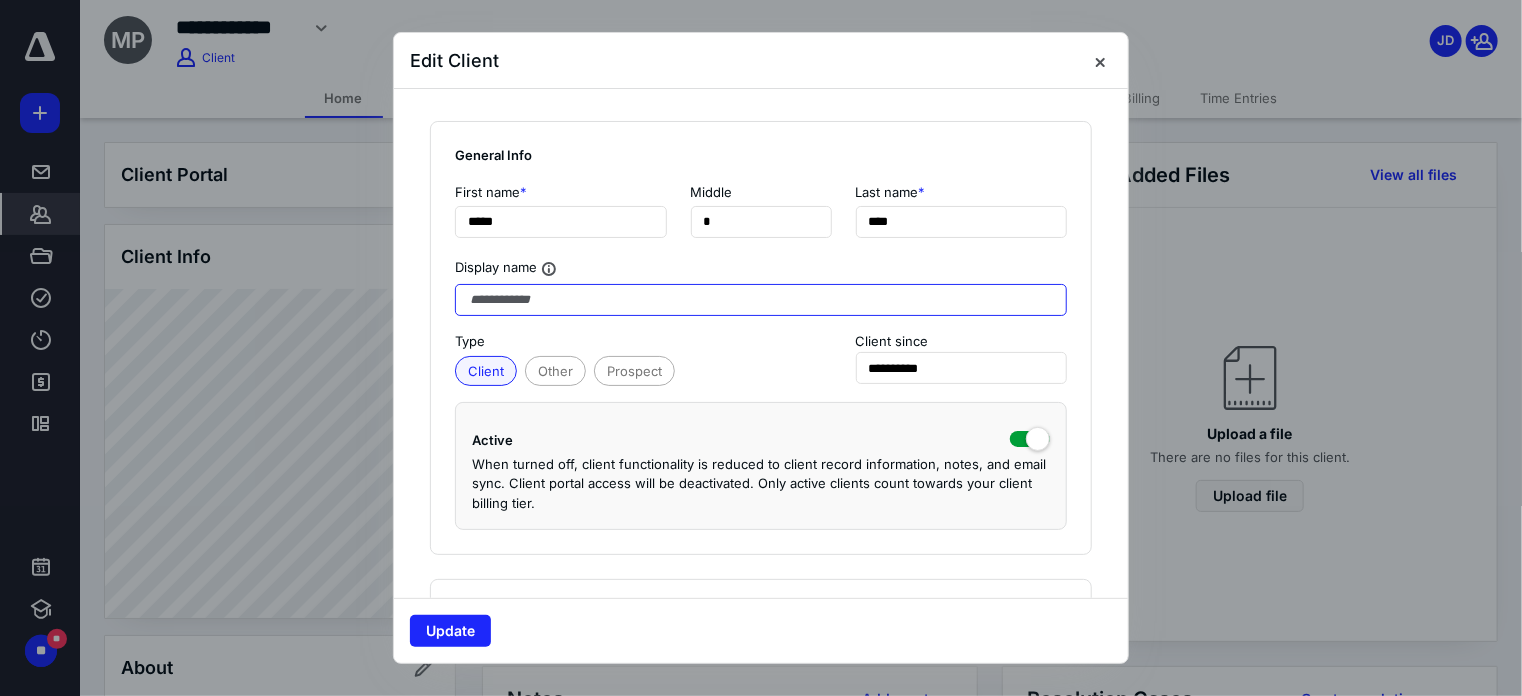 click at bounding box center (761, 300) 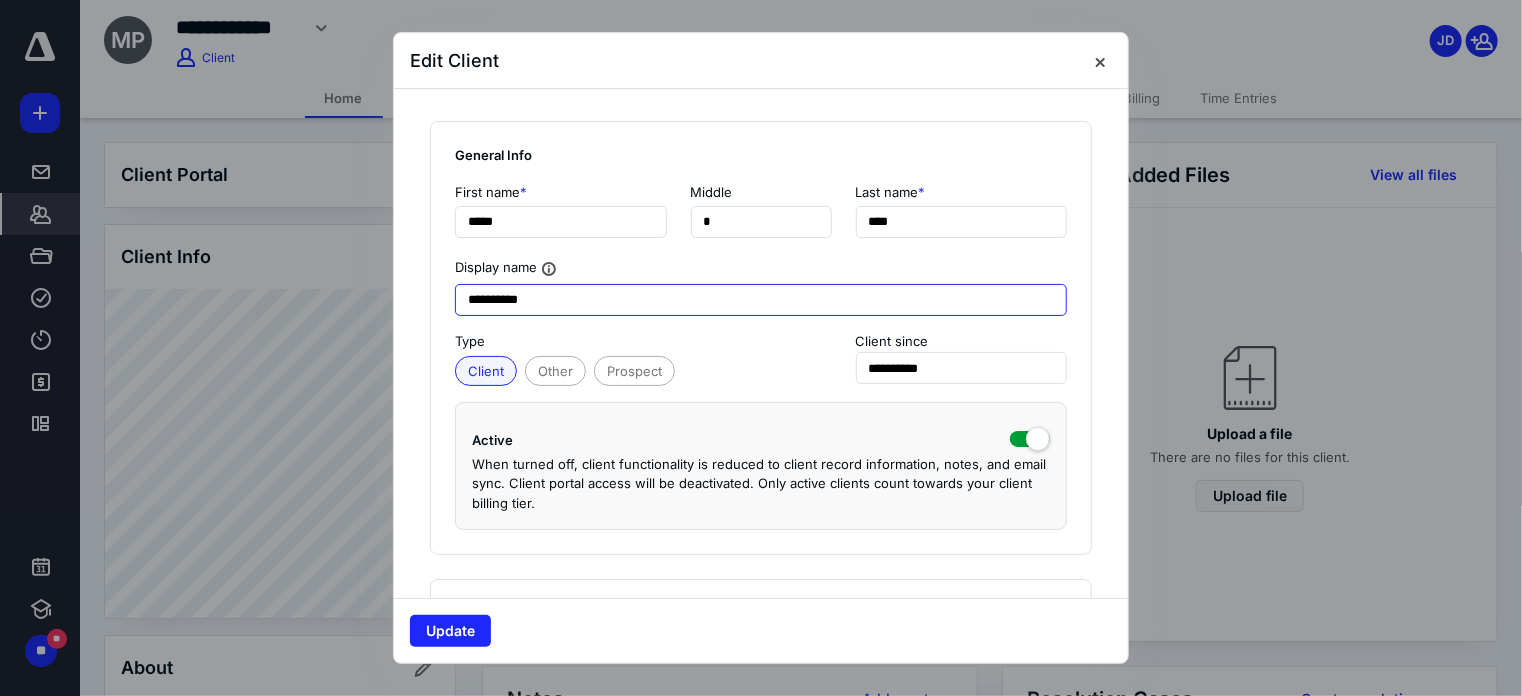 type on "**********" 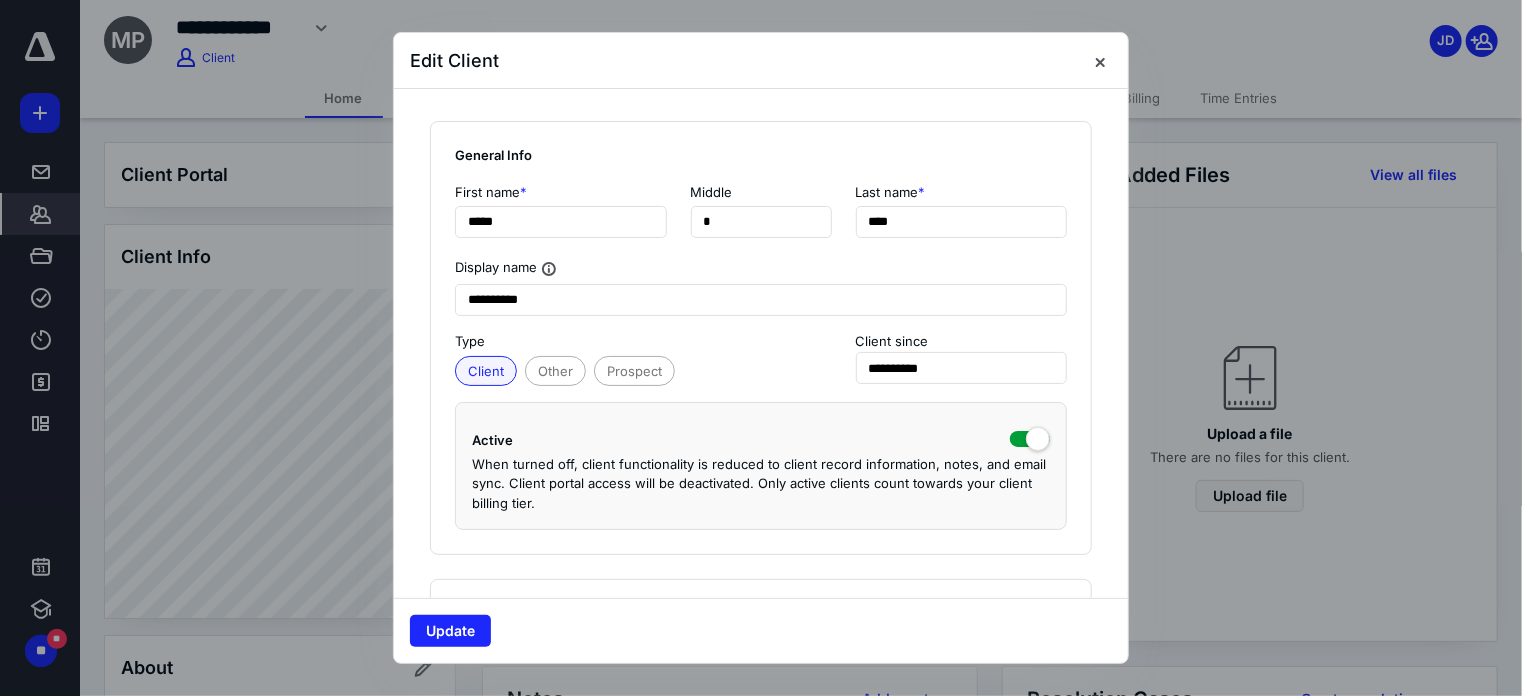 click on "When turned off, client functionality is reduced to client record information, notes, and email sync. Client portal access will be deactivated. Only active clients count towards your client billing tier." at bounding box center [761, 484] 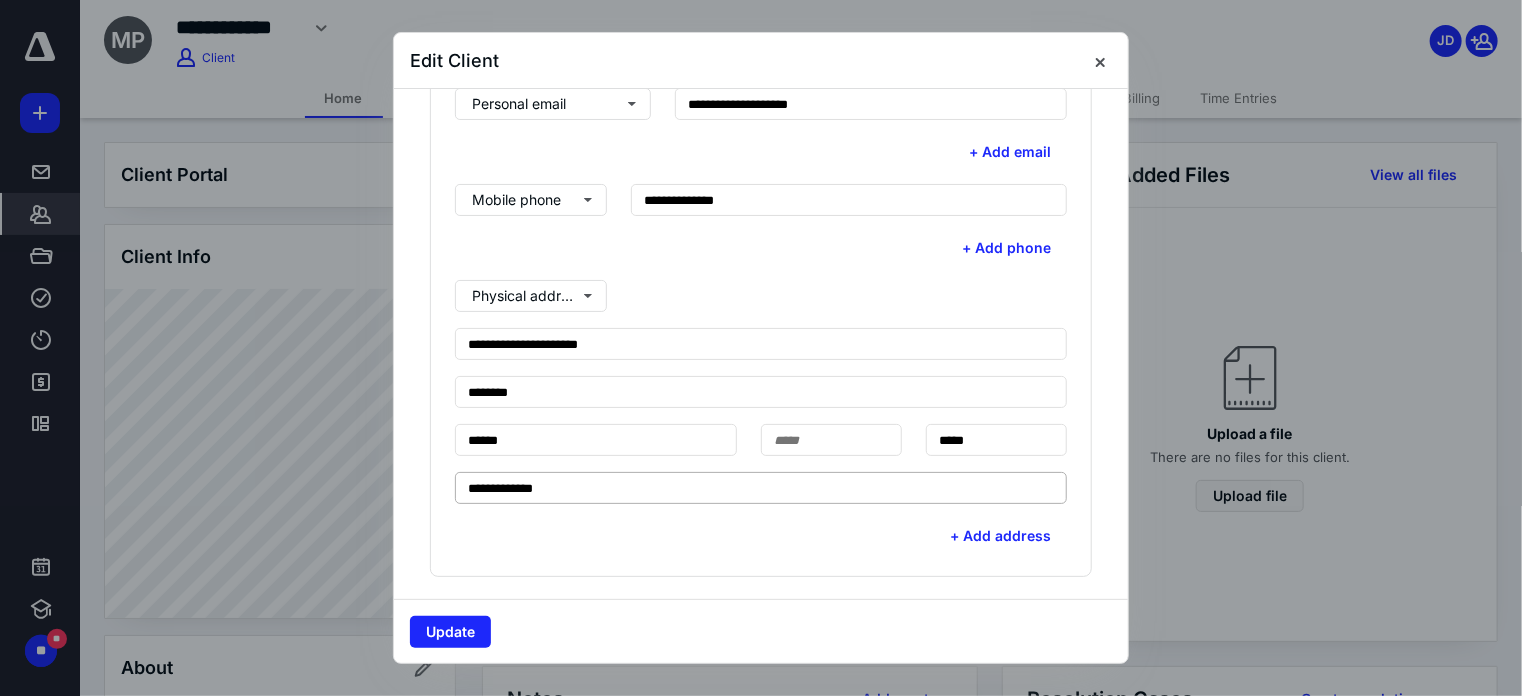 scroll, scrollTop: 600, scrollLeft: 0, axis: vertical 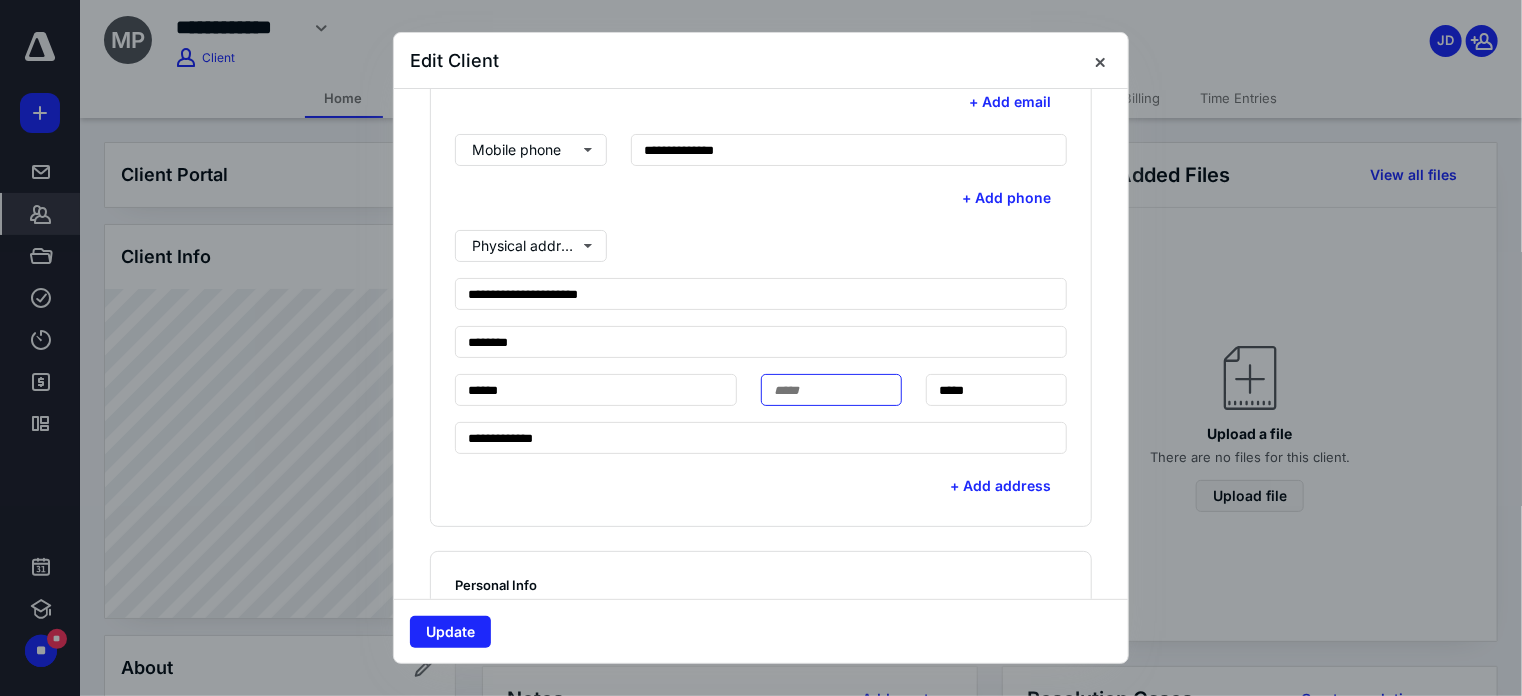 click at bounding box center [831, 390] 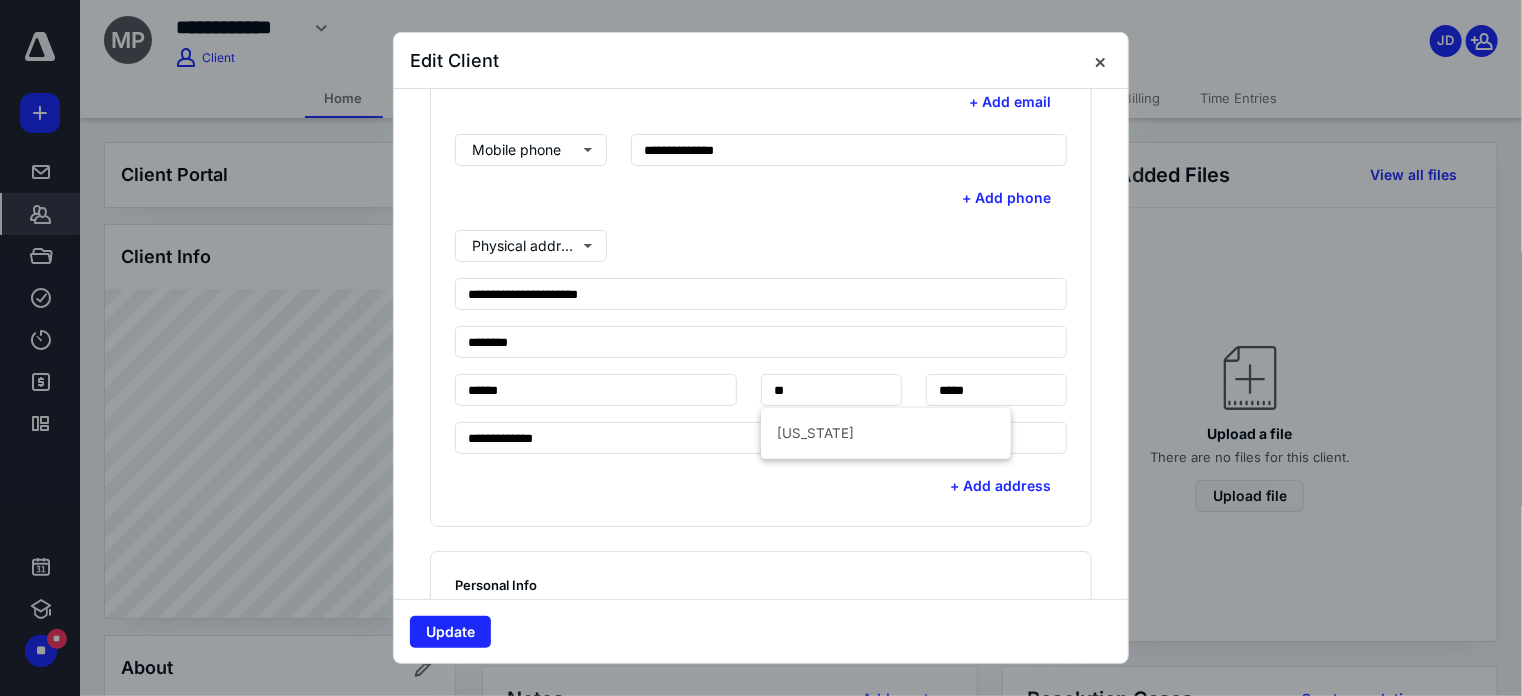 click on "**********" at bounding box center (761, 253) 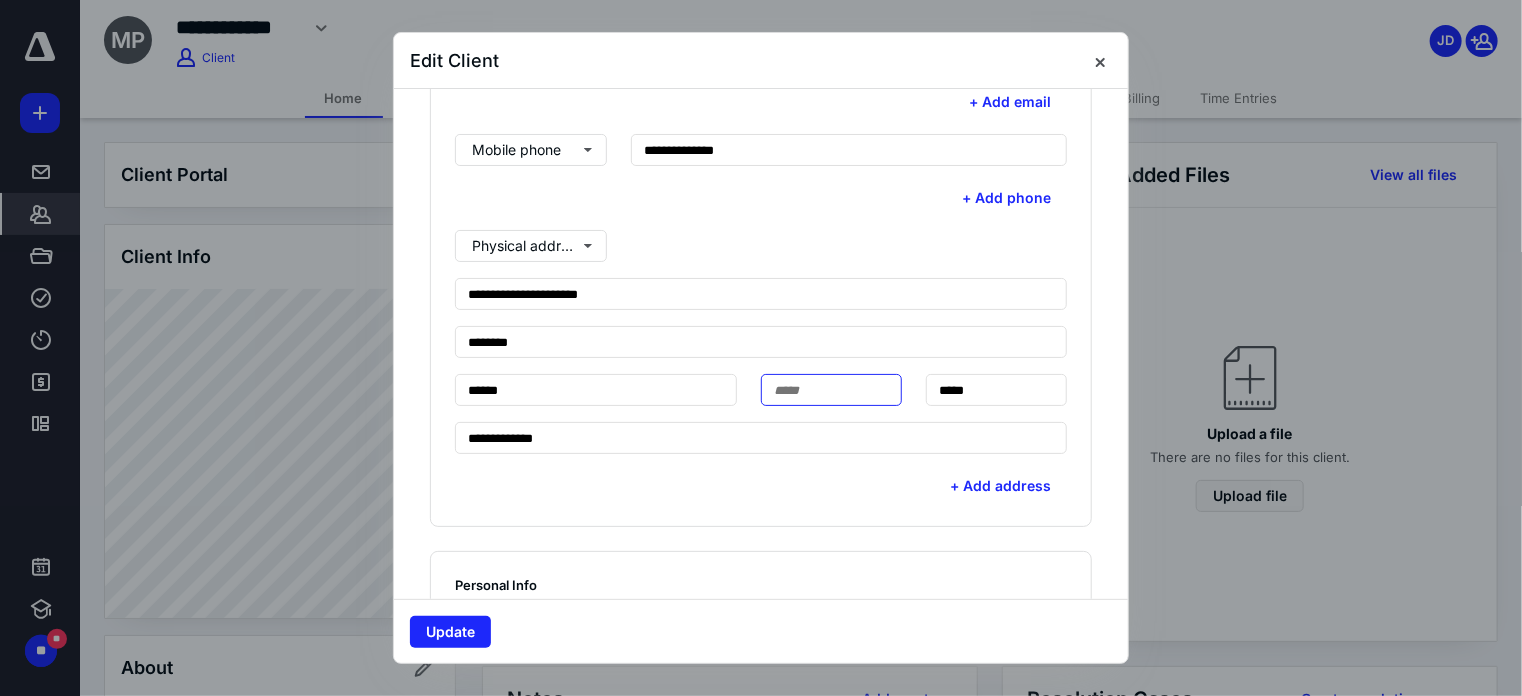 click at bounding box center (831, 390) 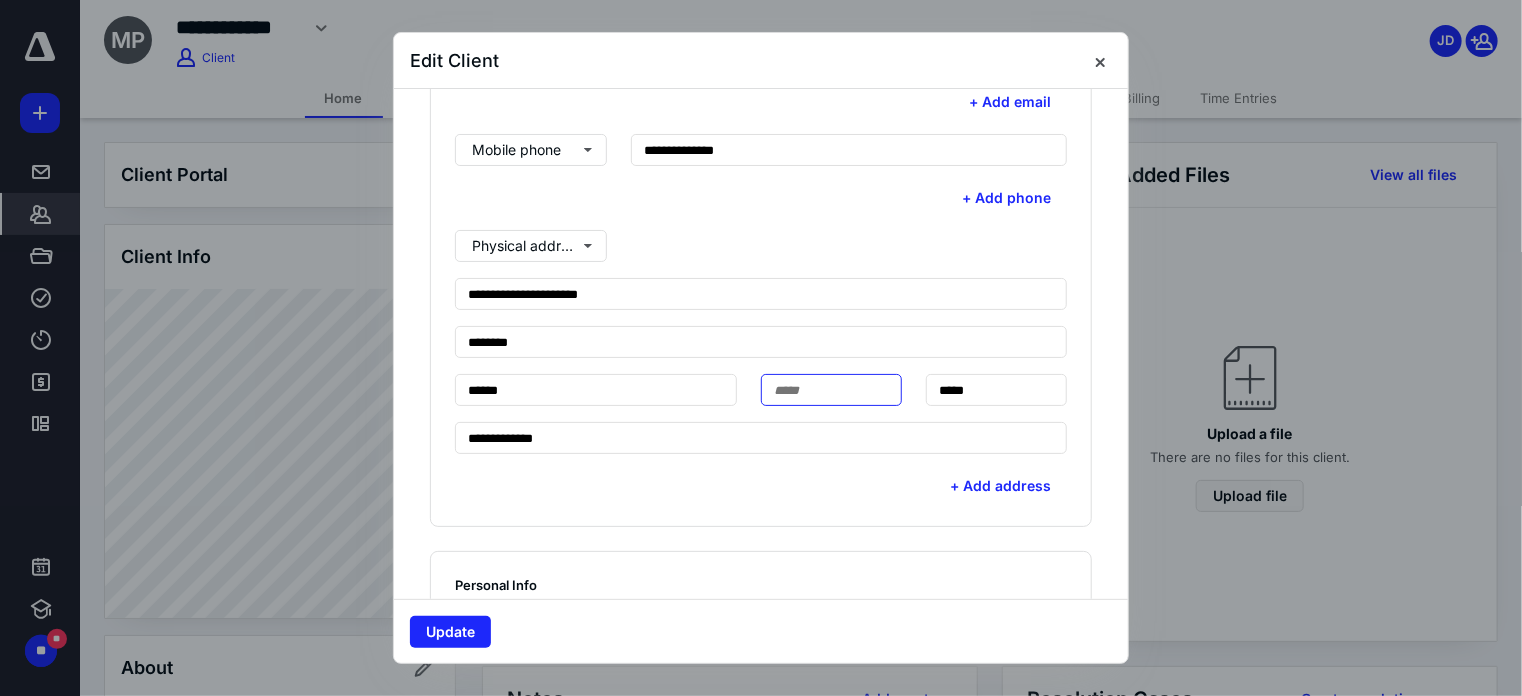 type on "*******" 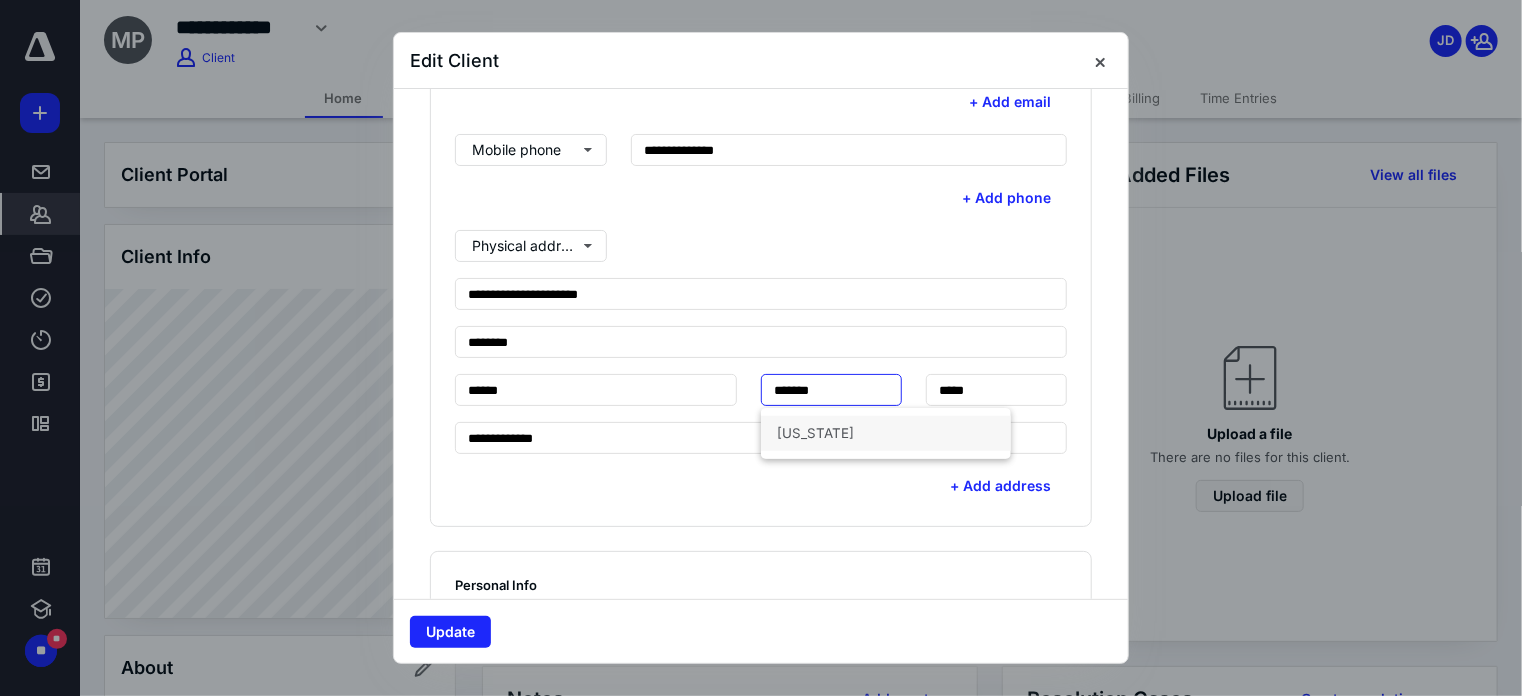 click on "[US_STATE]" at bounding box center [886, 433] 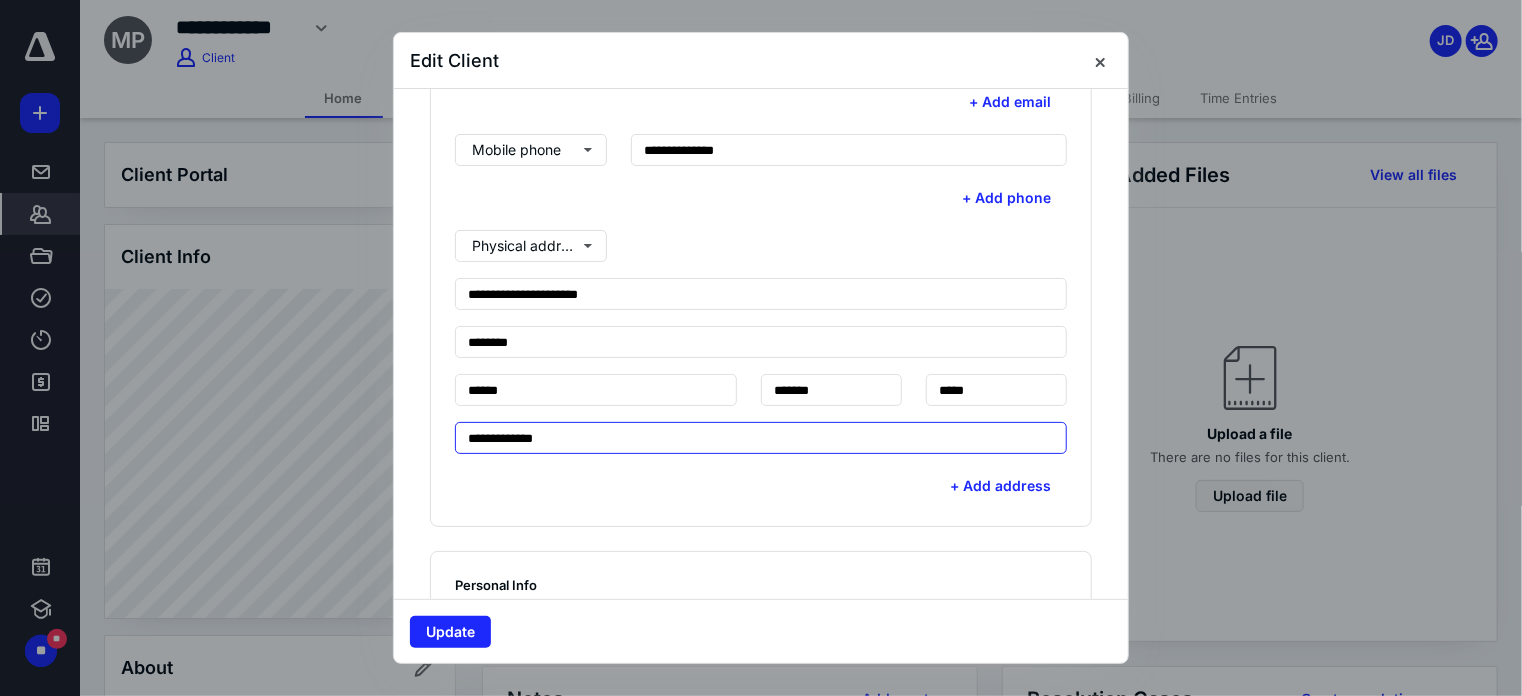 click on "**********" at bounding box center [761, 438] 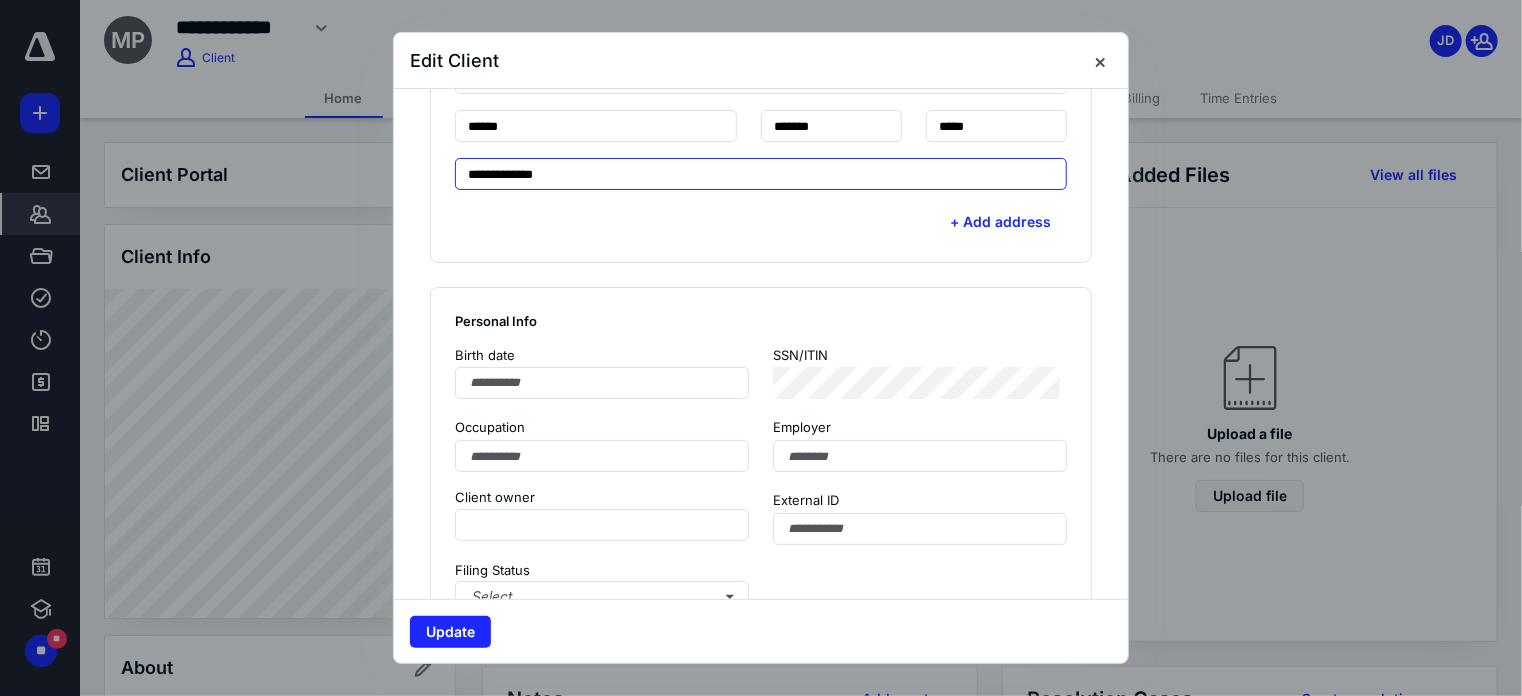 scroll, scrollTop: 900, scrollLeft: 0, axis: vertical 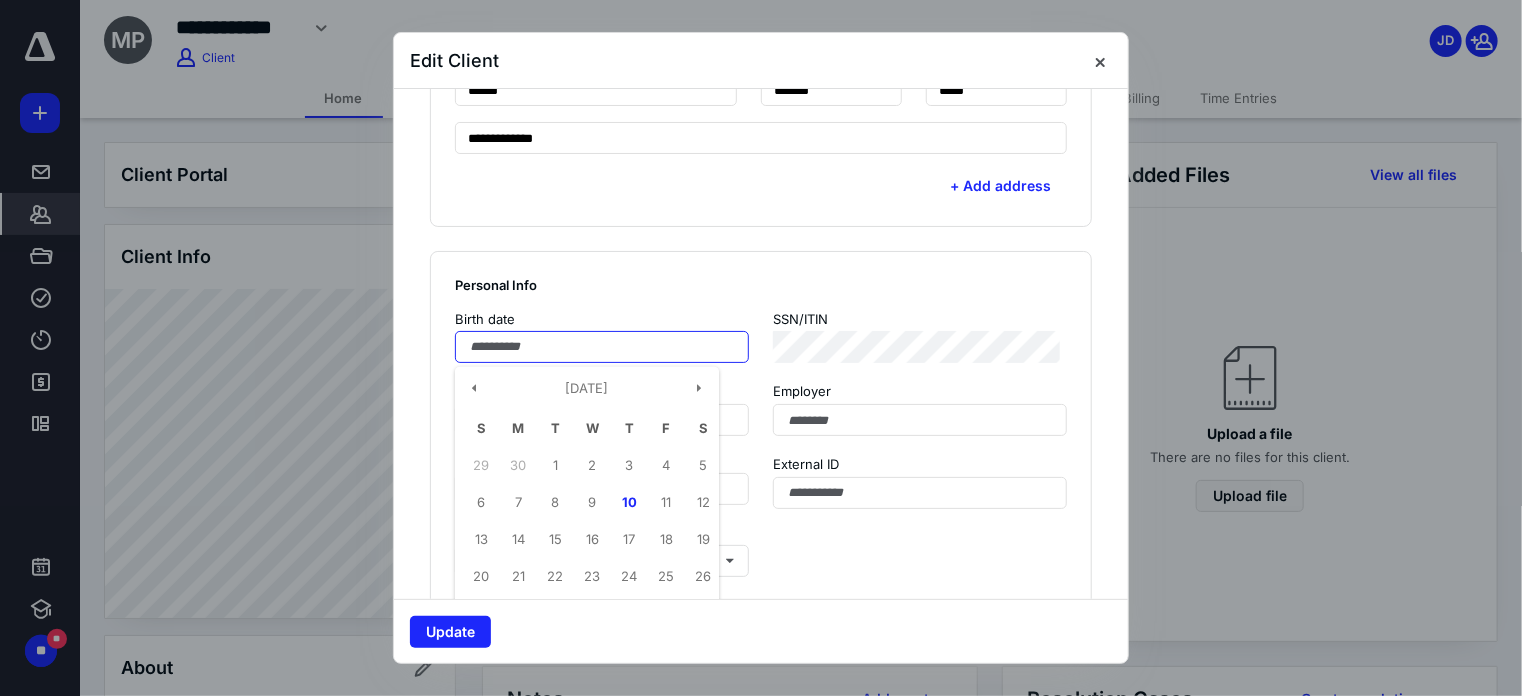 click at bounding box center (602, 347) 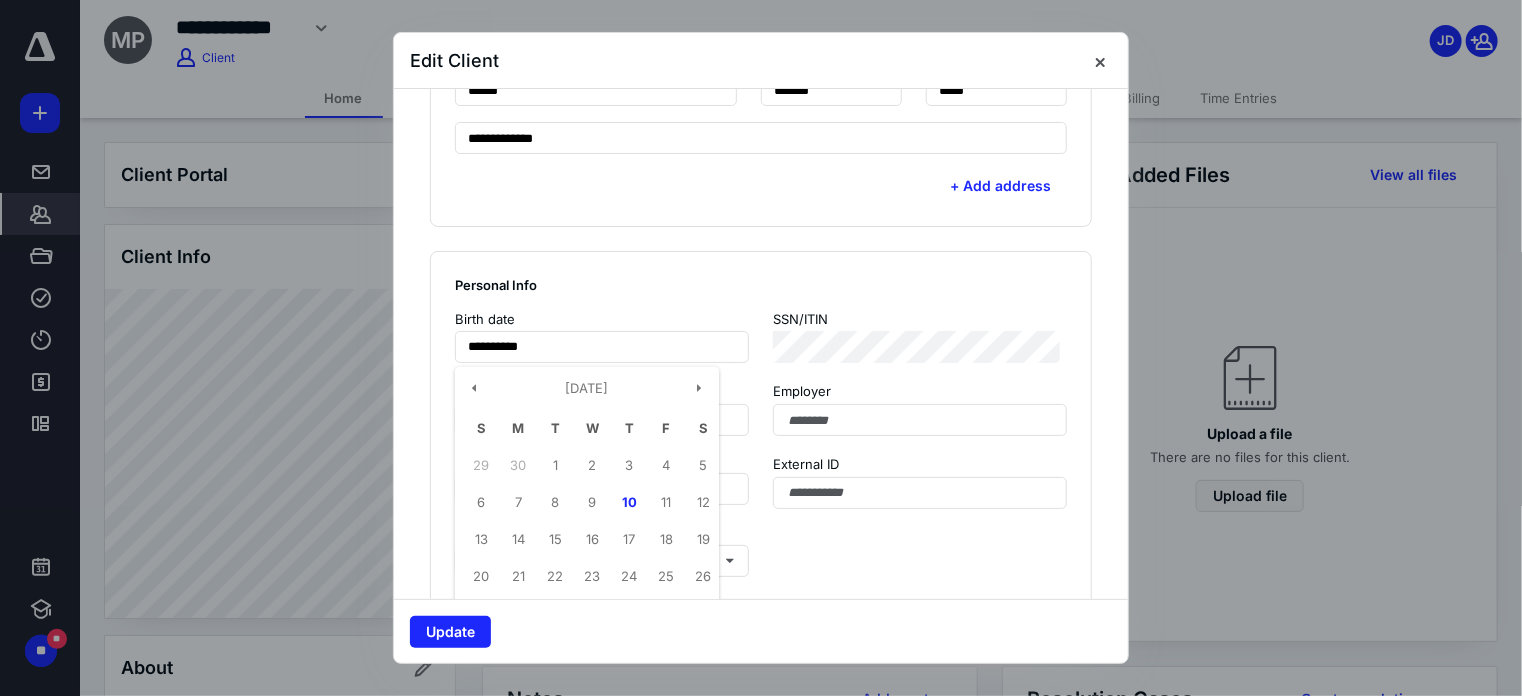 type on "**********" 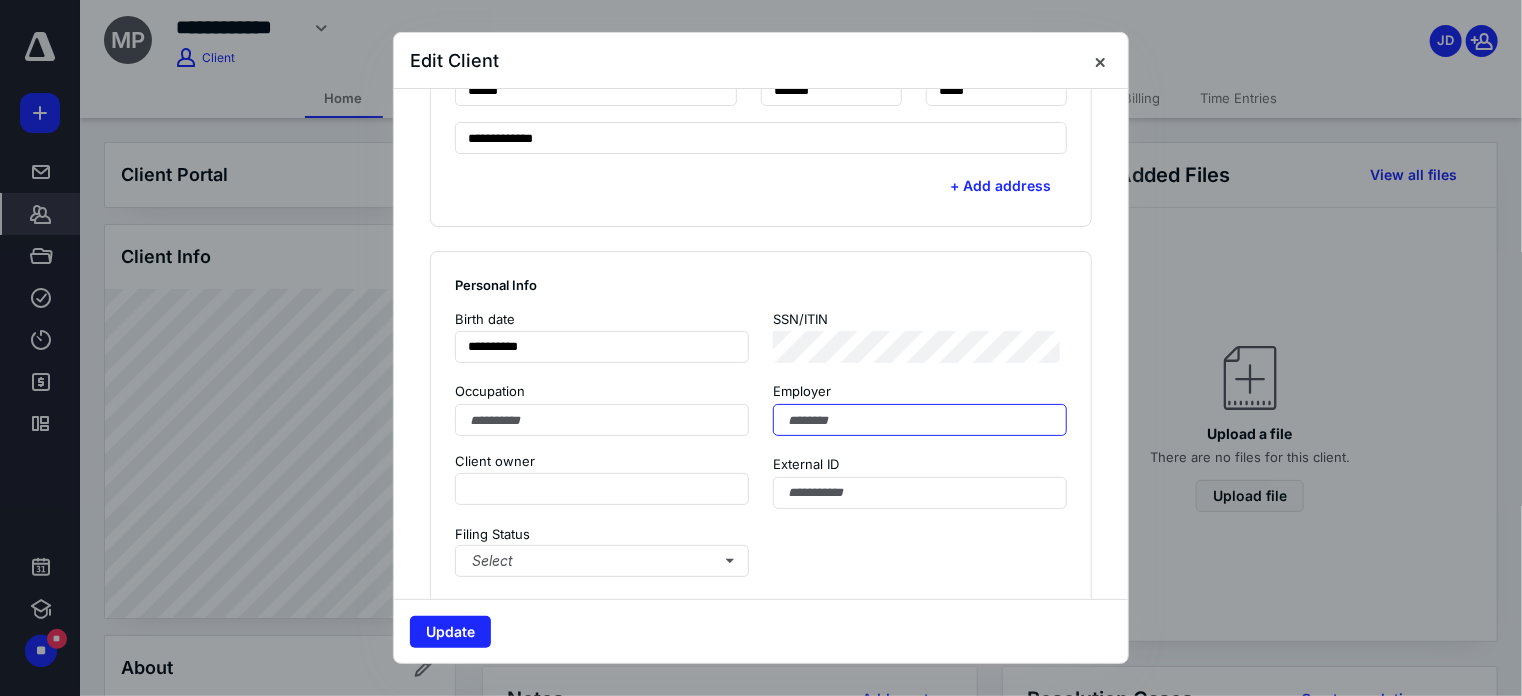 click at bounding box center [920, 420] 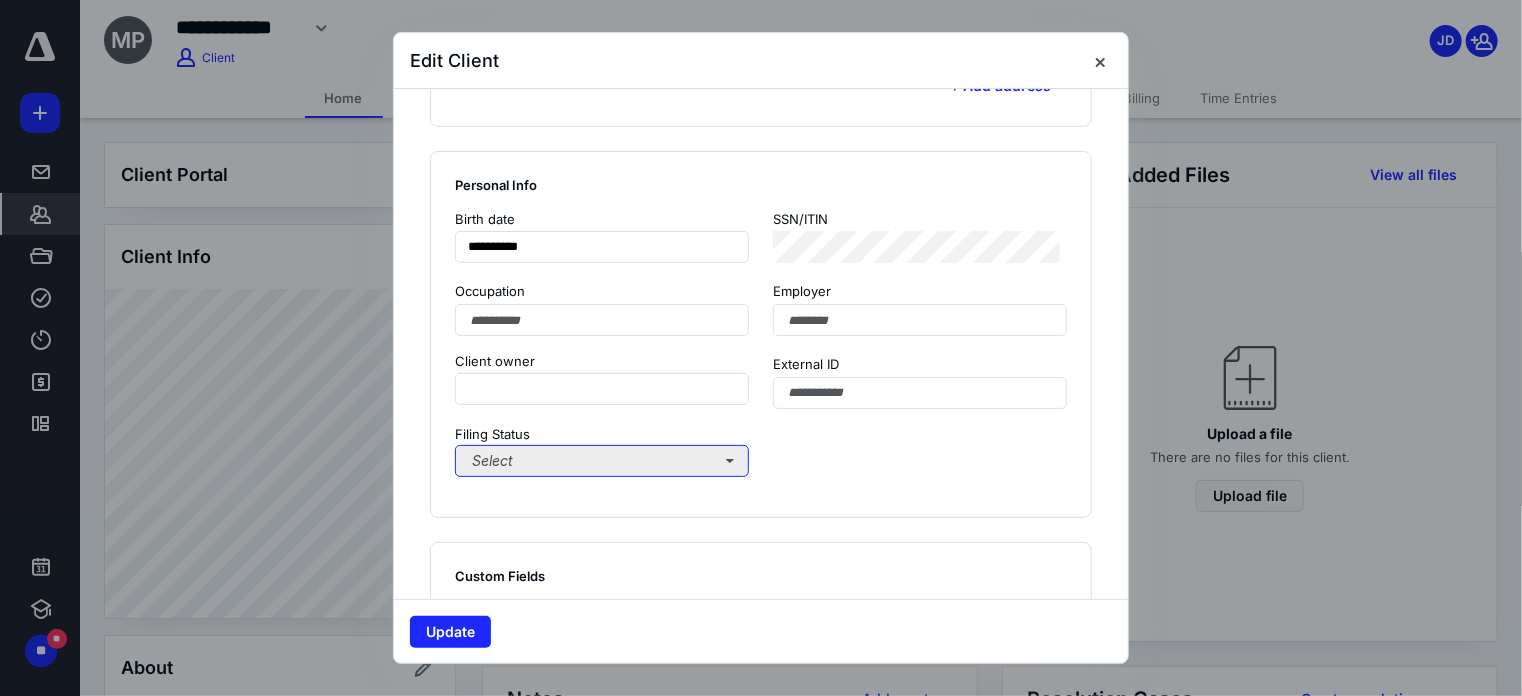 click on "Select" at bounding box center [602, 461] 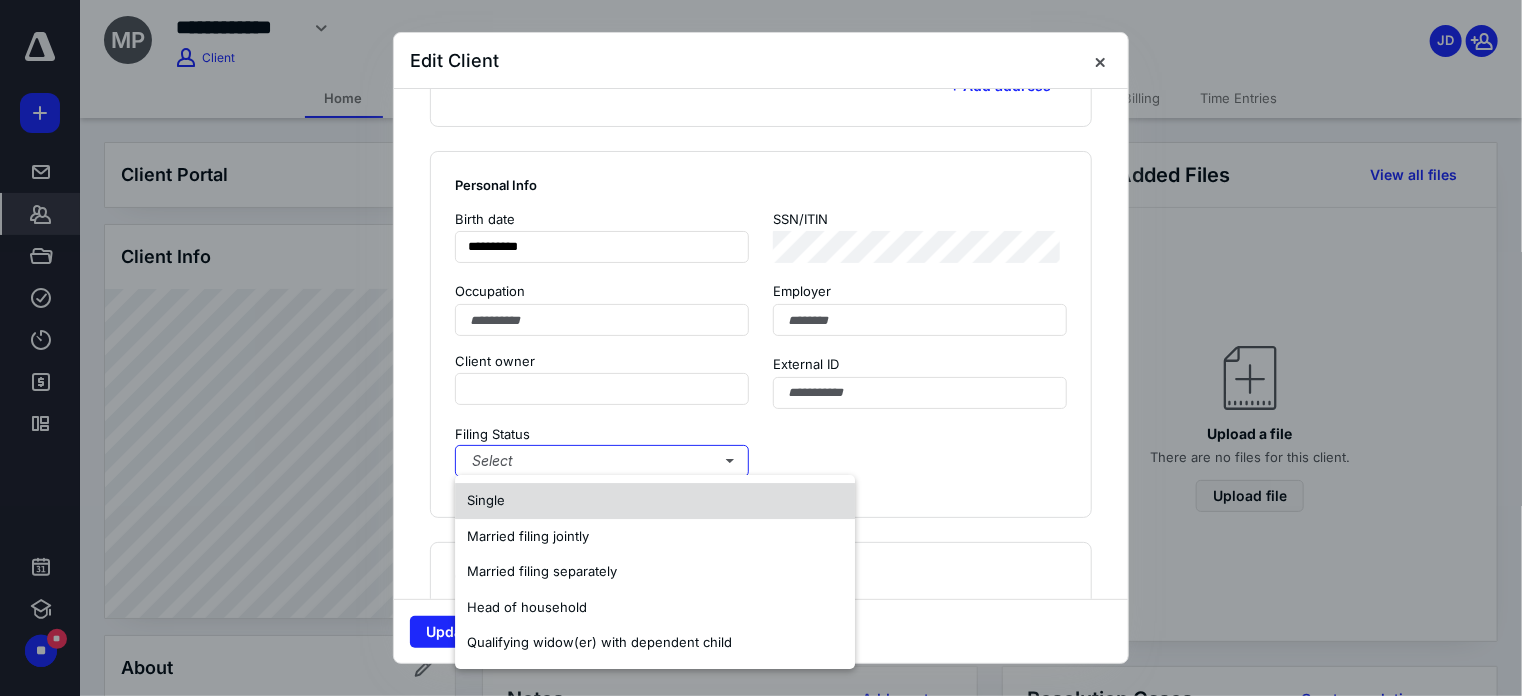click on "Single" at bounding box center [655, 501] 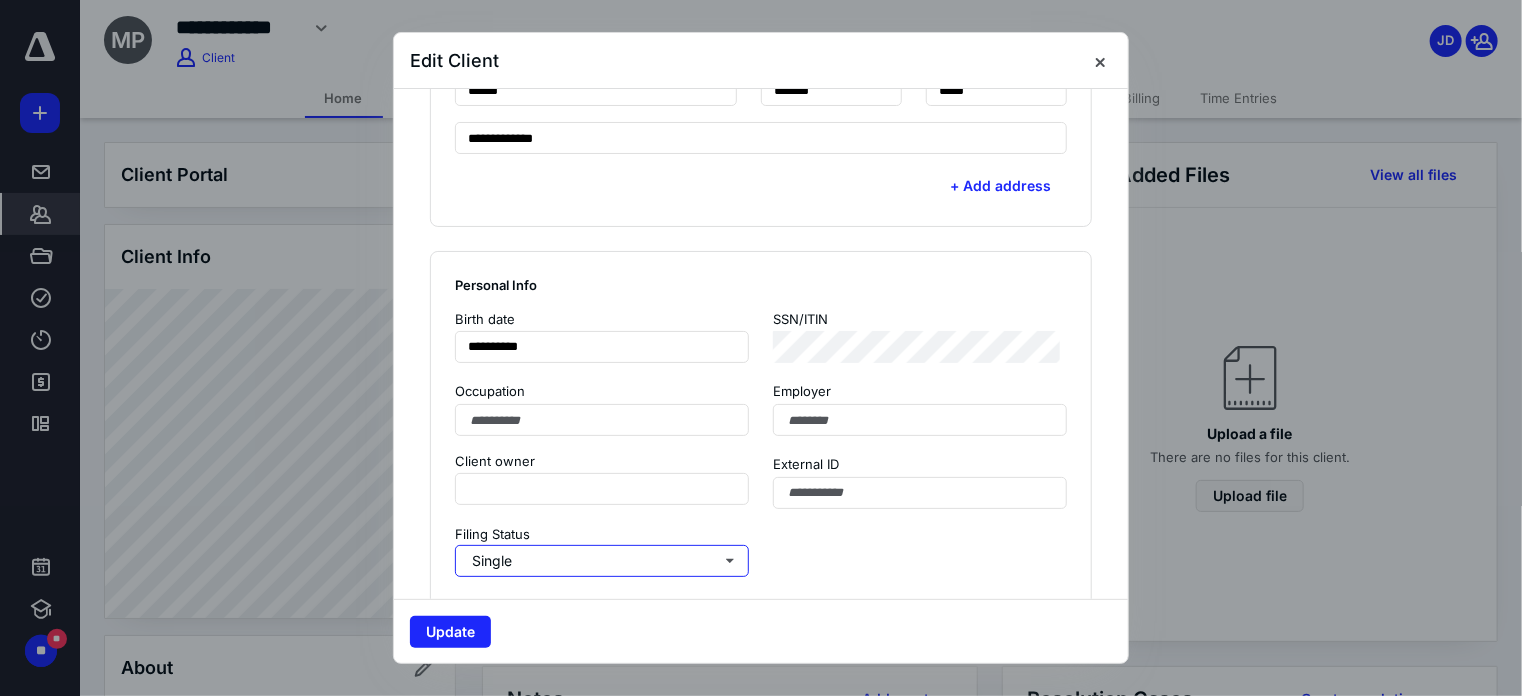scroll, scrollTop: 900, scrollLeft: 0, axis: vertical 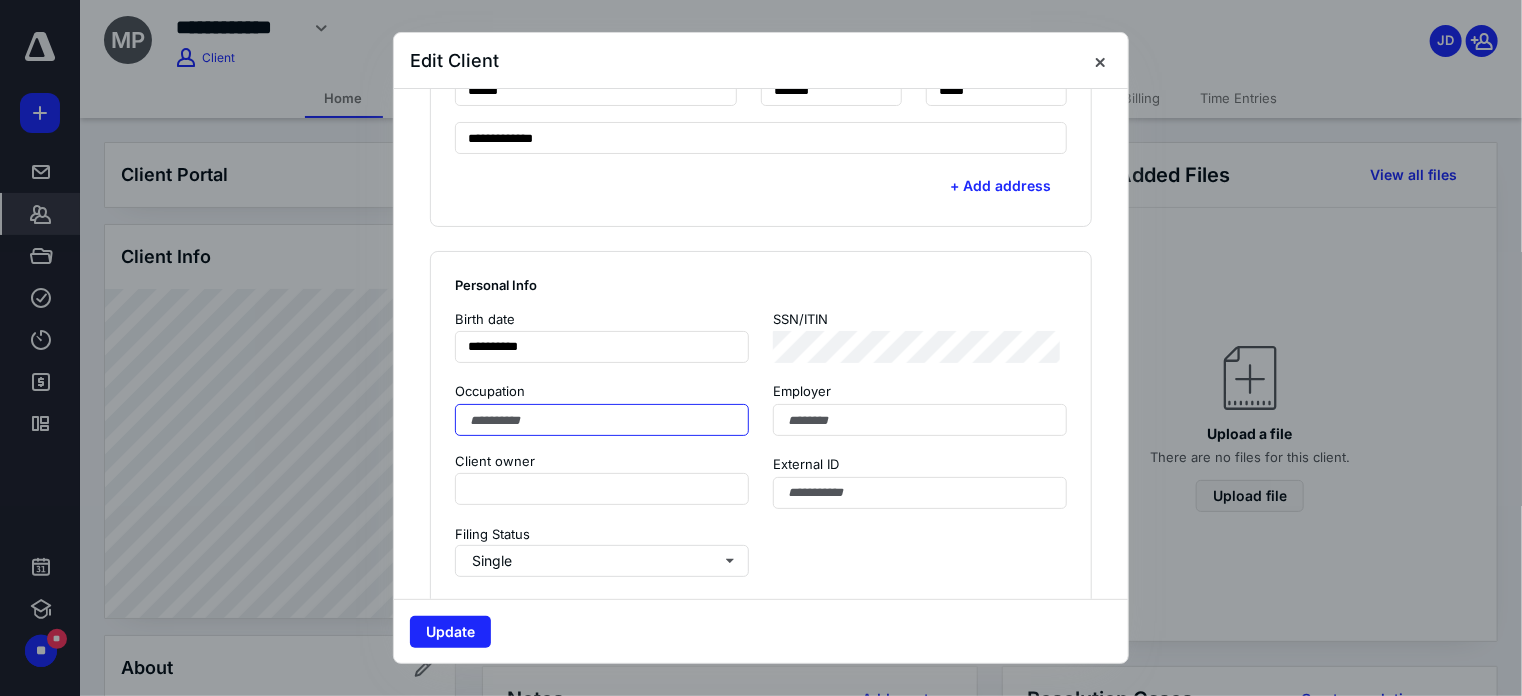 click at bounding box center (602, 420) 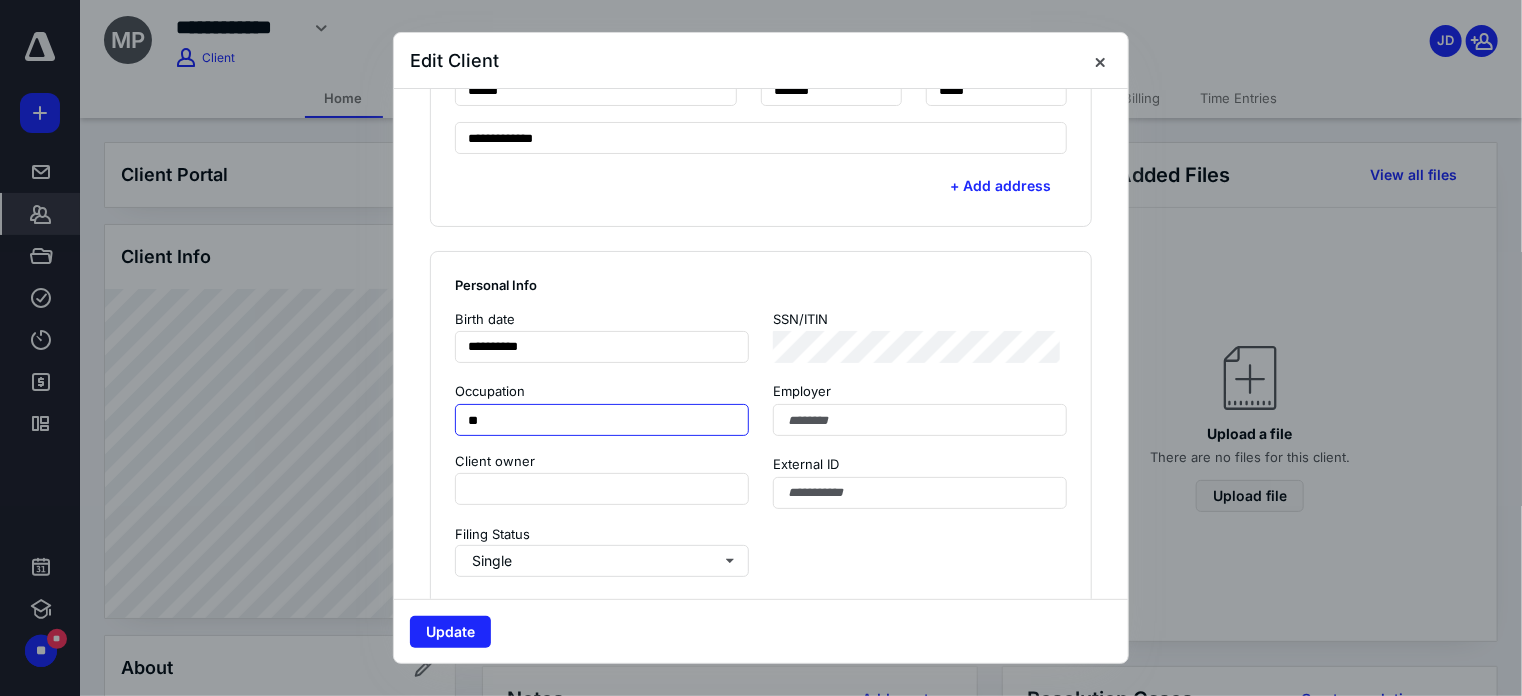 type on "*" 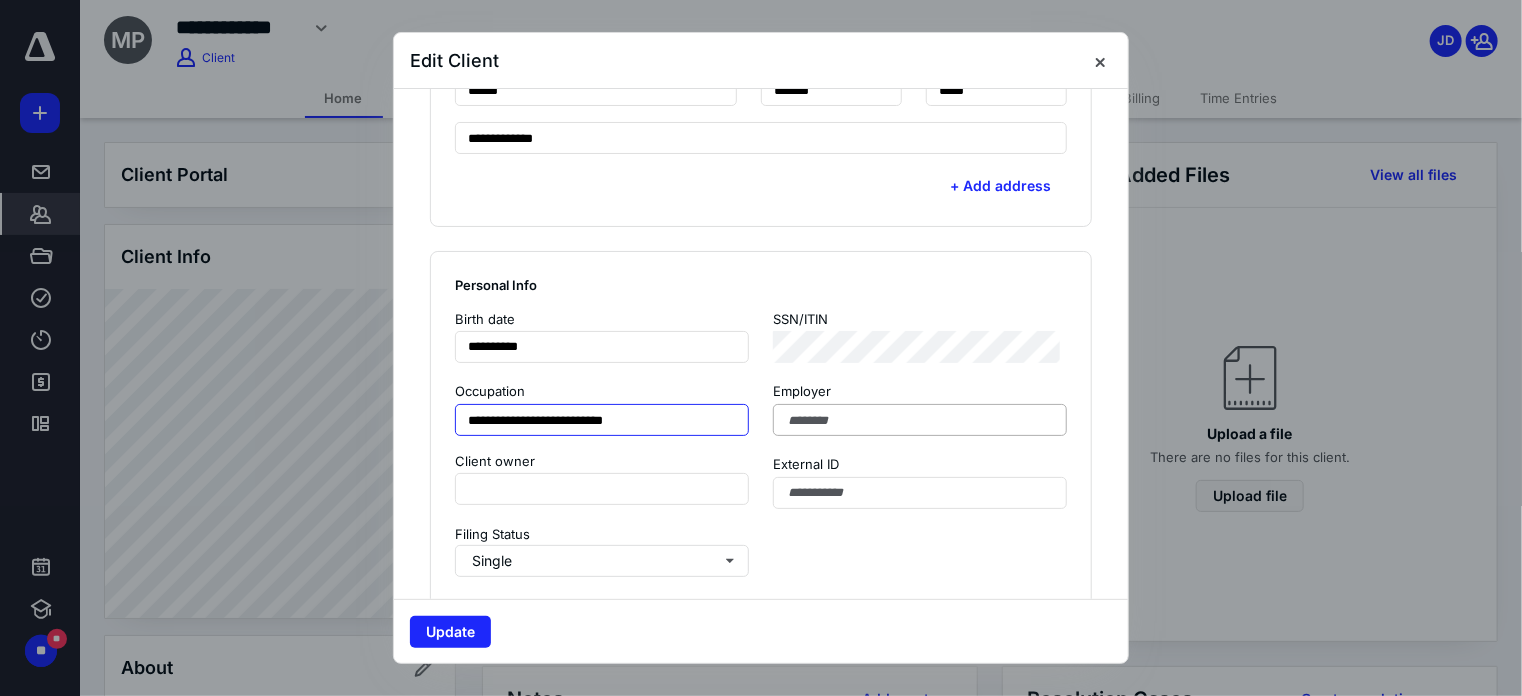 type on "**********" 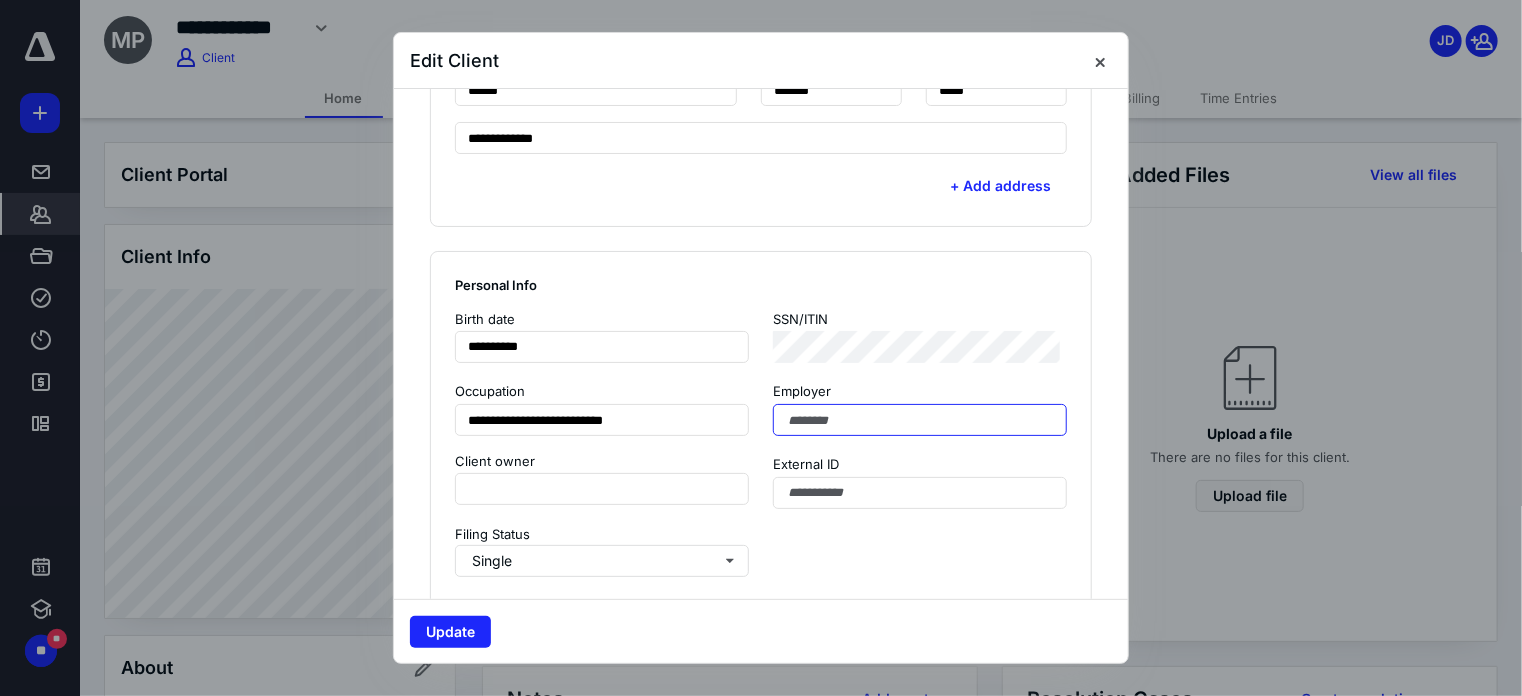 click at bounding box center (920, 420) 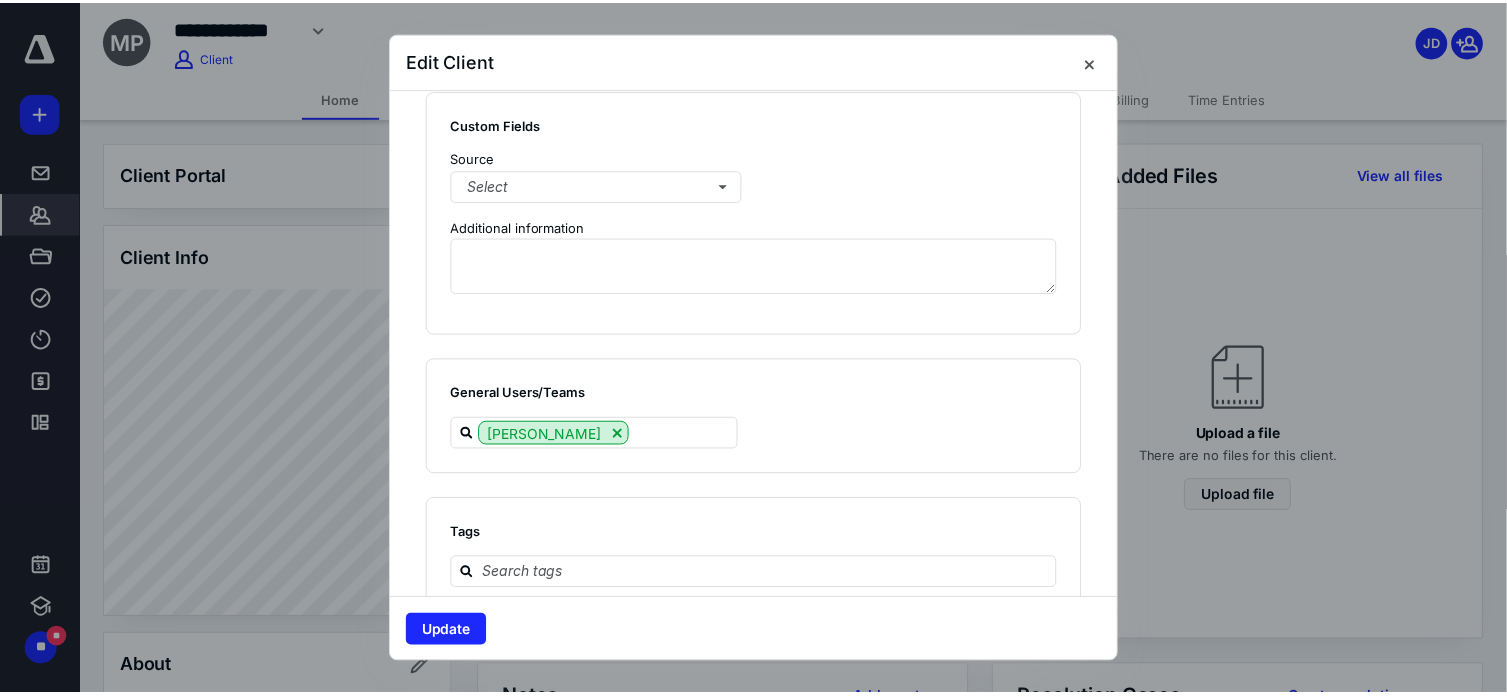 scroll, scrollTop: 1497, scrollLeft: 0, axis: vertical 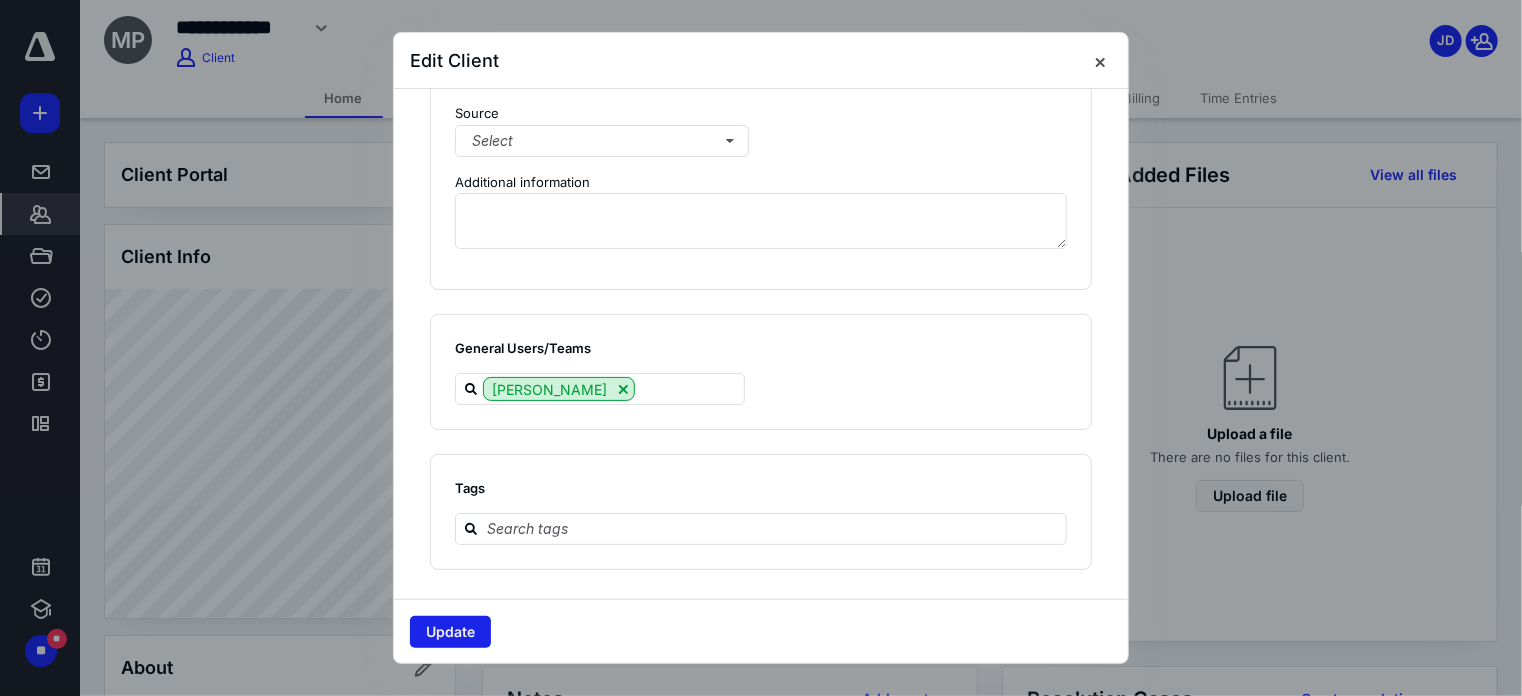 click on "Update" at bounding box center (450, 632) 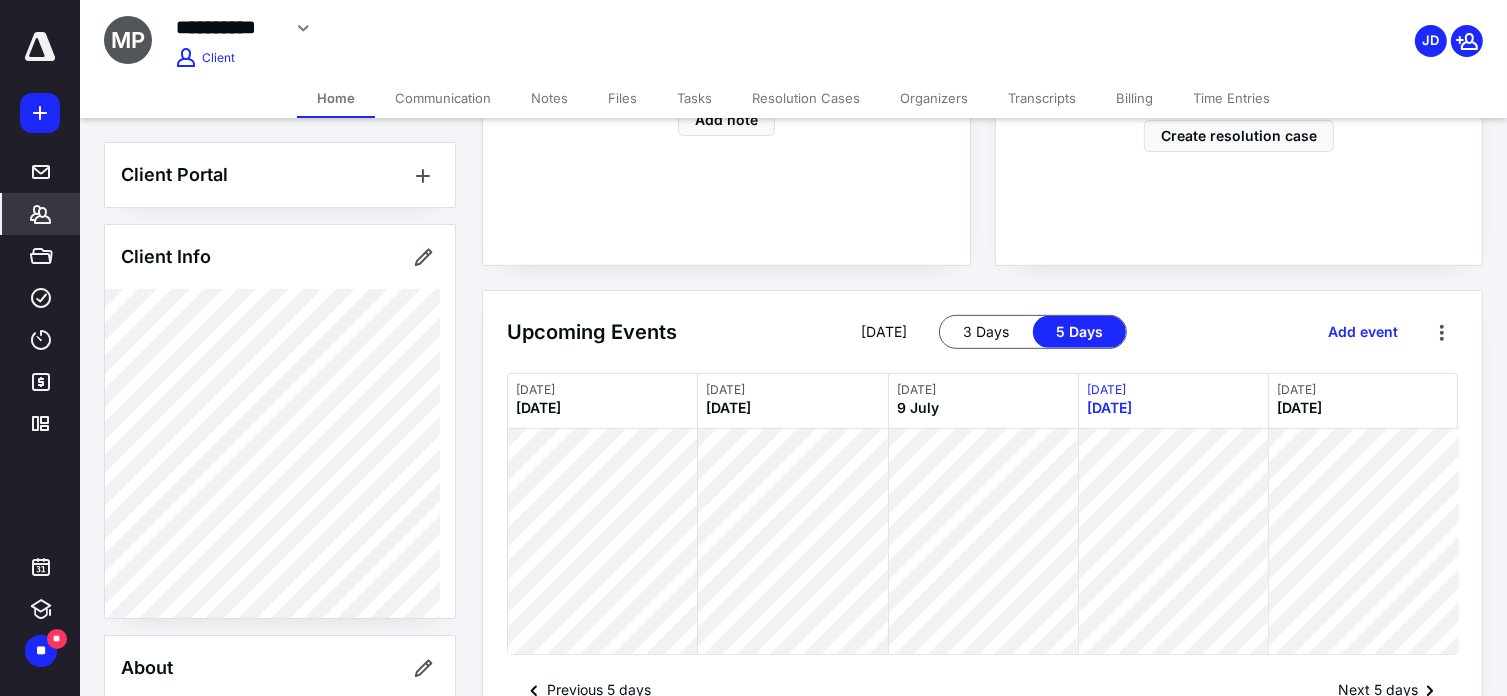 scroll, scrollTop: 952, scrollLeft: 0, axis: vertical 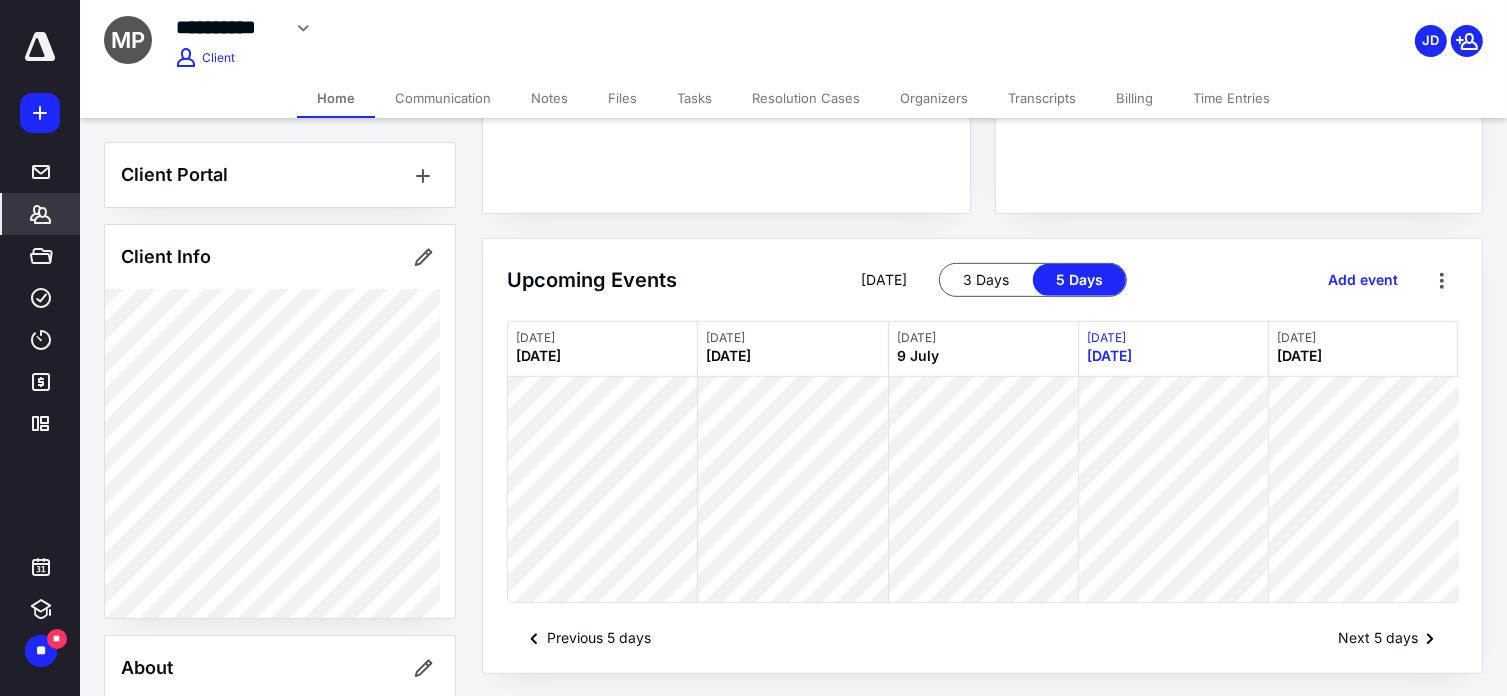 click on "Resolution Cases" at bounding box center (806, 98) 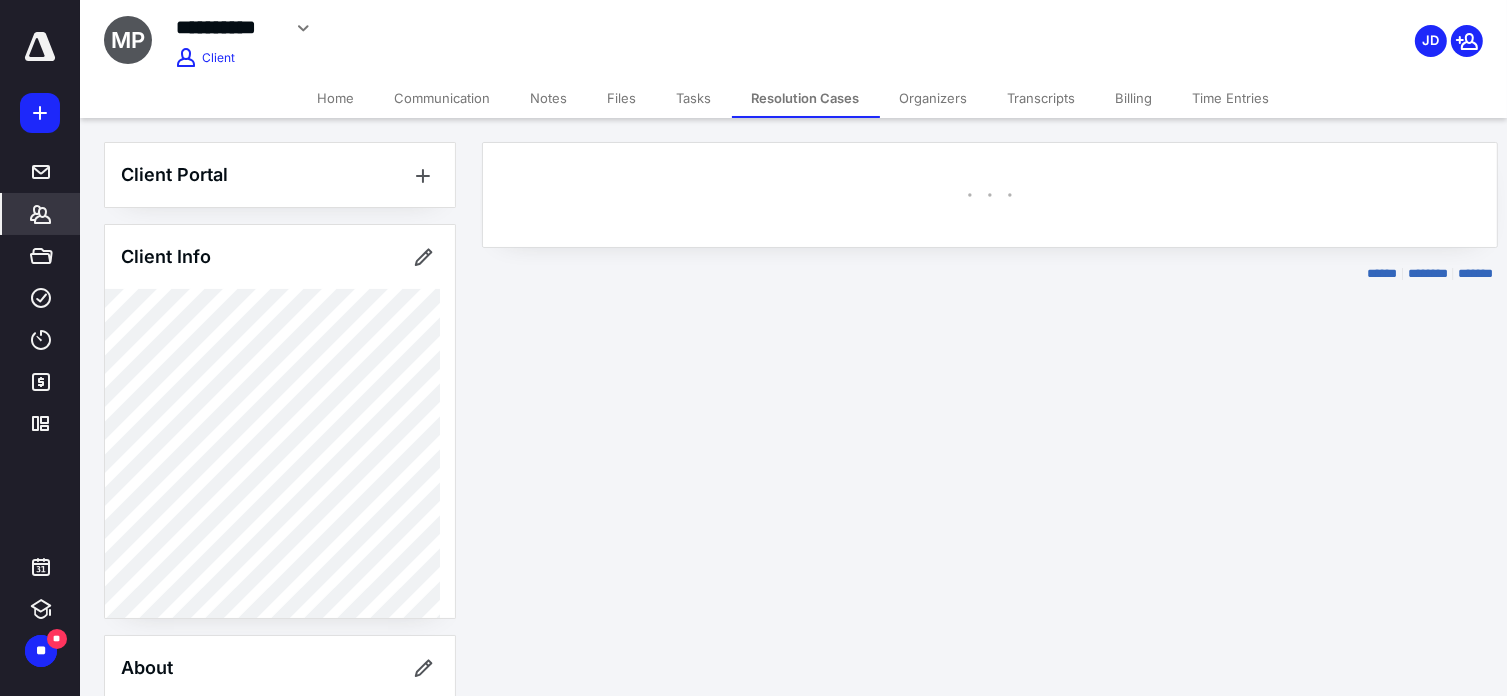scroll, scrollTop: 0, scrollLeft: 0, axis: both 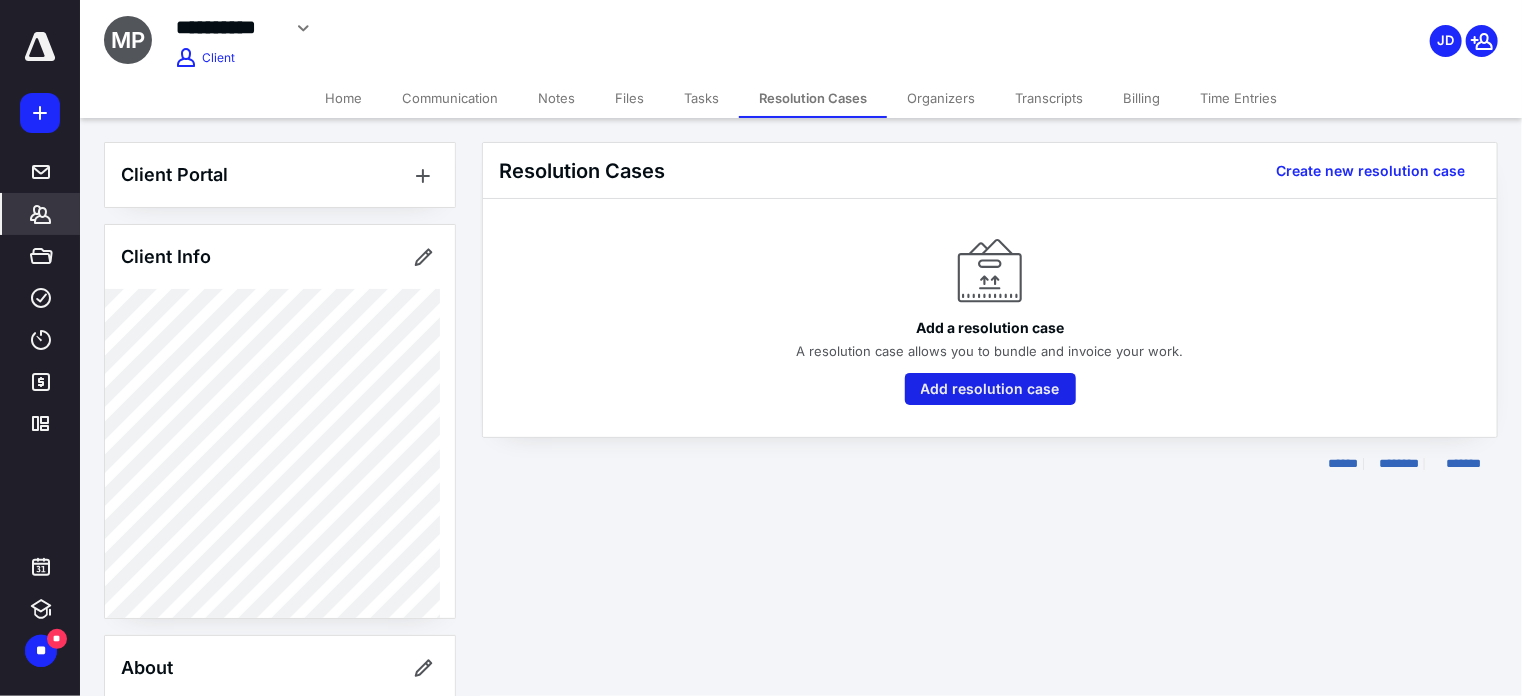 click on "Add resolution case" at bounding box center [990, 389] 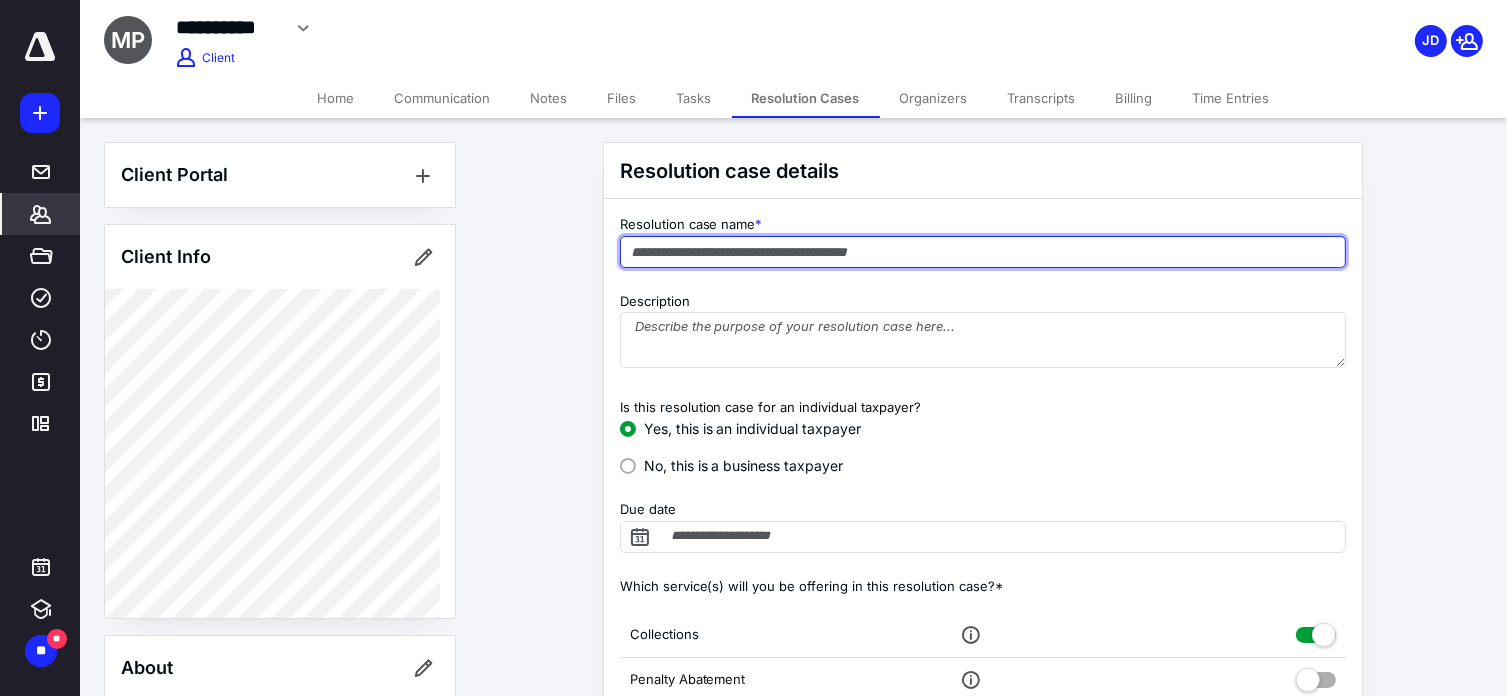 click at bounding box center [983, 252] 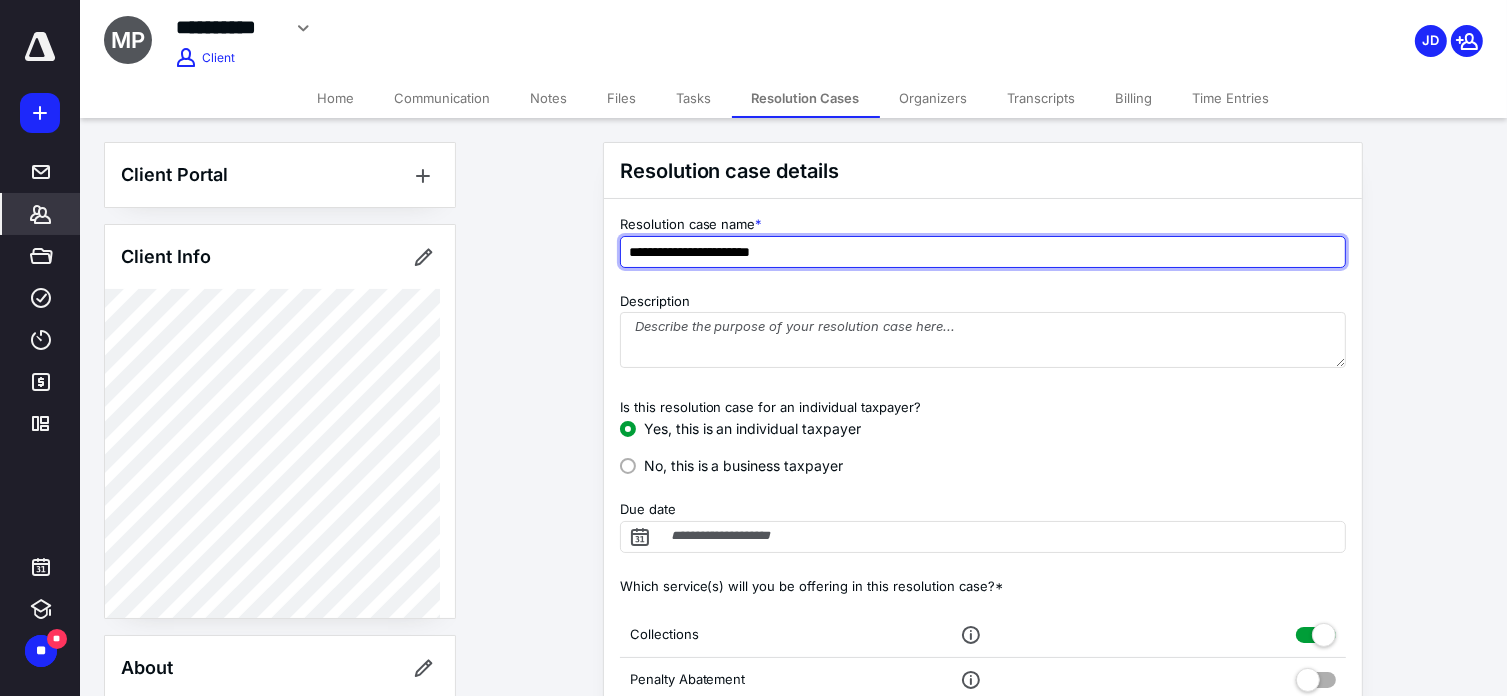 type on "**********" 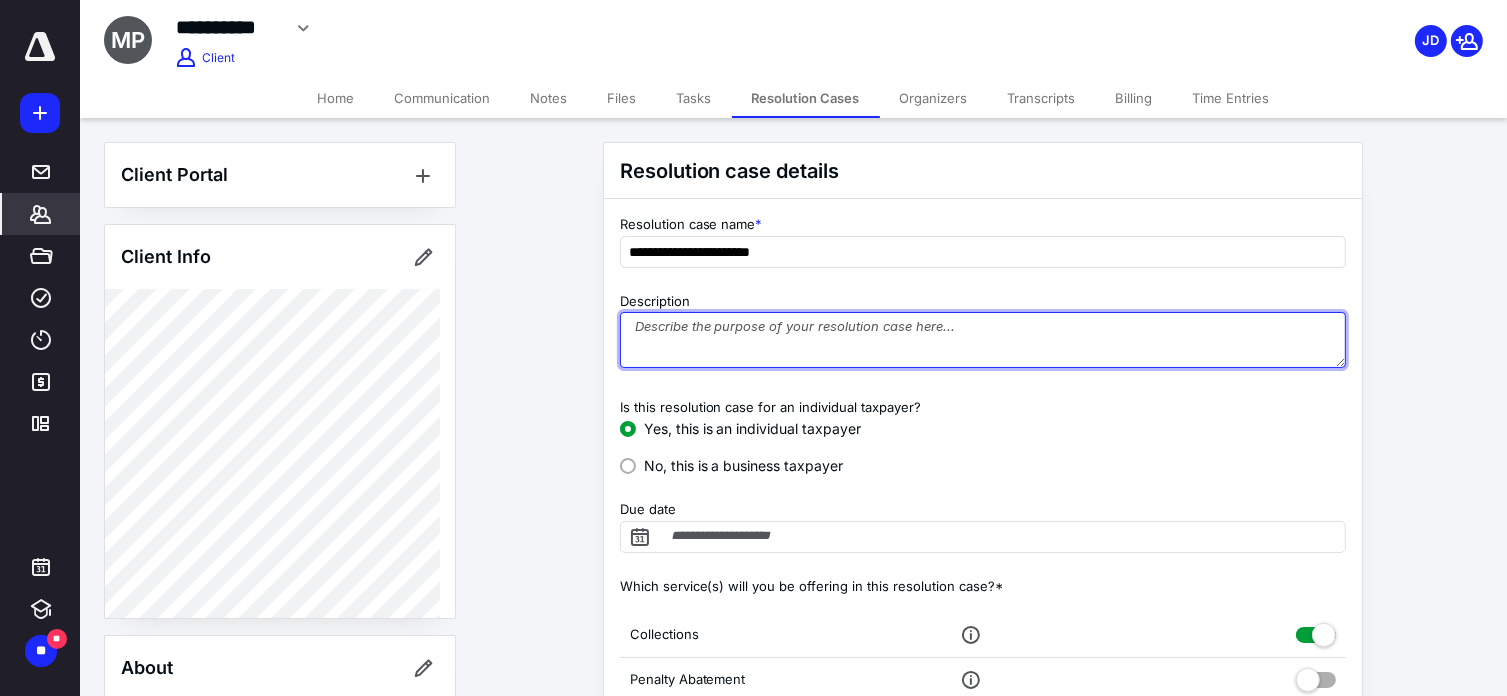 click on "Description" at bounding box center (983, 340) 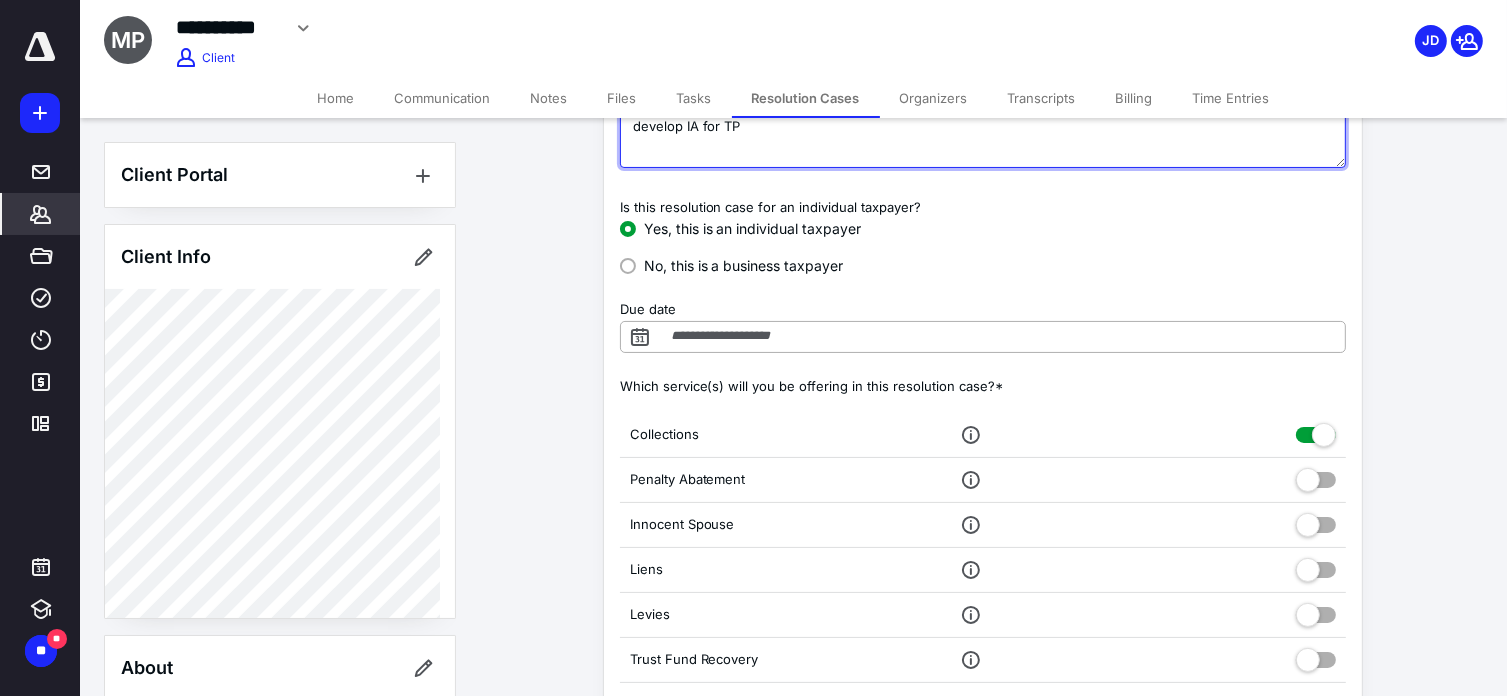 type on "develop IA for TP" 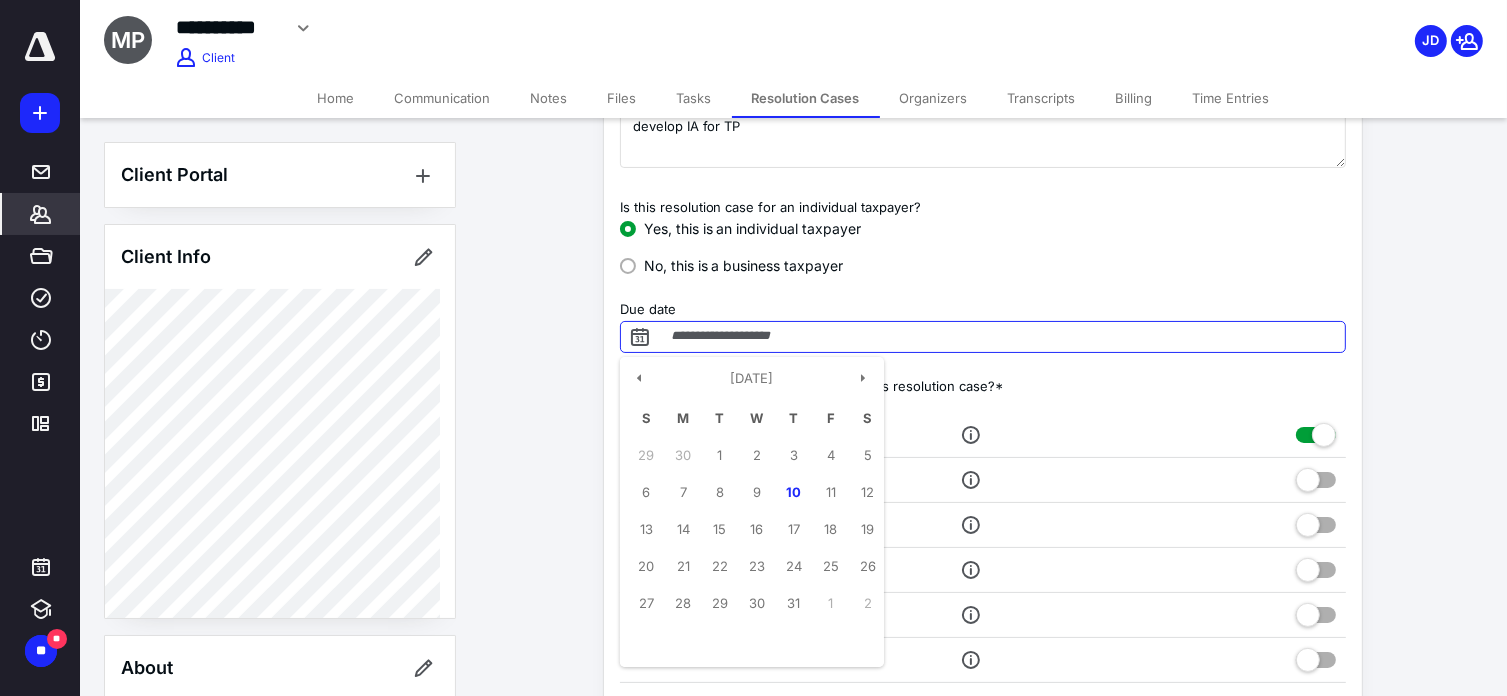 click on "Due date" at bounding box center (983, 337) 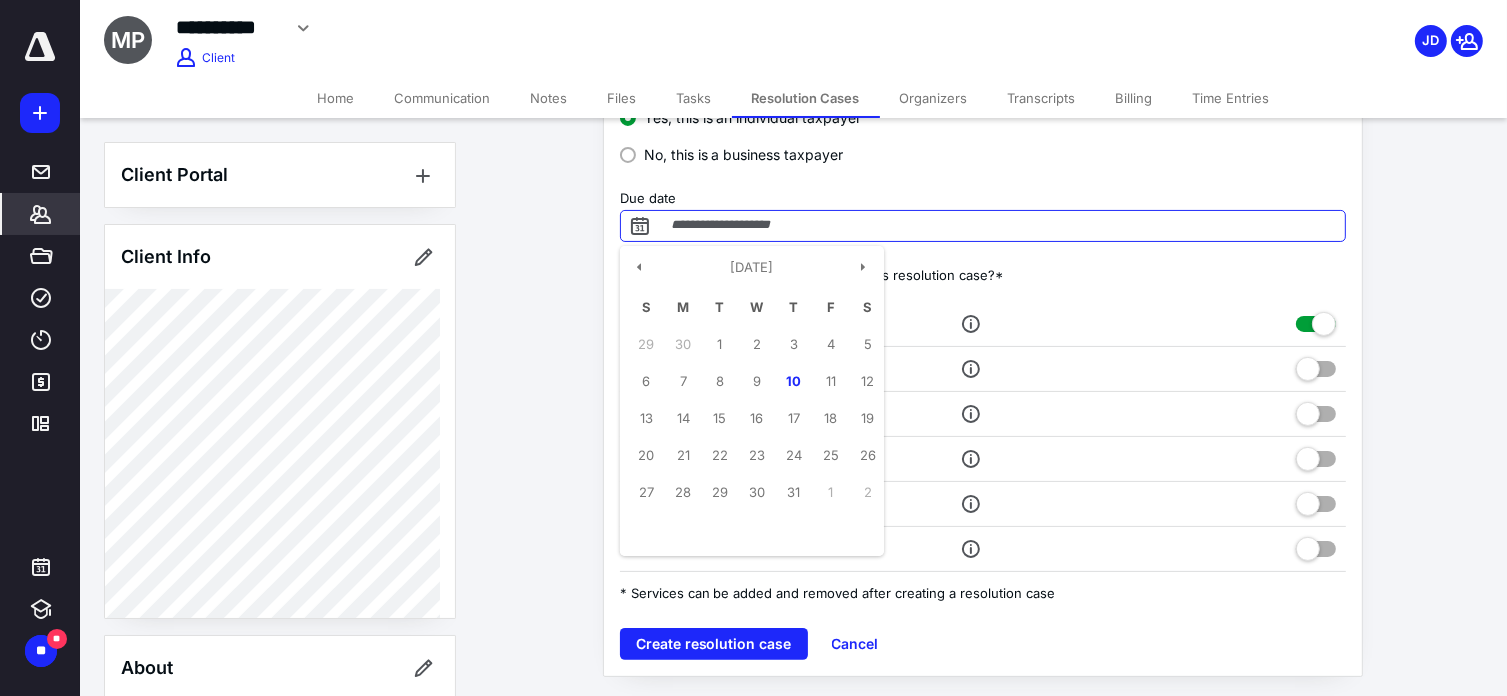 scroll, scrollTop: 313, scrollLeft: 0, axis: vertical 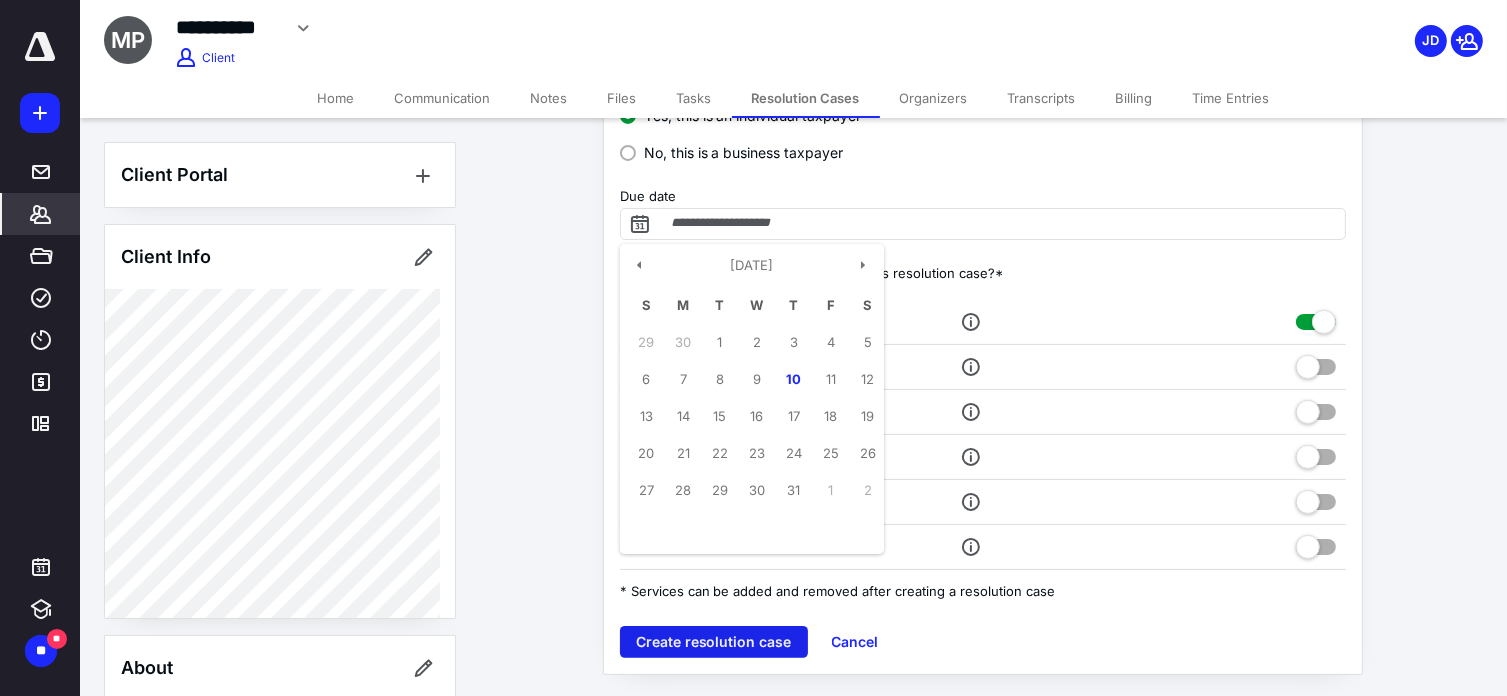 click on "Create resolution case" at bounding box center [714, 642] 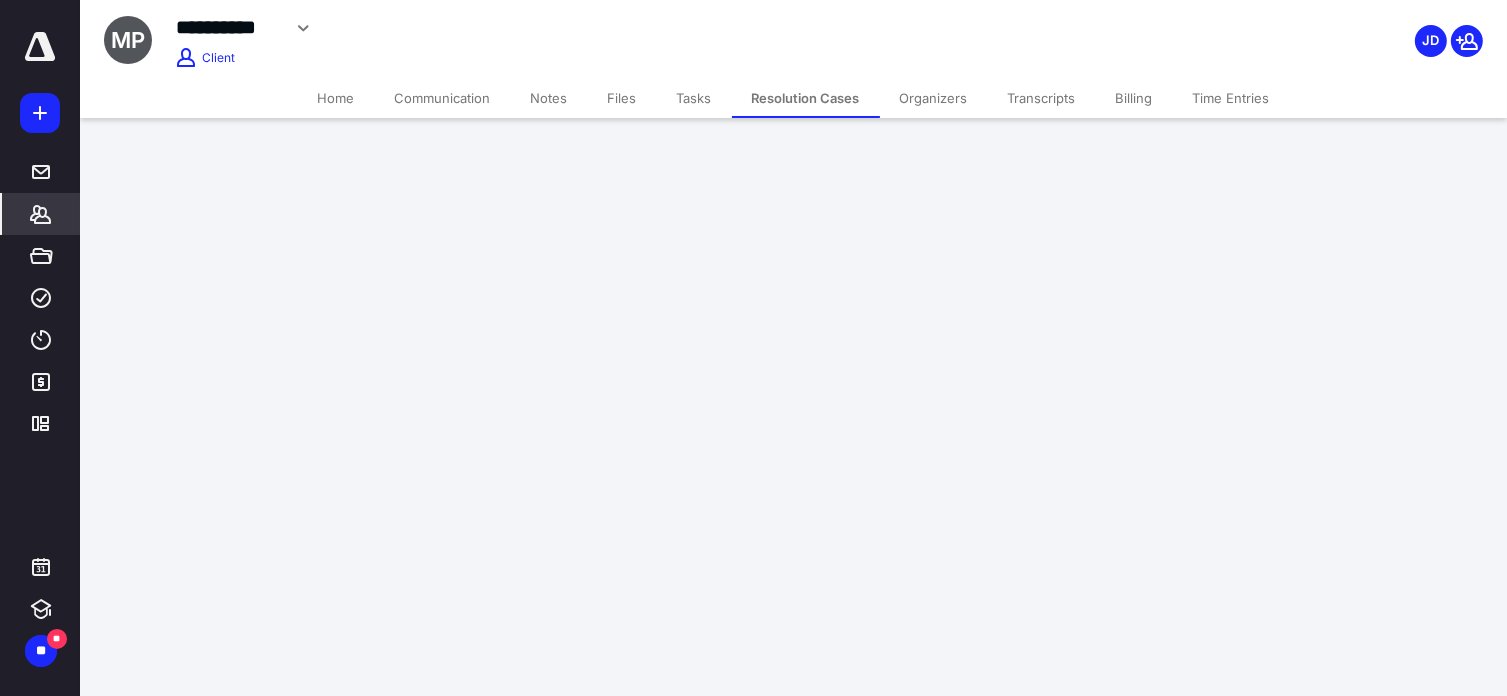 scroll, scrollTop: 0, scrollLeft: 0, axis: both 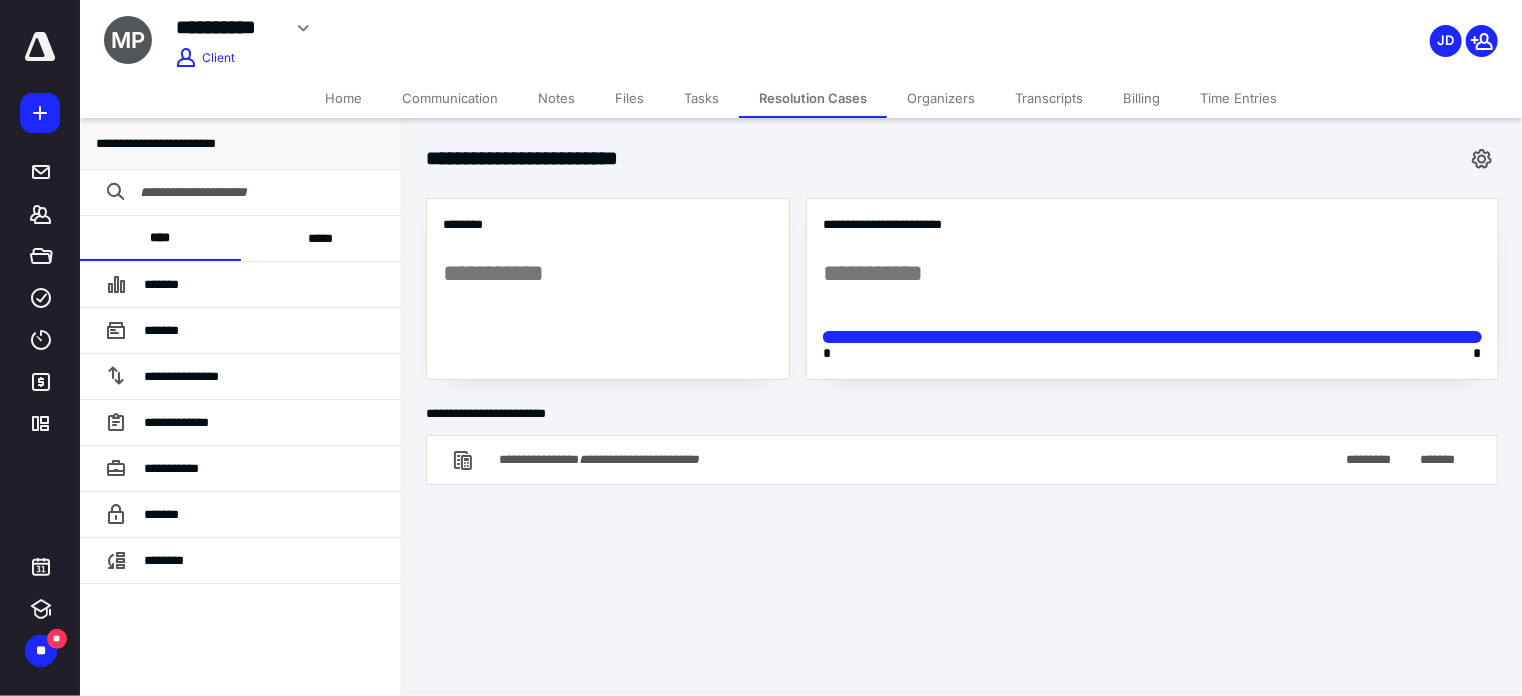 click on "*****" at bounding box center [321, 238] 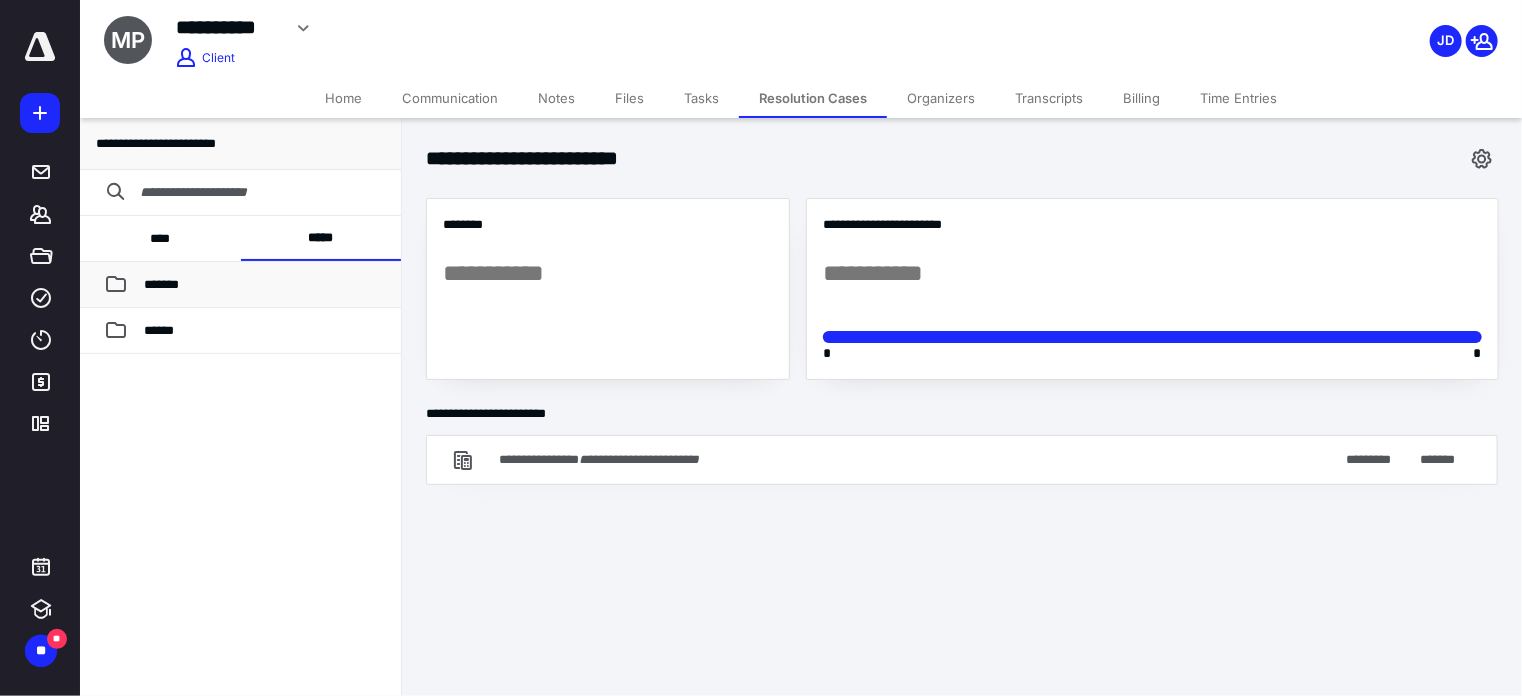 click on "*******" at bounding box center (161, 284) 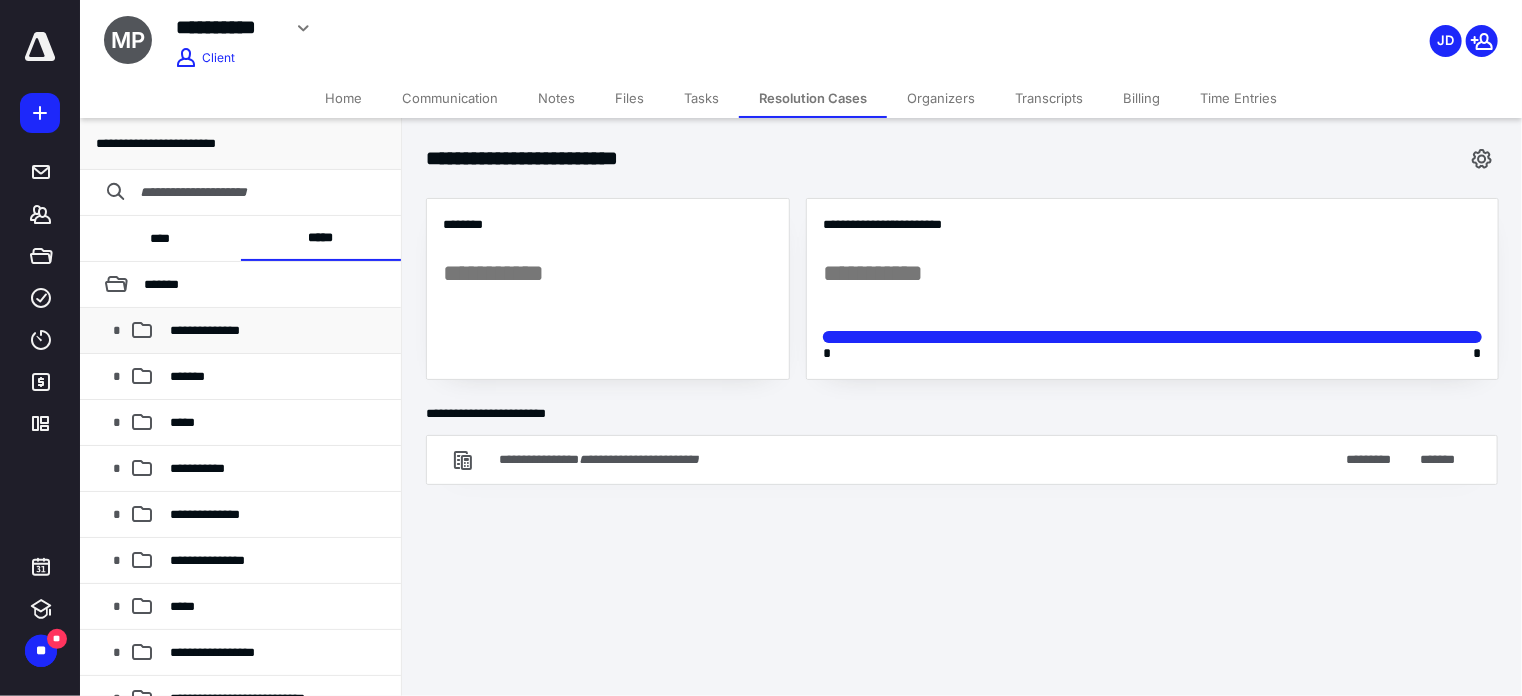 click on "**********" at bounding box center (205, 330) 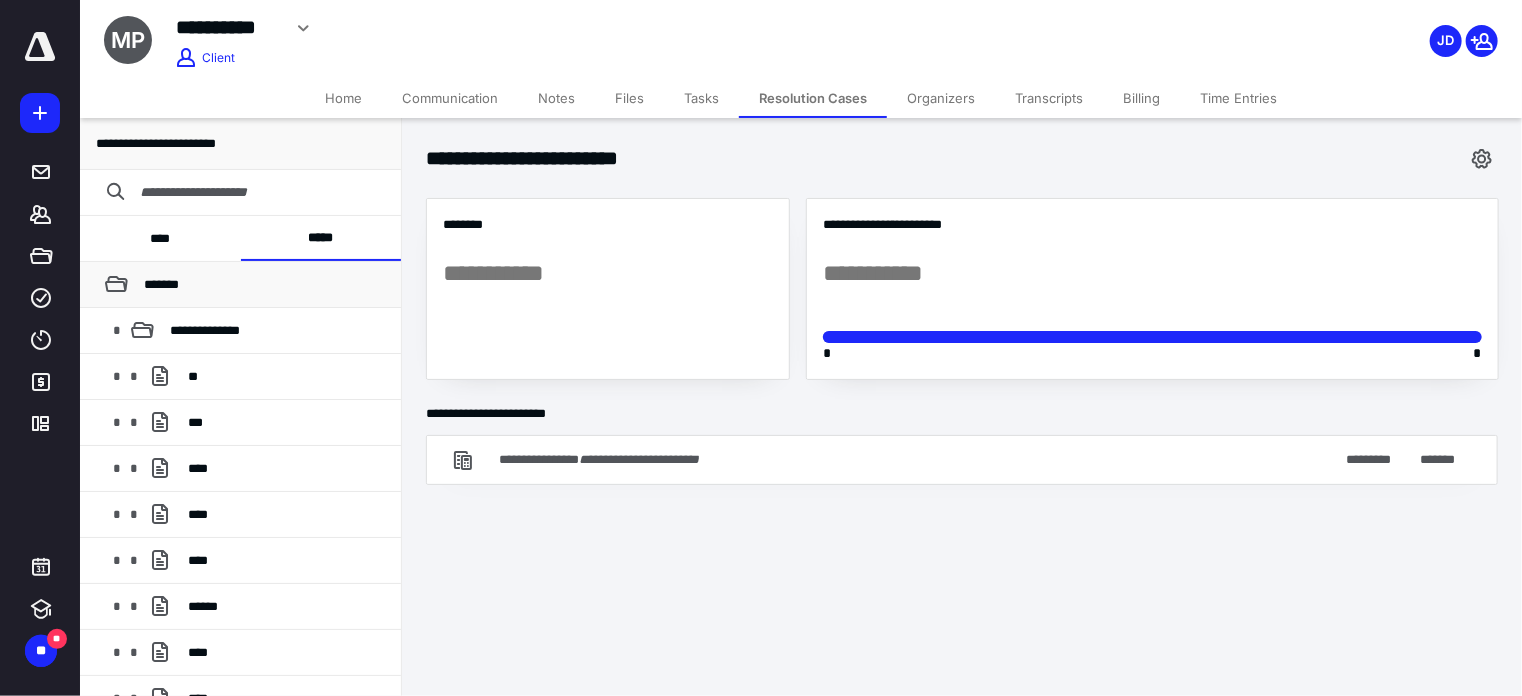 click on "*******" at bounding box center (161, 284) 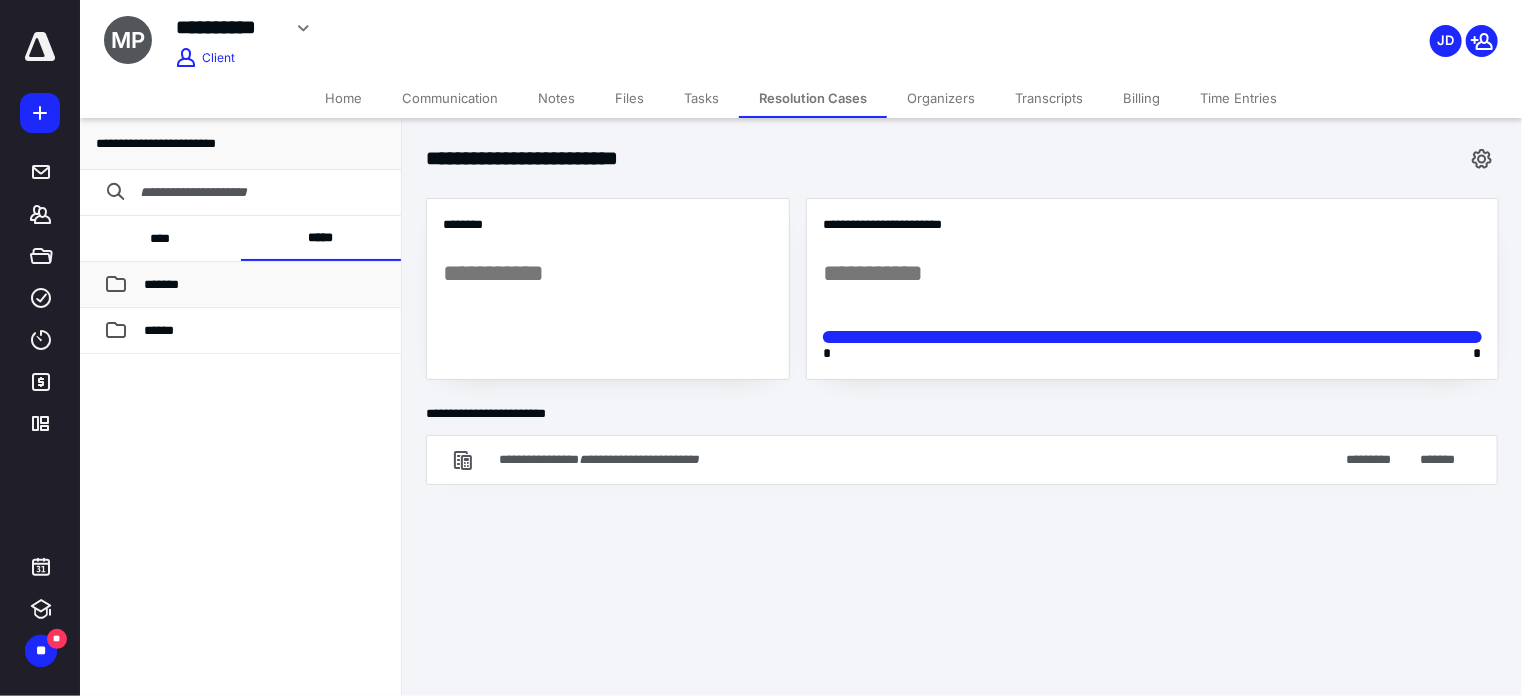 click on "*******" at bounding box center (161, 284) 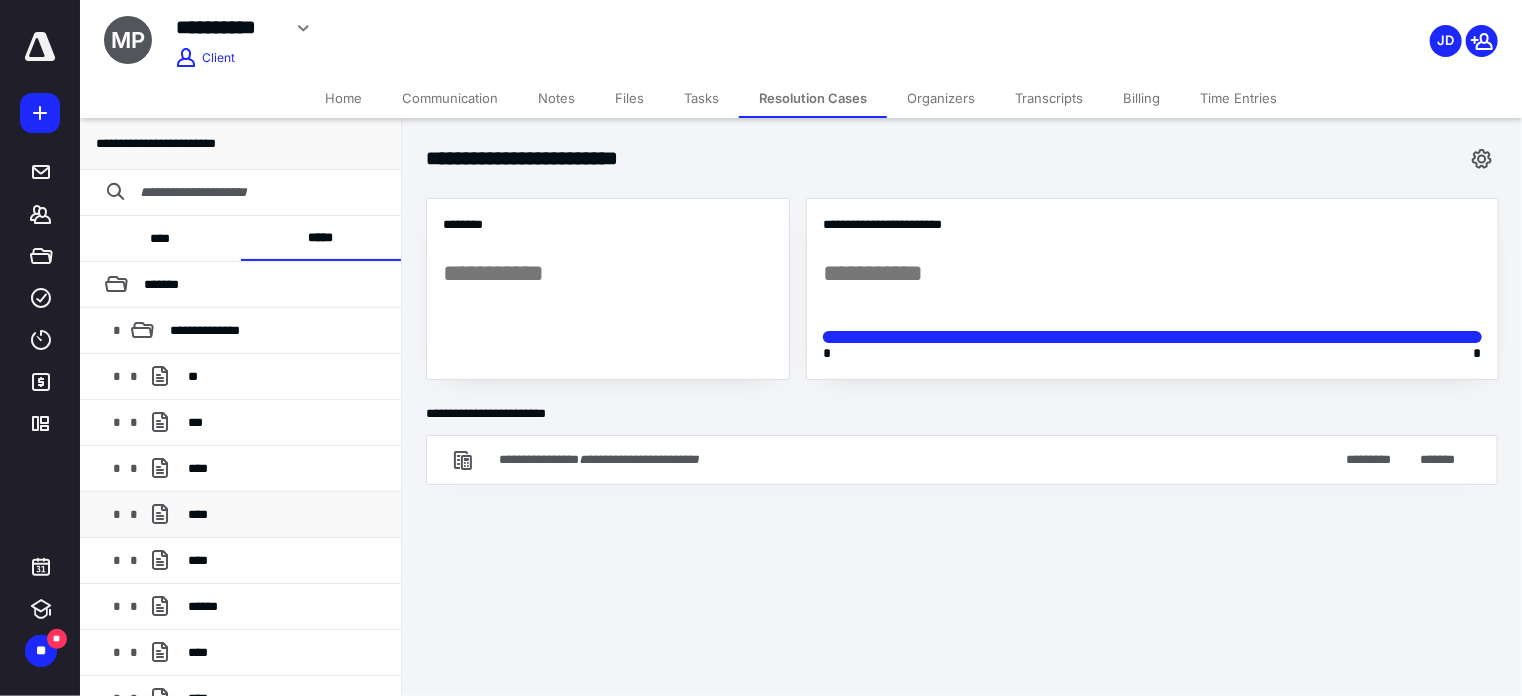 click on "****" at bounding box center (198, 514) 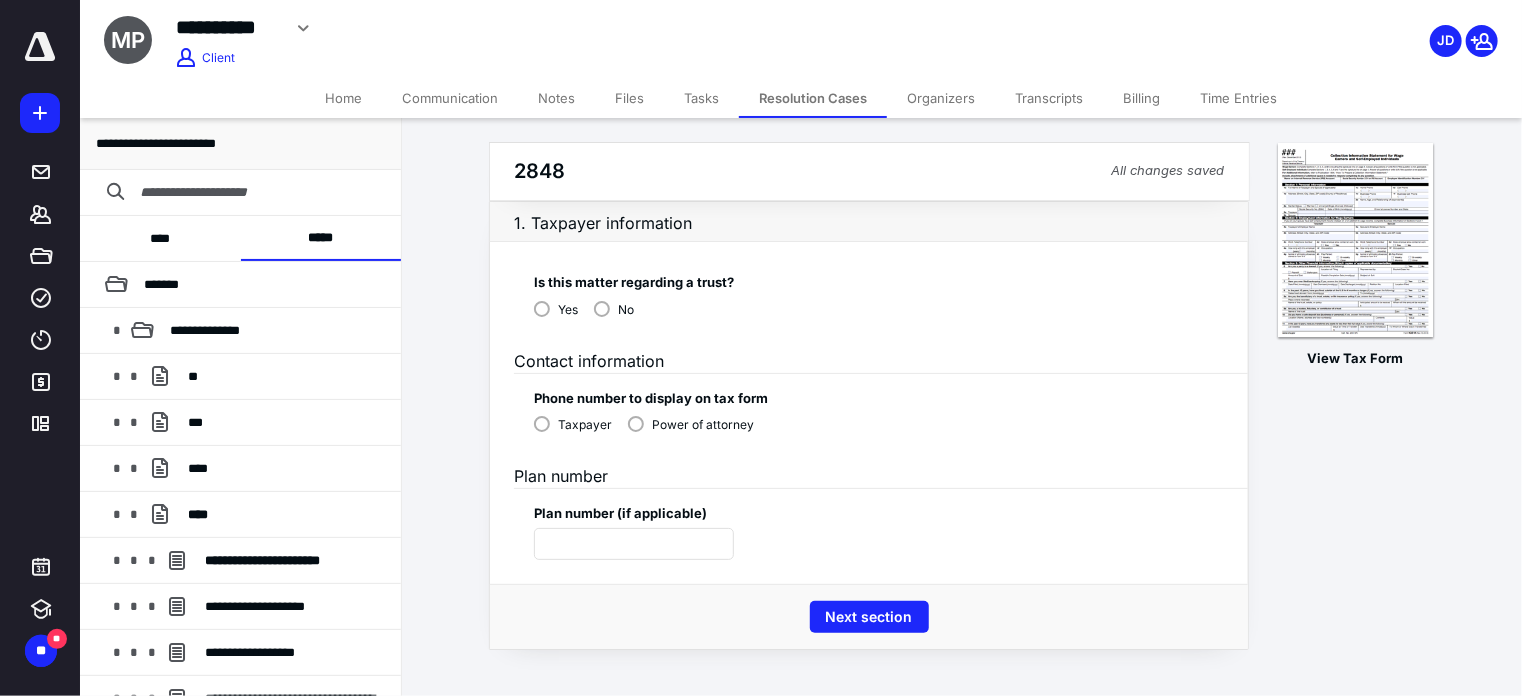 click on "No" at bounding box center [614, 308] 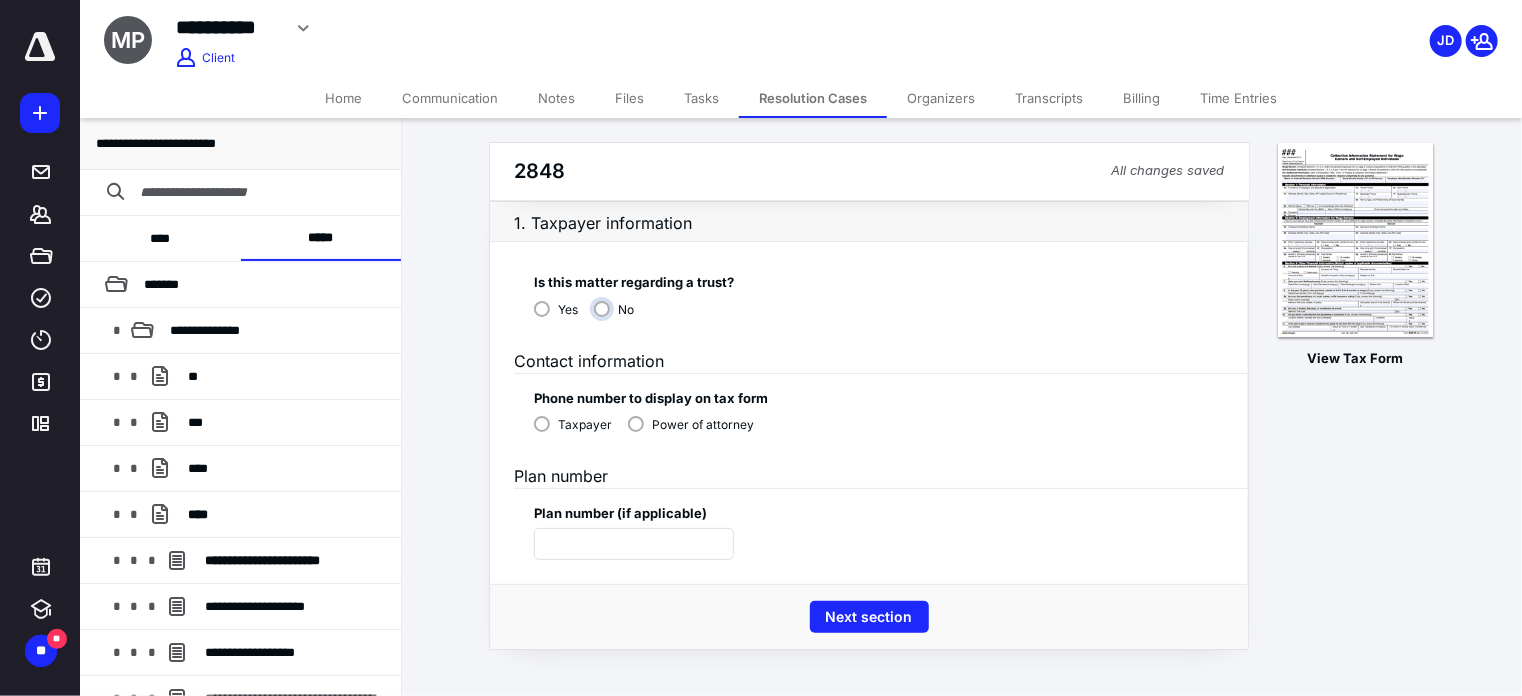 click on "No" at bounding box center (619, 317) 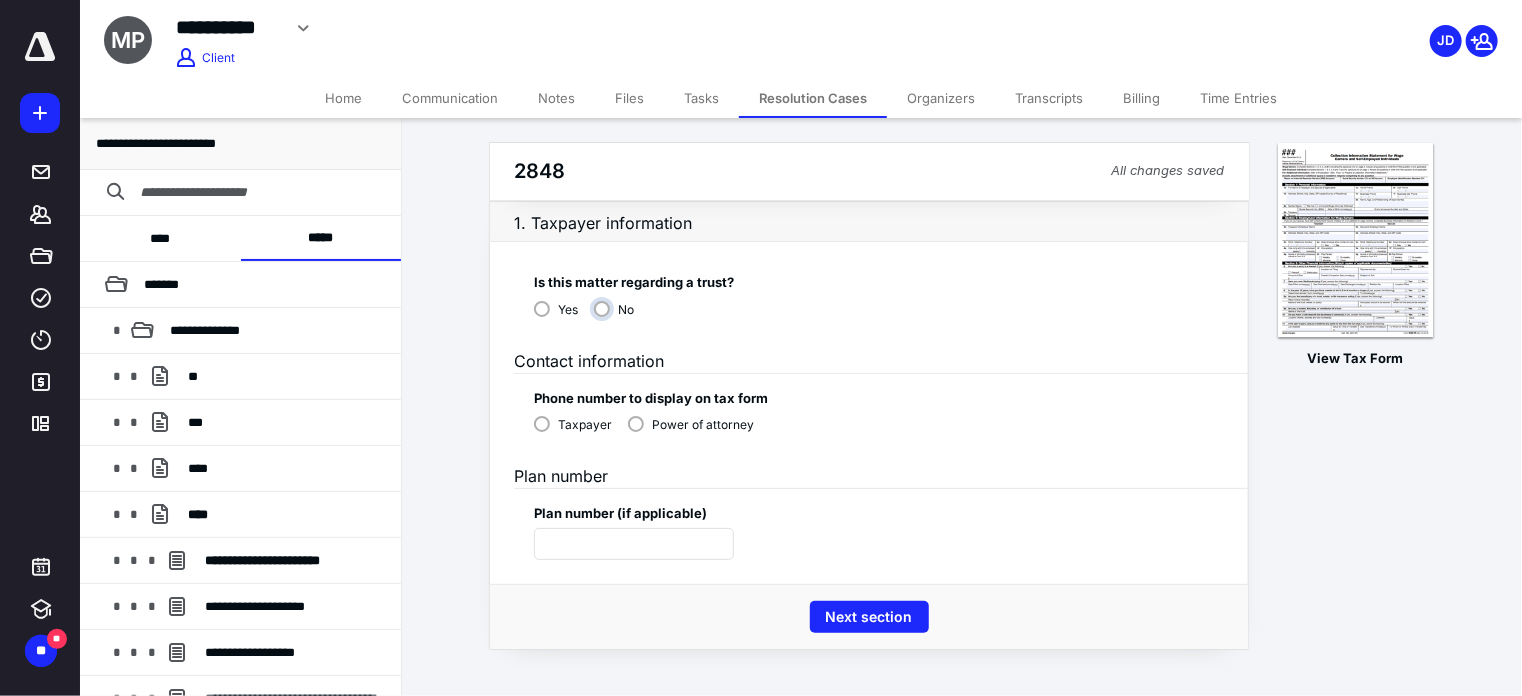 radio on "****" 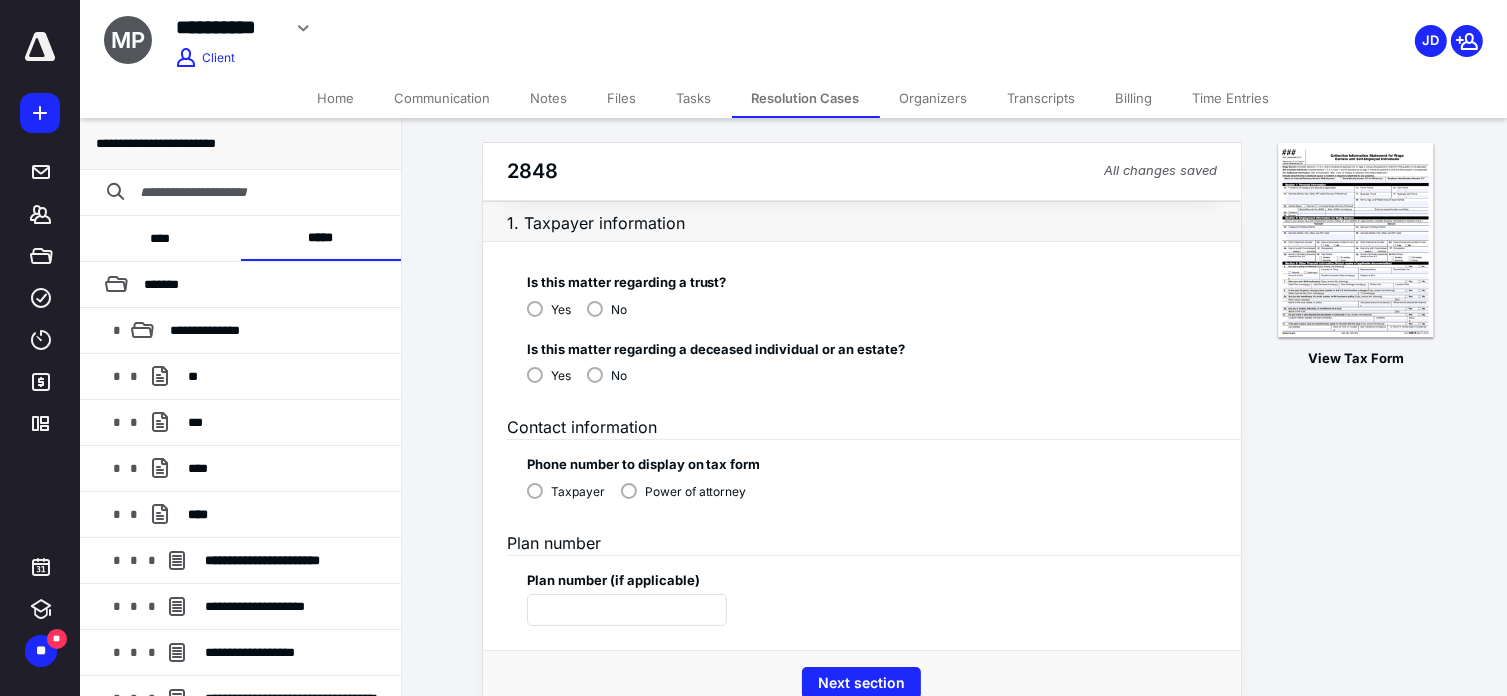 click on "No" at bounding box center [607, 374] 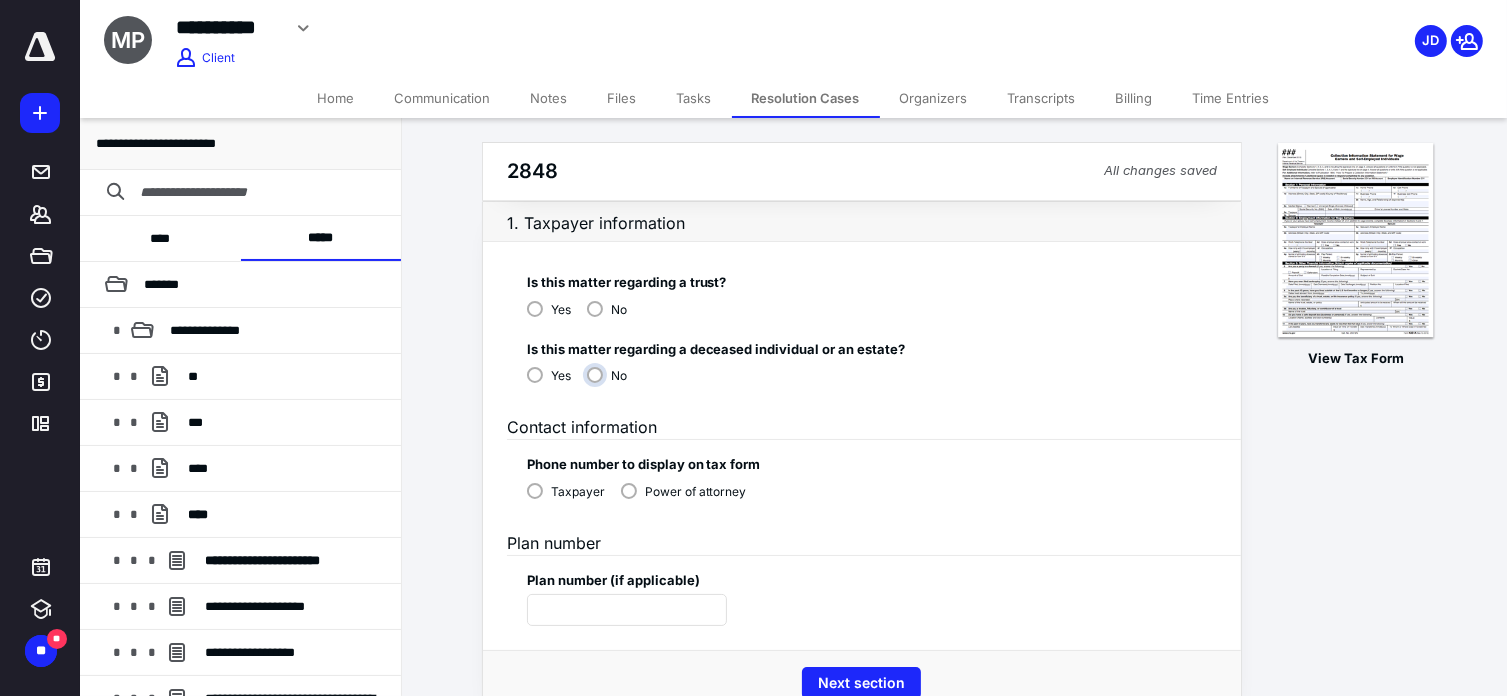 click on "No" at bounding box center [612, 383] 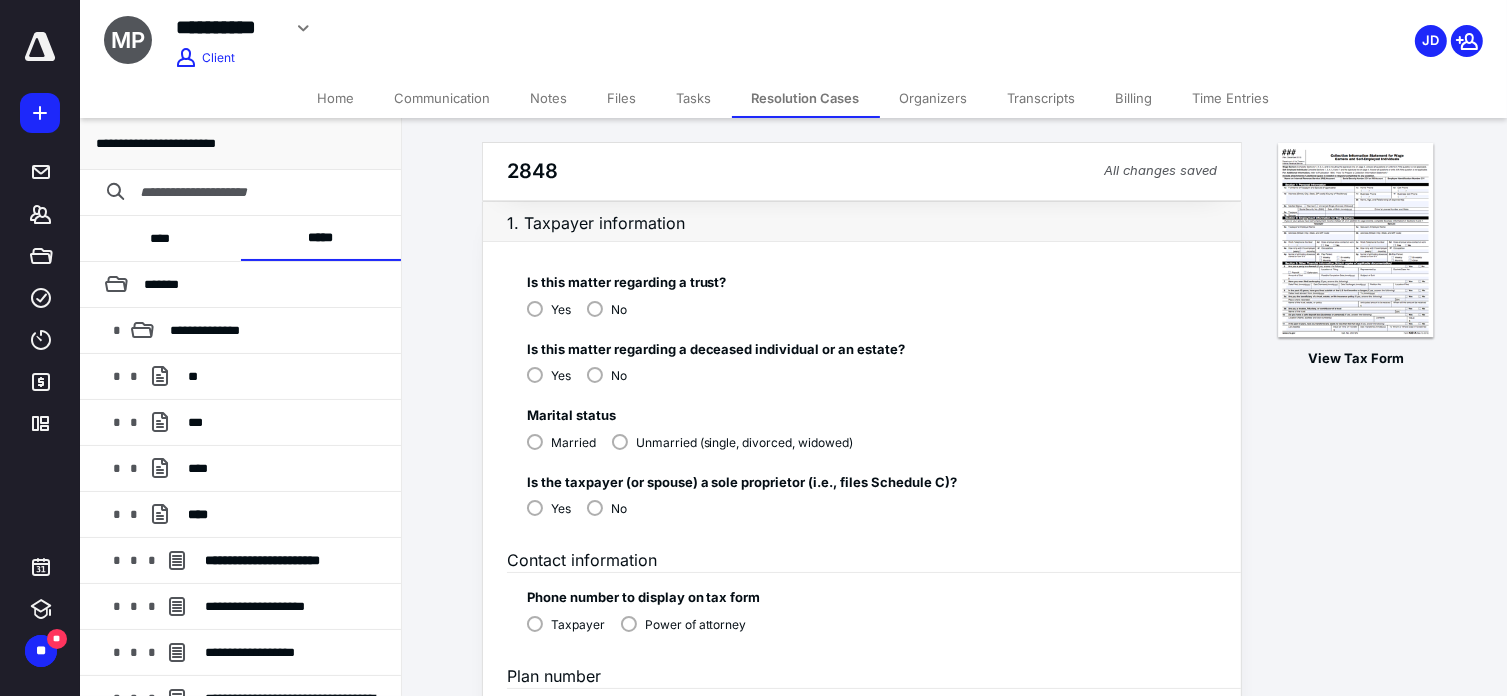 click on "Unmarried (single, divorced, widowed)" at bounding box center (733, 441) 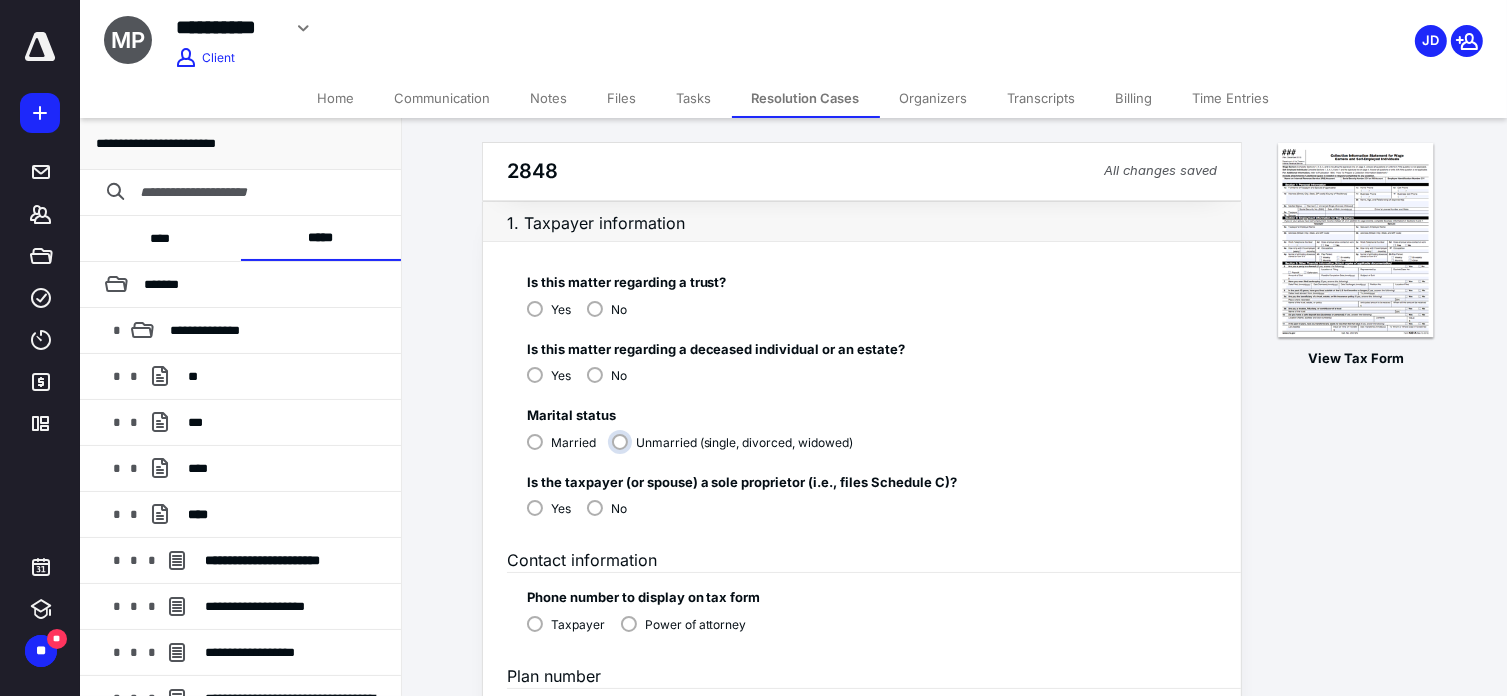 radio on "****" 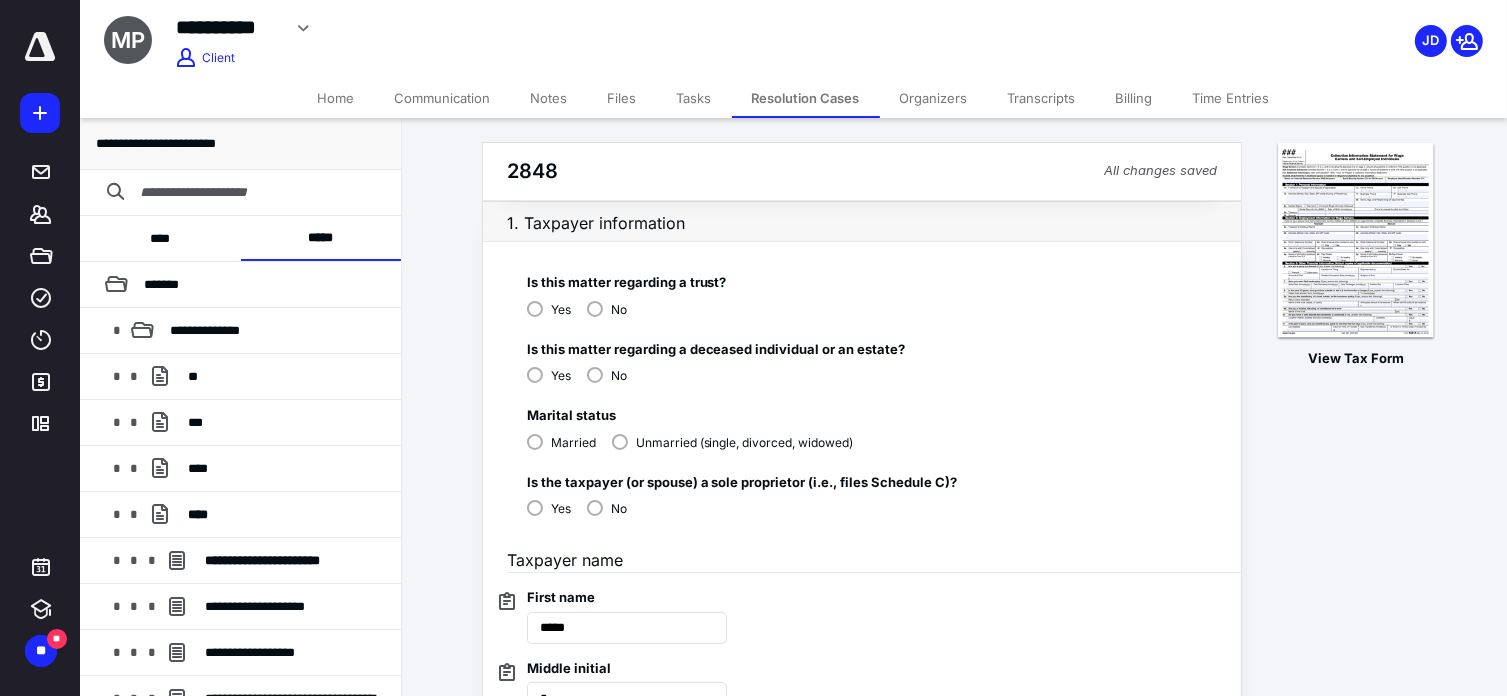 click on "No" at bounding box center (607, 507) 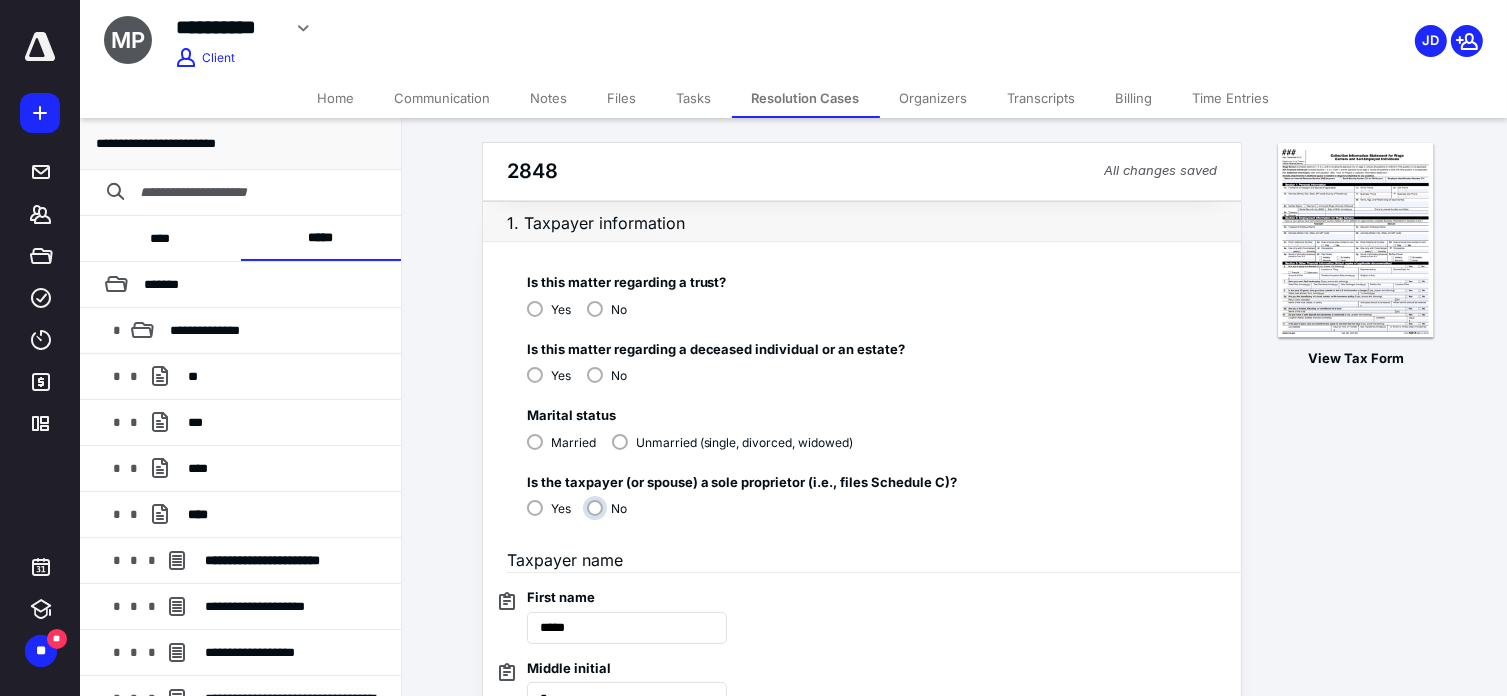 click on "No" at bounding box center (612, 516) 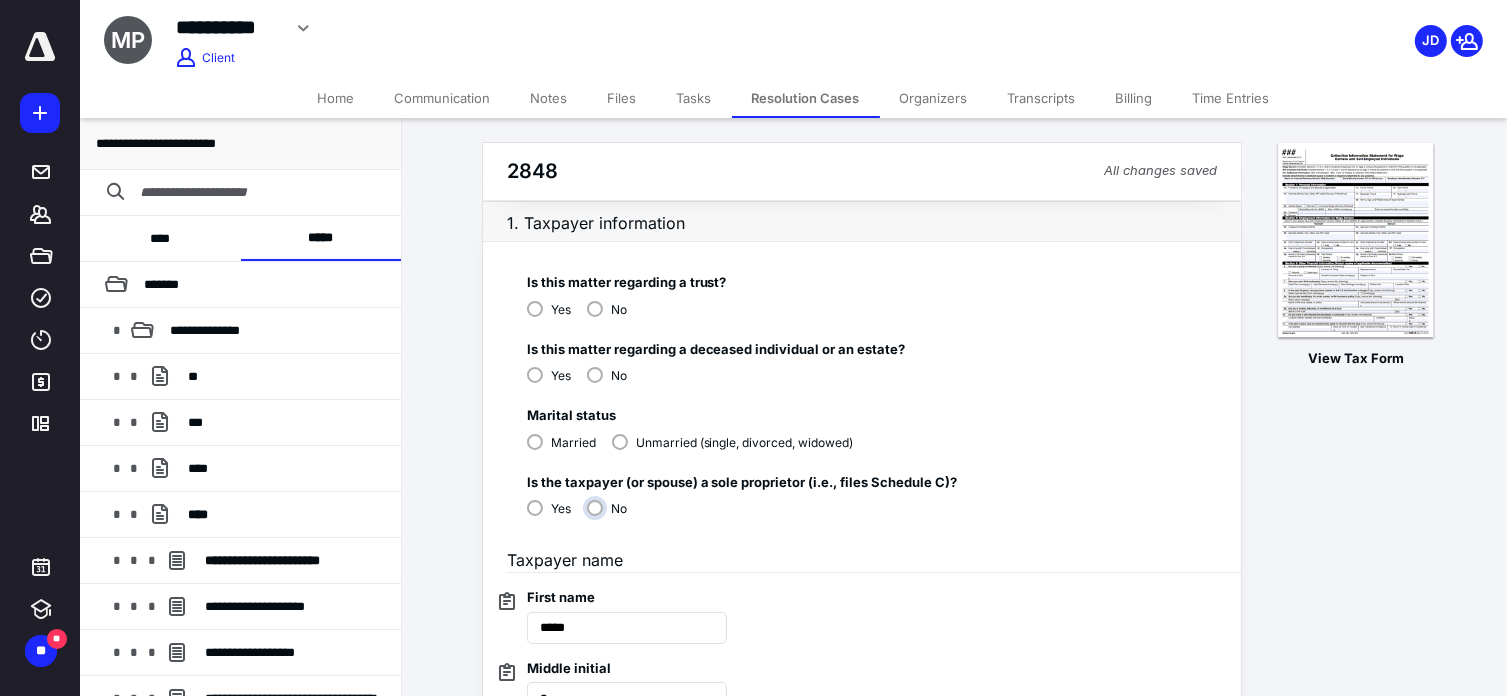radio on "****" 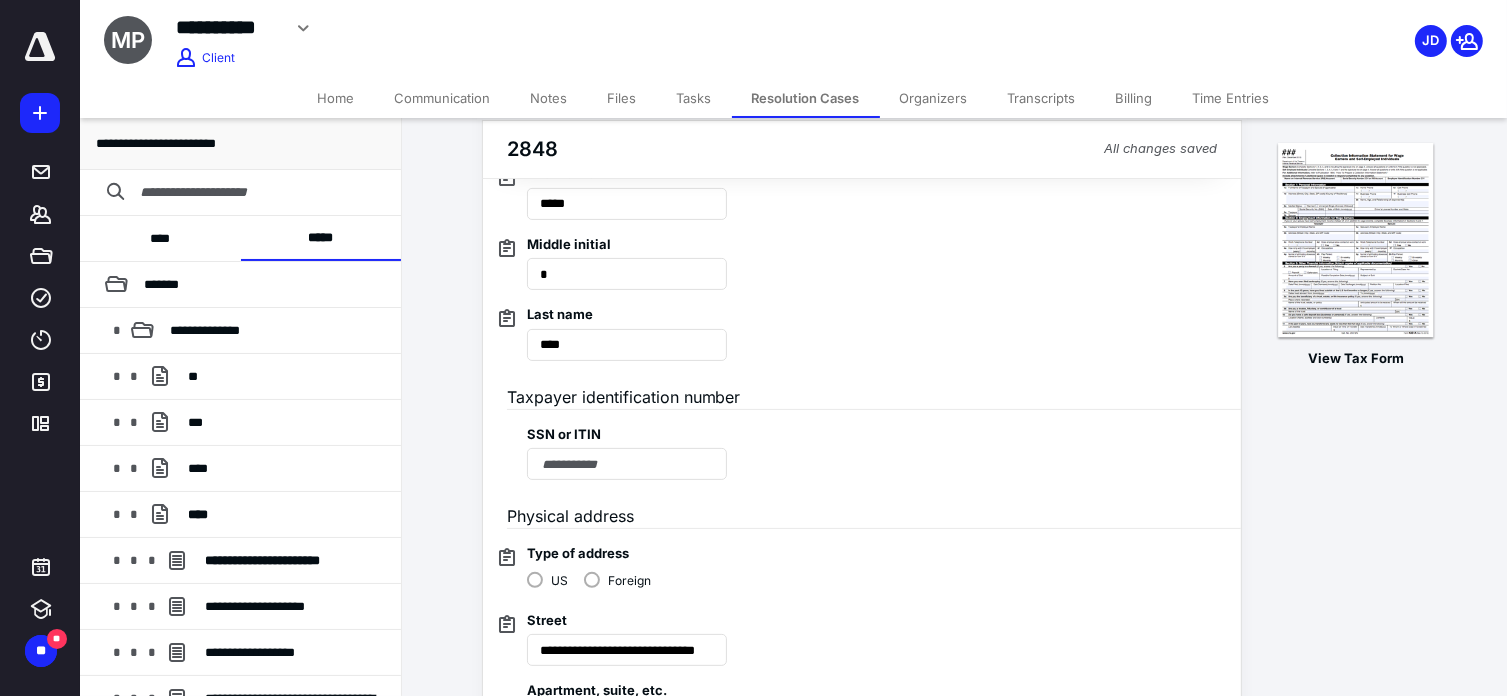 scroll, scrollTop: 500, scrollLeft: 0, axis: vertical 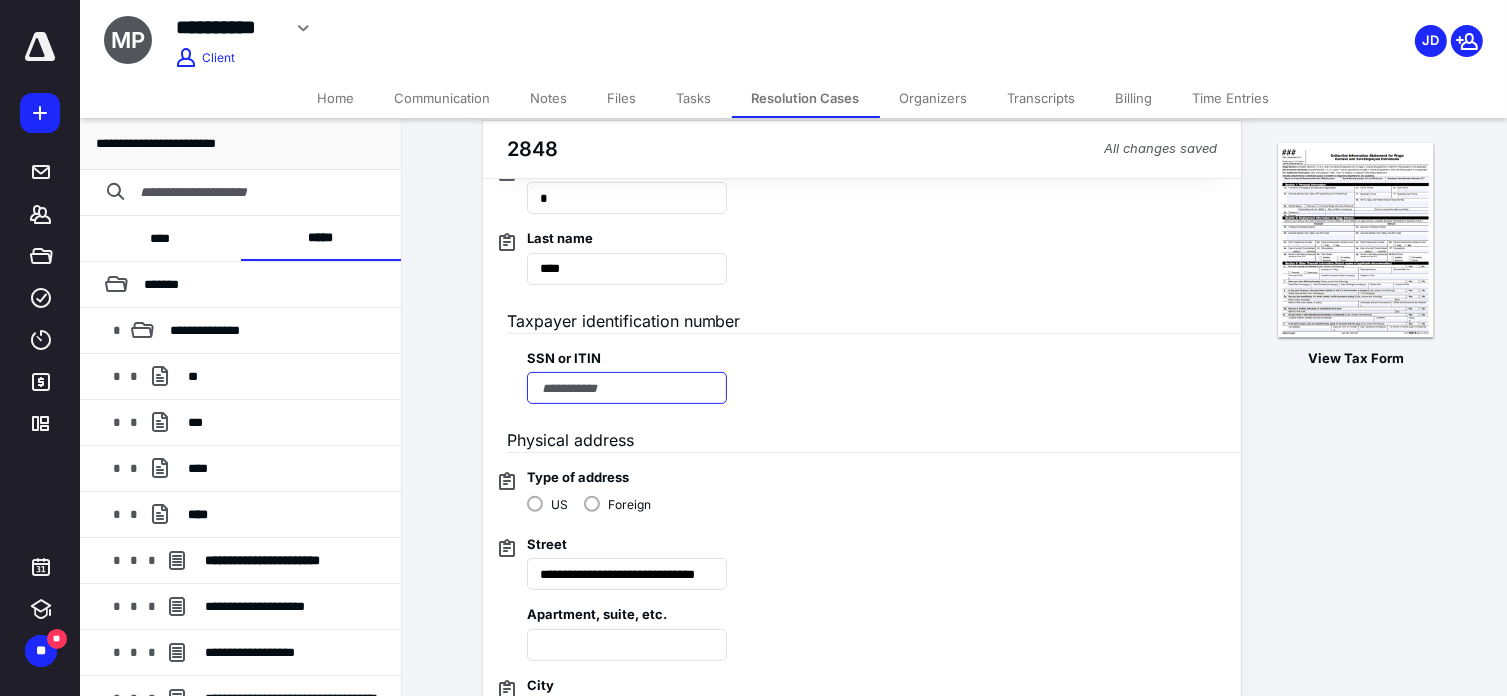 click at bounding box center (627, 388) 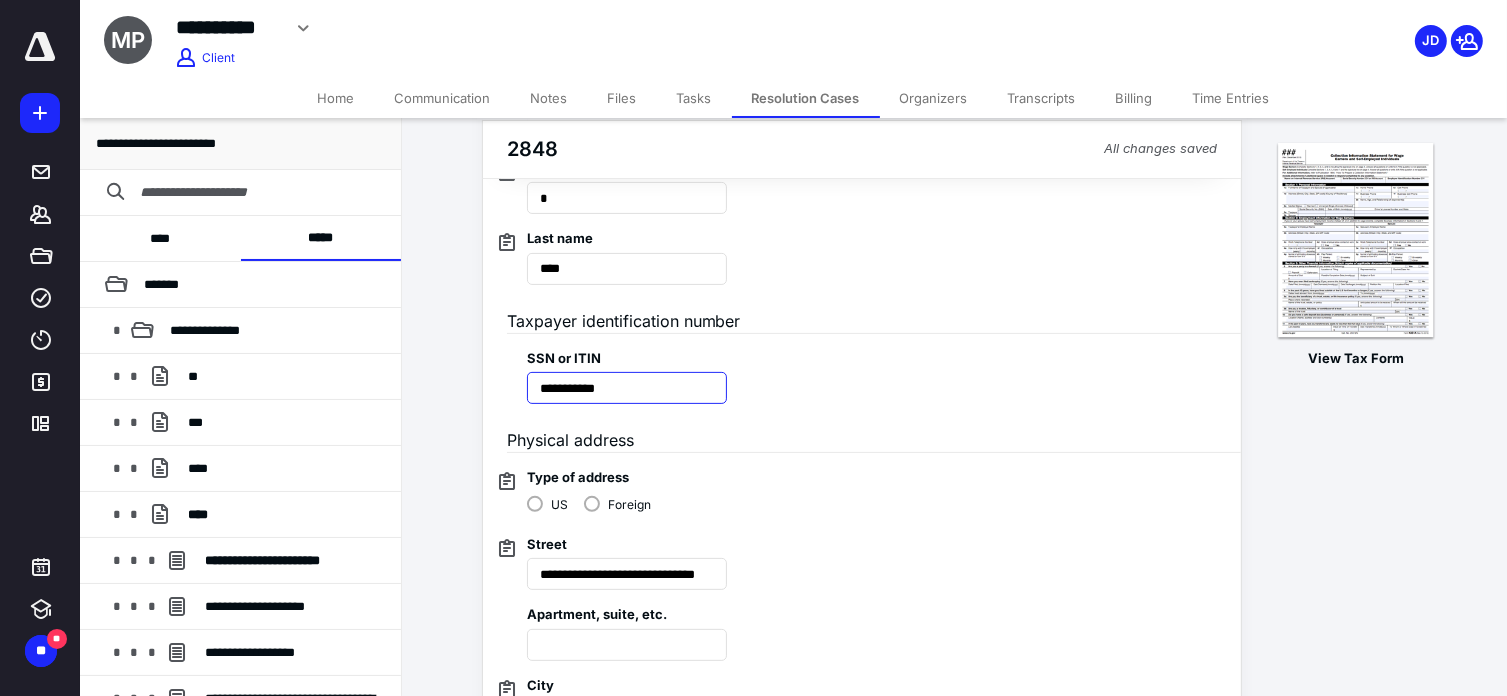 type on "**********" 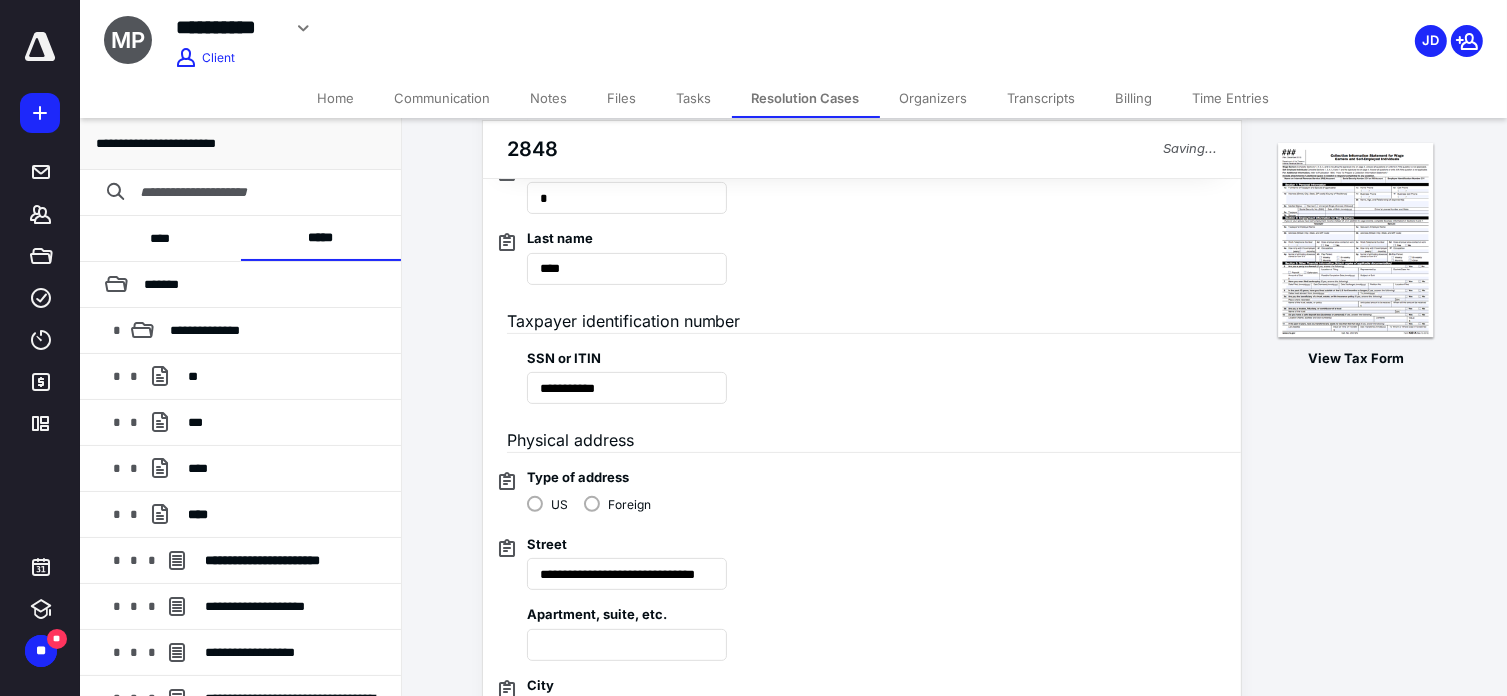 click on "**********" at bounding box center [862, 369] 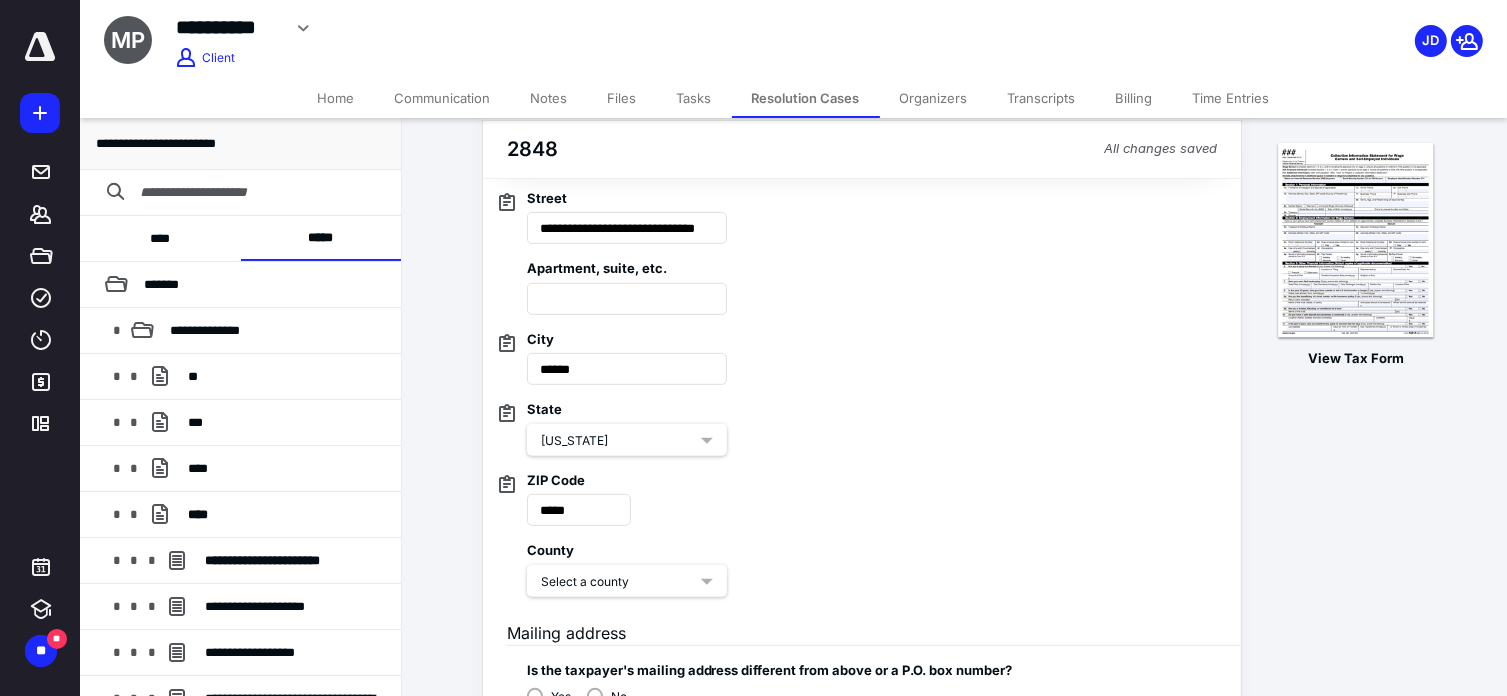 scroll, scrollTop: 900, scrollLeft: 0, axis: vertical 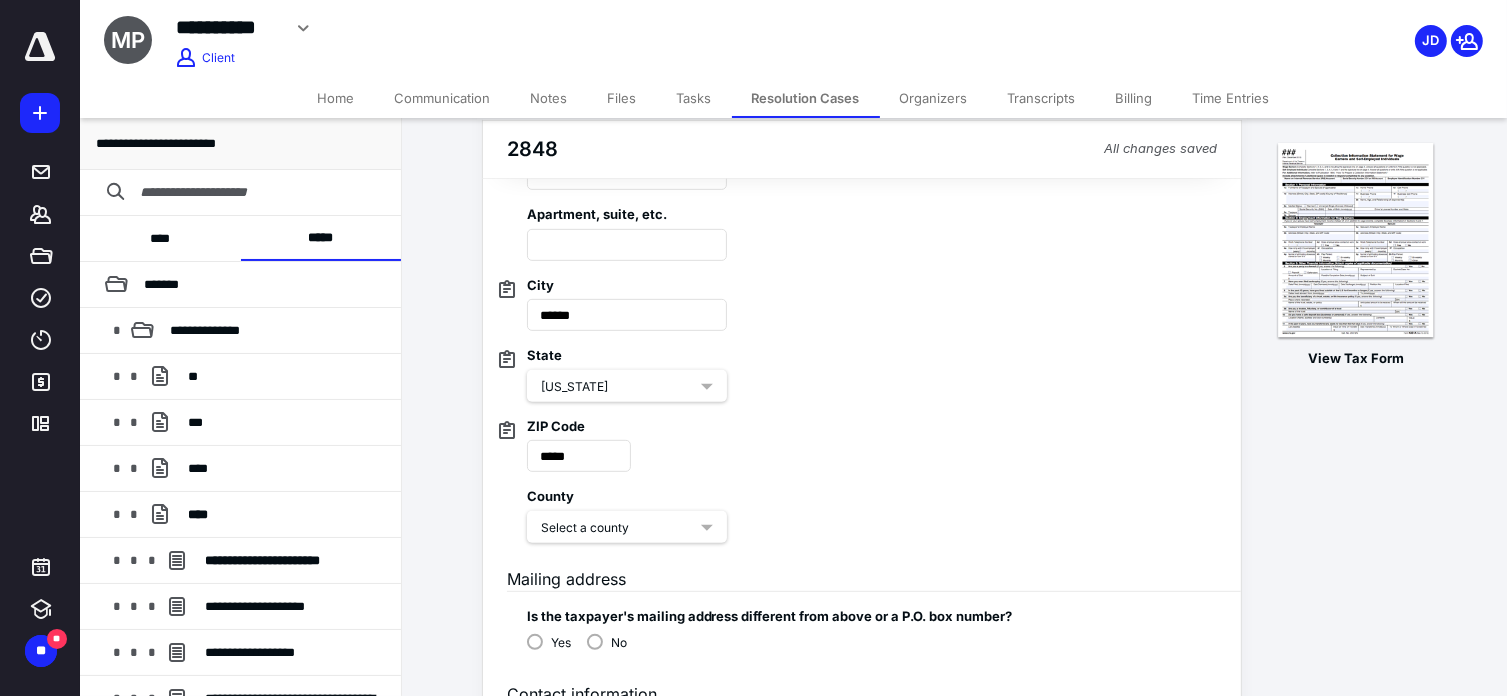 click on "Select a county" at bounding box center (619, 528) 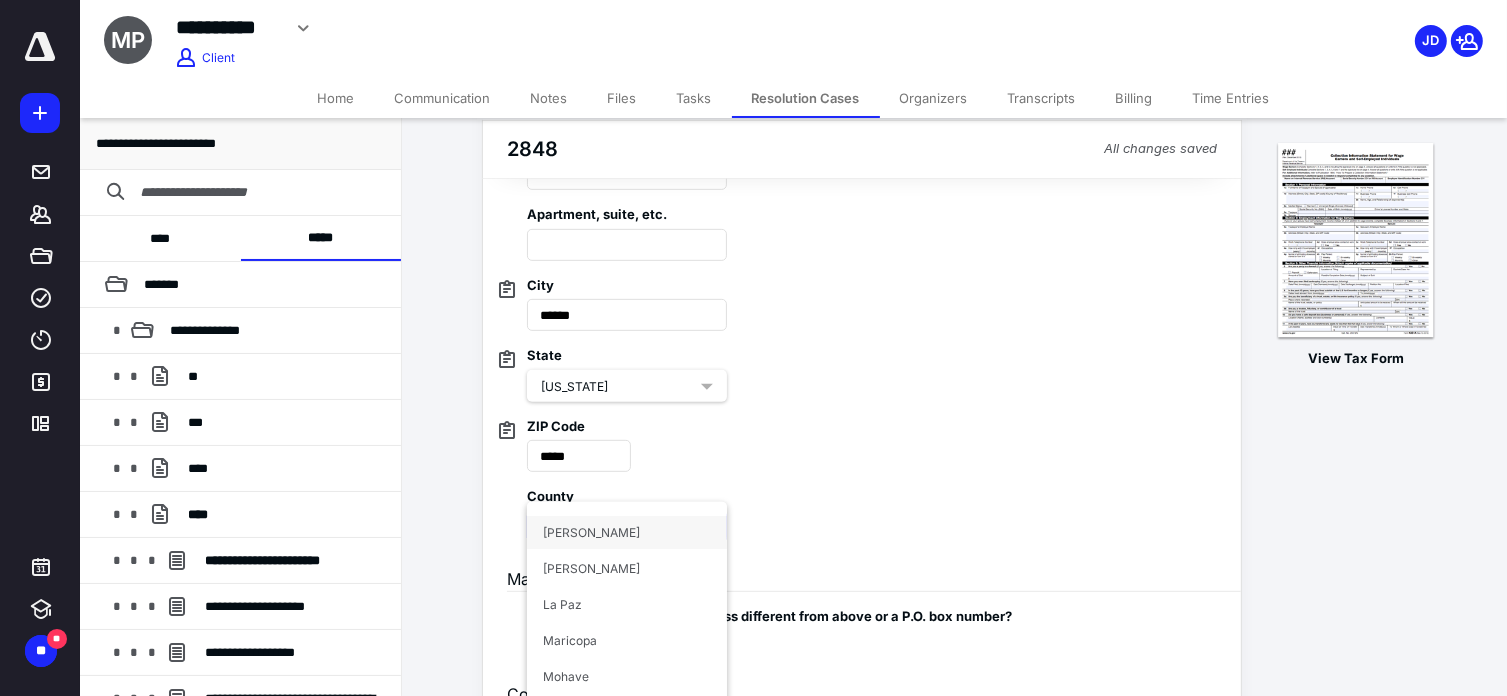 scroll, scrollTop: 192, scrollLeft: 0, axis: vertical 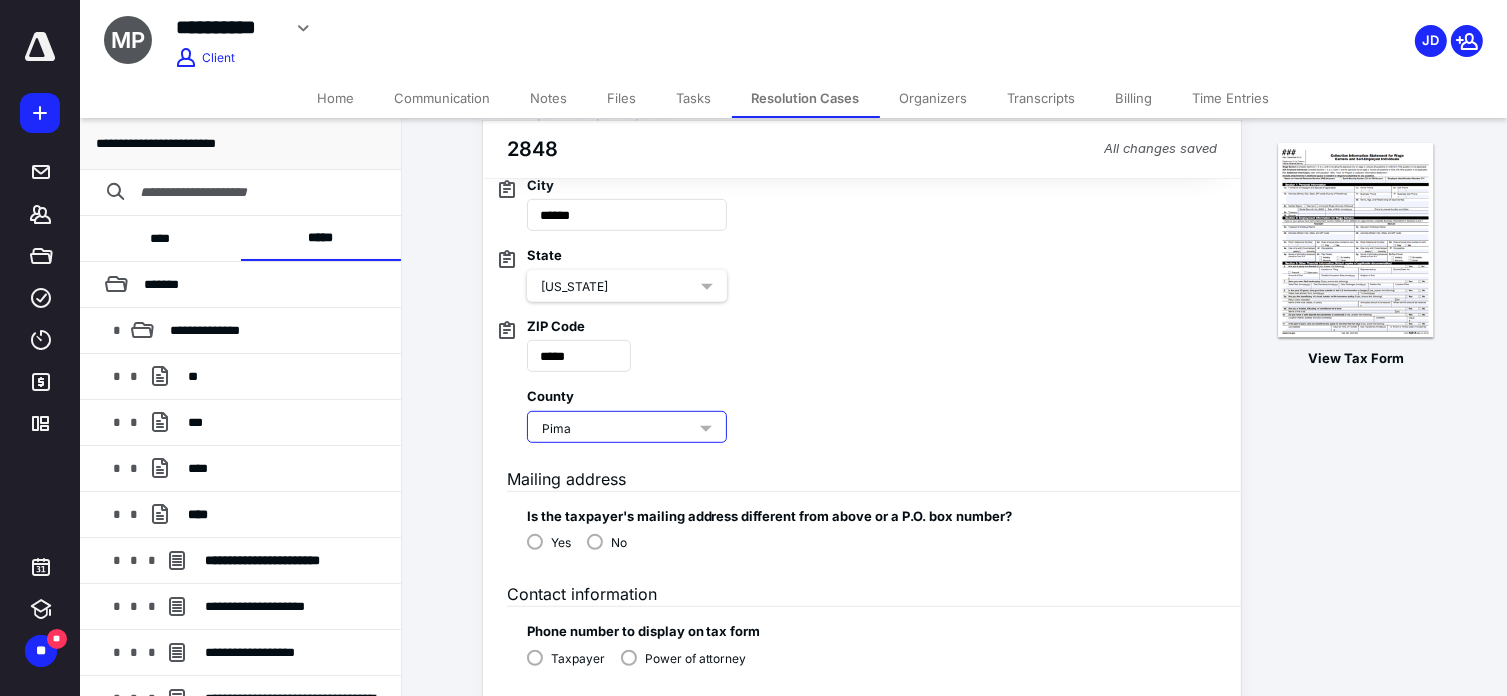 click on "No" at bounding box center (607, 541) 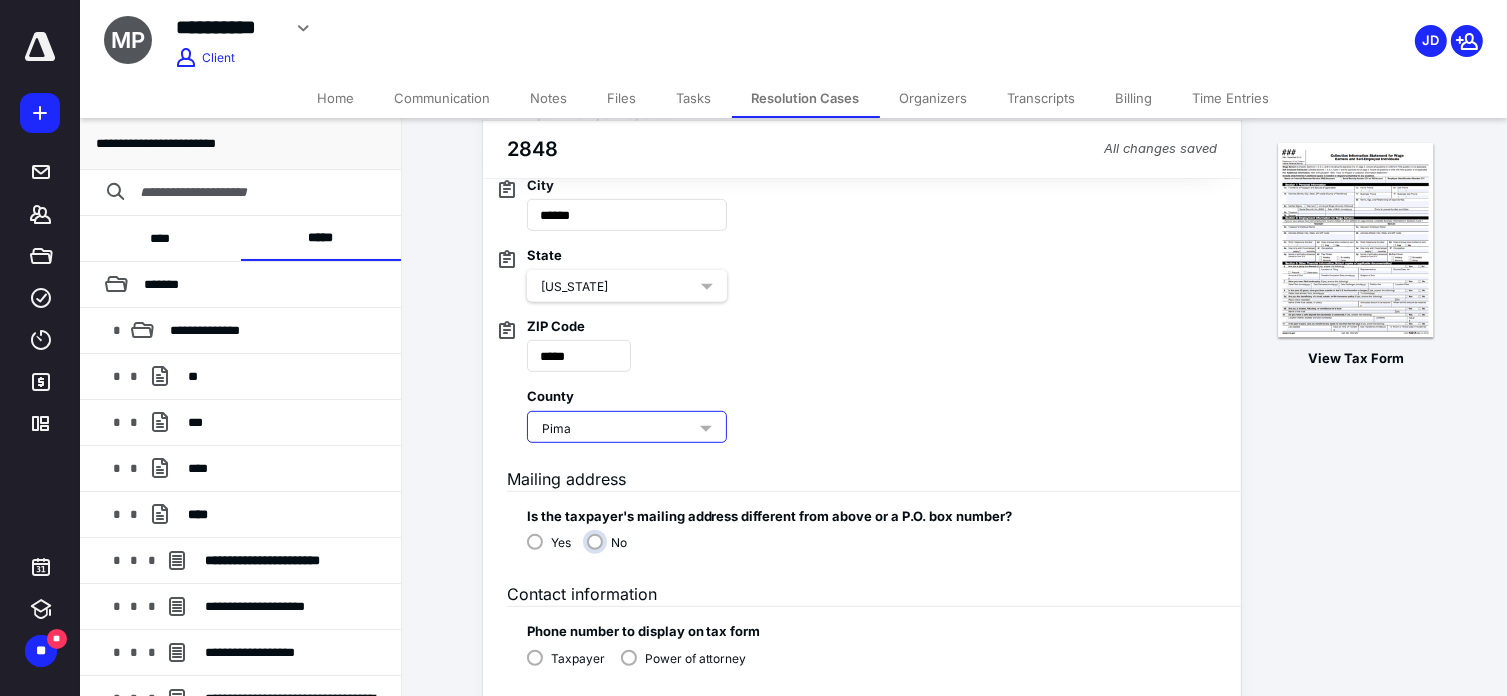 click on "No" at bounding box center [612, 550] 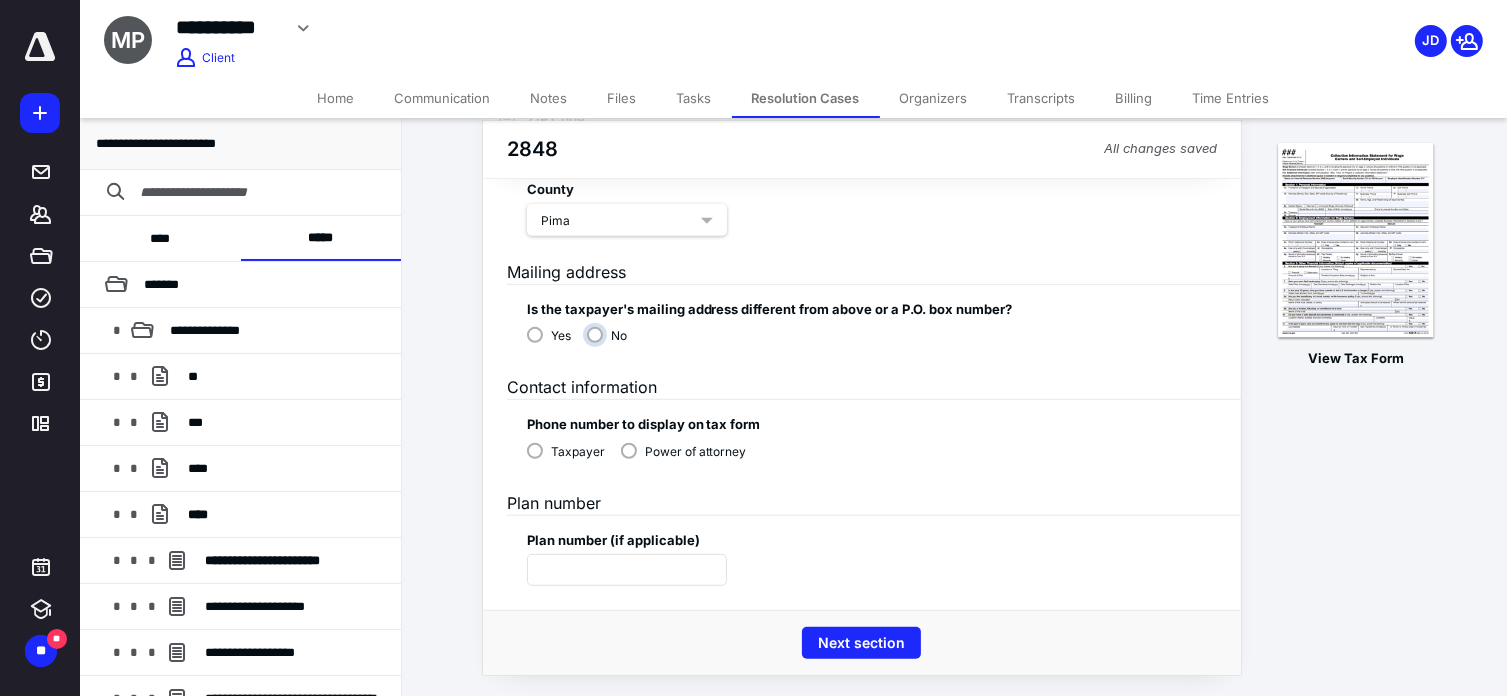 scroll, scrollTop: 1208, scrollLeft: 0, axis: vertical 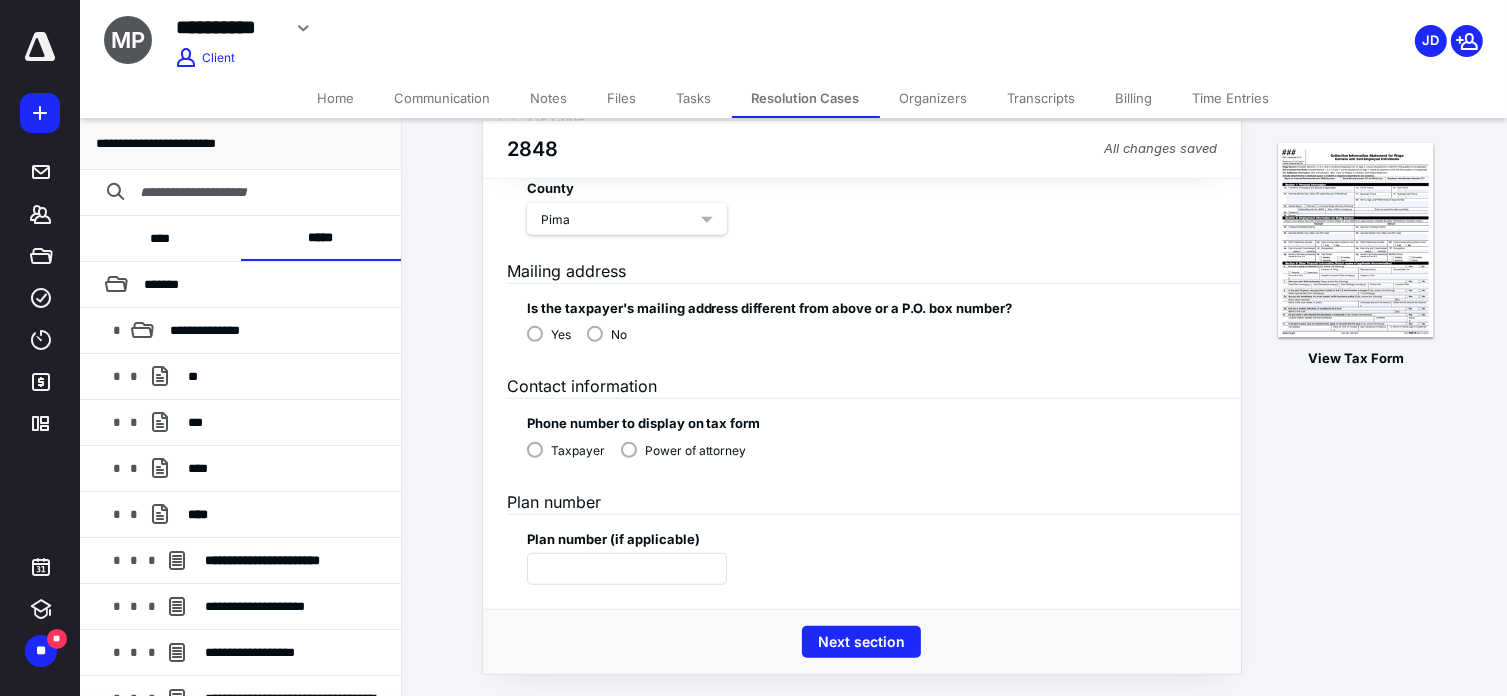 click on "Taxpayer" at bounding box center [566, 449] 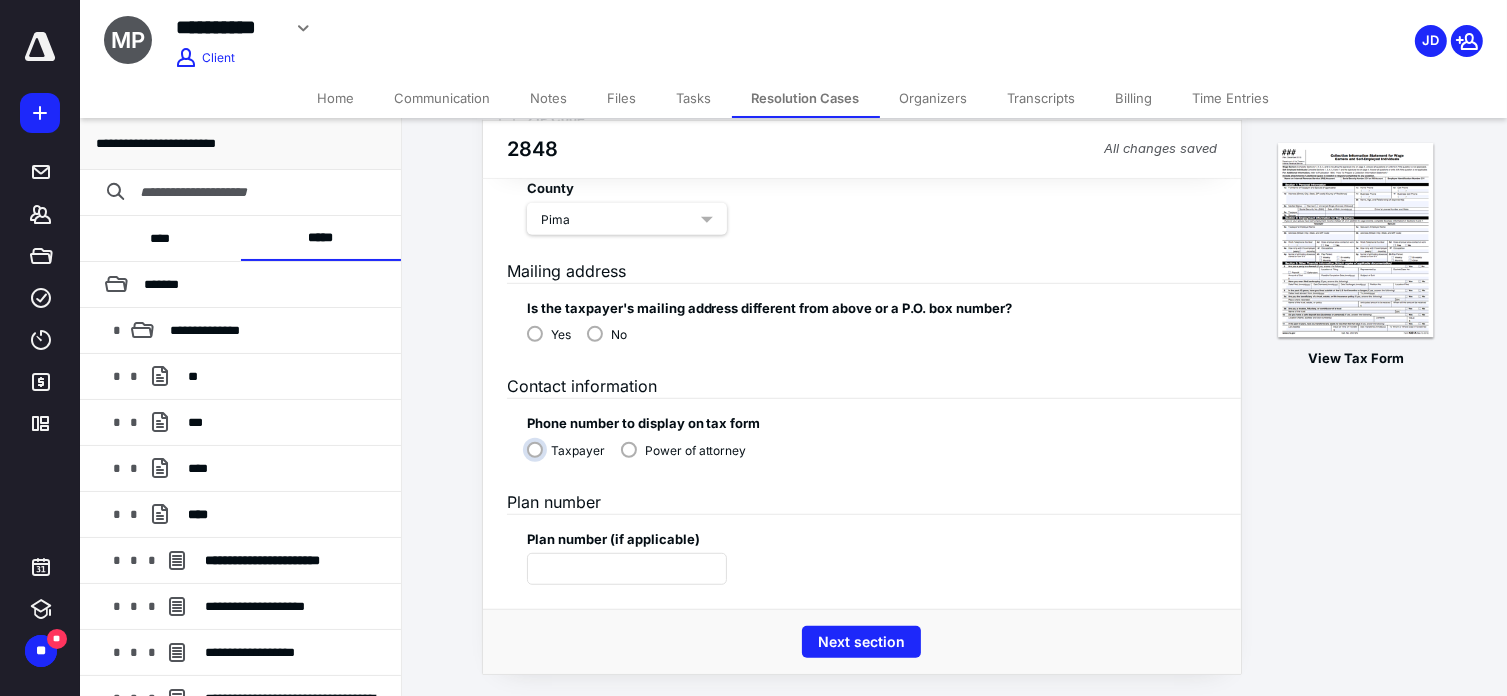 click on "Taxpayer" at bounding box center (571, 458) 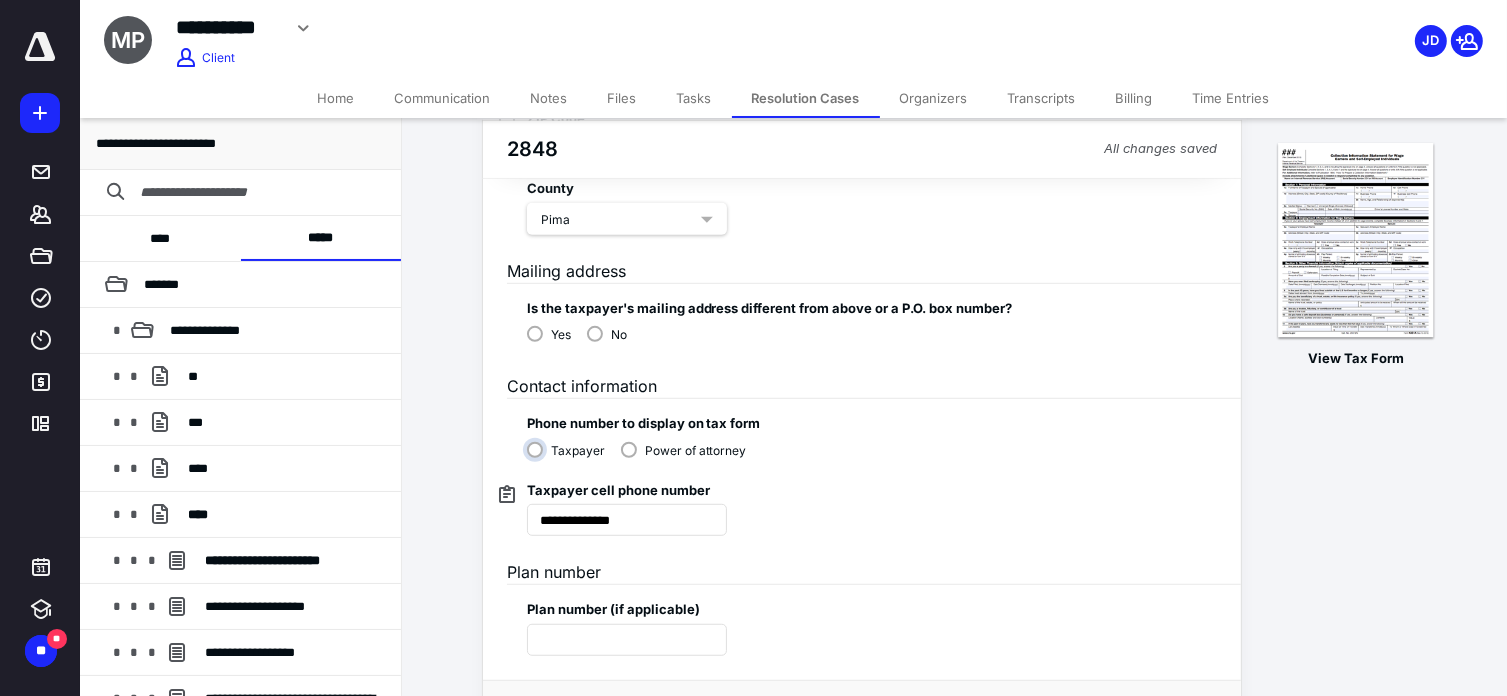 scroll, scrollTop: 1279, scrollLeft: 0, axis: vertical 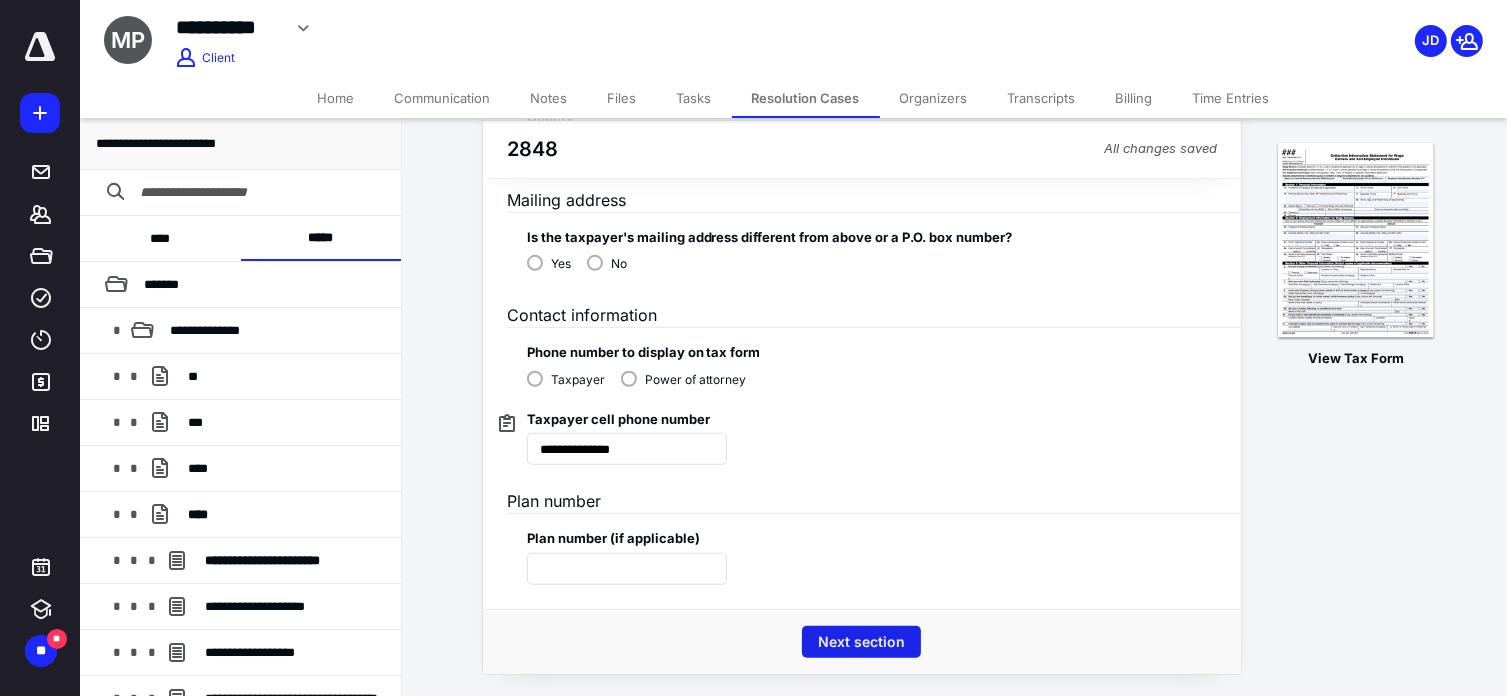 click on "Next section" at bounding box center [861, 642] 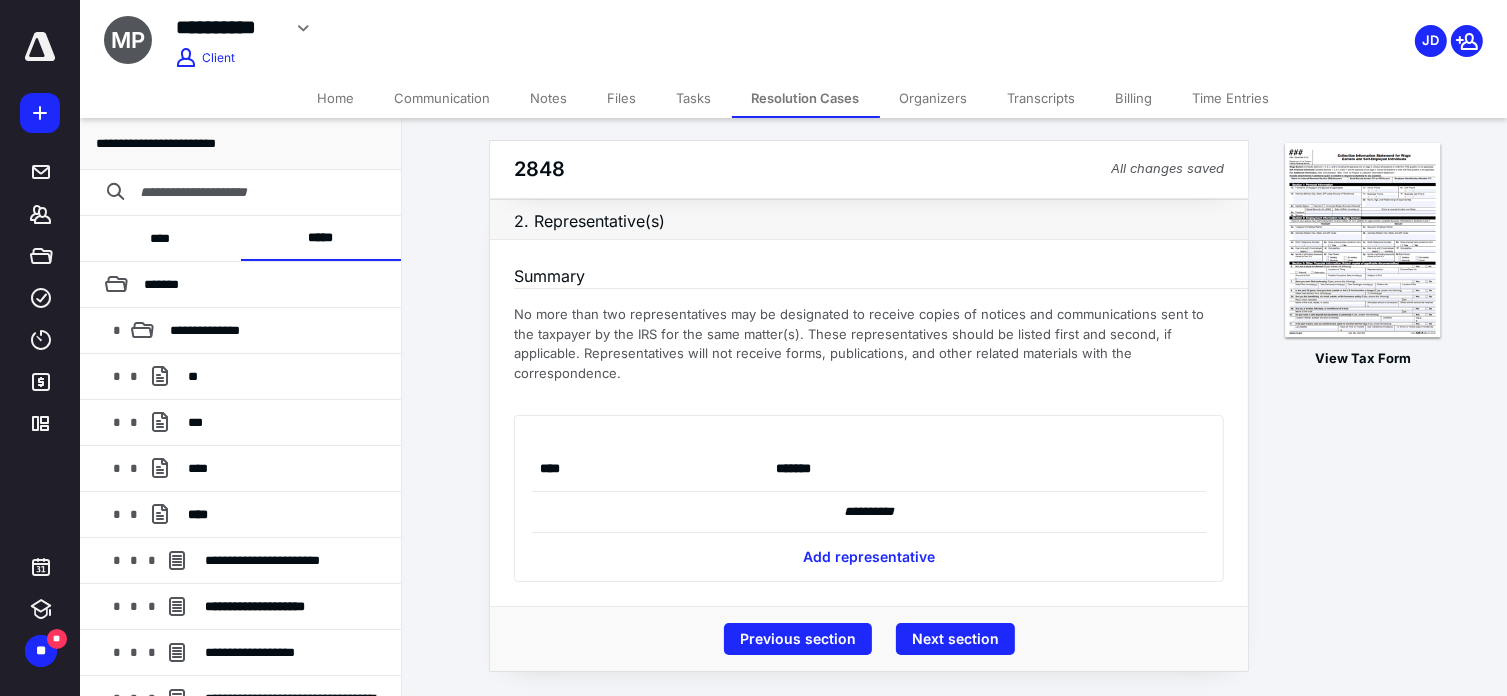 scroll, scrollTop: 0, scrollLeft: 0, axis: both 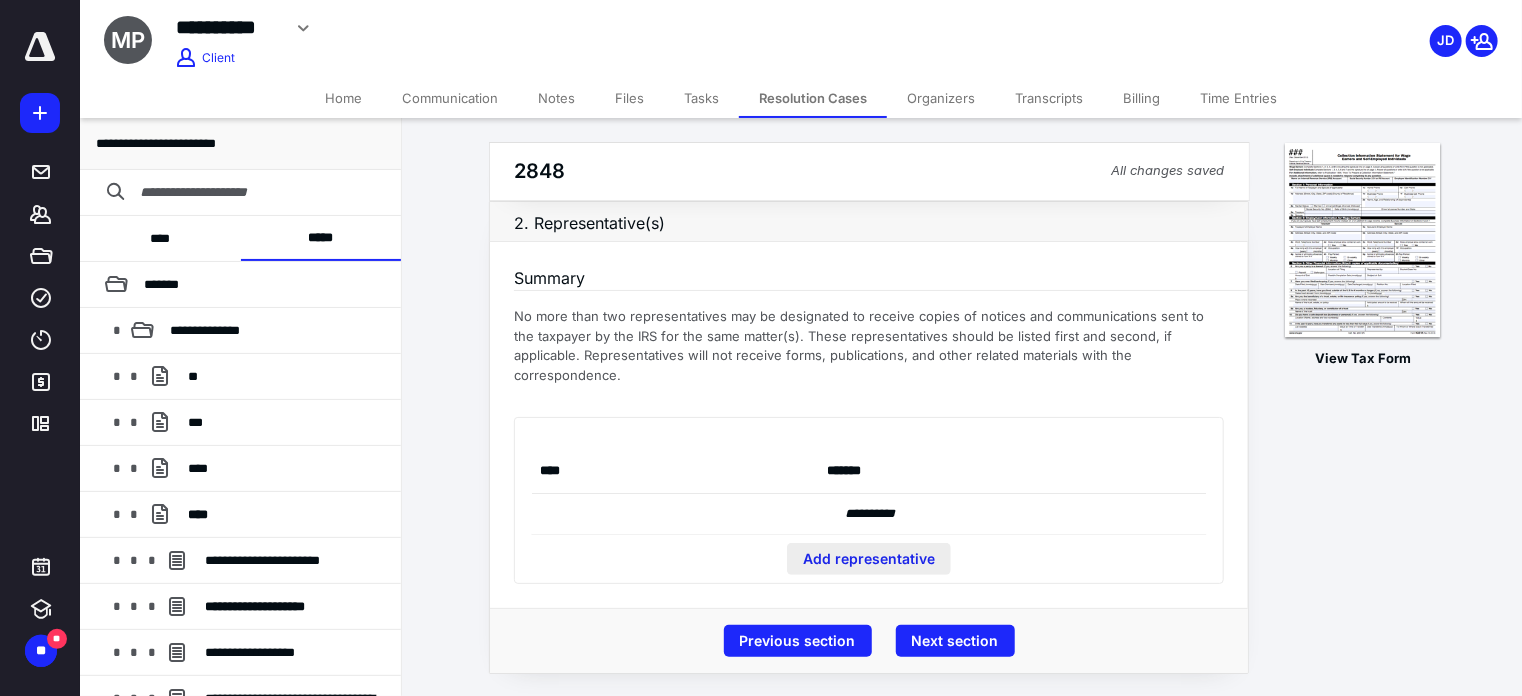 click on "Add representative" at bounding box center (869, 559) 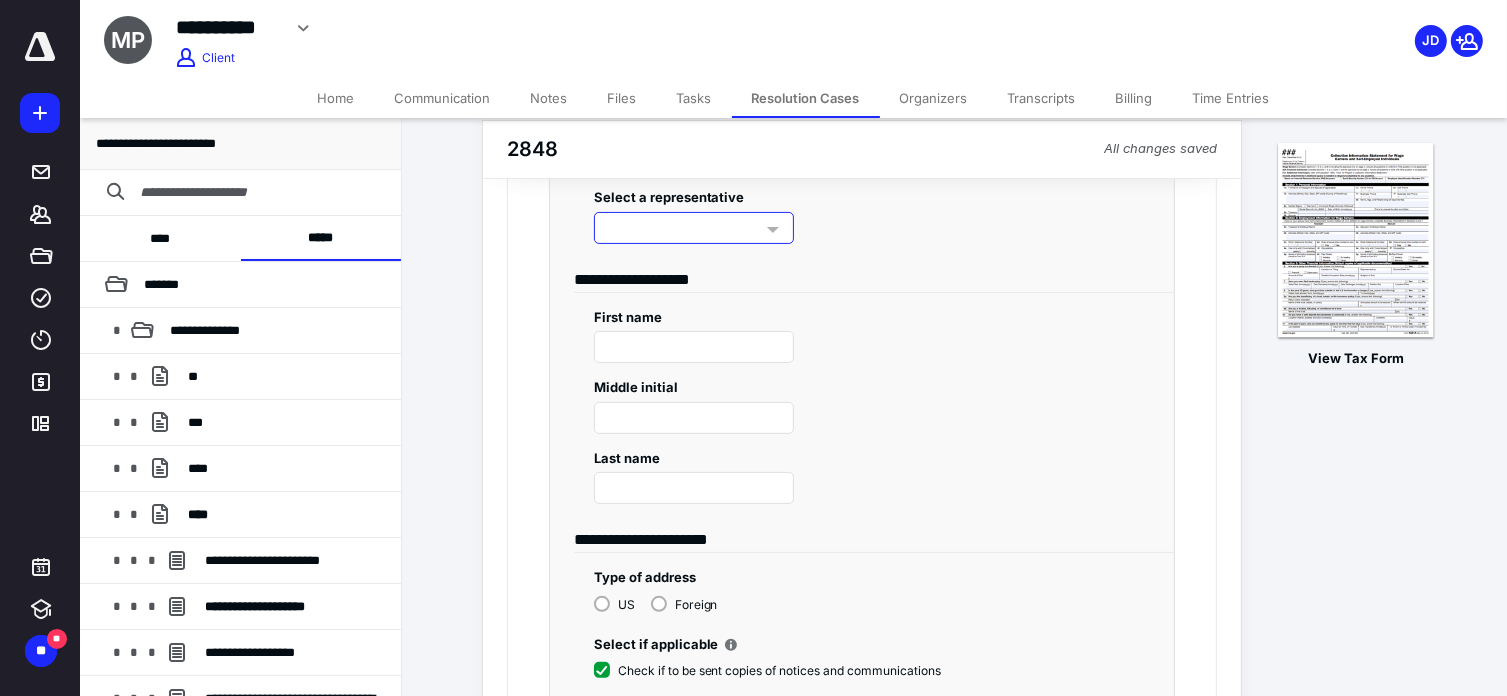 scroll, scrollTop: 300, scrollLeft: 0, axis: vertical 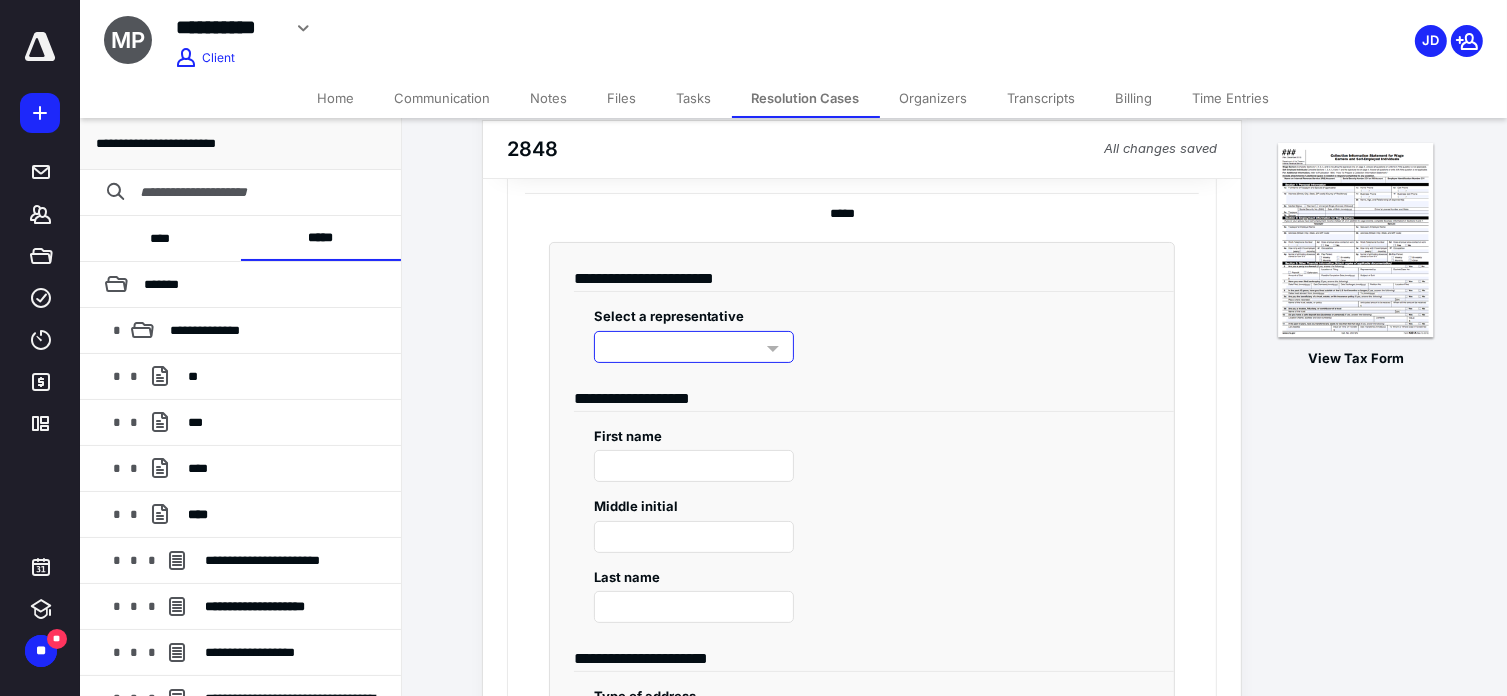 click at bounding box center (694, 347) 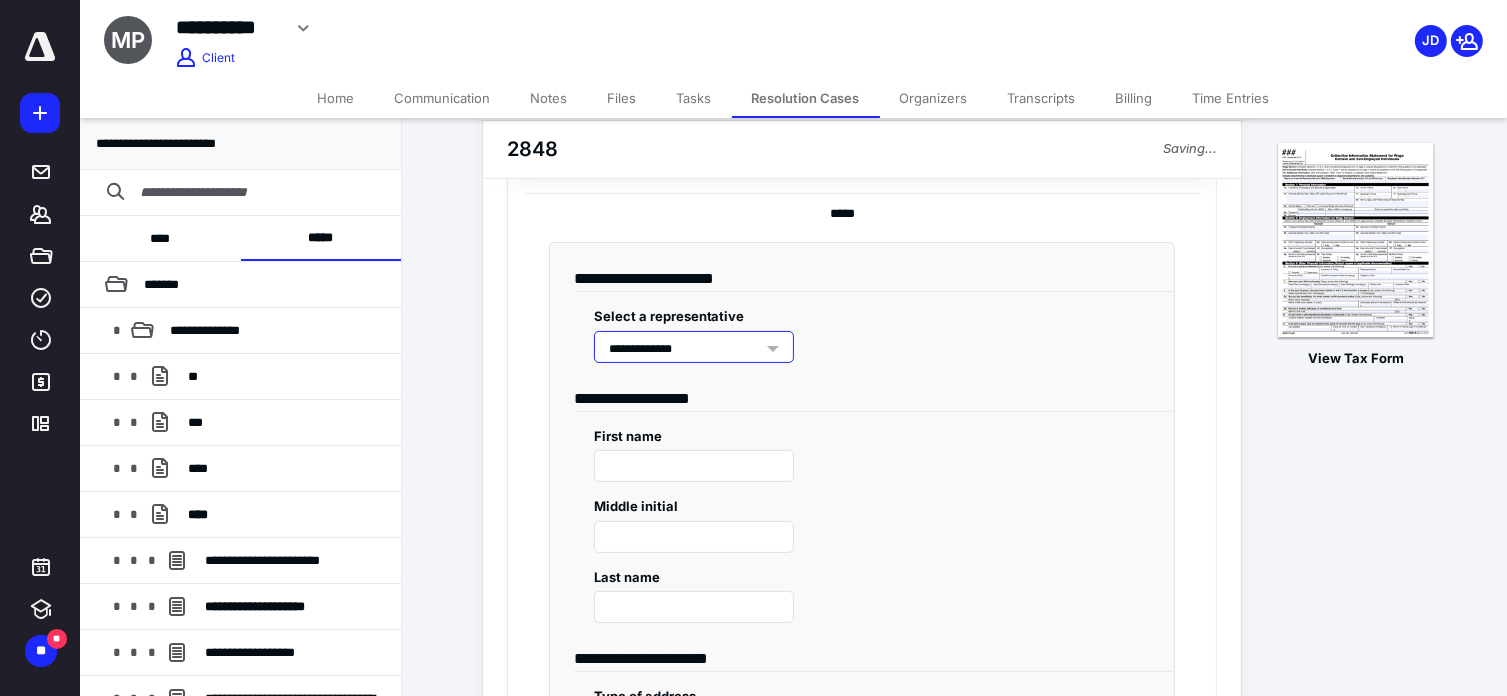 type on "******" 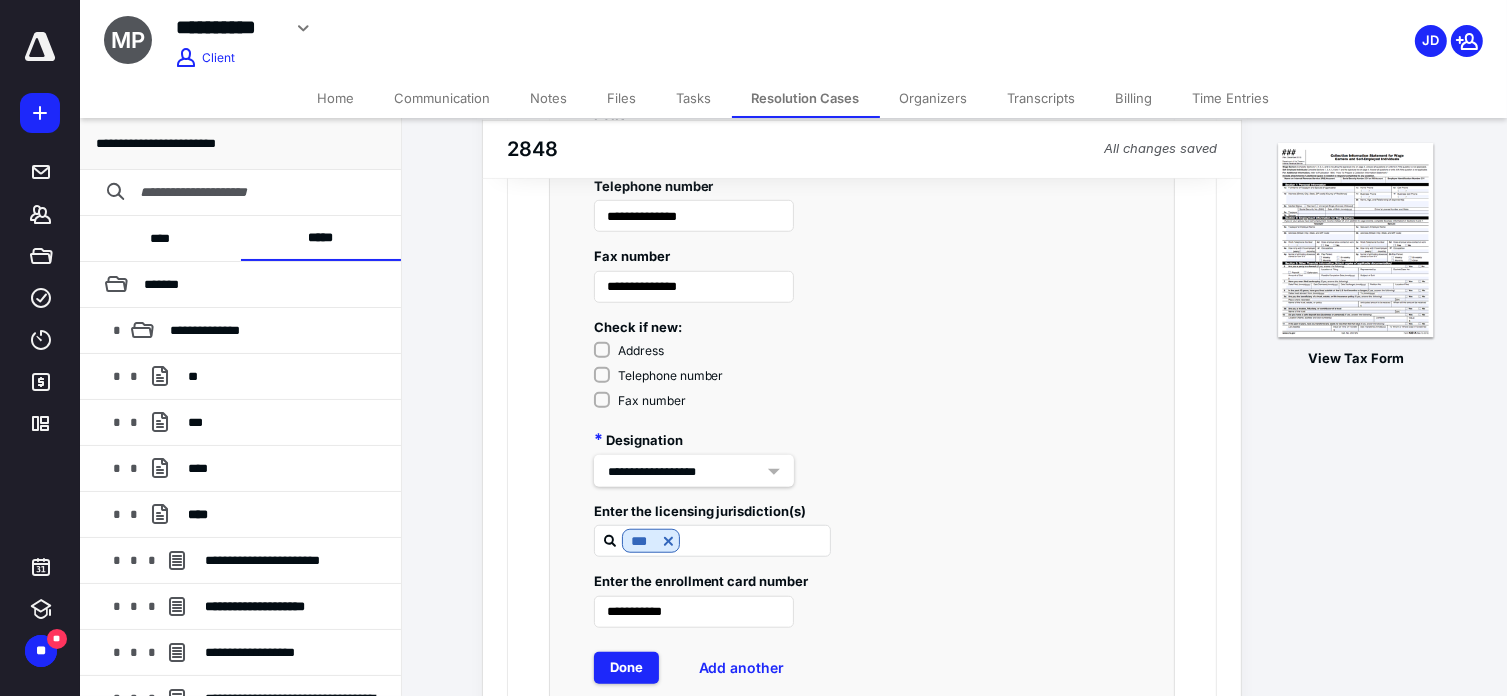 scroll, scrollTop: 1700, scrollLeft: 0, axis: vertical 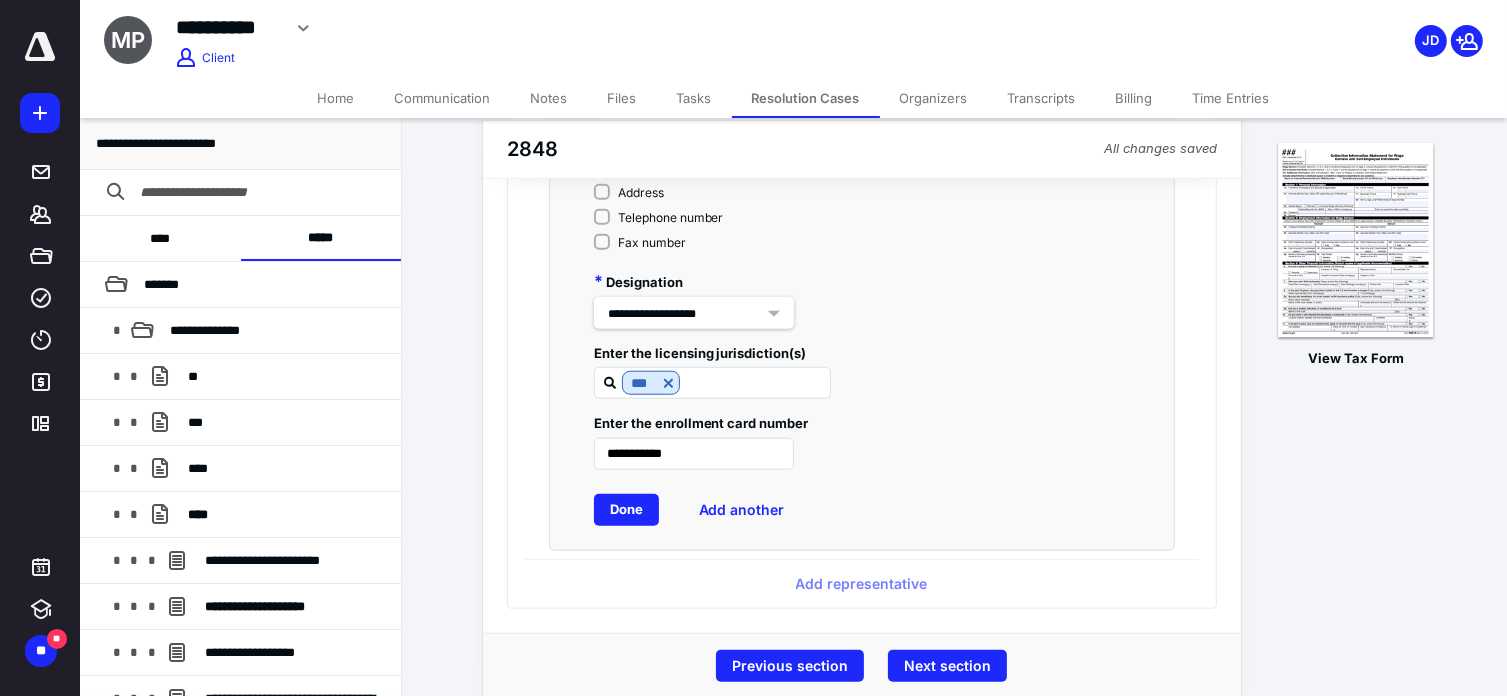 click on "Done" at bounding box center (626, 510) 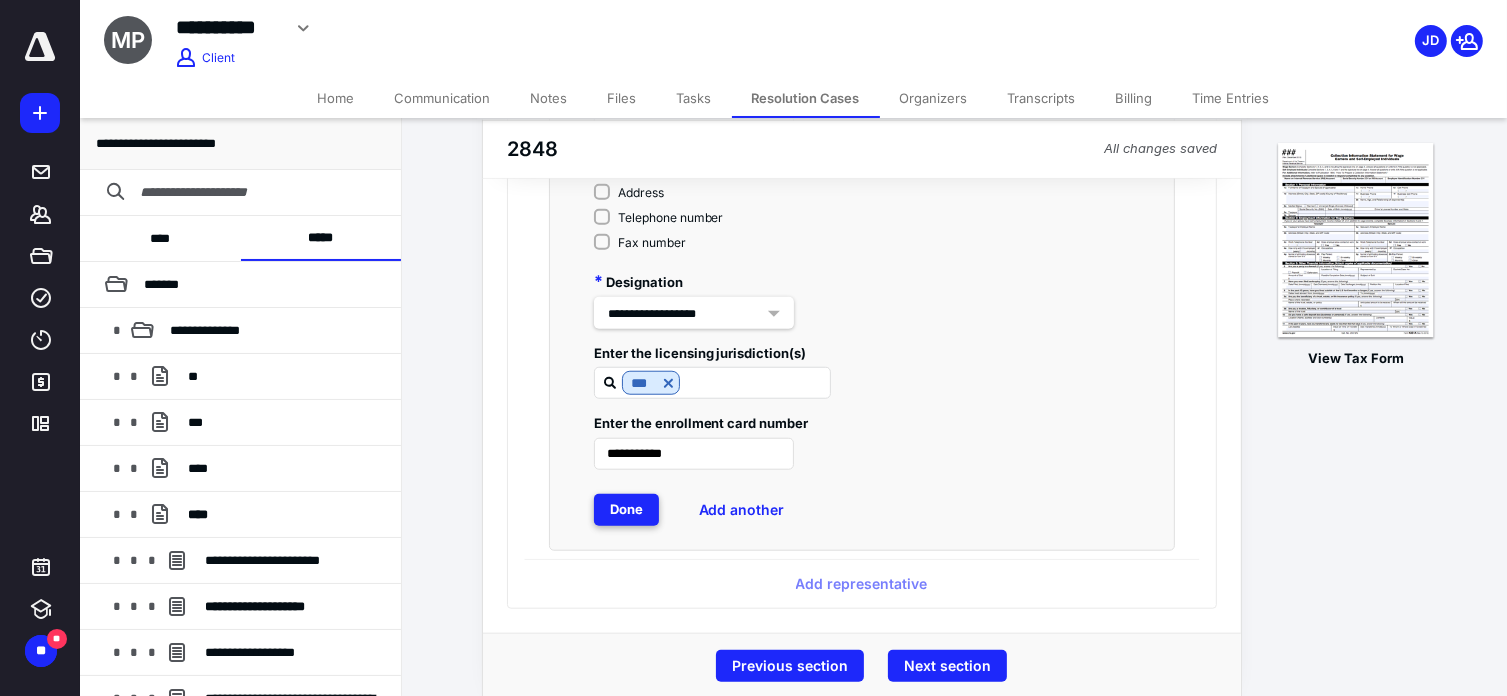 scroll, scrollTop: 0, scrollLeft: 0, axis: both 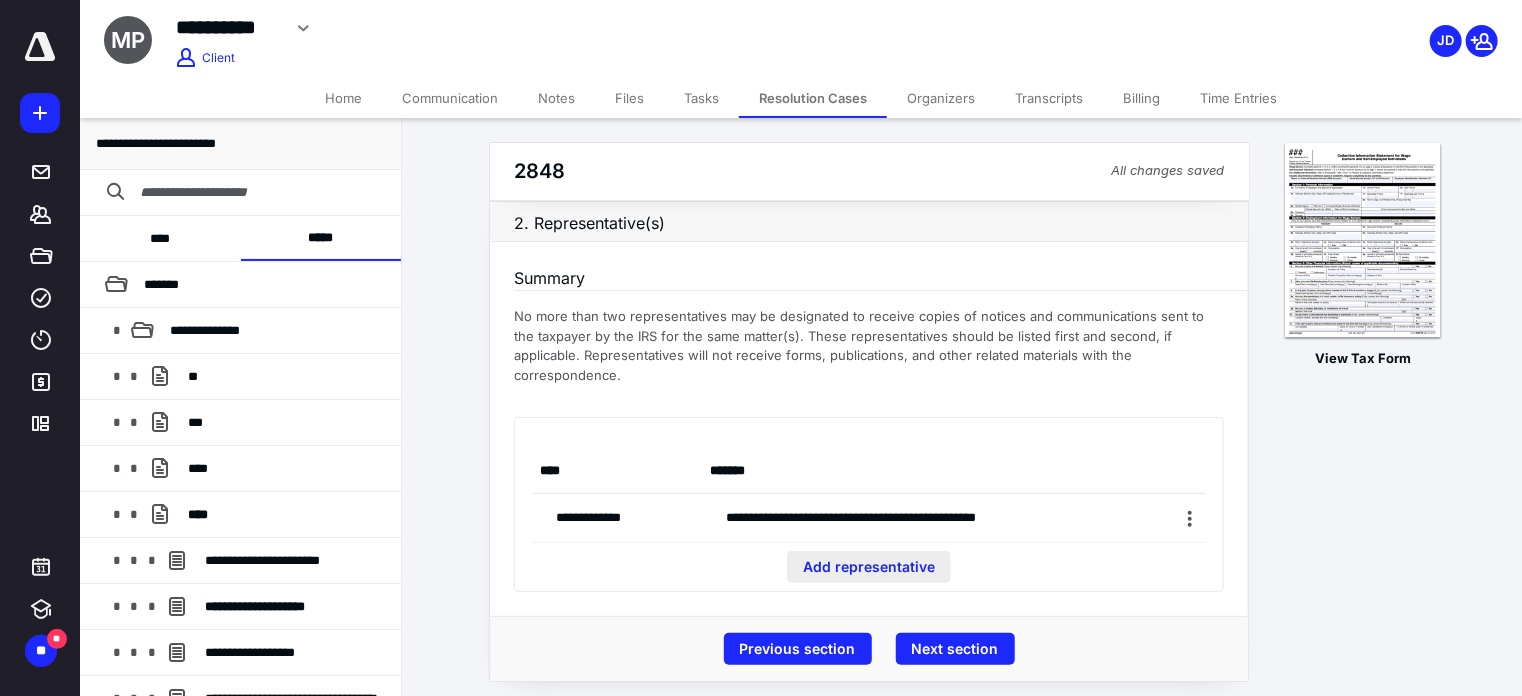 click on "Add representative" at bounding box center [869, 567] 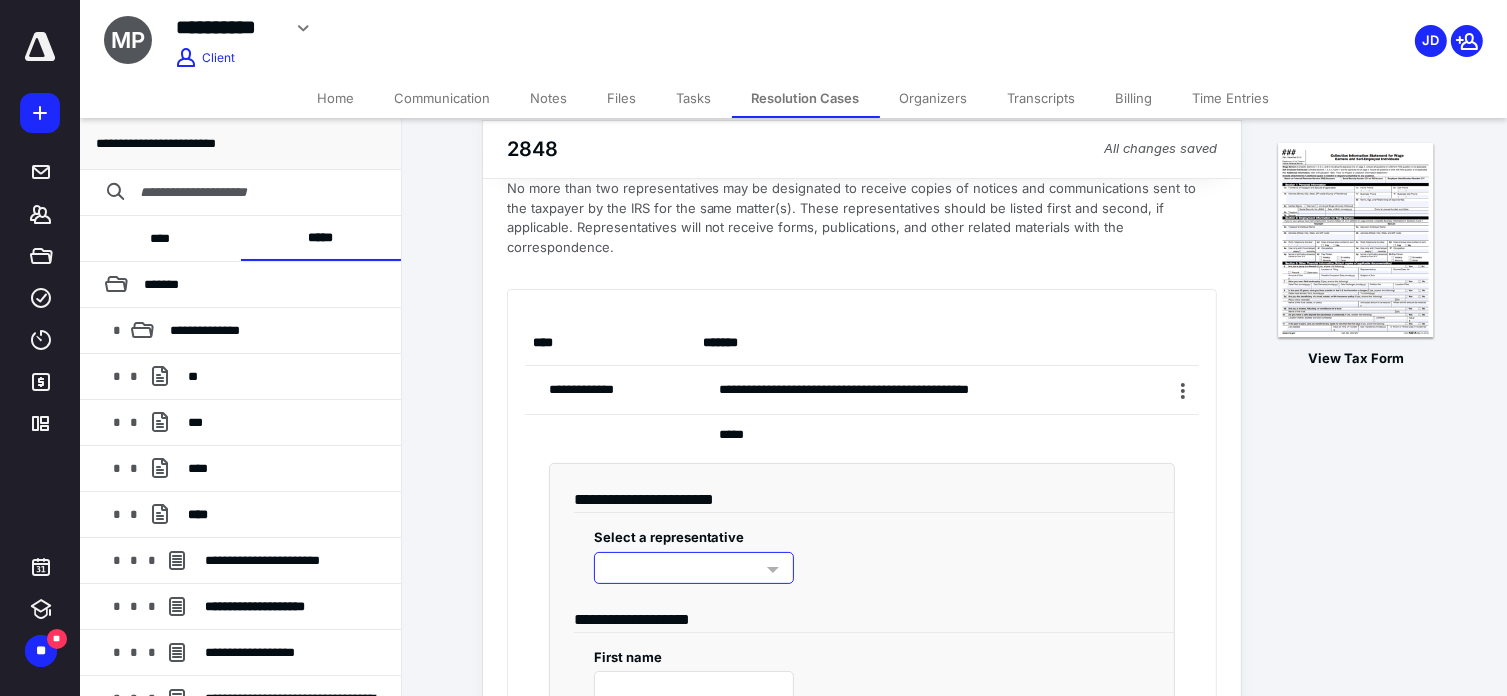 scroll, scrollTop: 300, scrollLeft: 0, axis: vertical 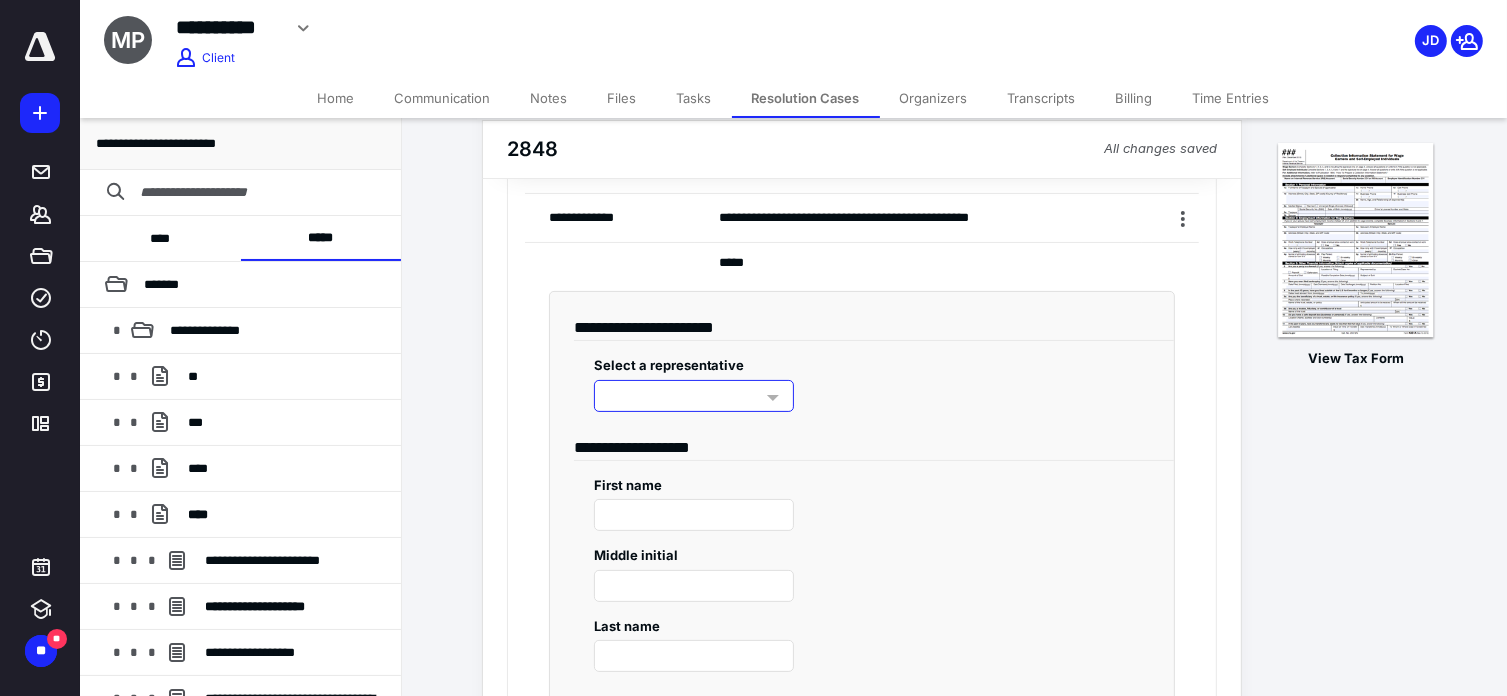 click on "*****" at bounding box center [918, 263] 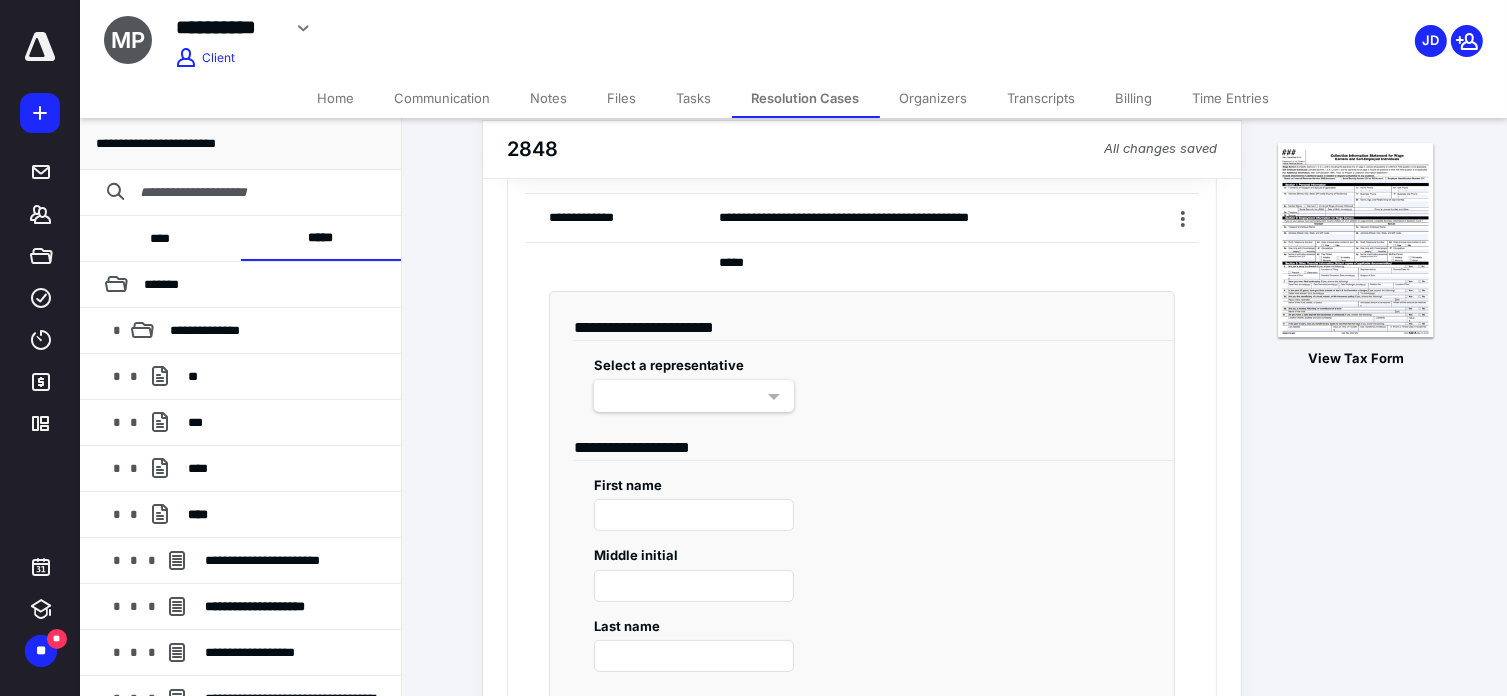 click at bounding box center [694, 396] 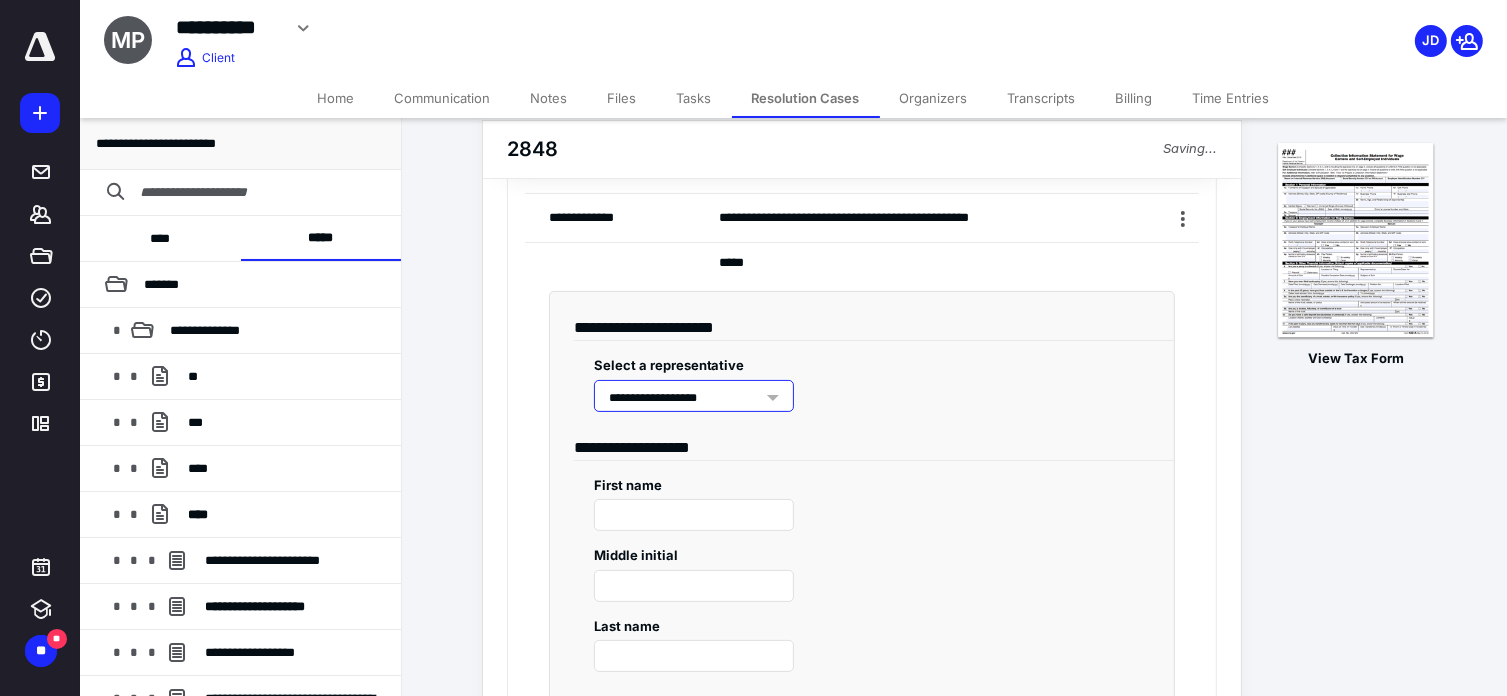 type on "*******" 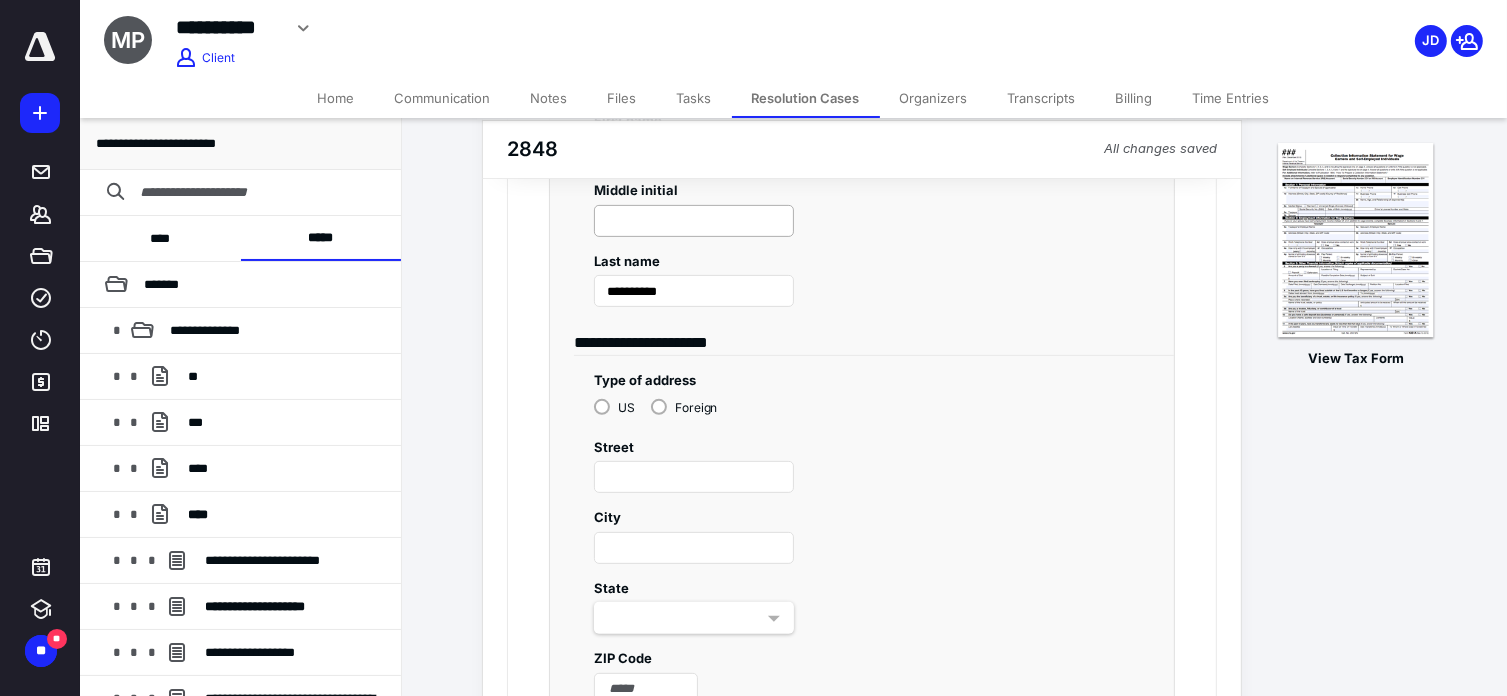 scroll, scrollTop: 700, scrollLeft: 0, axis: vertical 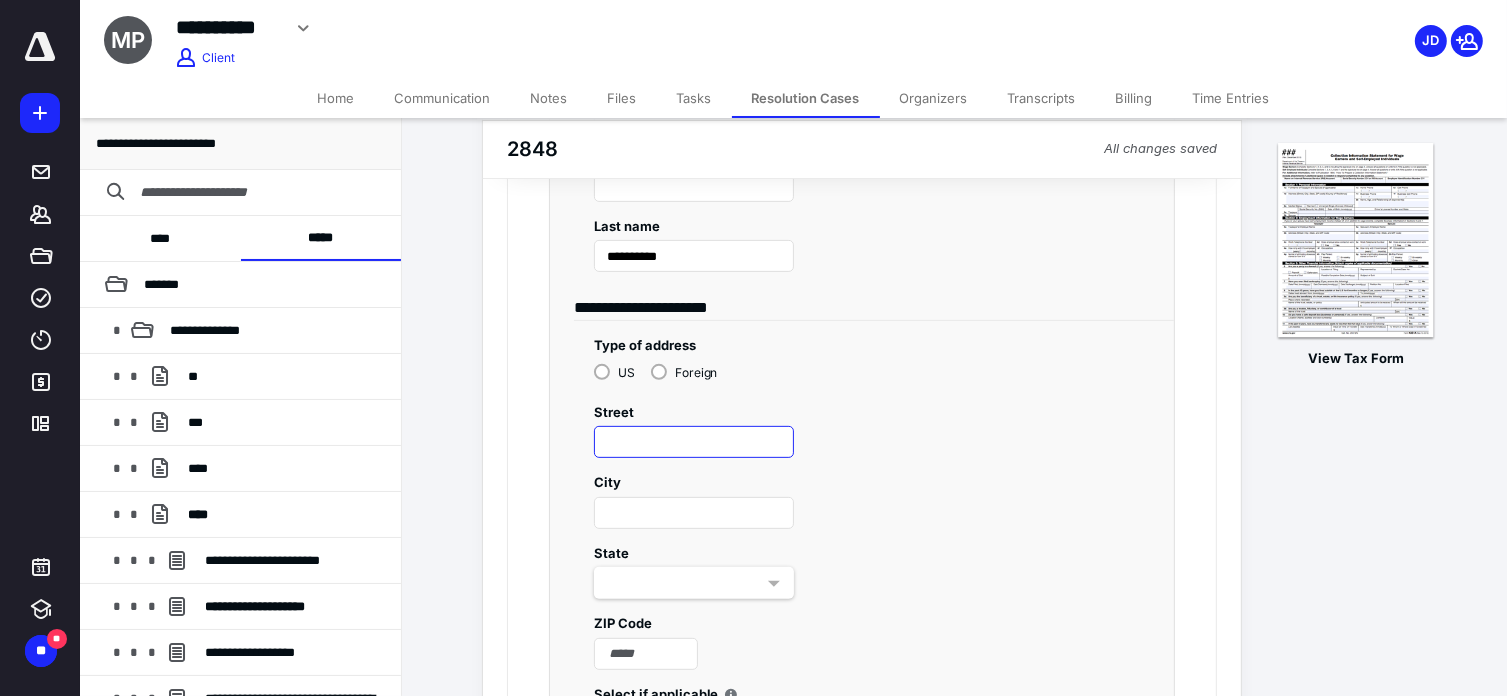 click at bounding box center [694, 442] 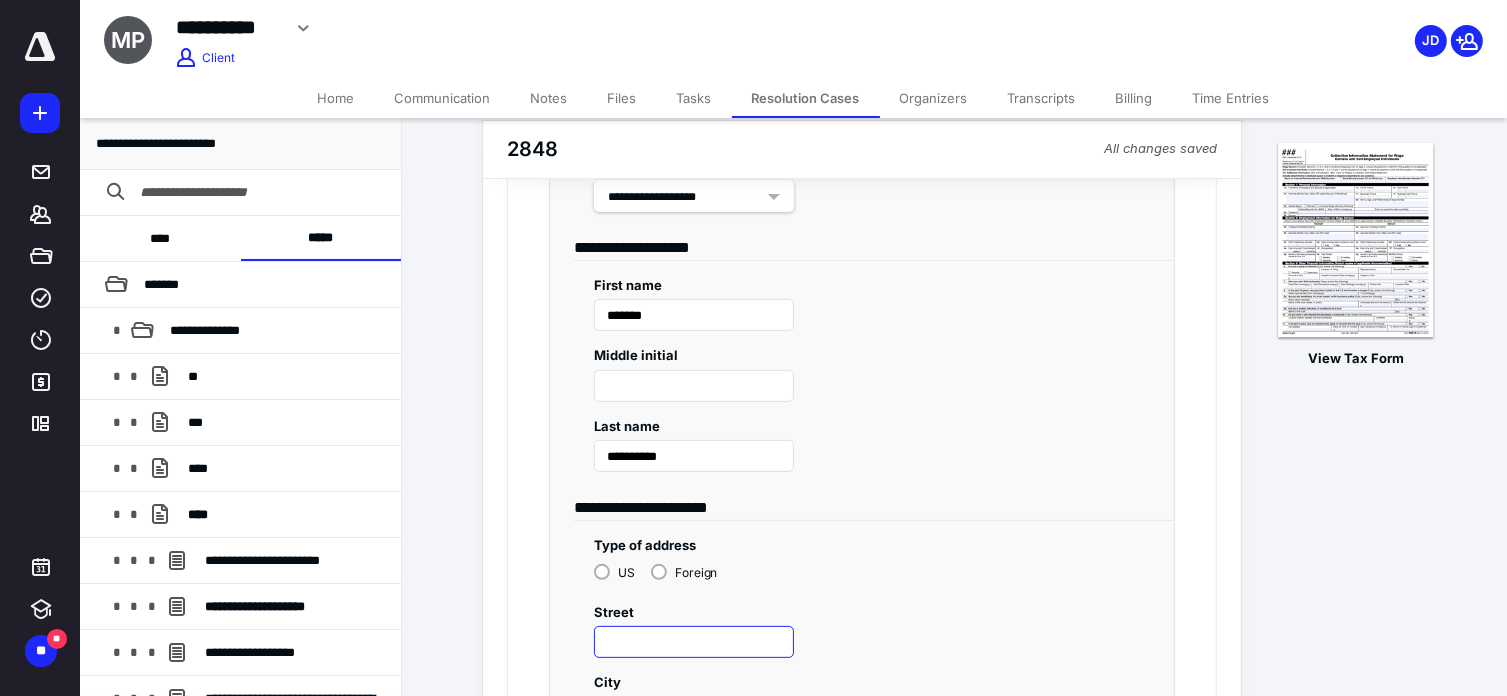 scroll, scrollTop: 100, scrollLeft: 0, axis: vertical 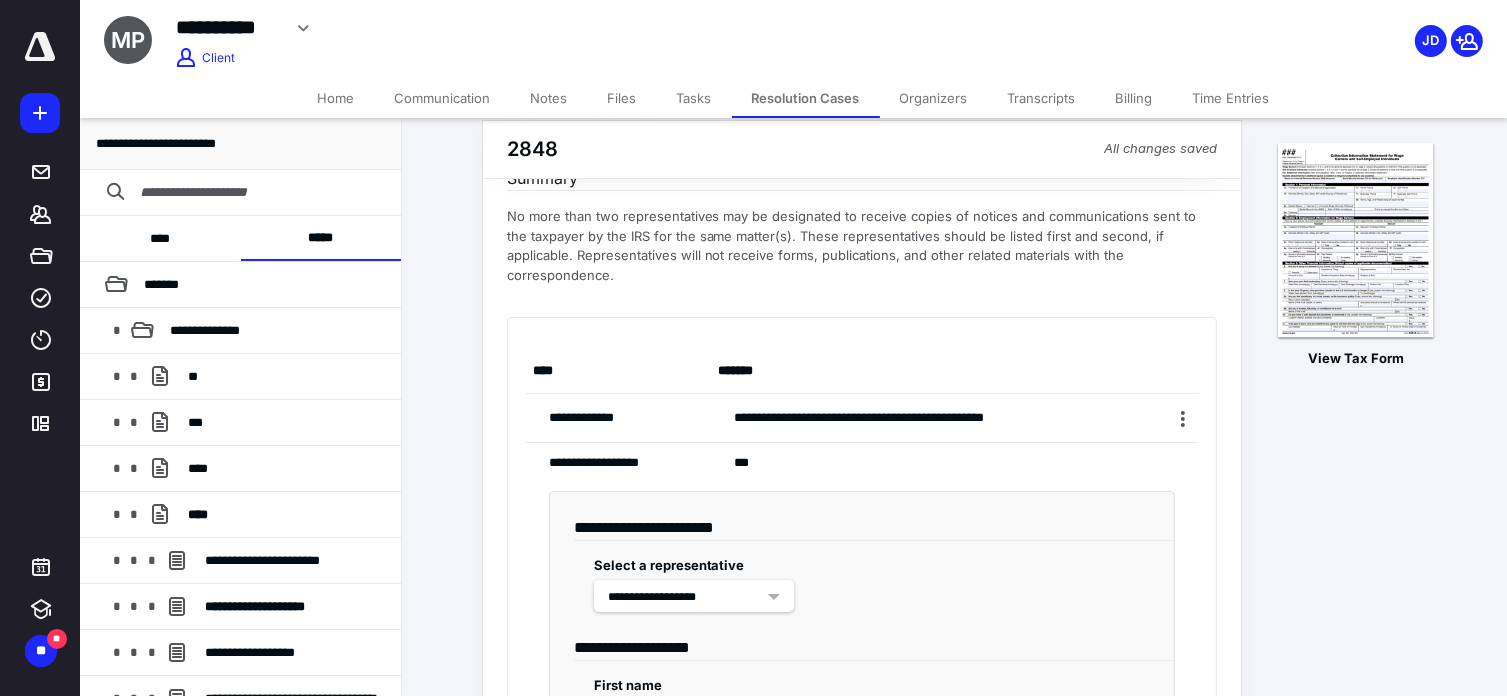 click on "**********" at bounding box center (694, 596) 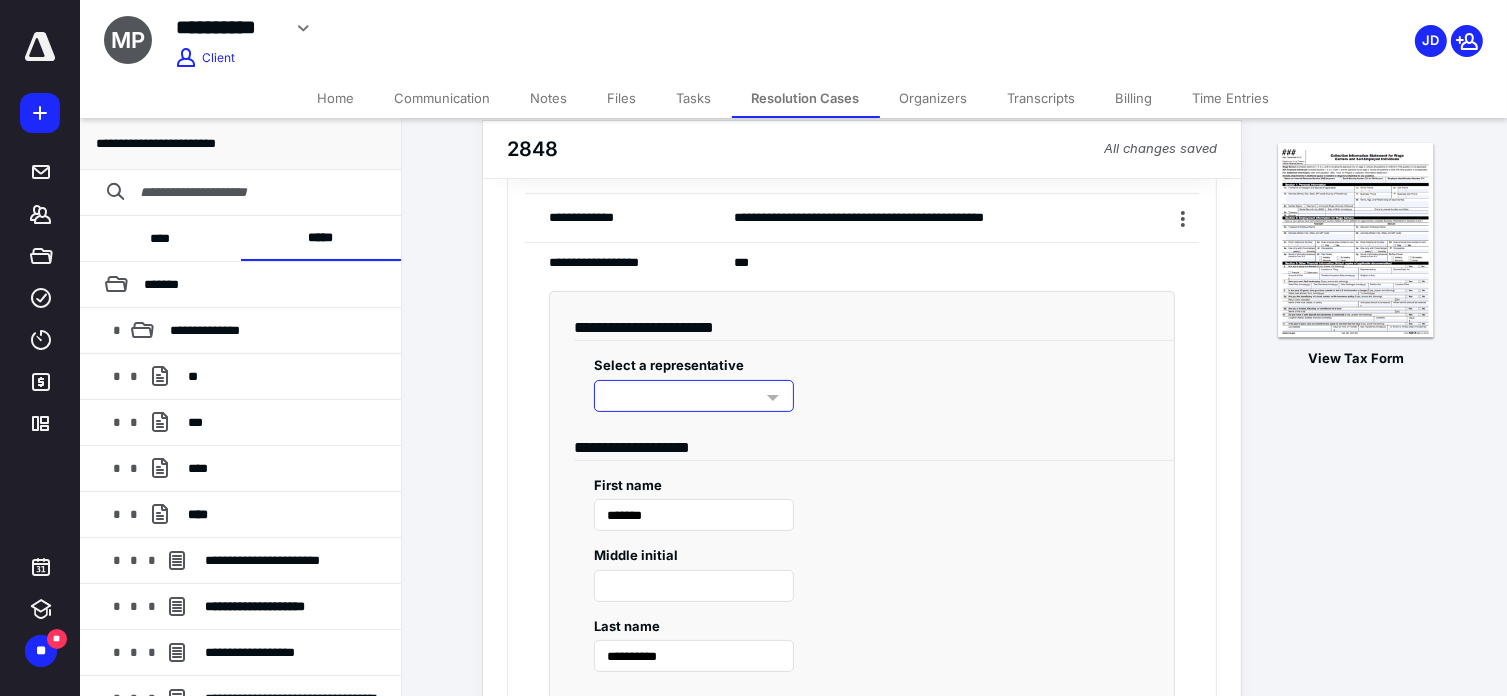 scroll, scrollTop: 400, scrollLeft: 0, axis: vertical 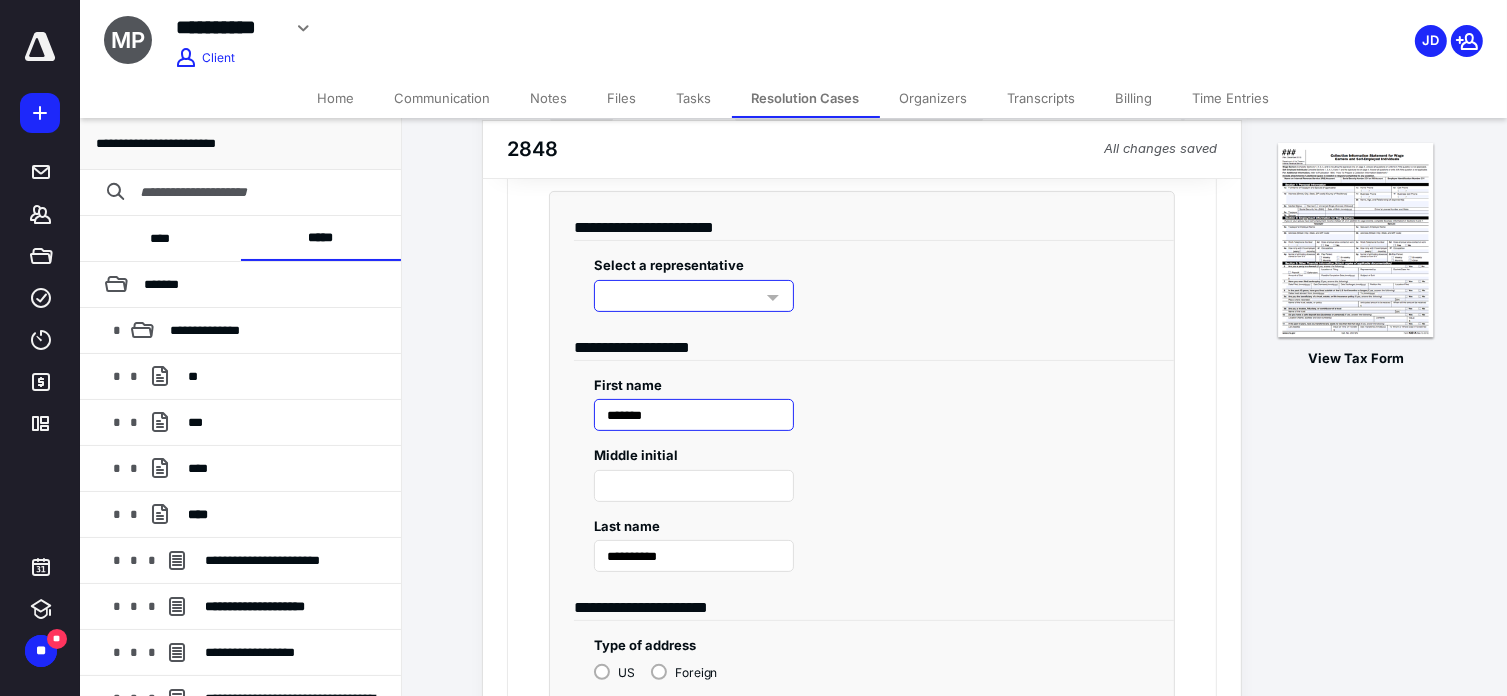 drag, startPoint x: 695, startPoint y: 392, endPoint x: 544, endPoint y: 404, distance: 151.47607 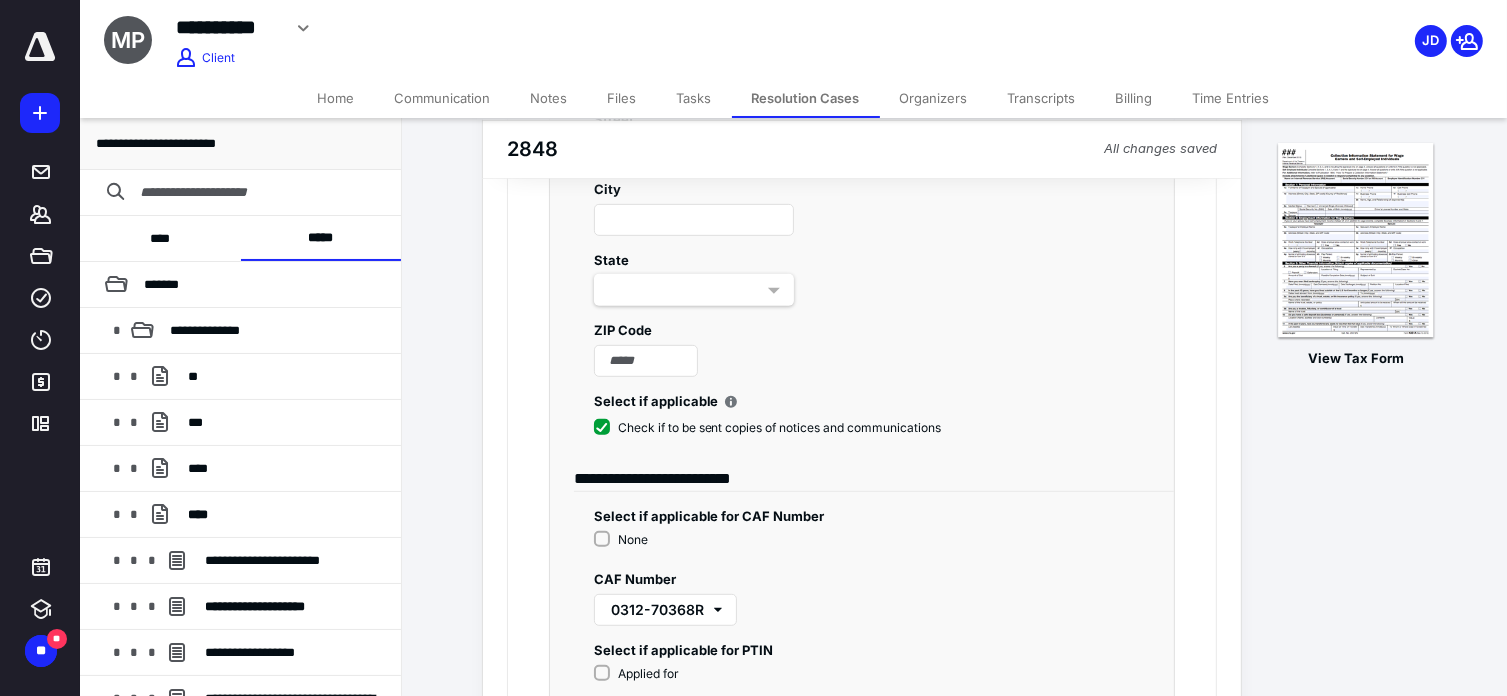 scroll, scrollTop: 1000, scrollLeft: 0, axis: vertical 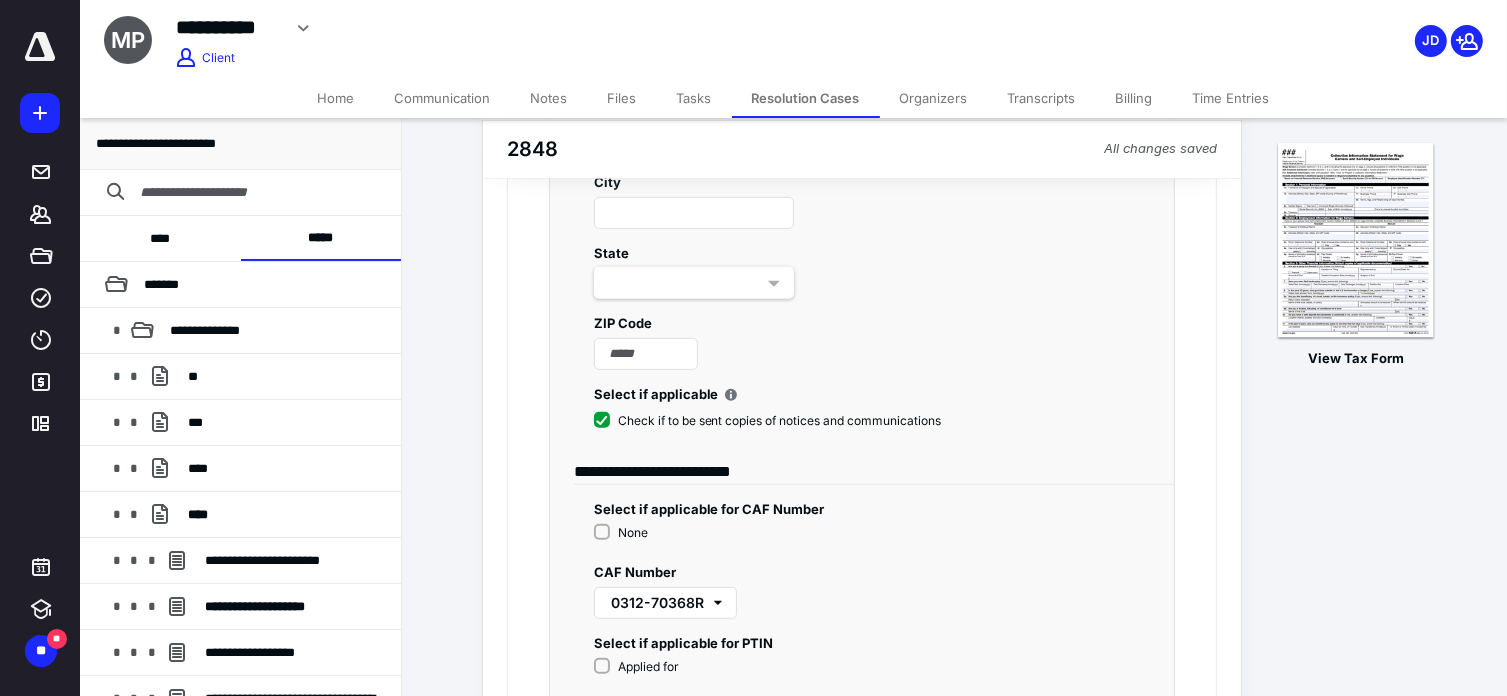 type 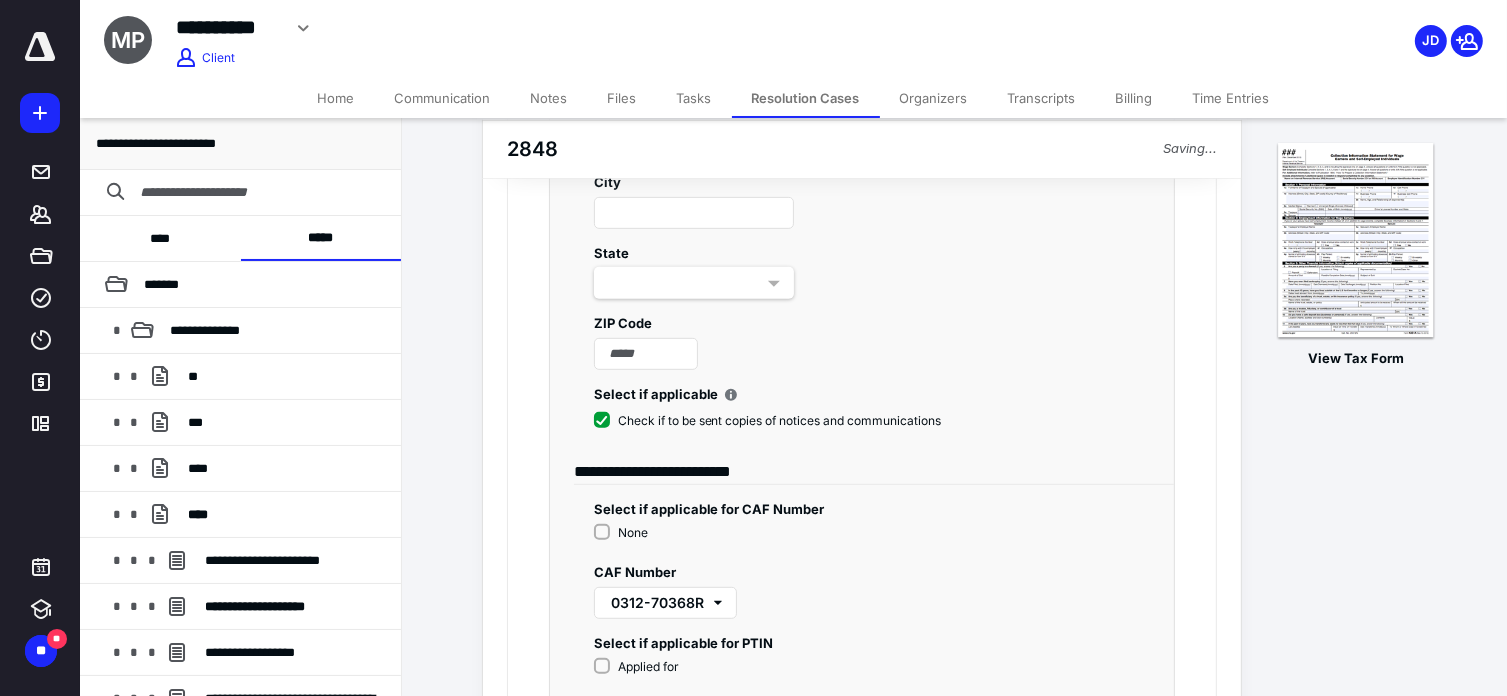 click on "Check if to be sent copies of notices and communications" at bounding box center [768, 421] 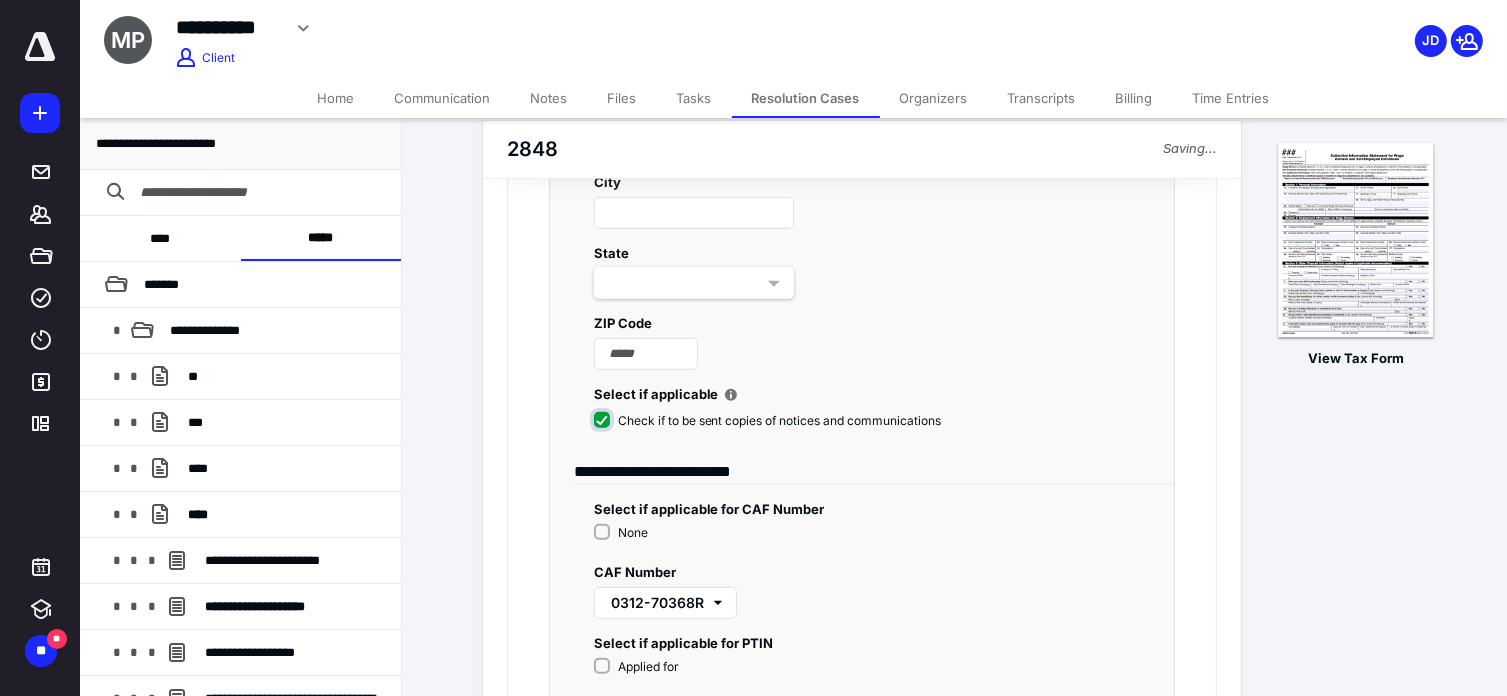 click on "Check if to be sent copies of notices and communications" at bounding box center [772, 431] 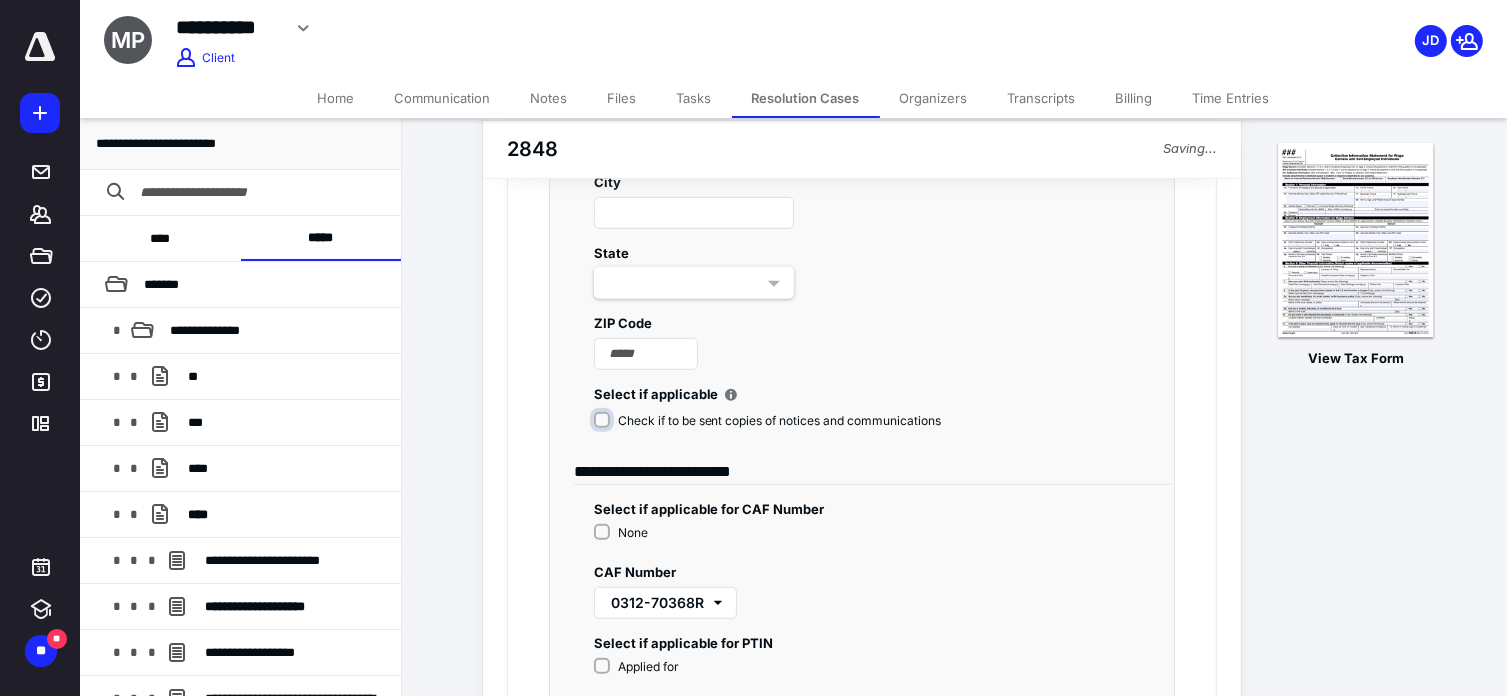 checkbox on "*****" 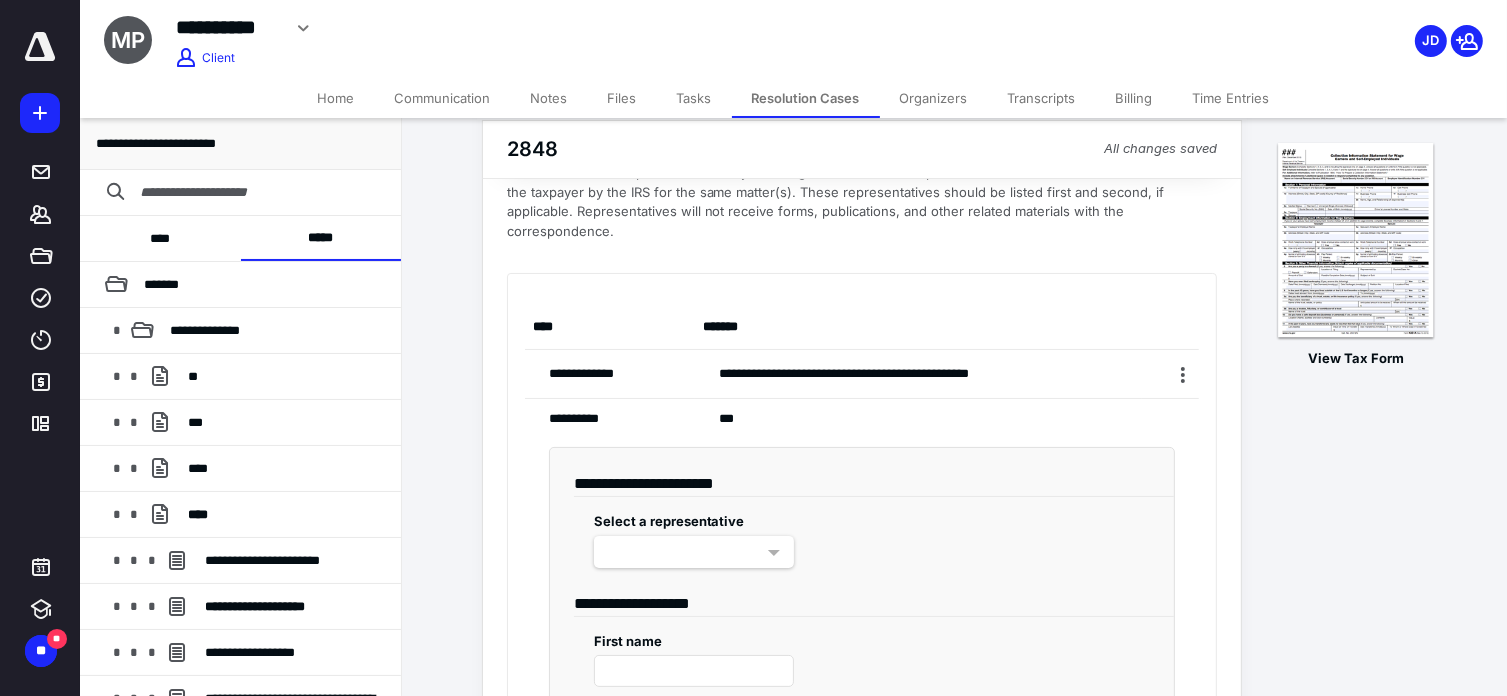 scroll, scrollTop: 100, scrollLeft: 0, axis: vertical 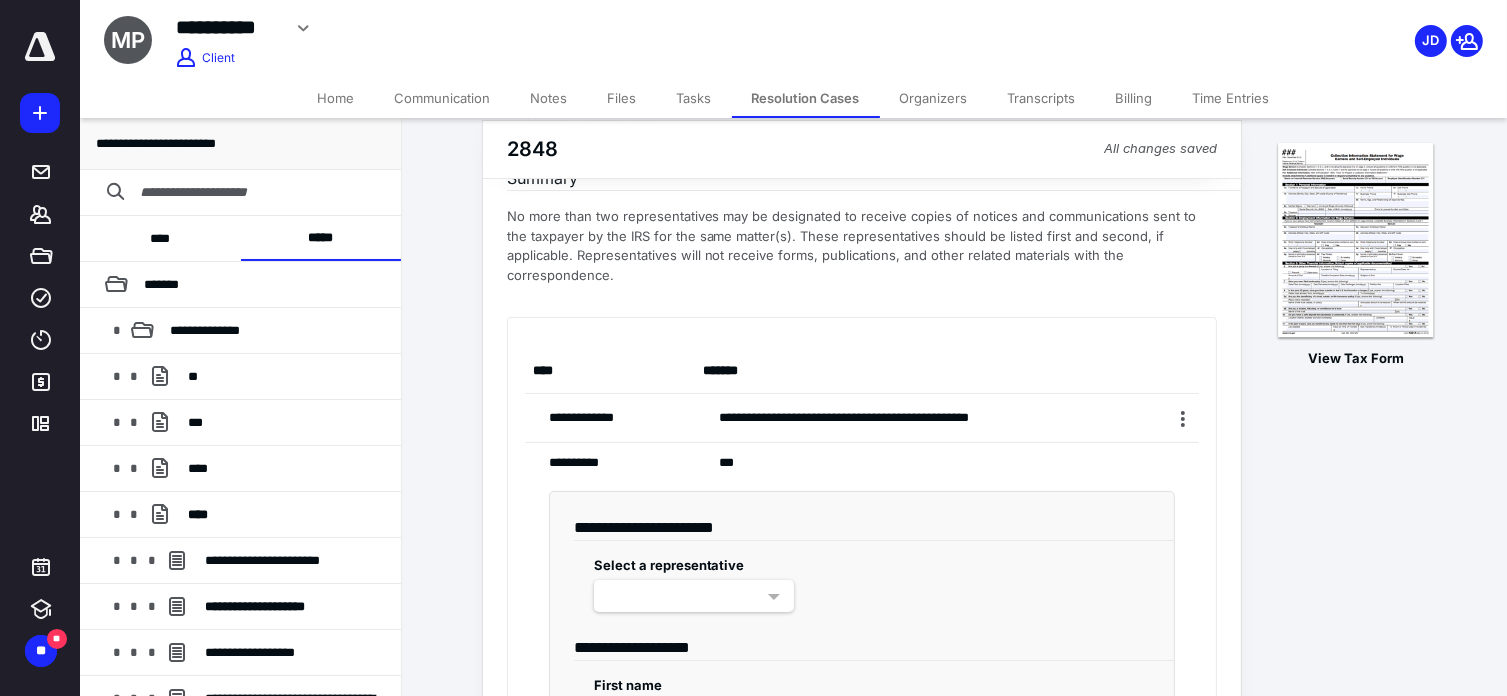 click on "***" at bounding box center (918, 463) 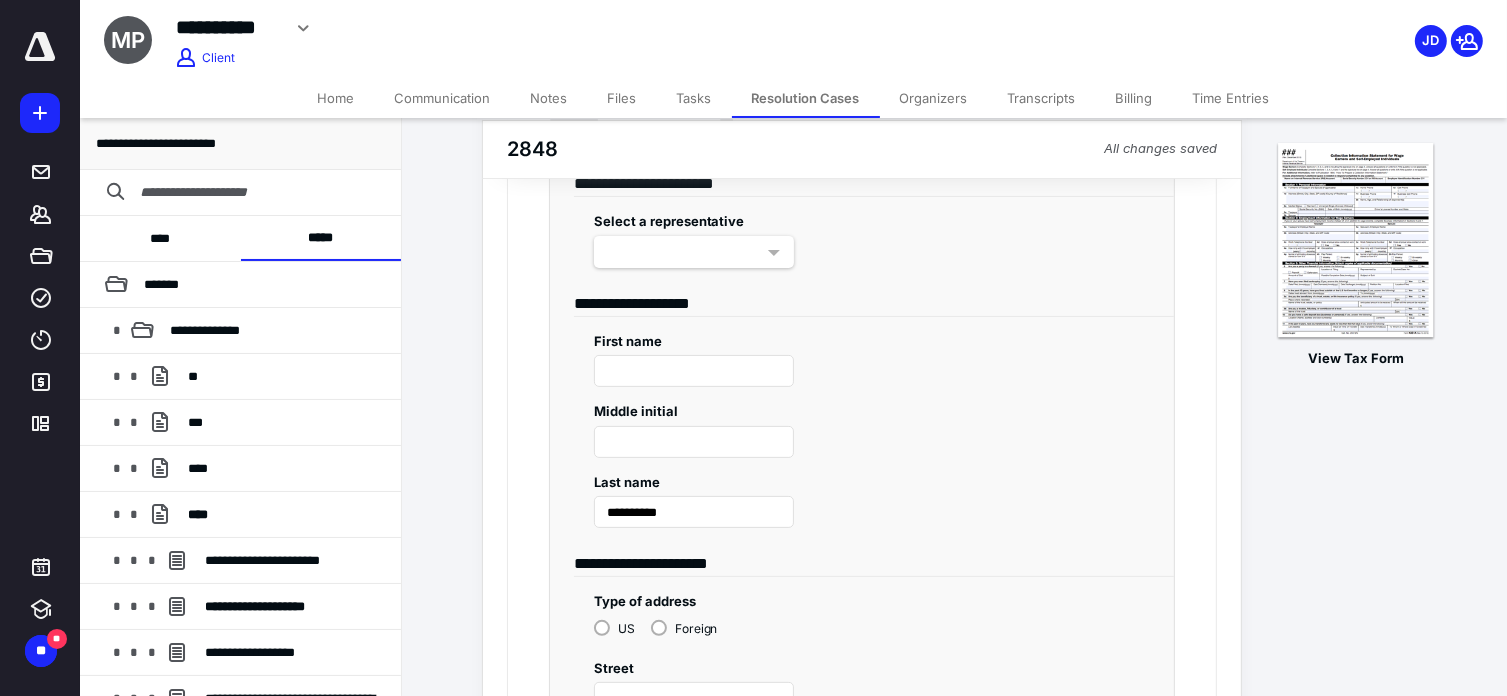 scroll, scrollTop: 500, scrollLeft: 0, axis: vertical 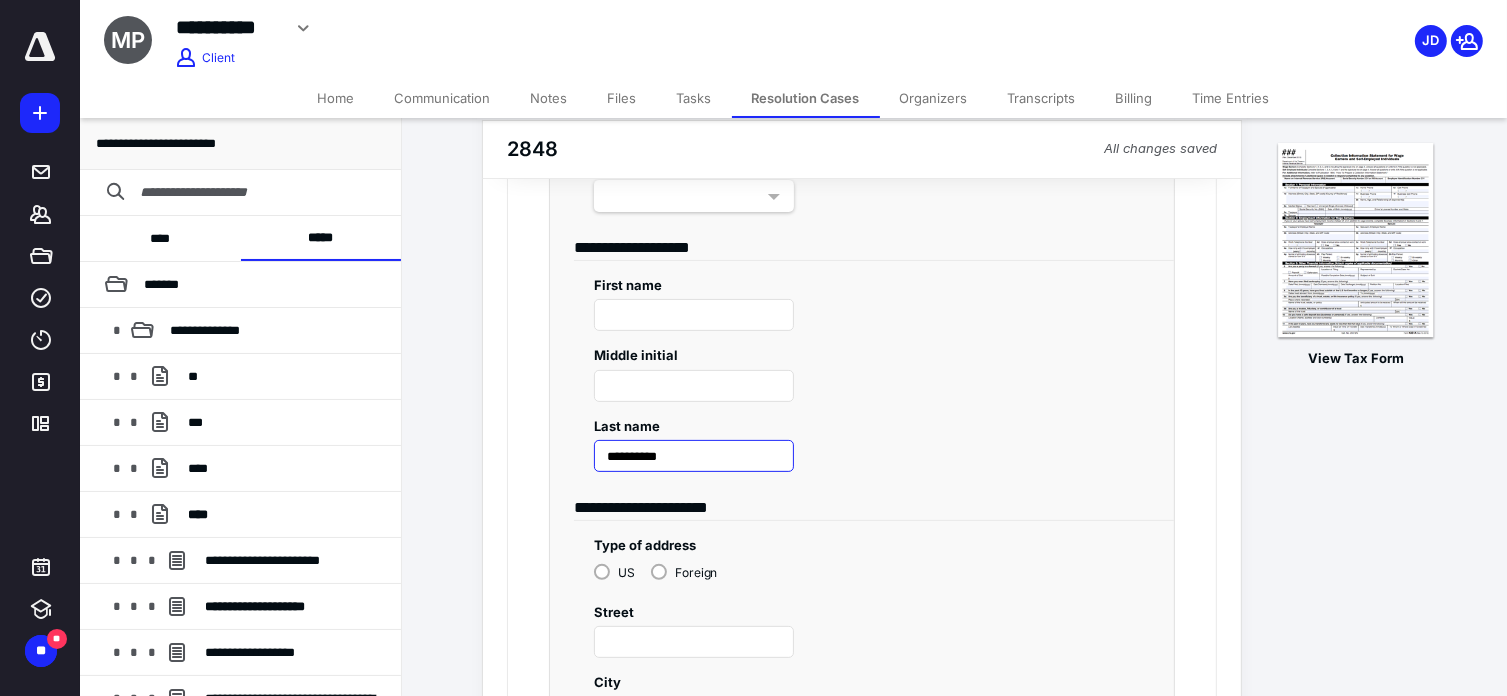 drag, startPoint x: 728, startPoint y: 438, endPoint x: 508, endPoint y: 441, distance: 220.02045 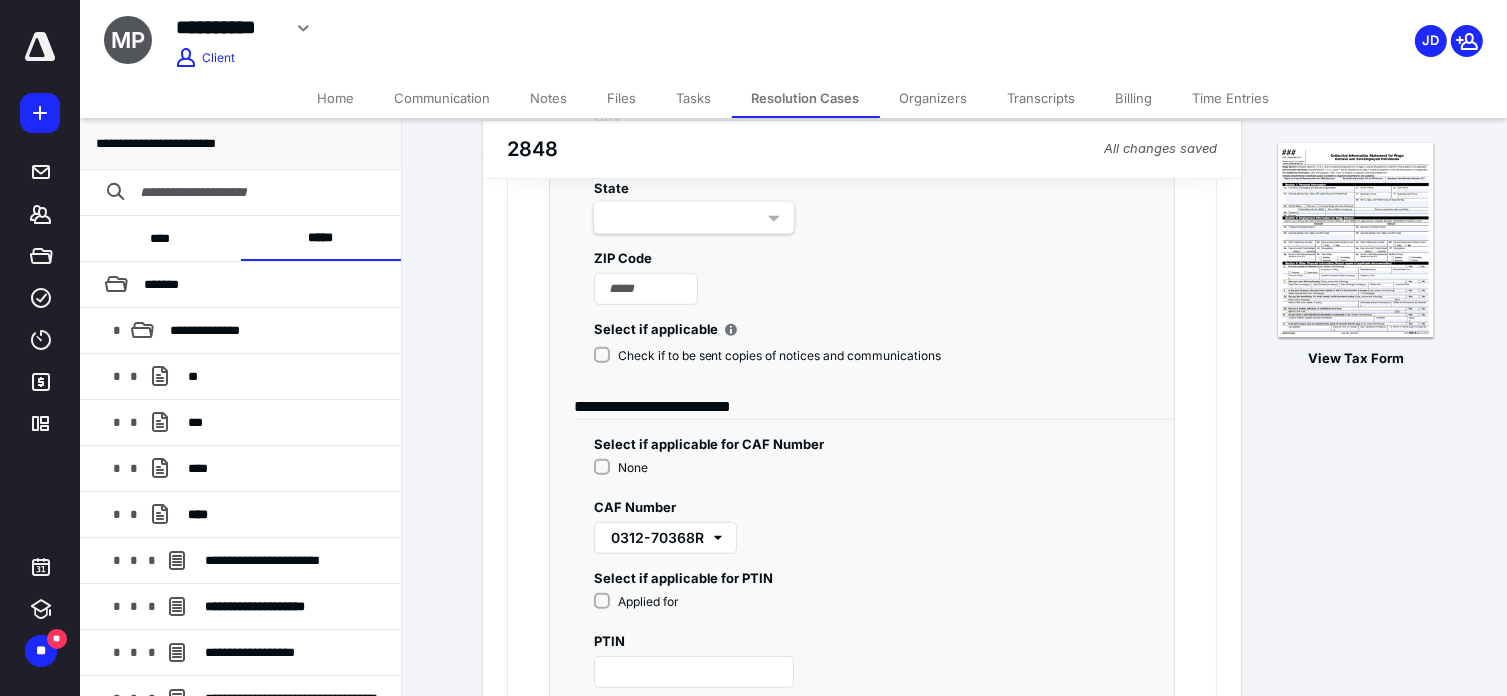 scroll, scrollTop: 1100, scrollLeft: 0, axis: vertical 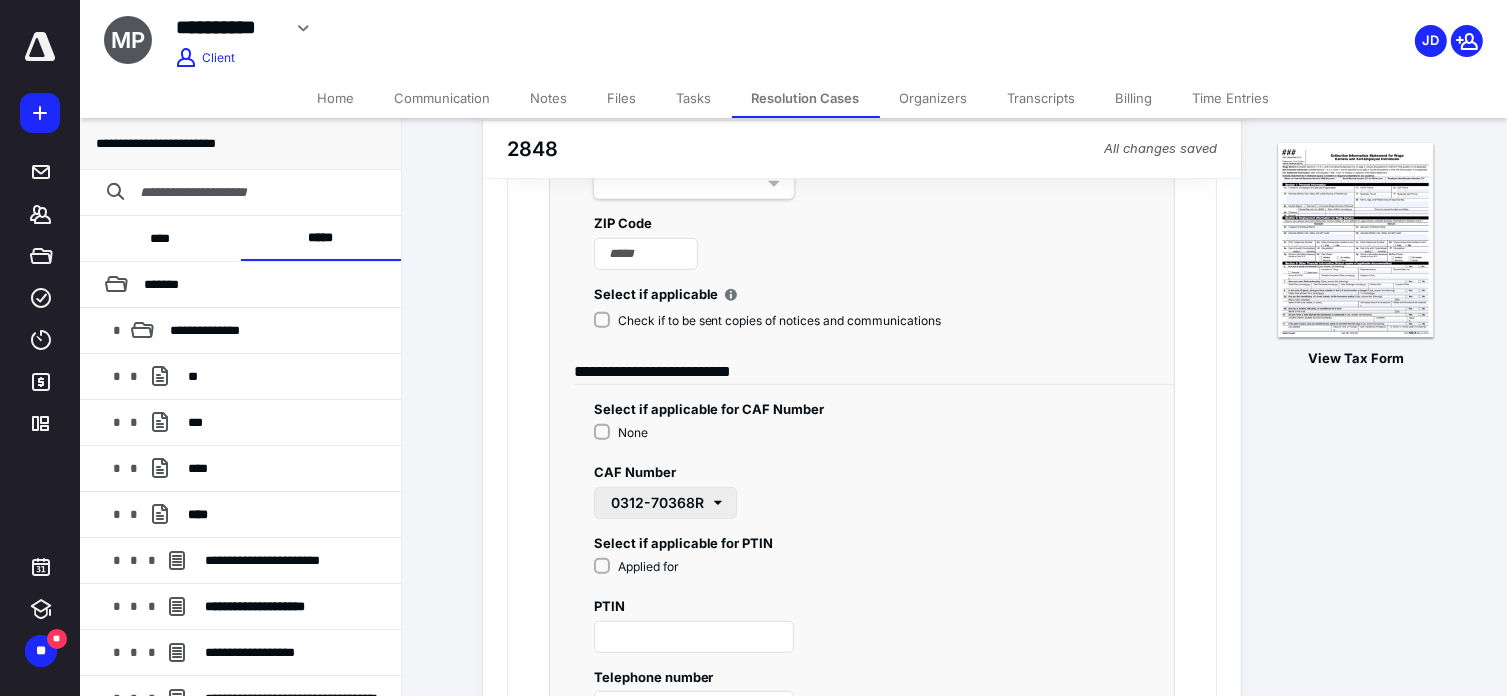 type 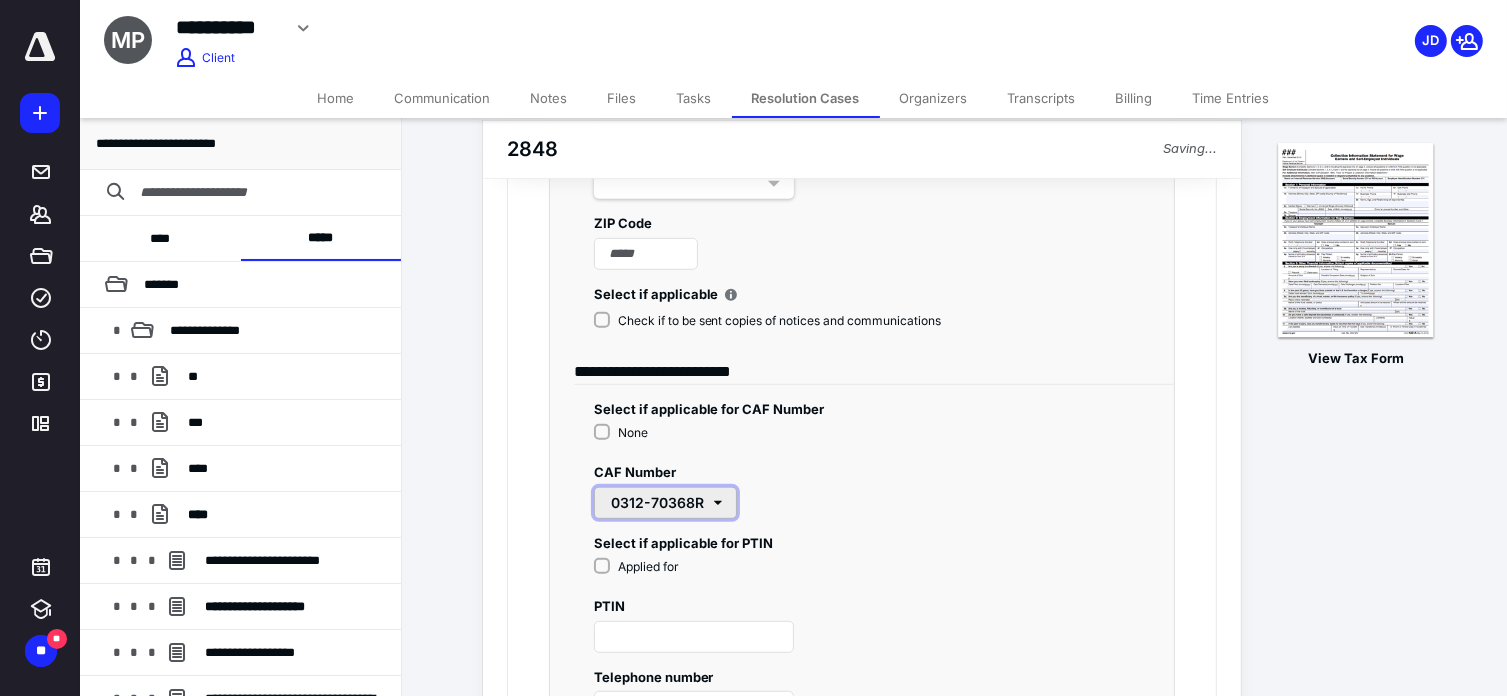 click on "0312-70368R" at bounding box center [665, 503] 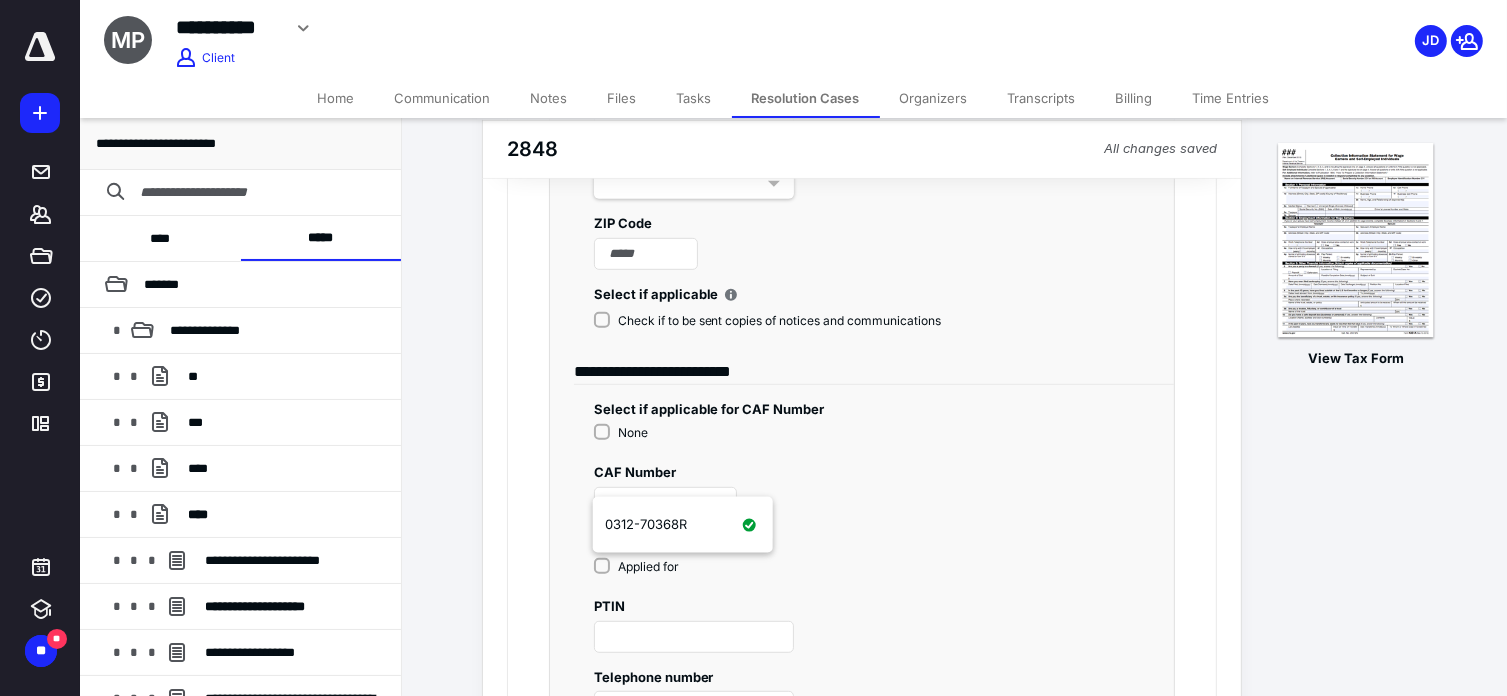 click on "0312-70368R" at bounding box center [683, 525] 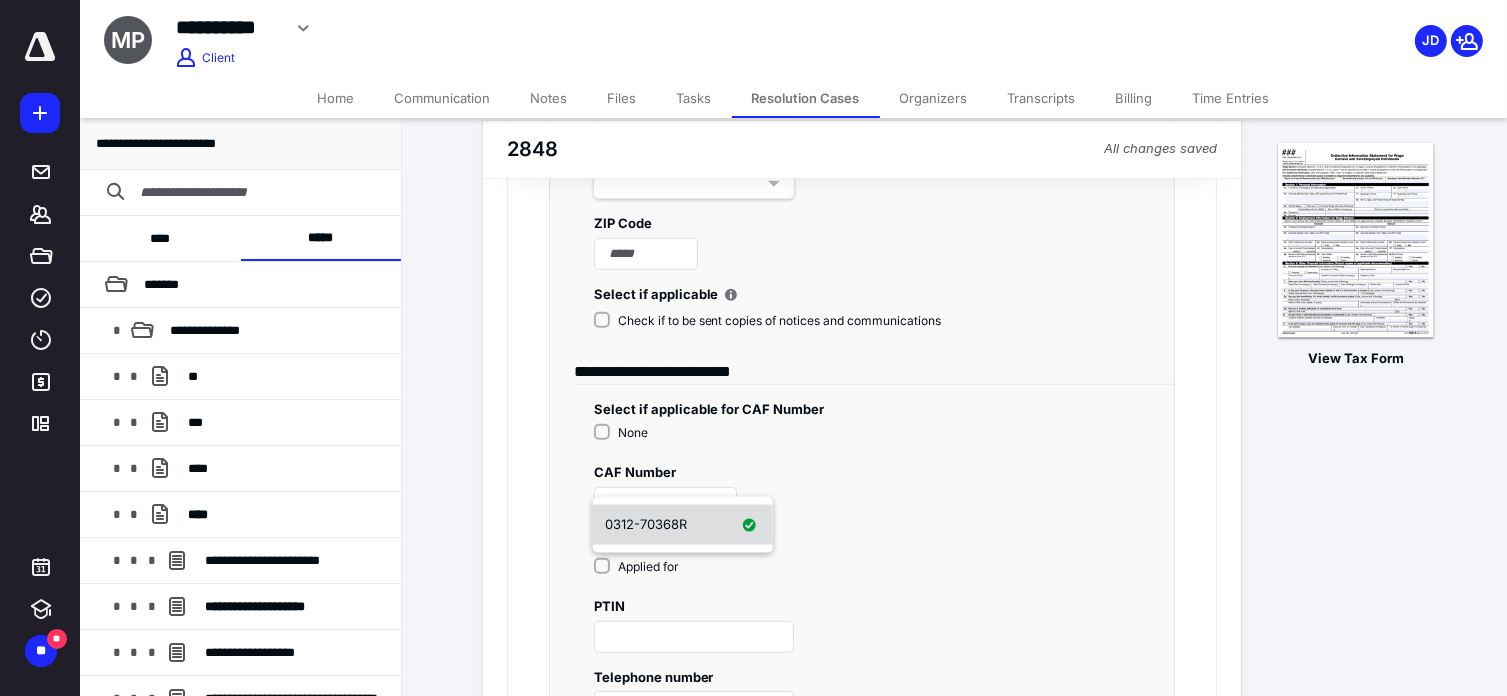 click on "0312-70368R" at bounding box center [646, 524] 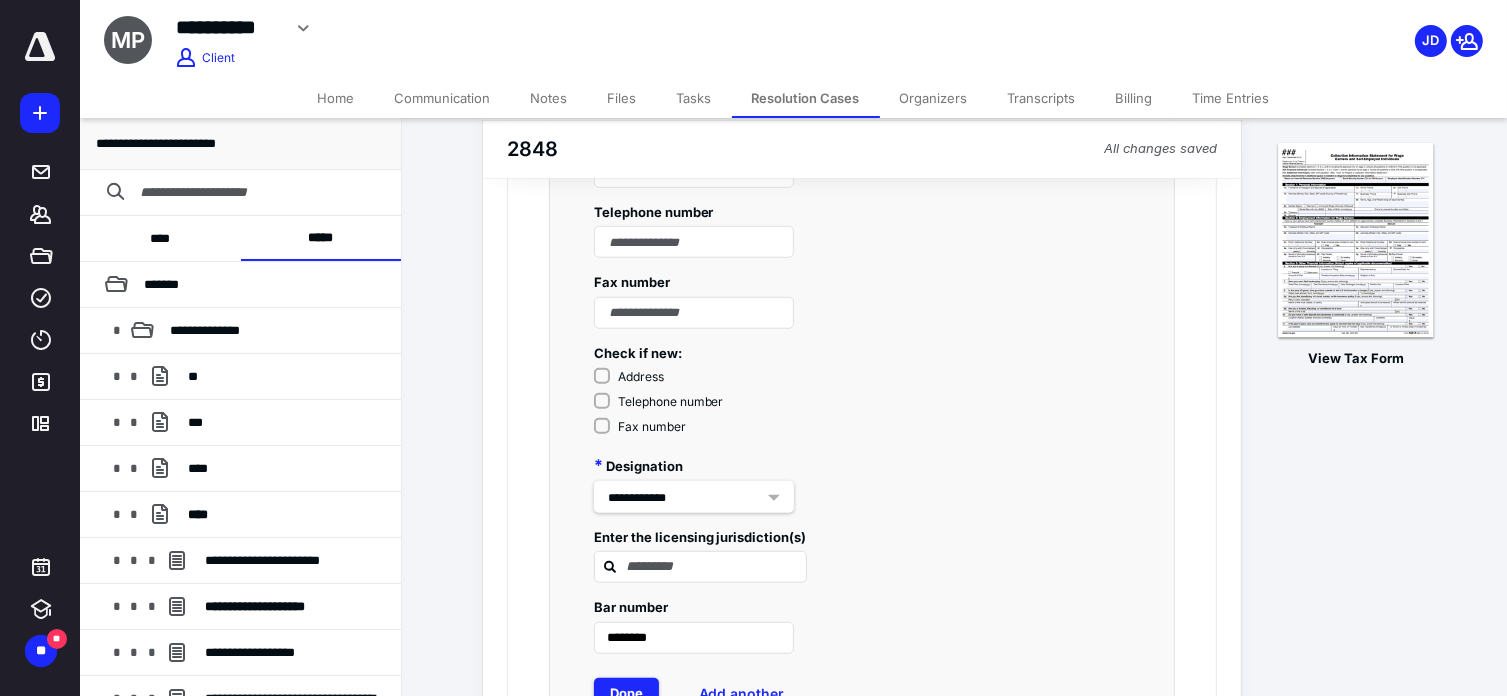 scroll, scrollTop: 1600, scrollLeft: 0, axis: vertical 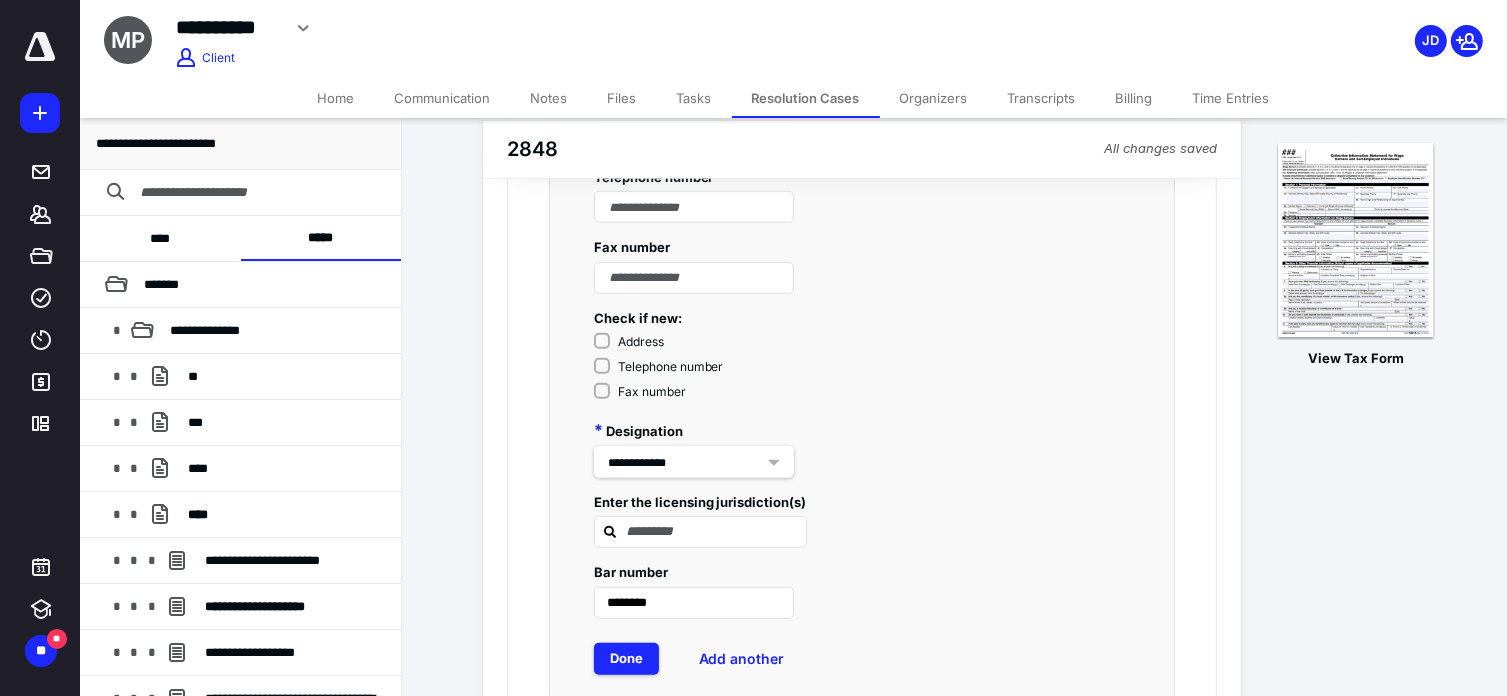 click on "**********" at bounding box center [694, 462] 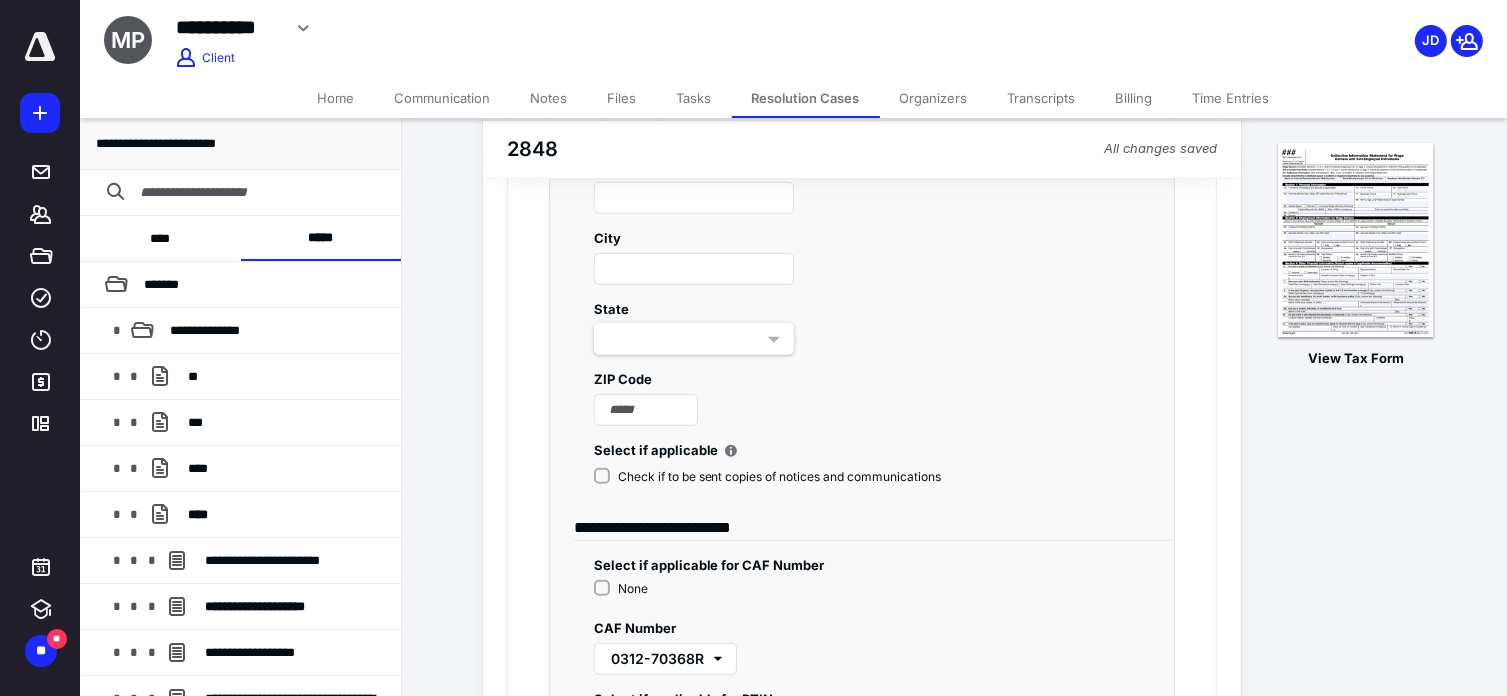 scroll, scrollTop: 912, scrollLeft: 0, axis: vertical 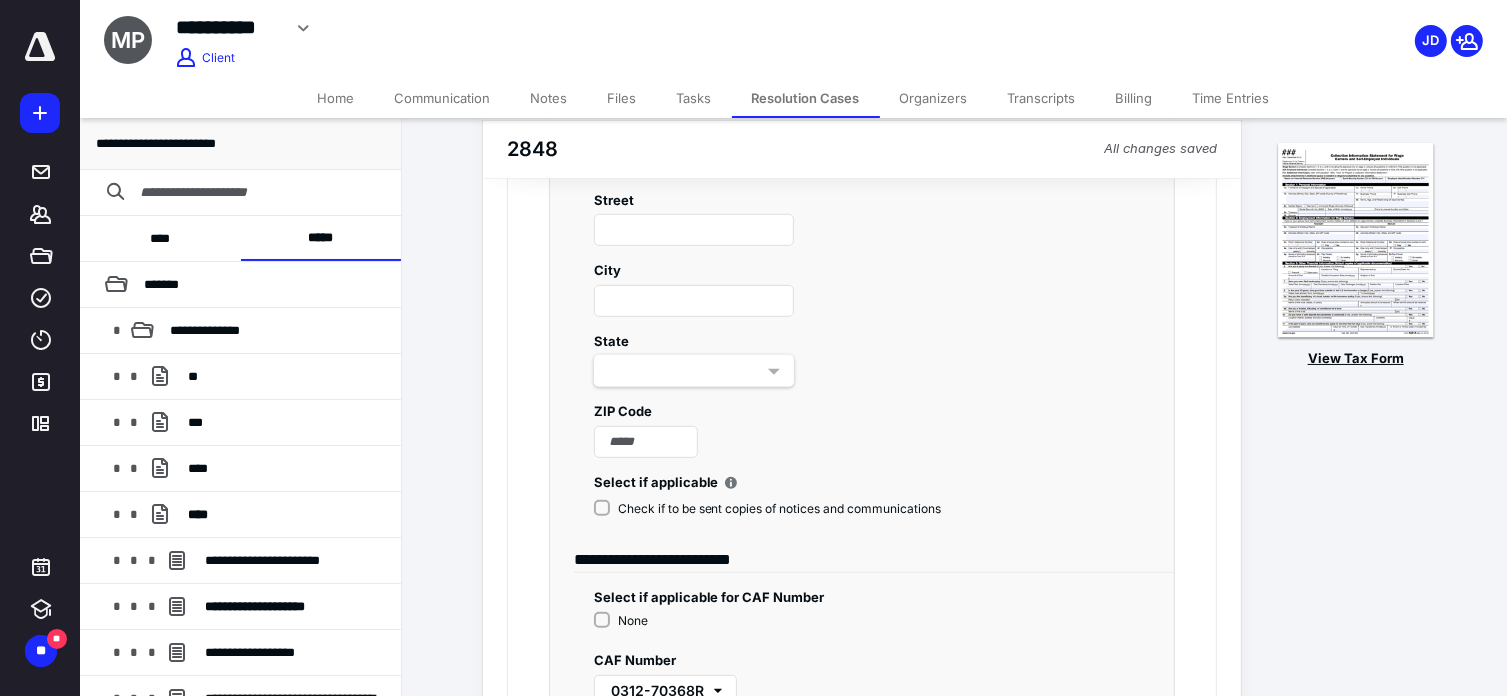 click at bounding box center [1356, 241] 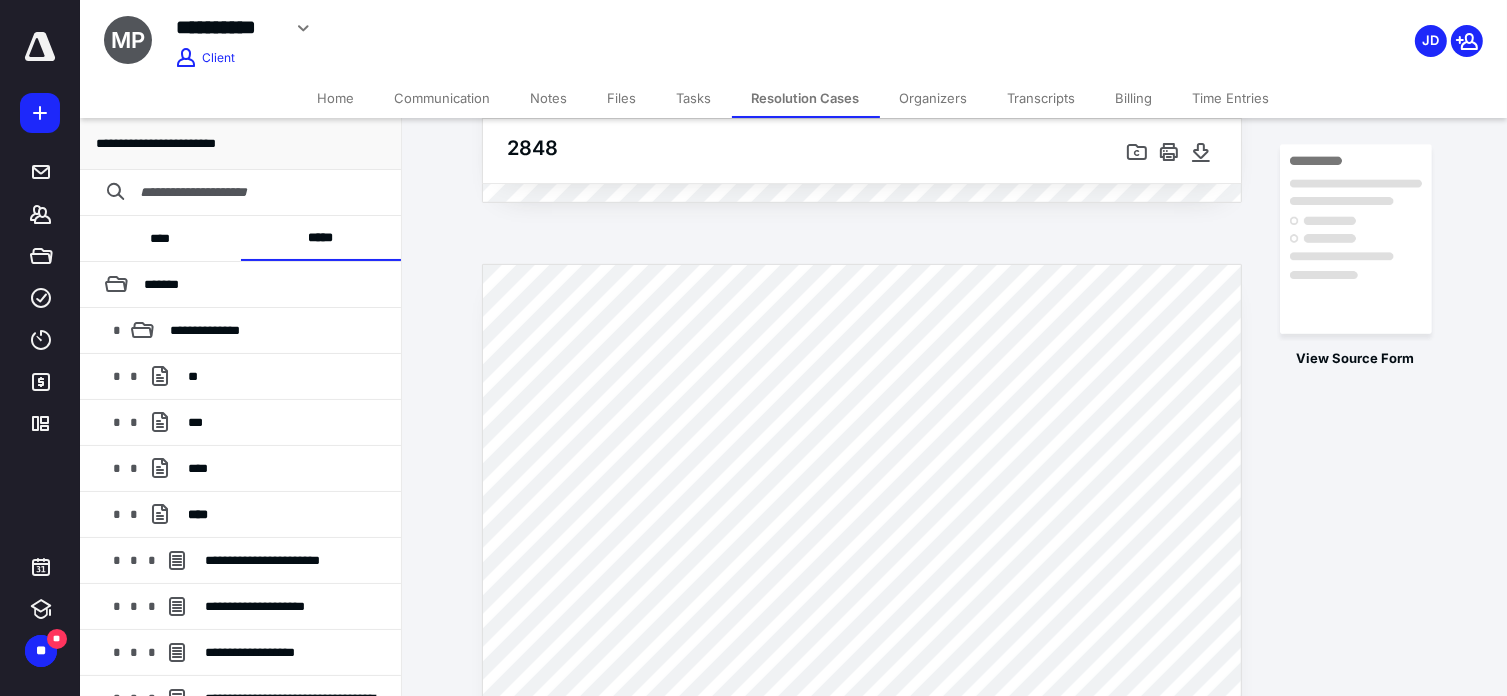scroll, scrollTop: 1000, scrollLeft: 0, axis: vertical 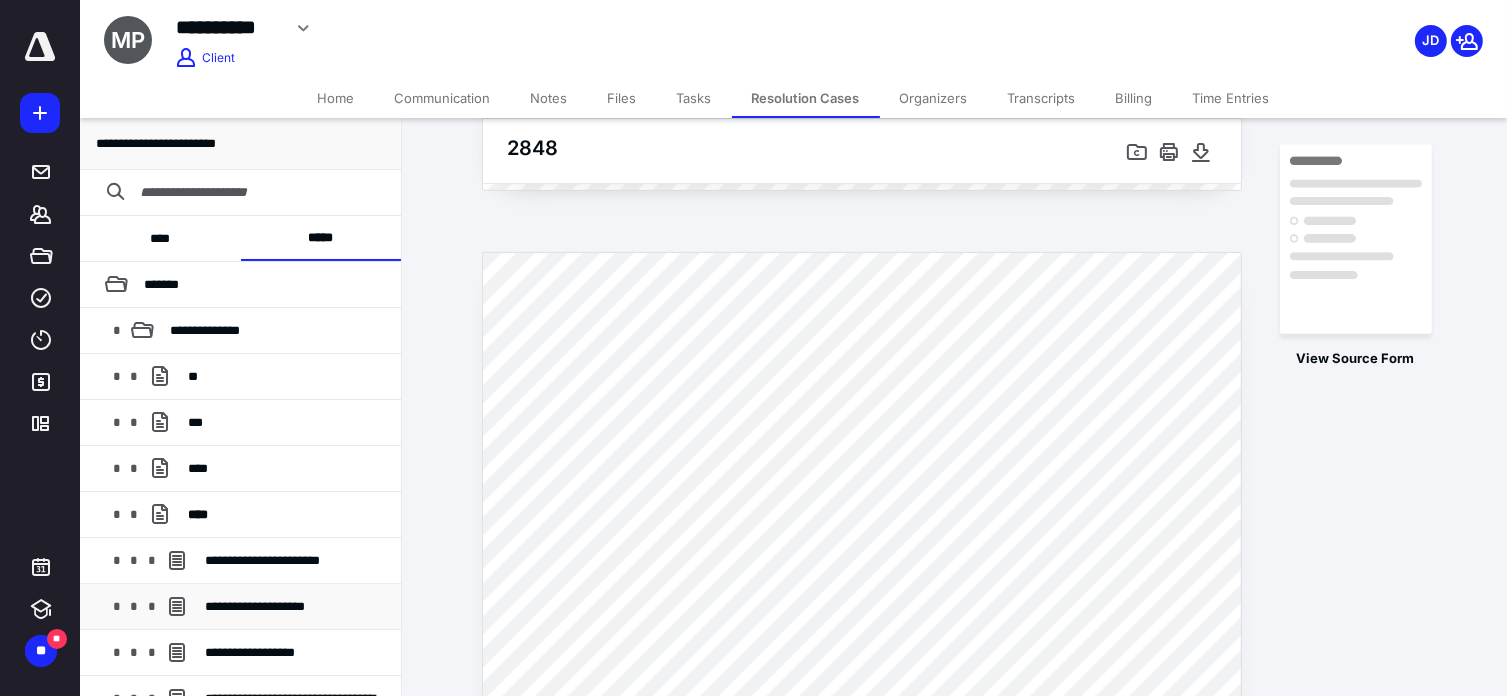 click on "**********" at bounding box center [240, 607] 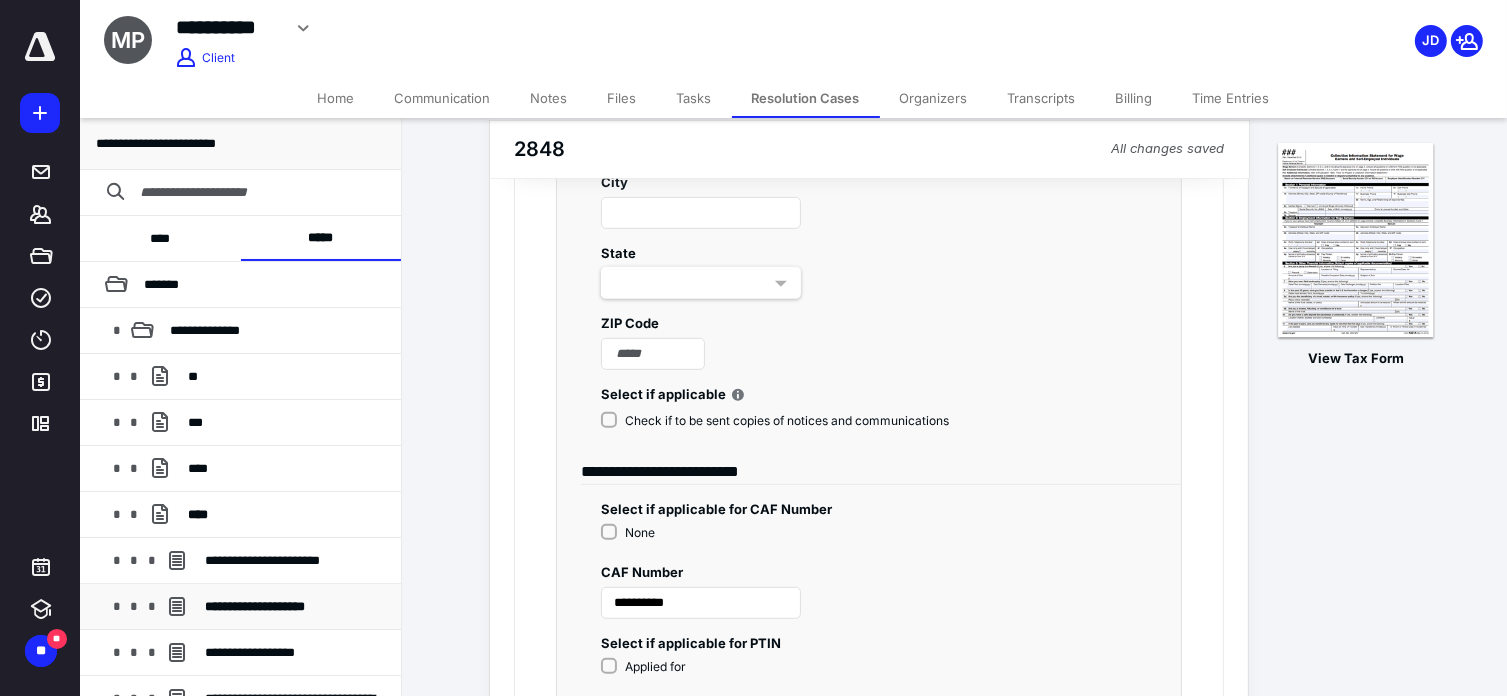scroll, scrollTop: 0, scrollLeft: 0, axis: both 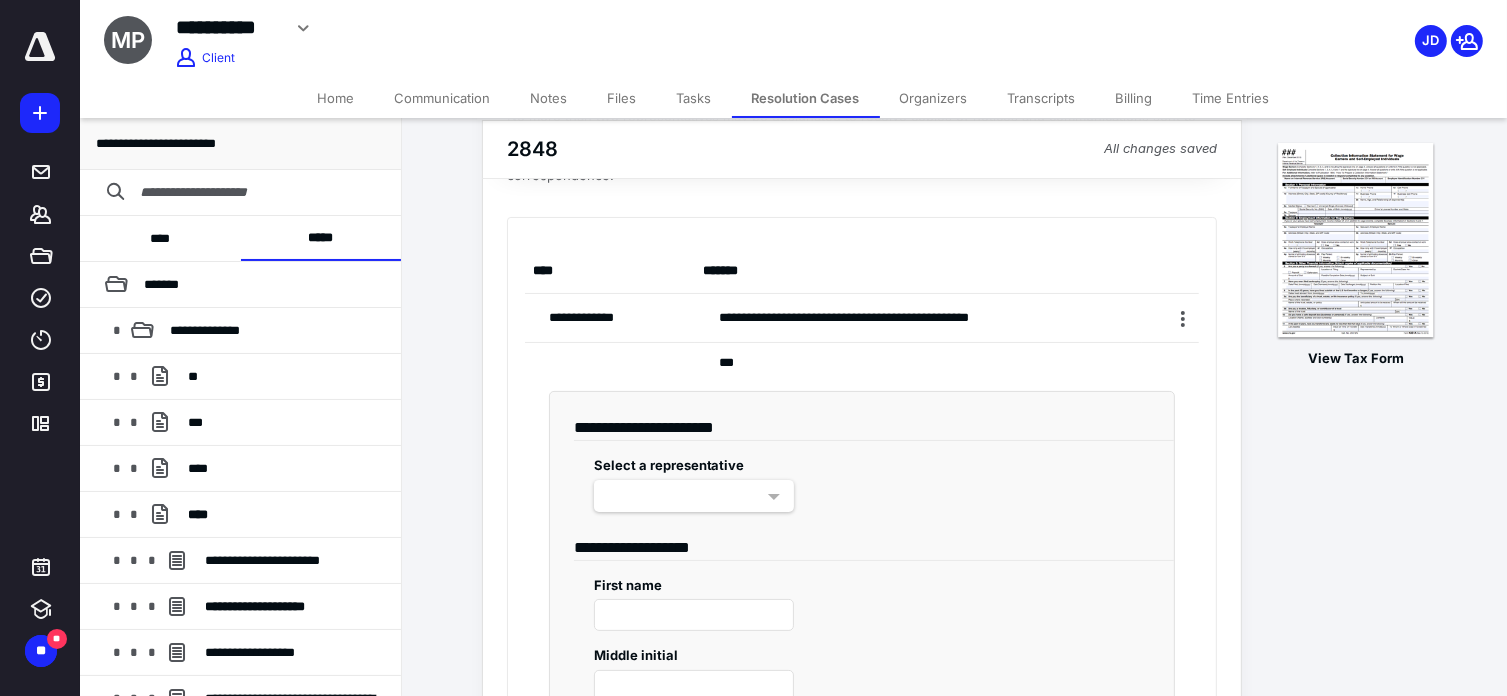 click on "***" at bounding box center [918, 363] 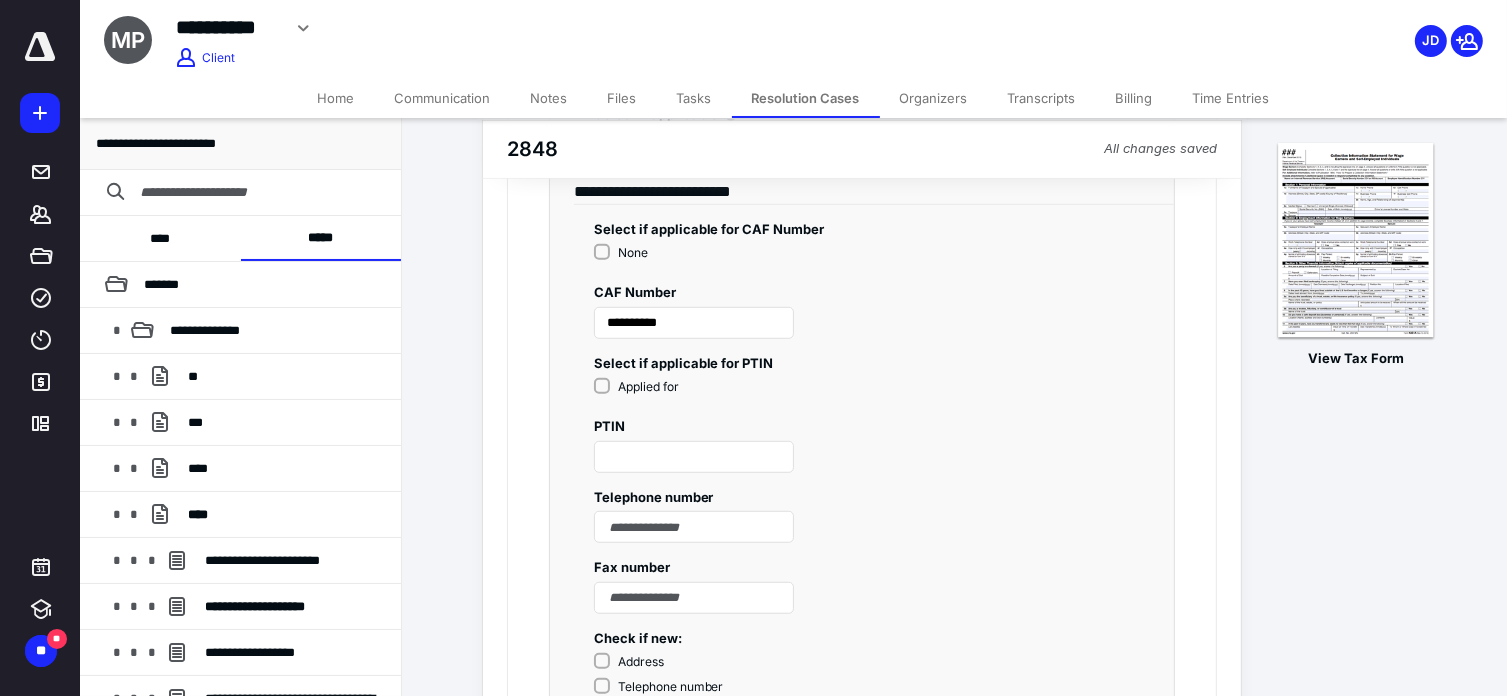 scroll, scrollTop: 1300, scrollLeft: 0, axis: vertical 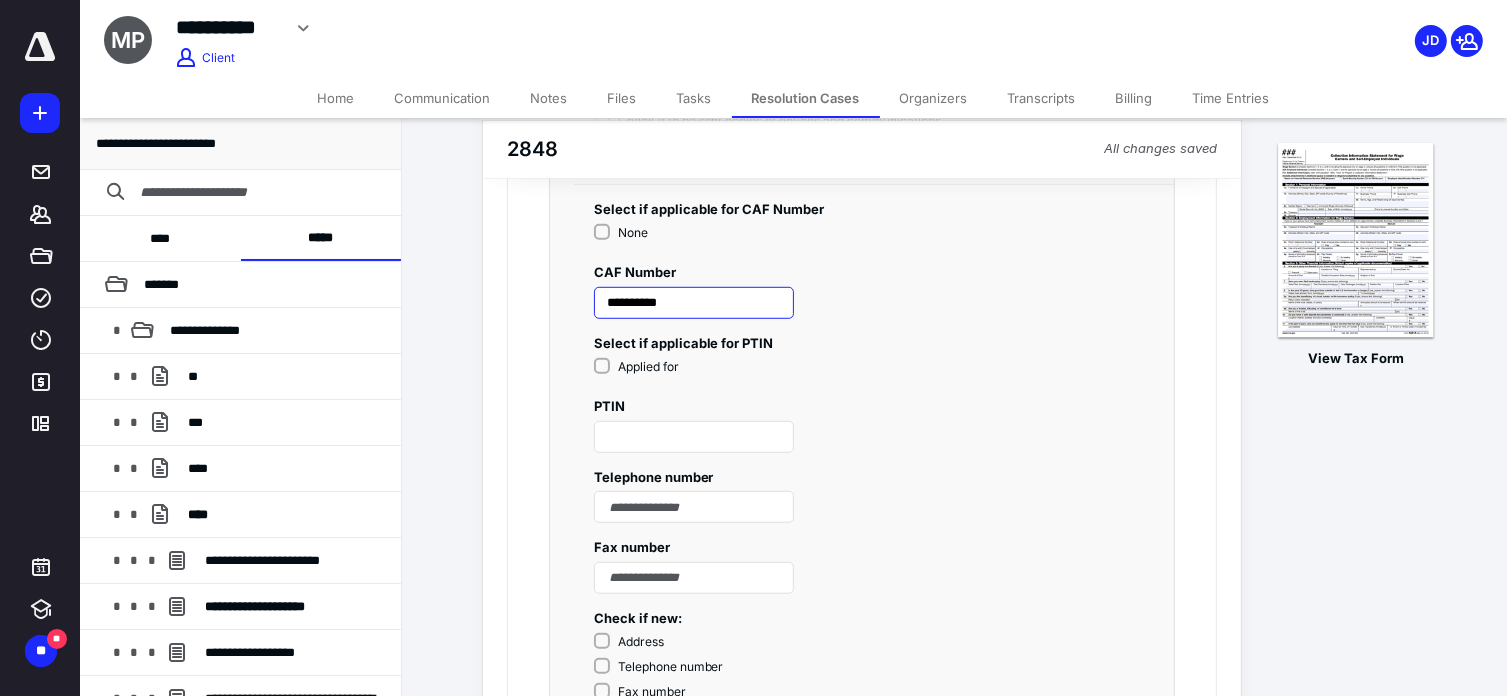 drag, startPoint x: 728, startPoint y: 284, endPoint x: 536, endPoint y: 303, distance: 192.93782 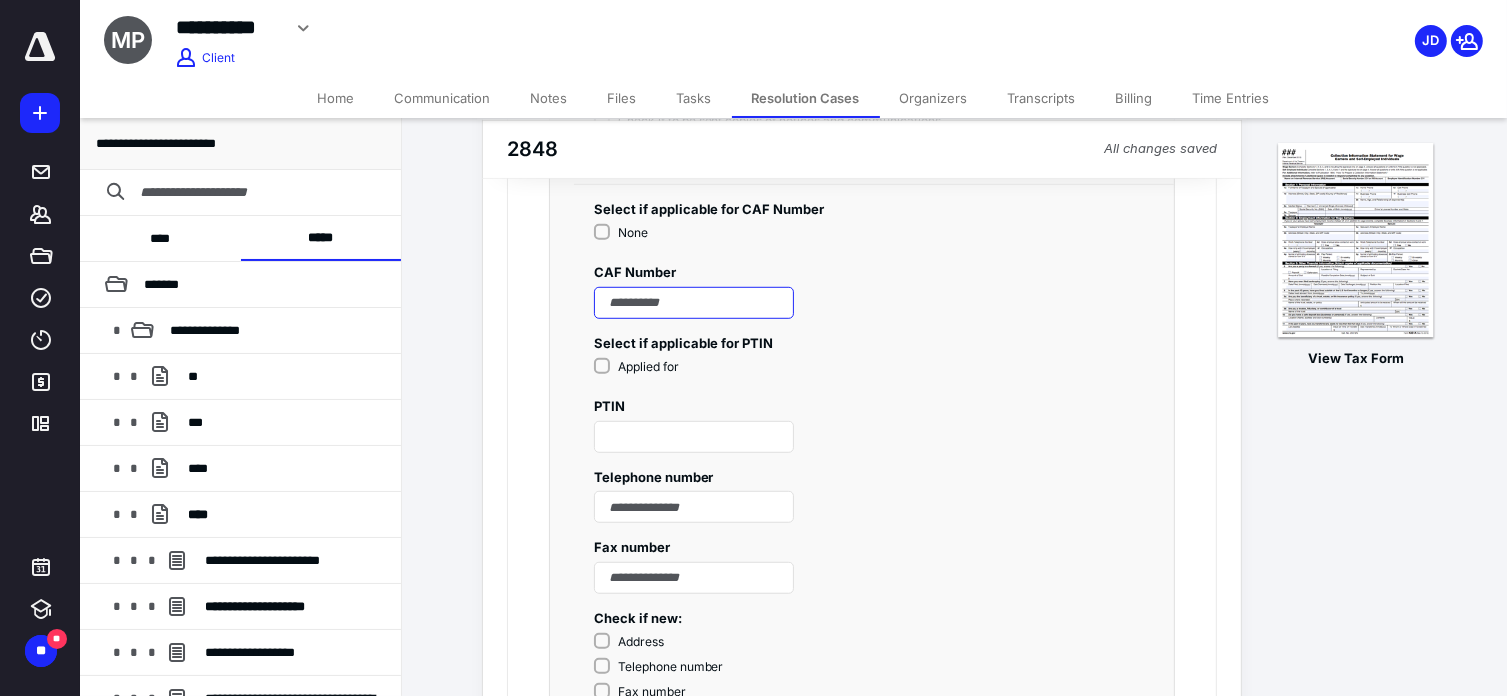 type 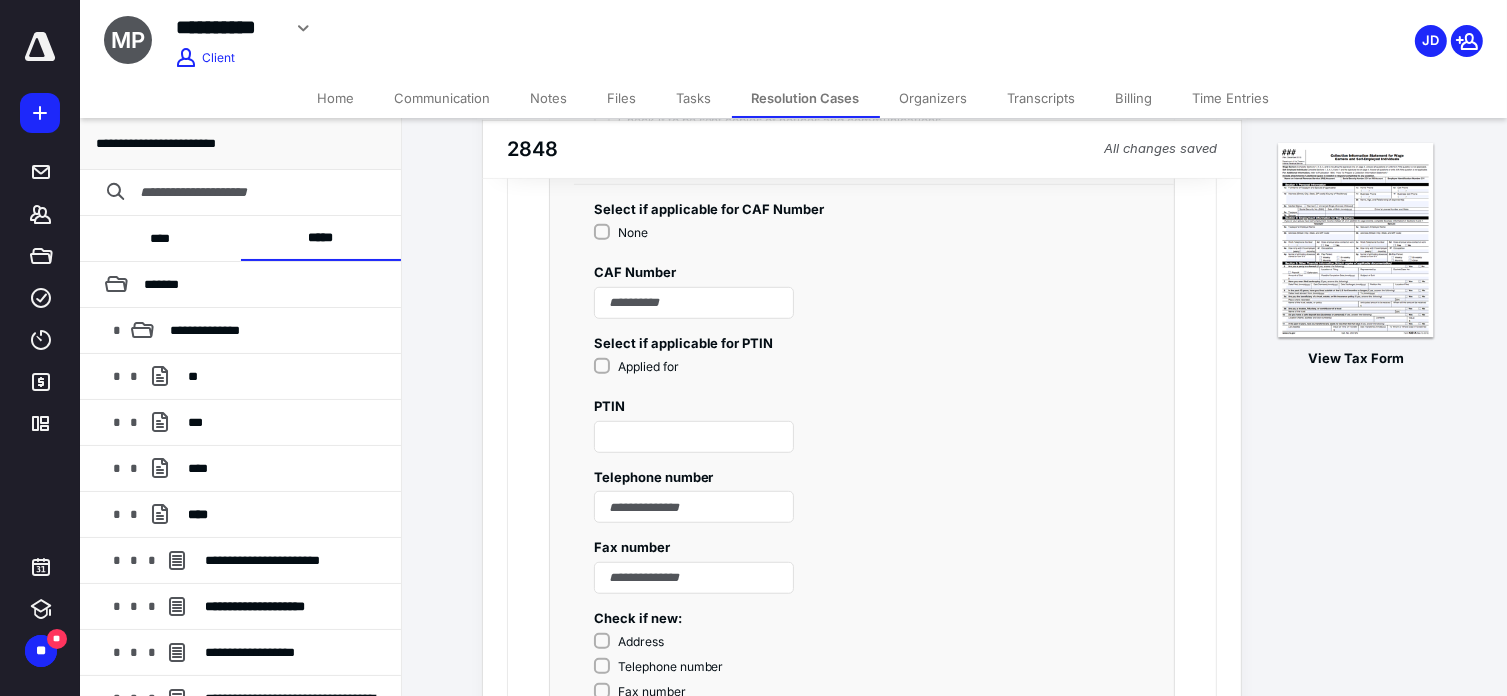 click on "Telephone number" at bounding box center [862, 488] 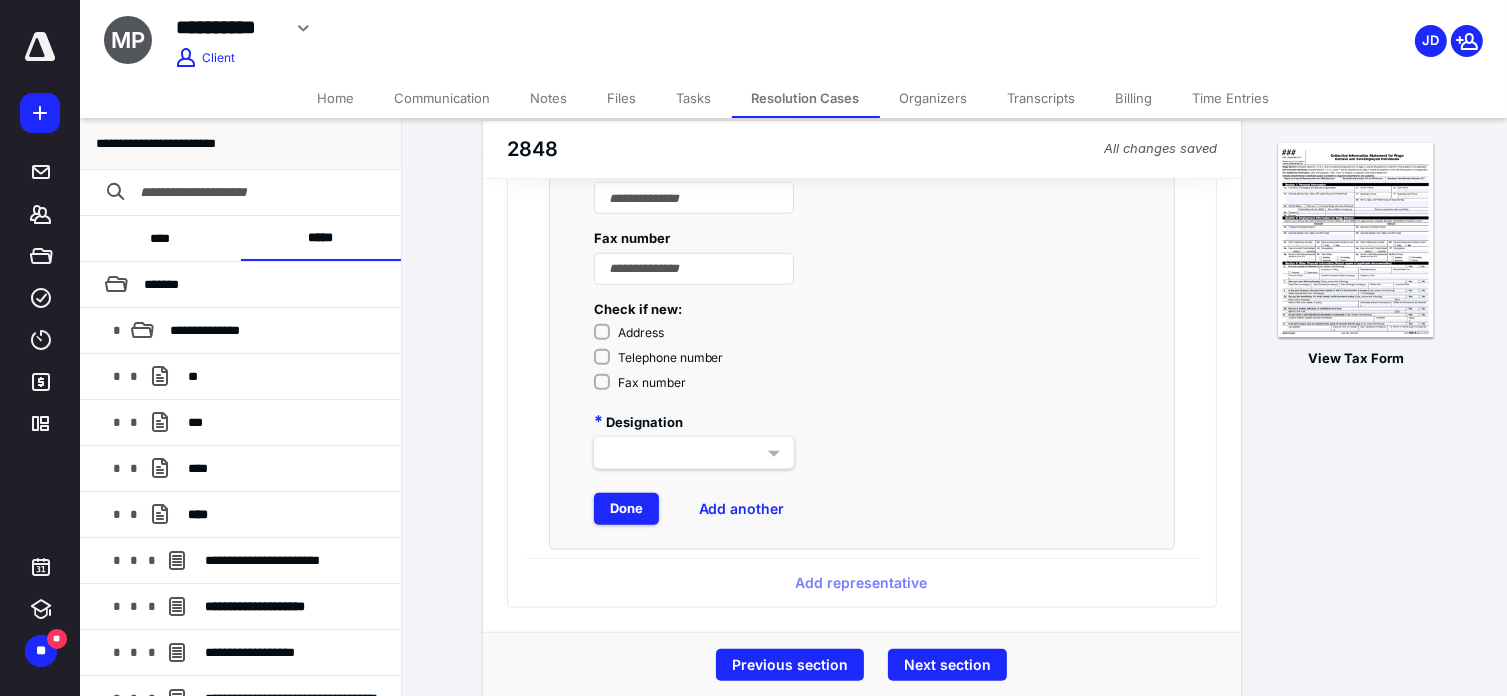 scroll, scrollTop: 1612, scrollLeft: 0, axis: vertical 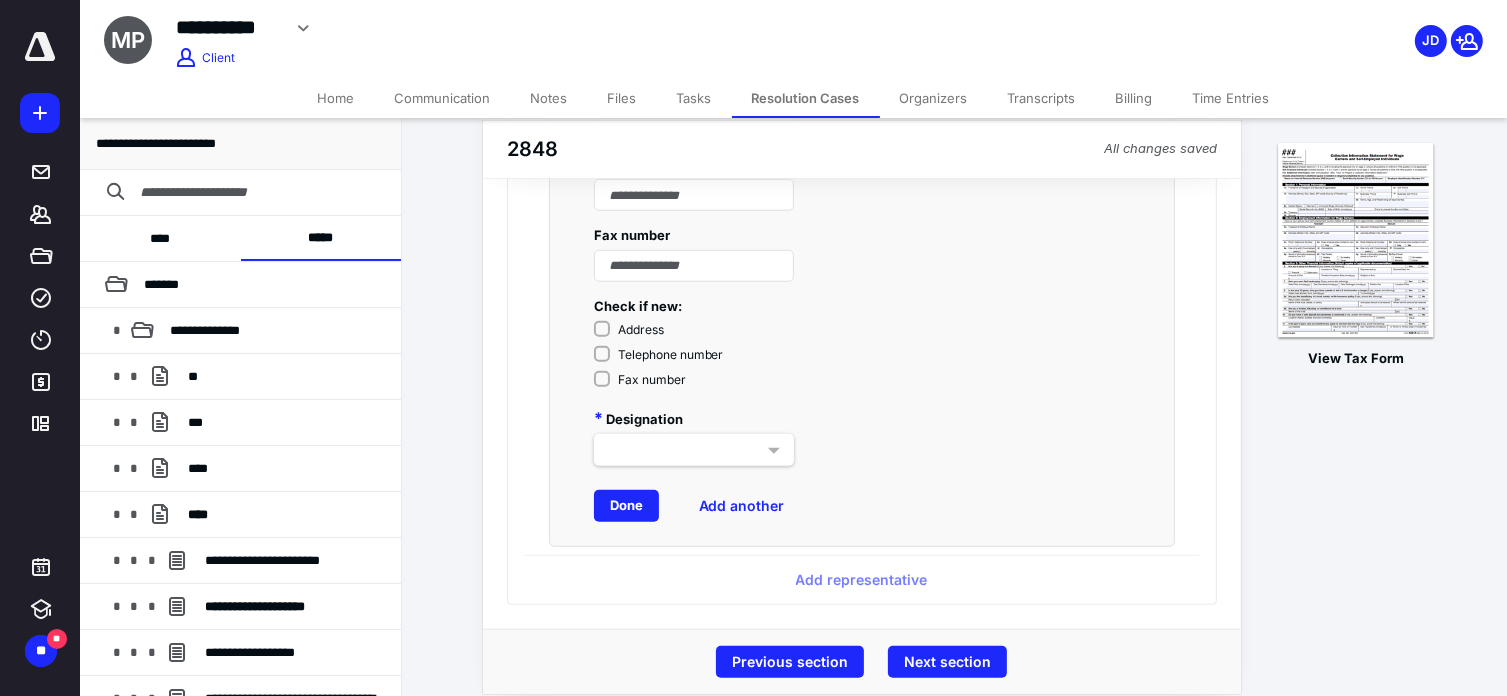 click on "Done" at bounding box center [626, 506] 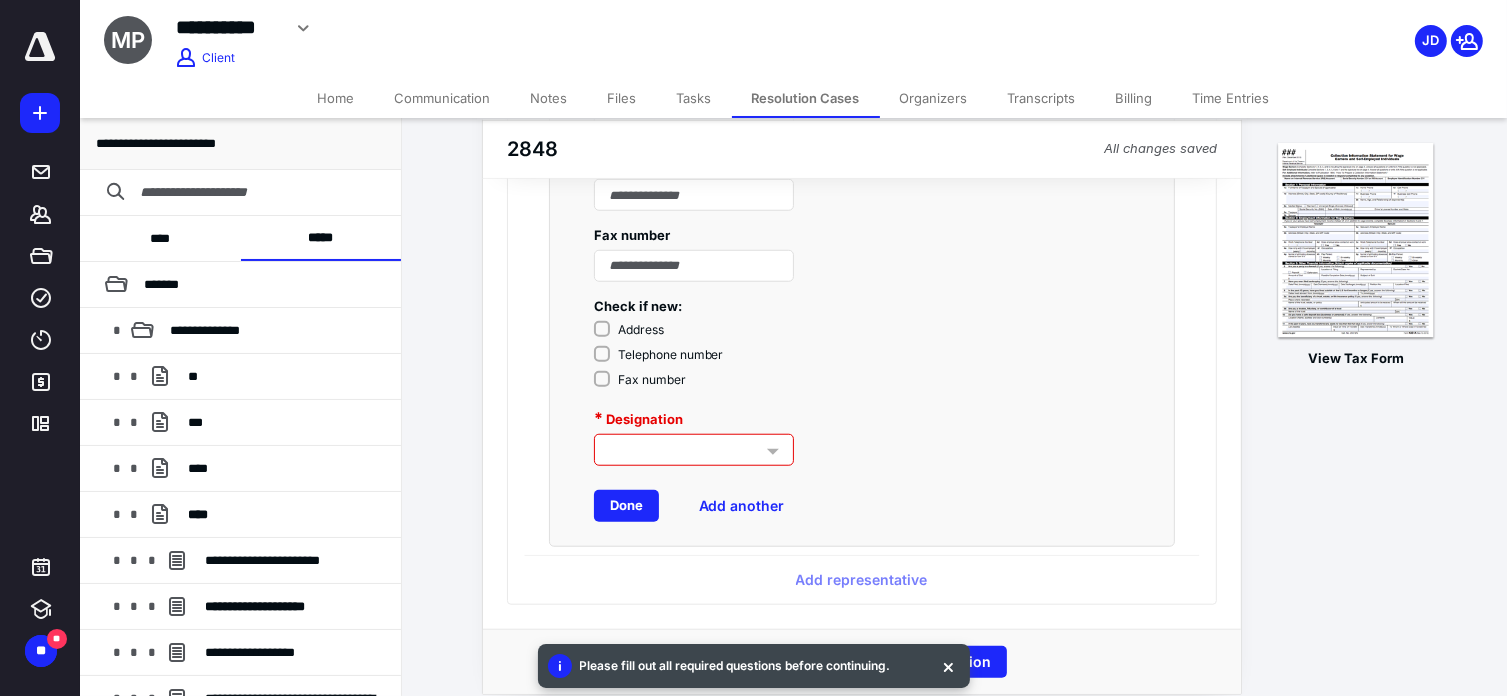 click on "Done" at bounding box center (626, 506) 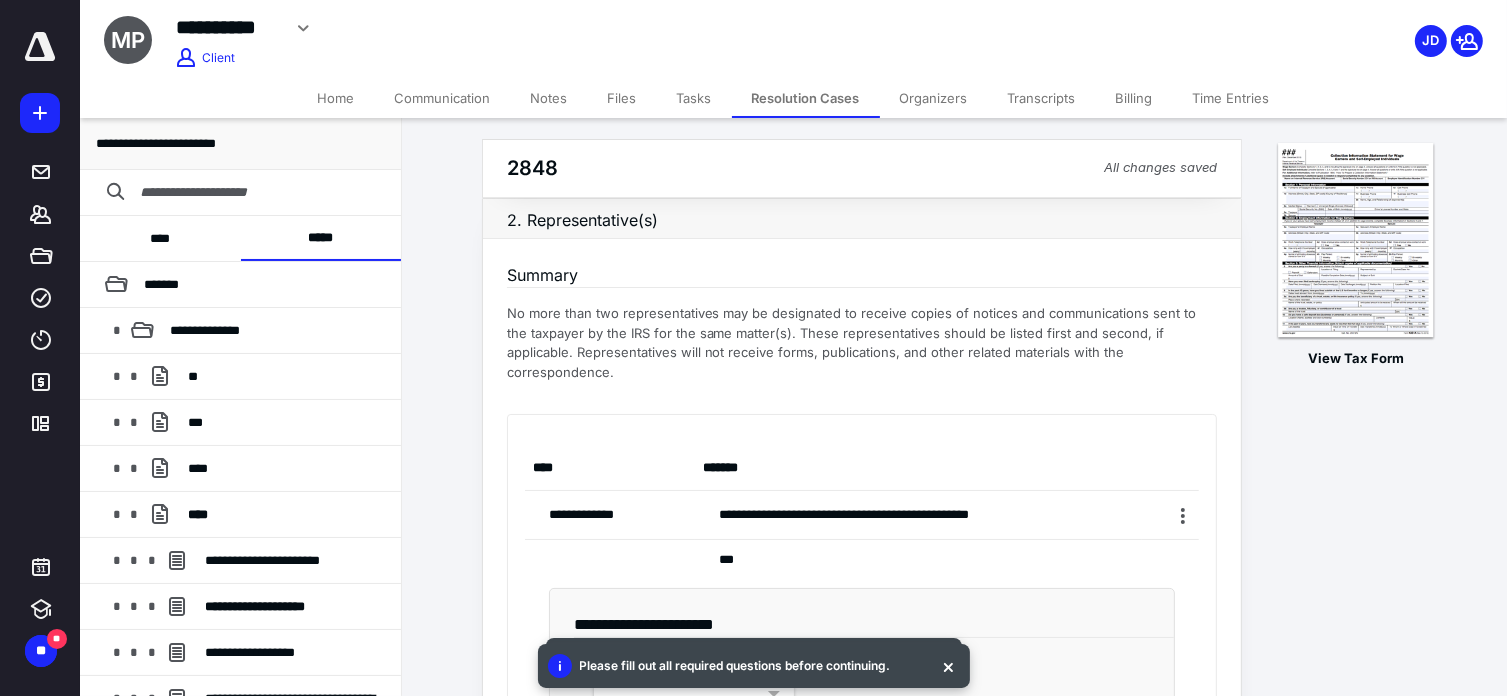 scroll, scrollTop: 0, scrollLeft: 0, axis: both 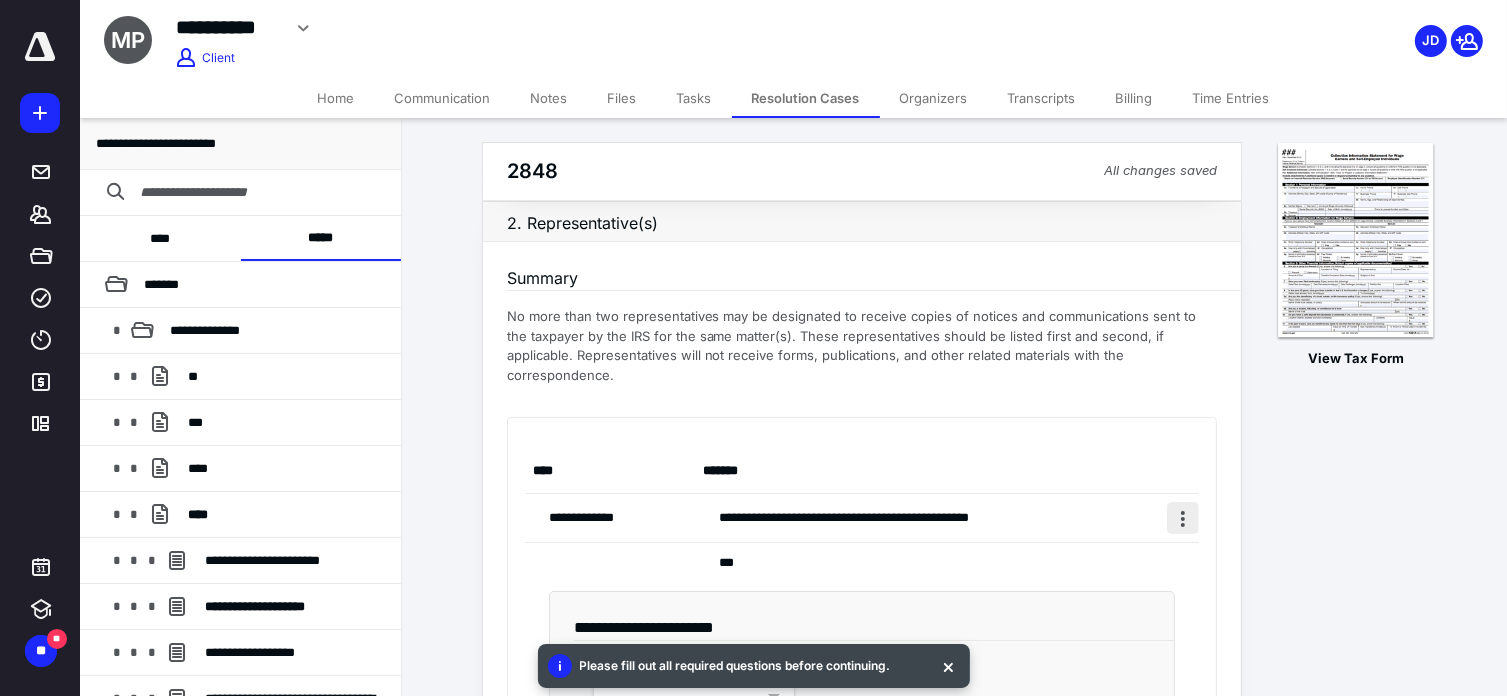 click at bounding box center (1183, 518) 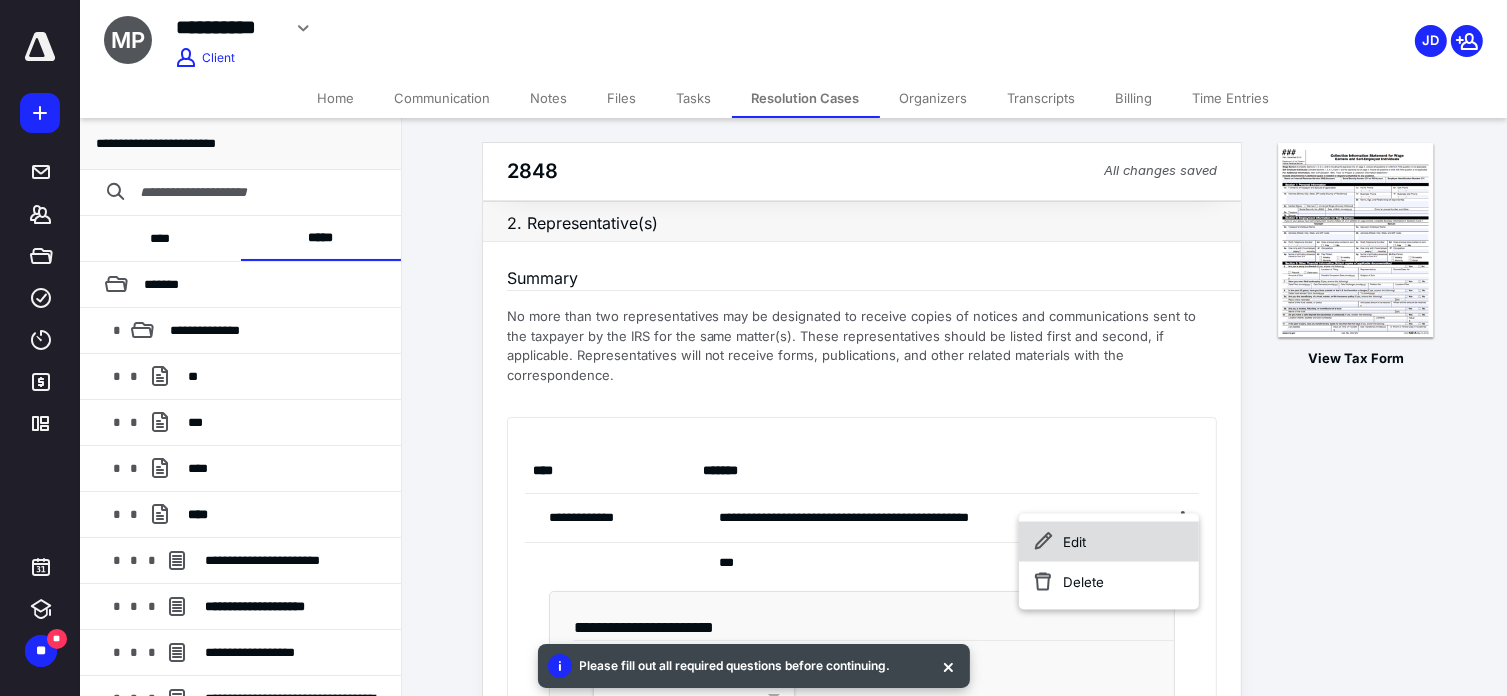 click on "Edit" at bounding box center (1109, 542) 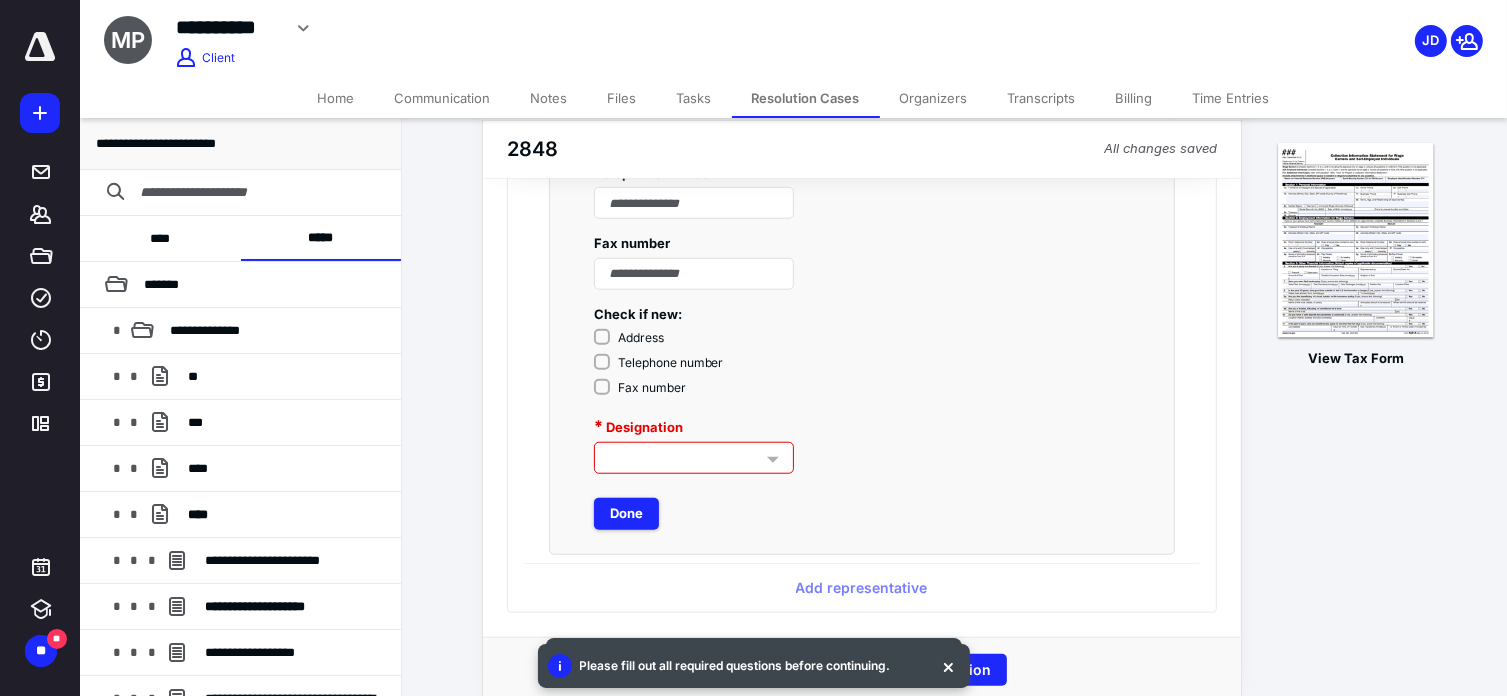 scroll, scrollTop: 1612, scrollLeft: 0, axis: vertical 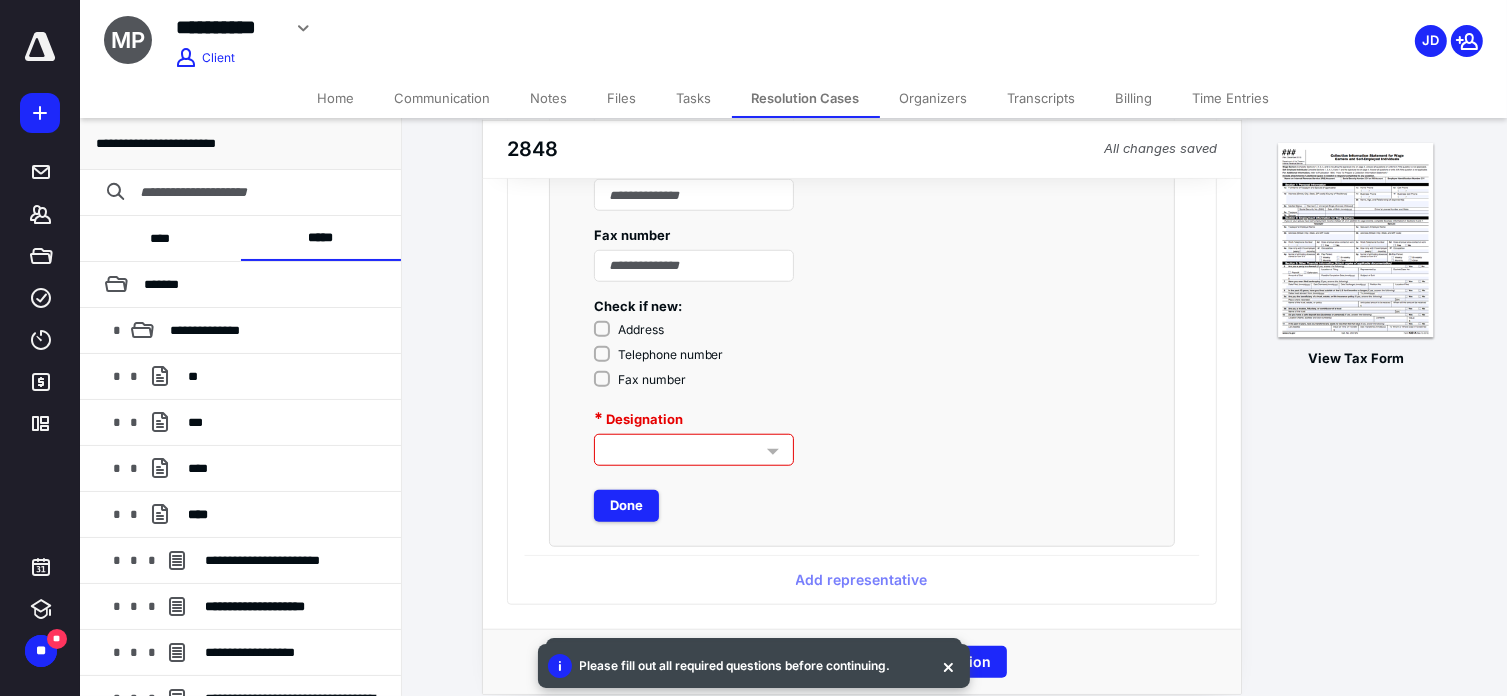 click at bounding box center (773, 452) 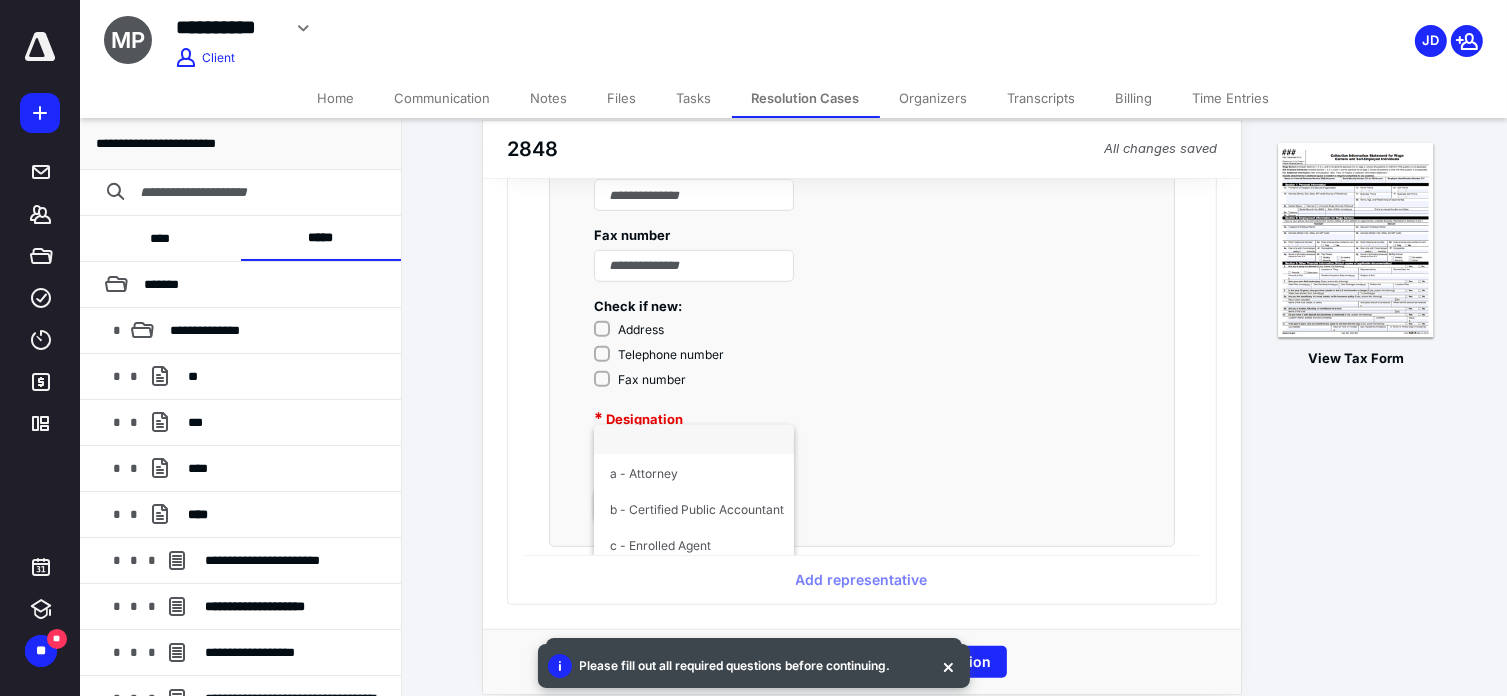 scroll, scrollTop: 27, scrollLeft: 0, axis: vertical 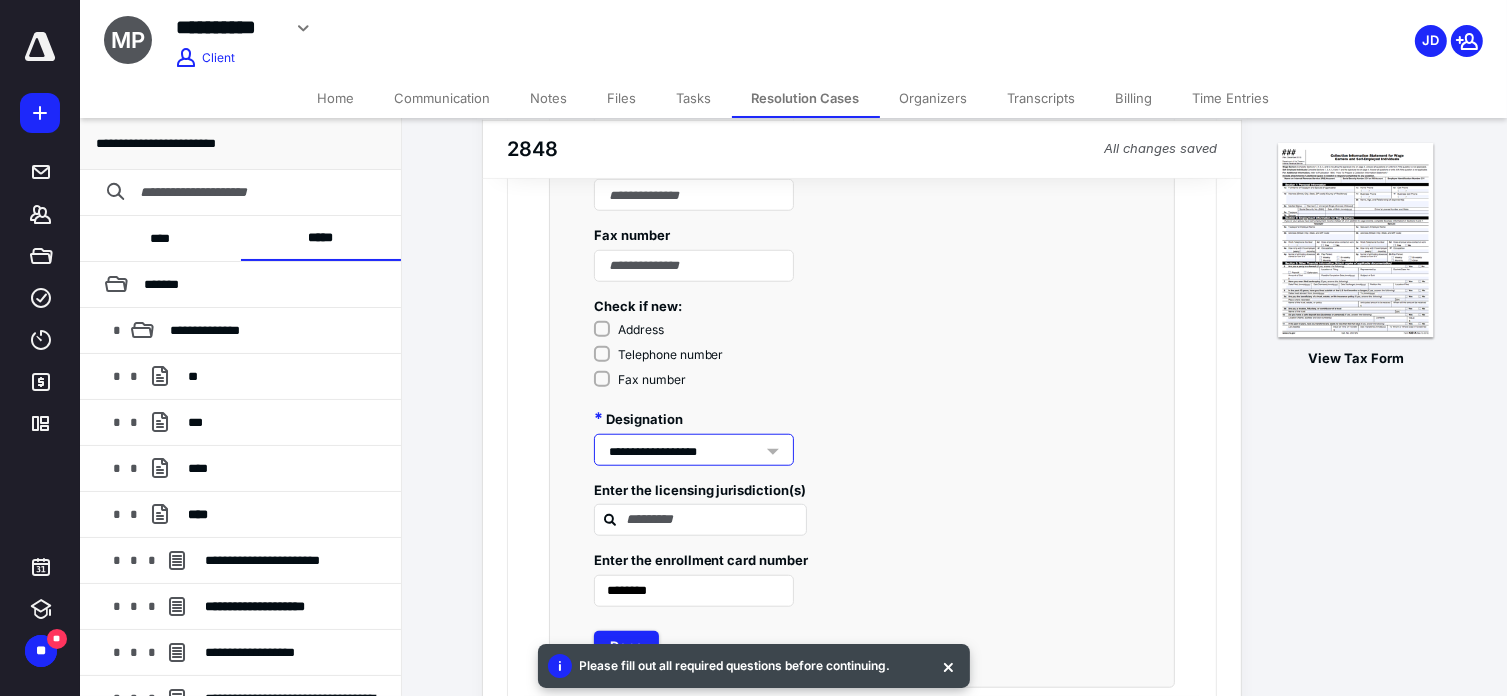 click on "**********" at bounding box center [694, 450] 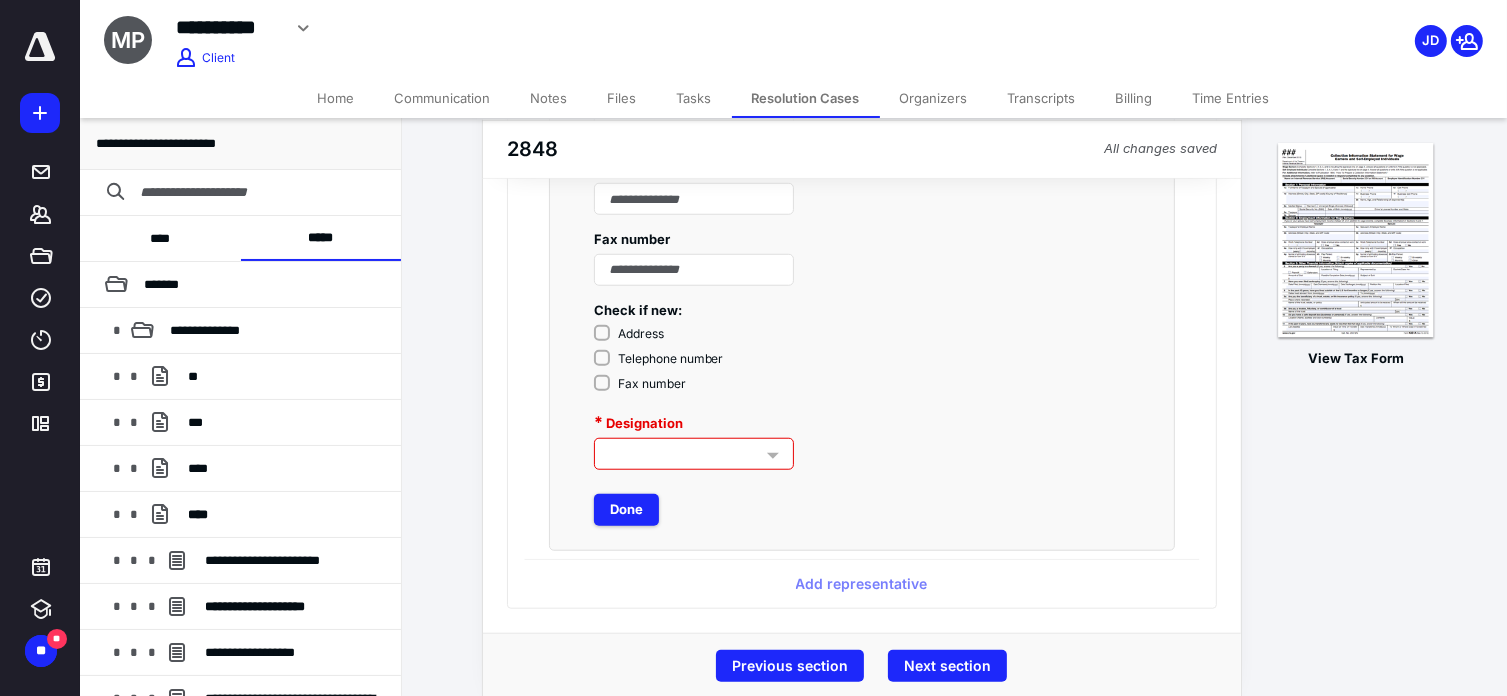 scroll, scrollTop: 1612, scrollLeft: 0, axis: vertical 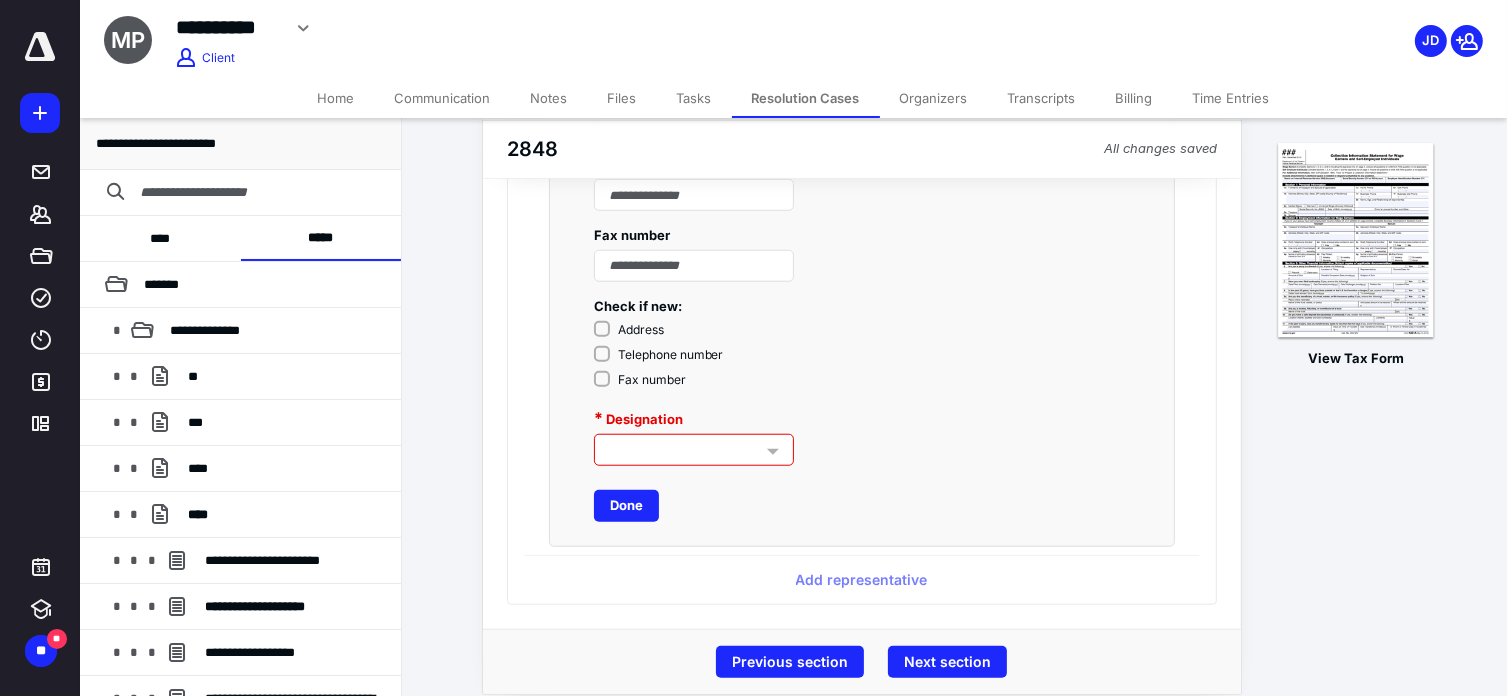 click on "Done" at bounding box center (626, 506) 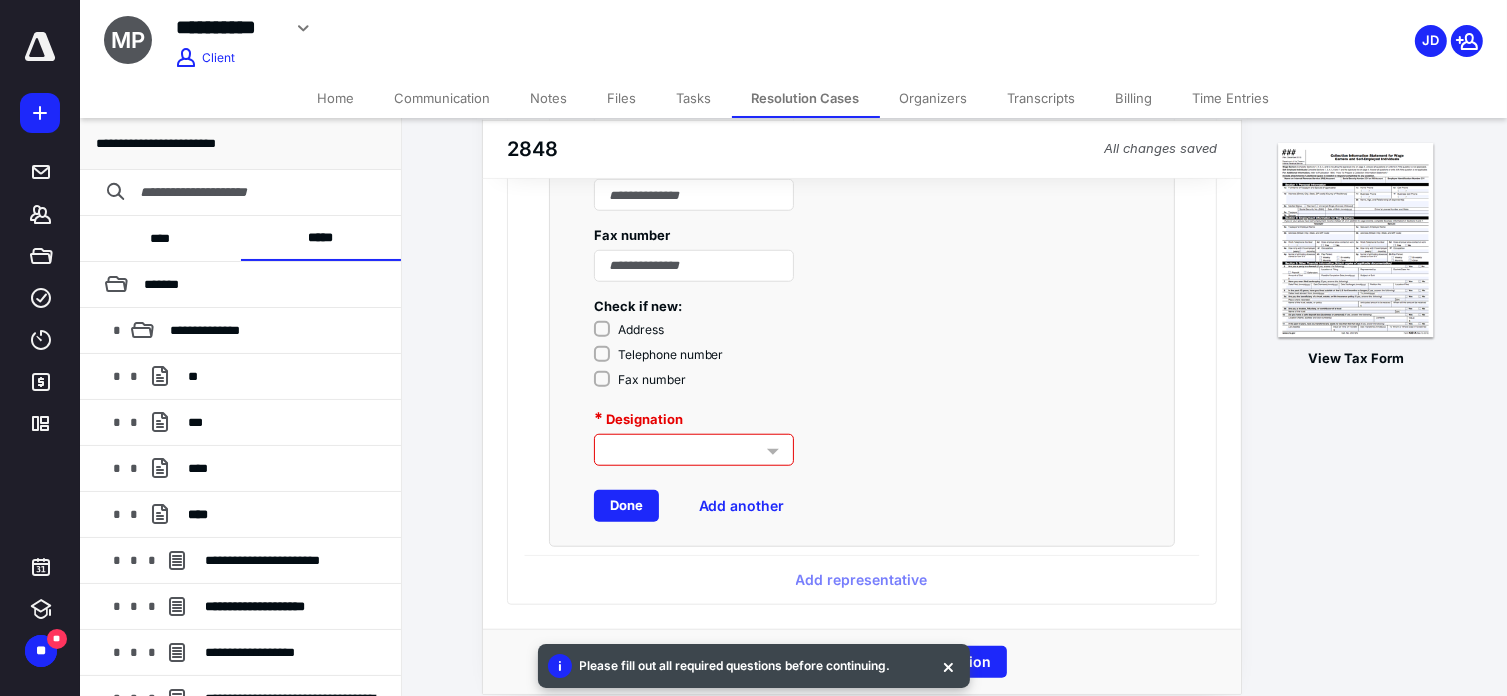 click on "Done" at bounding box center (626, 506) 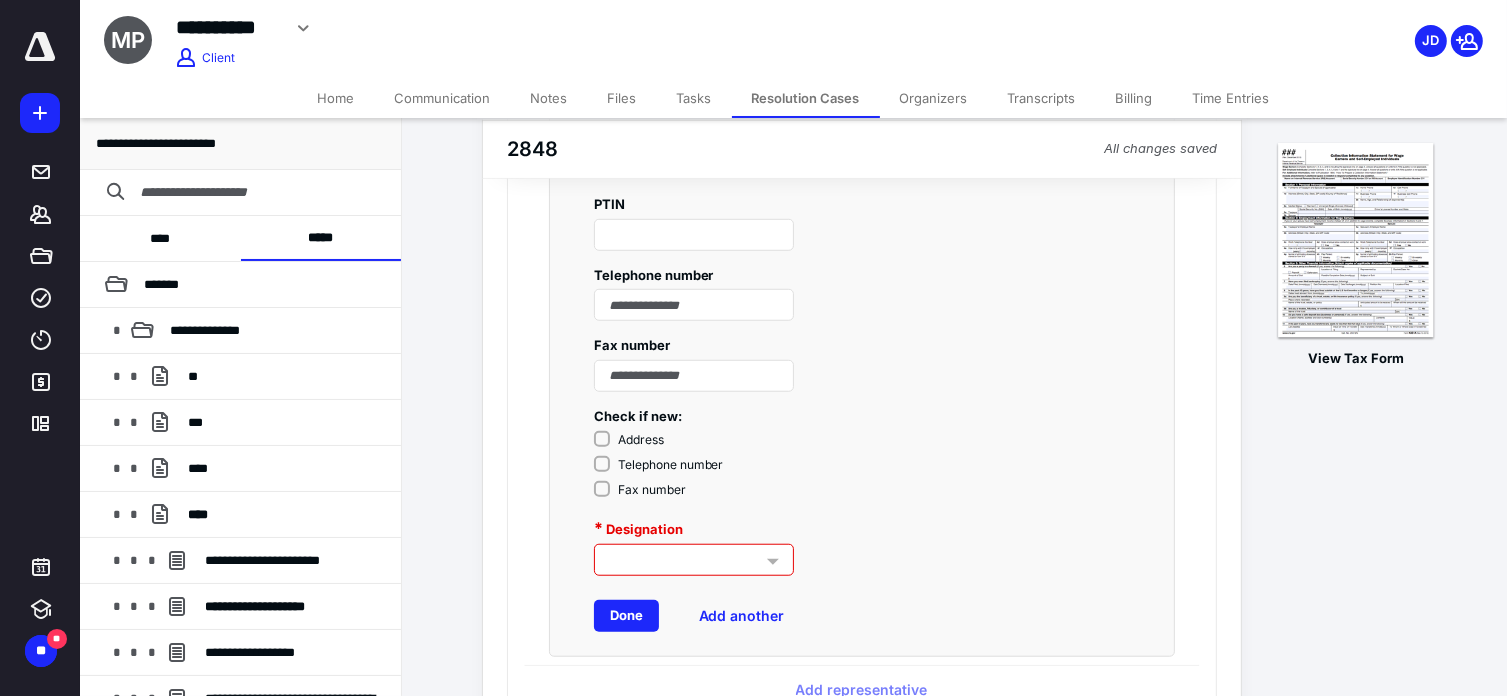 scroll, scrollTop: 1512, scrollLeft: 0, axis: vertical 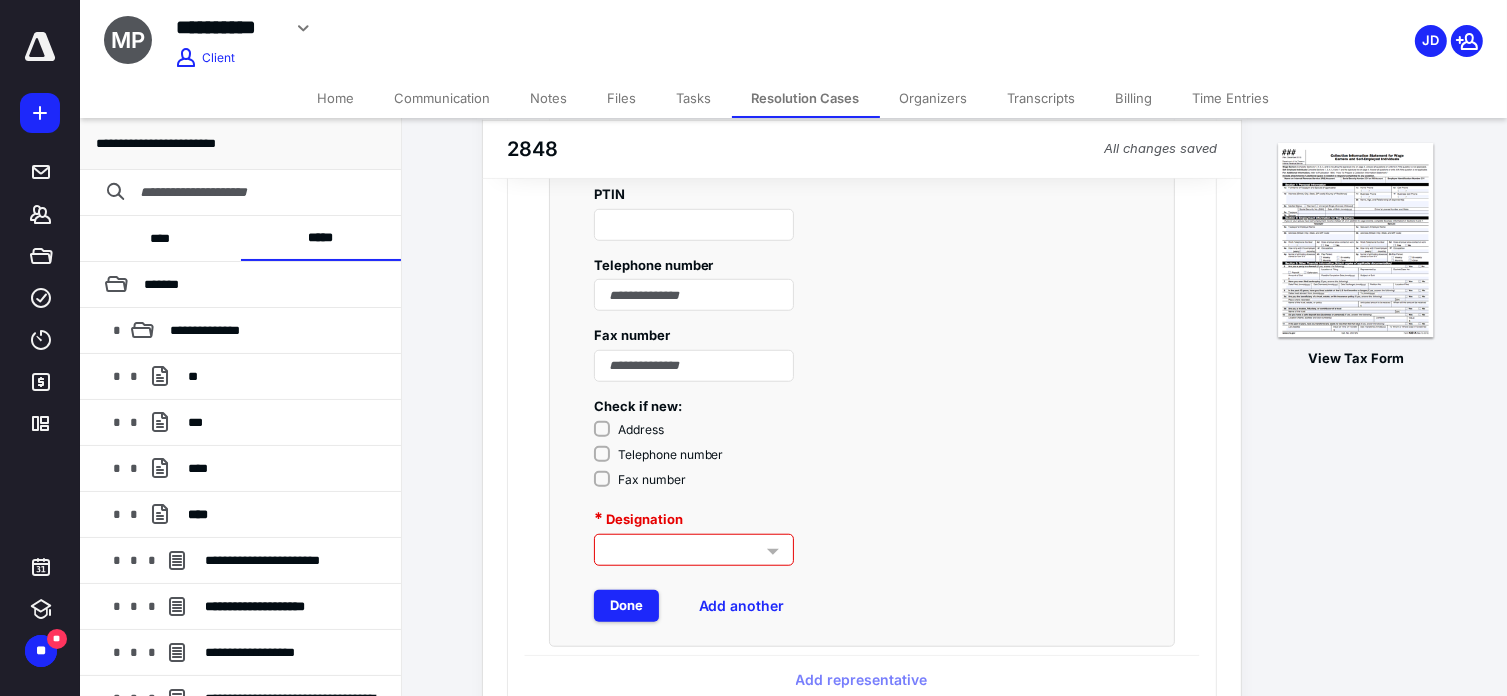 click at bounding box center (773, 552) 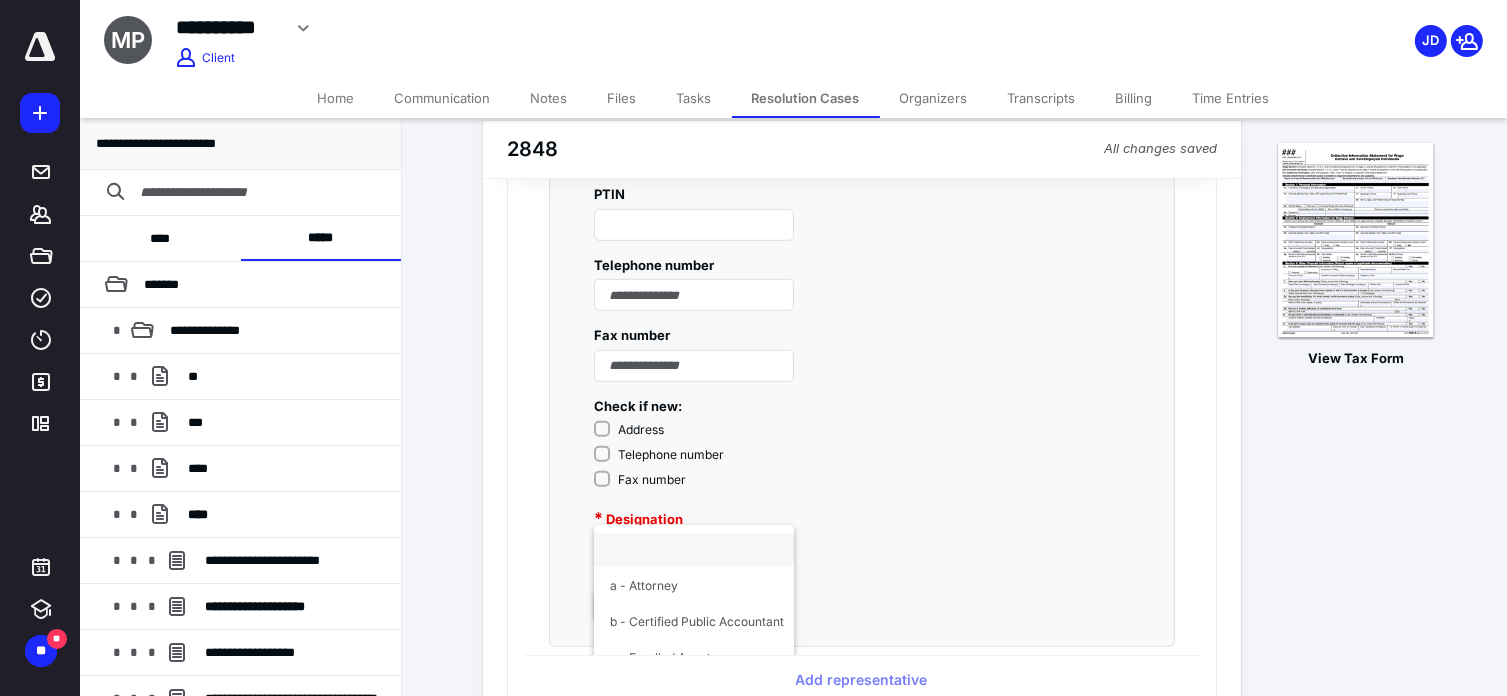 scroll, scrollTop: 27, scrollLeft: 0, axis: vertical 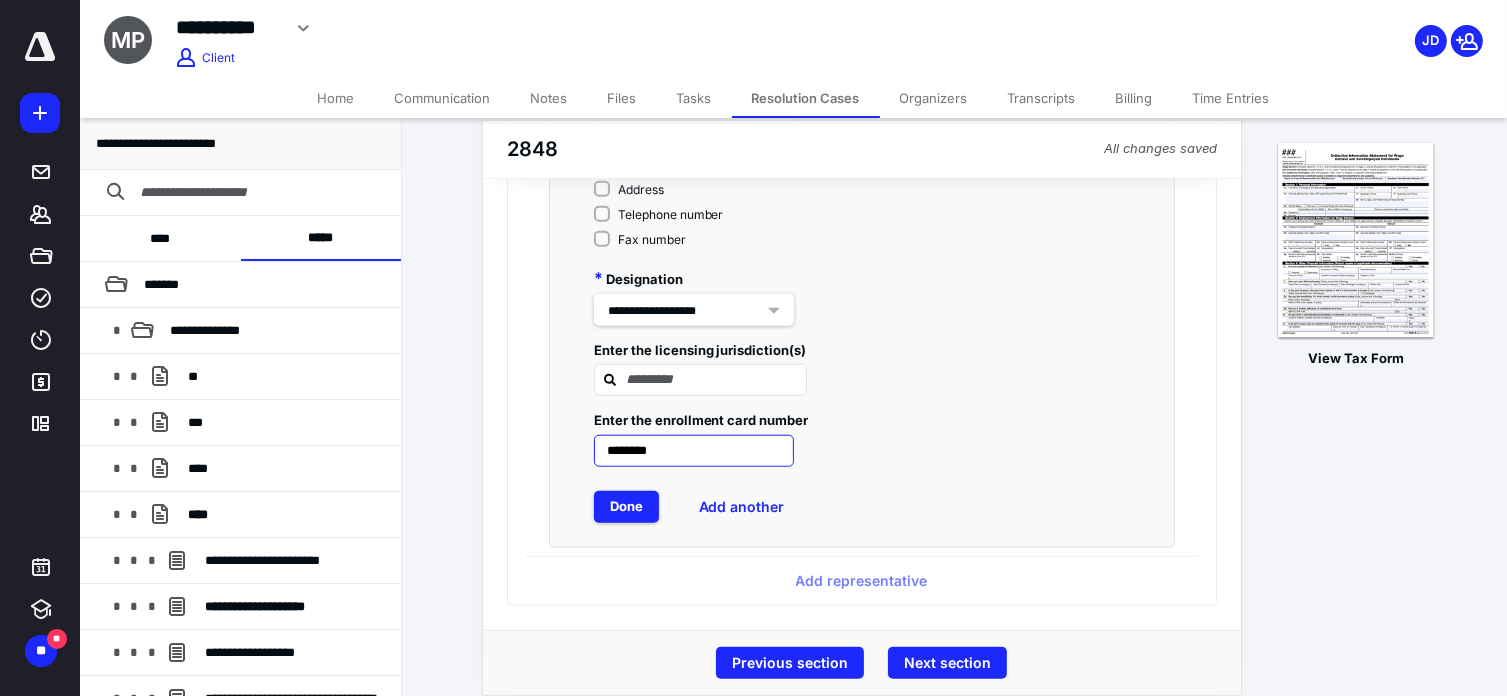drag, startPoint x: 700, startPoint y: 423, endPoint x: 555, endPoint y: 436, distance: 145.58159 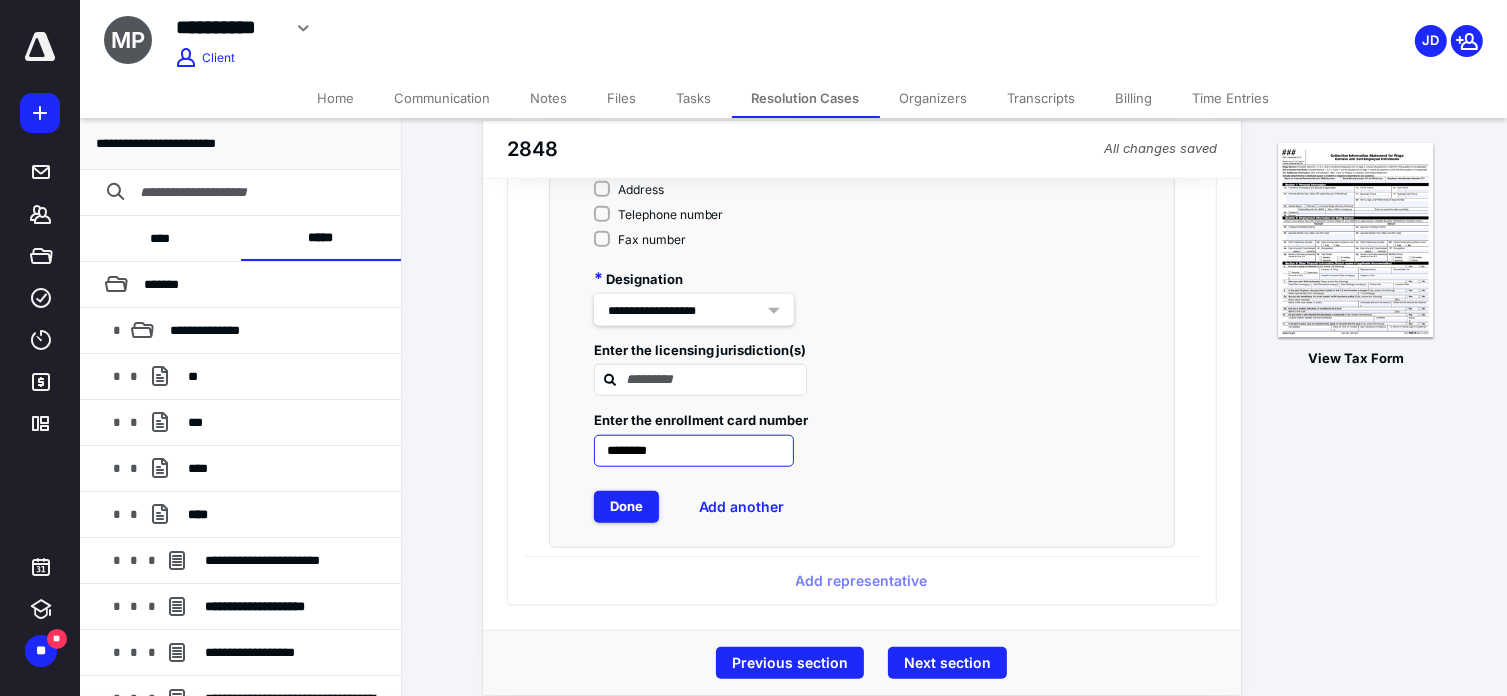 click on "Enter the enrollment card number ********" at bounding box center (850, 431) 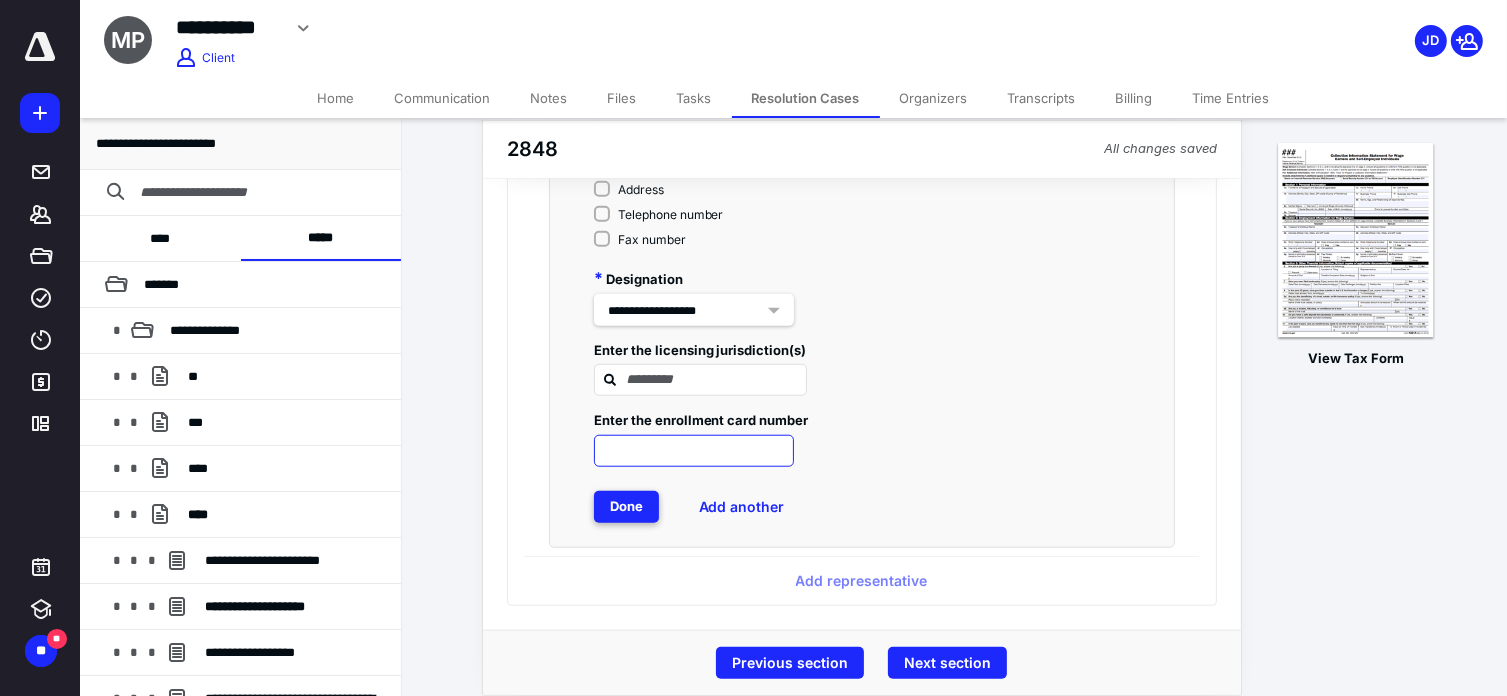 type 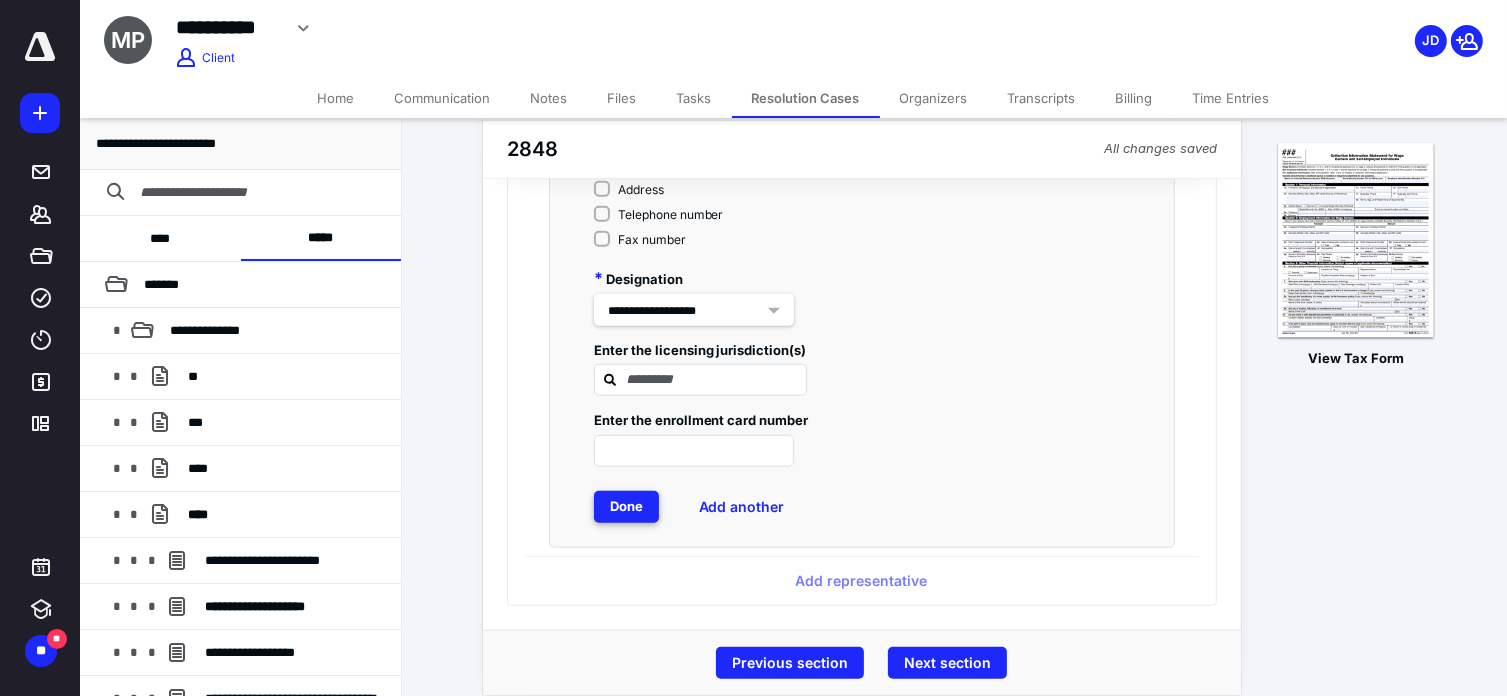 click on "Done" at bounding box center [626, 507] 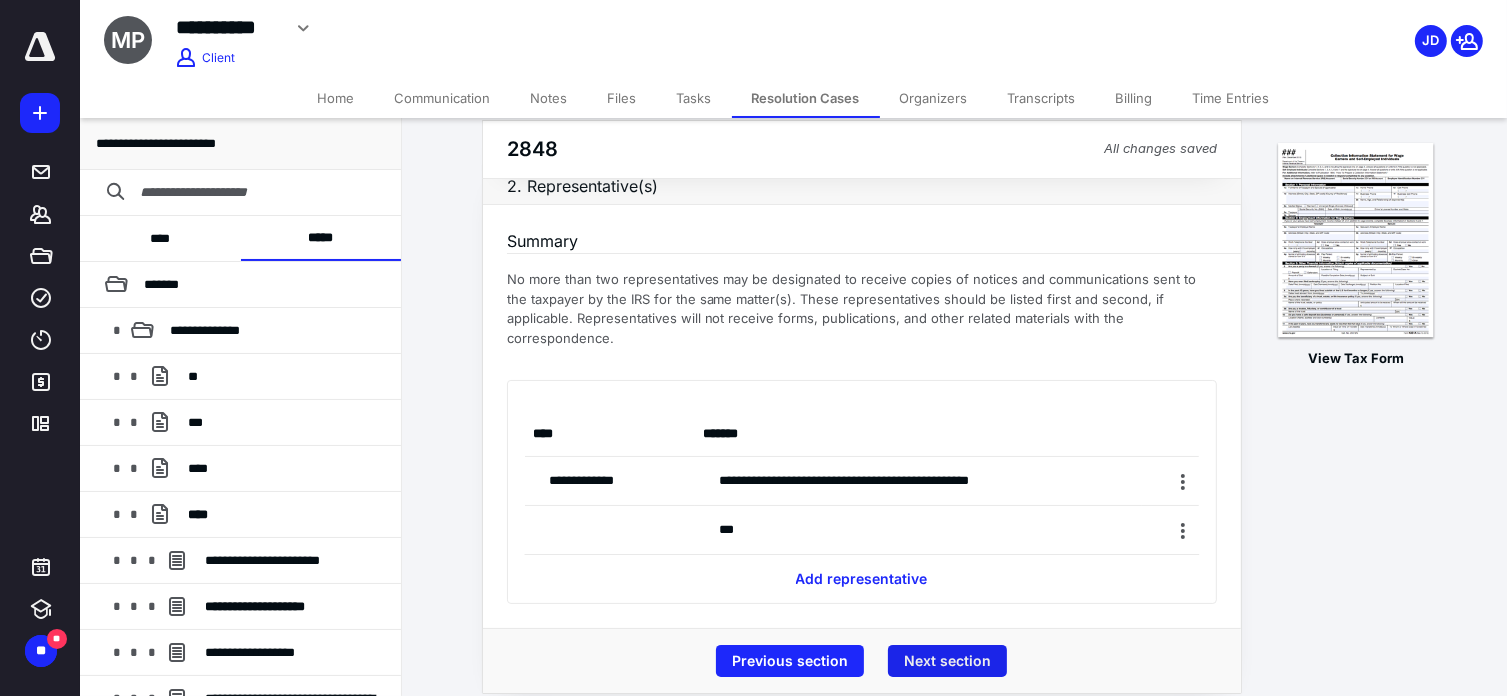 click on "Next section" at bounding box center [947, 661] 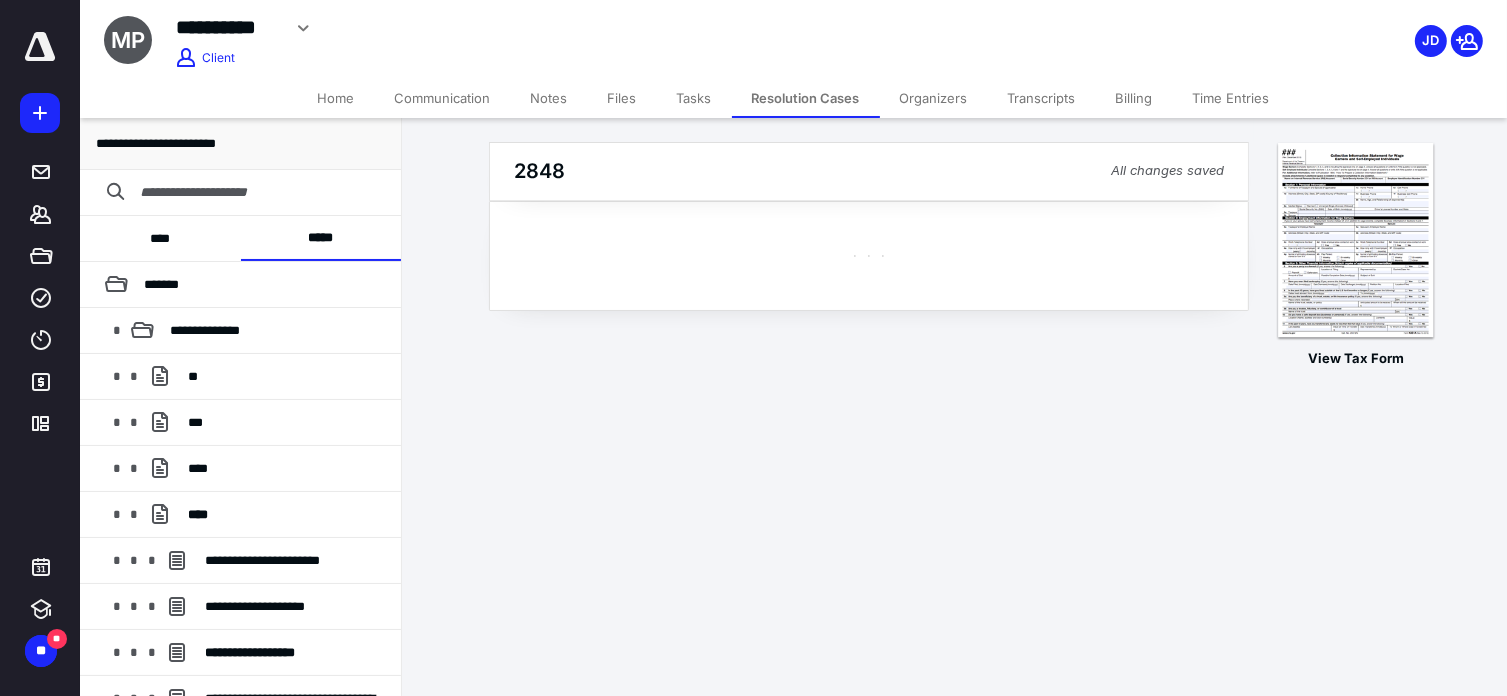 scroll, scrollTop: 0, scrollLeft: 0, axis: both 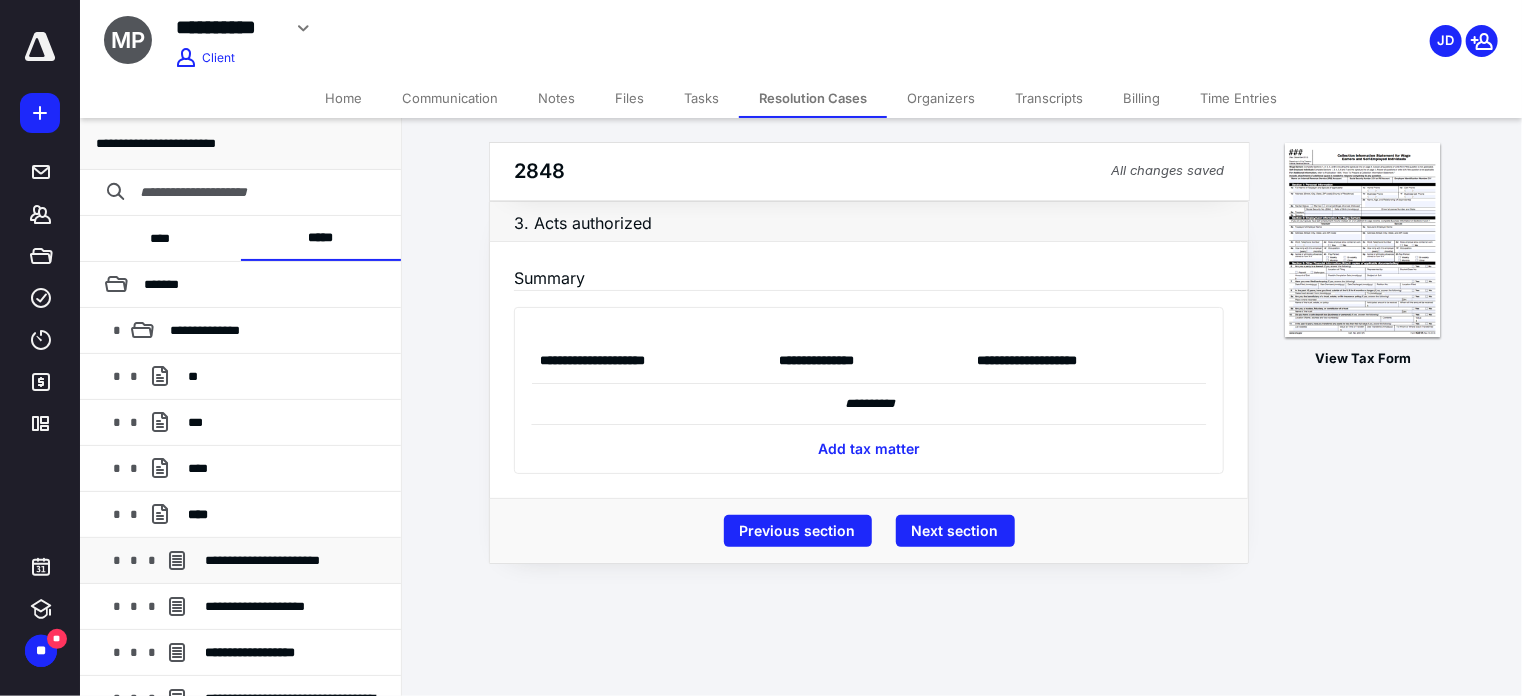 click on "**********" at bounding box center (262, 560) 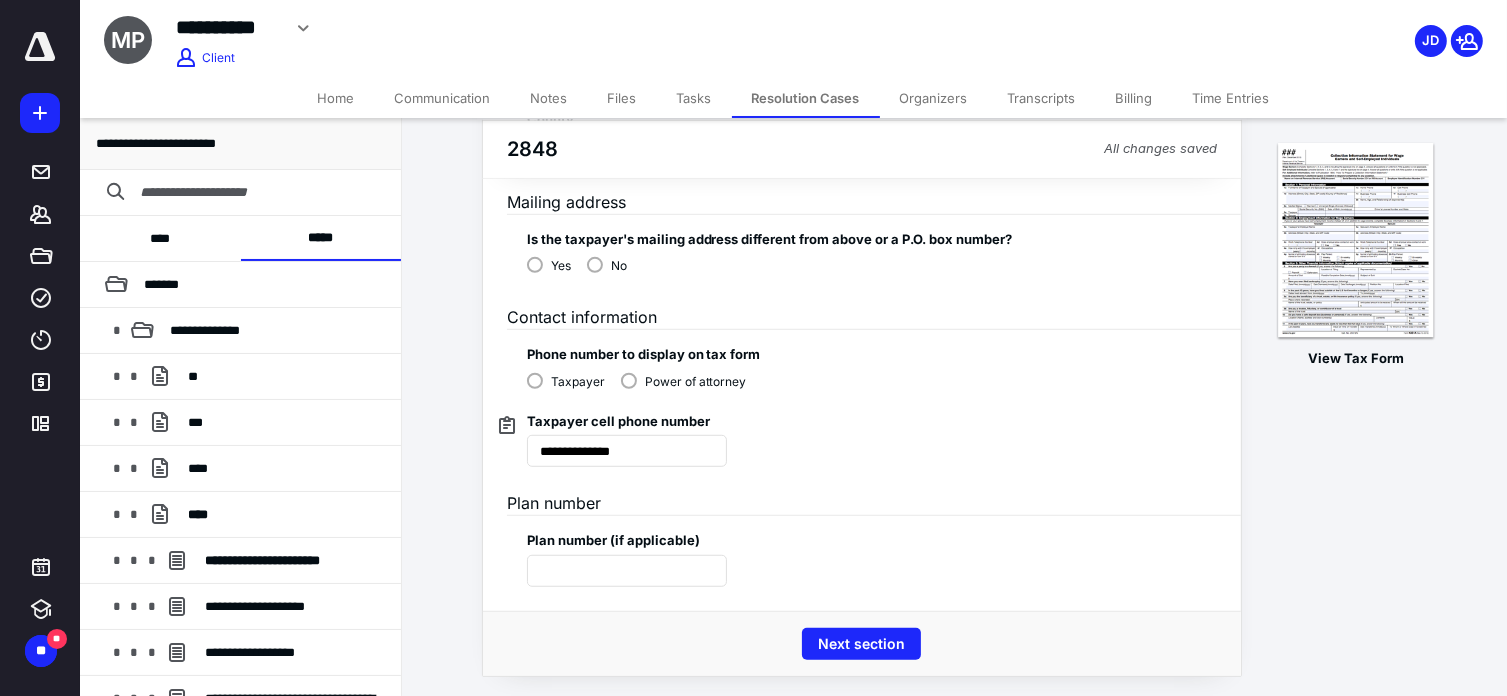 scroll, scrollTop: 1279, scrollLeft: 0, axis: vertical 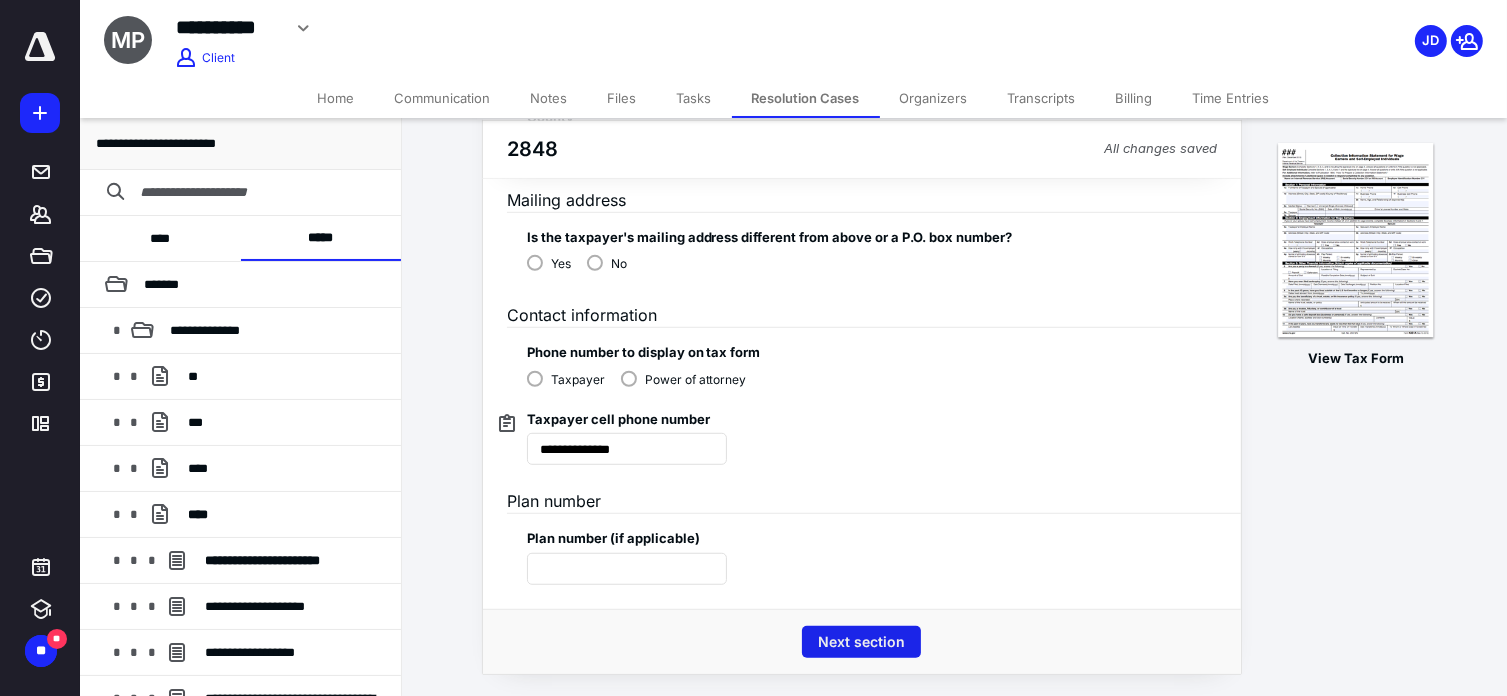click on "Next section" at bounding box center [861, 642] 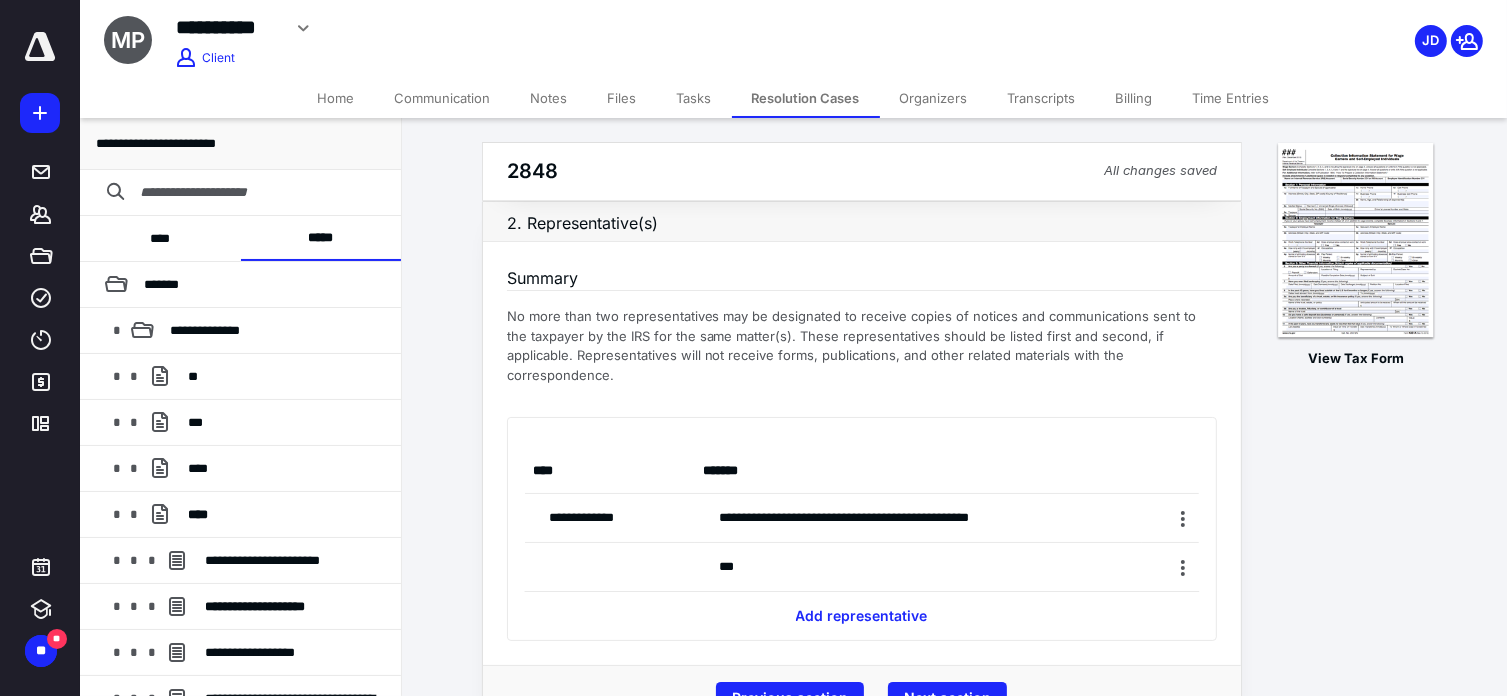 scroll, scrollTop: 37, scrollLeft: 0, axis: vertical 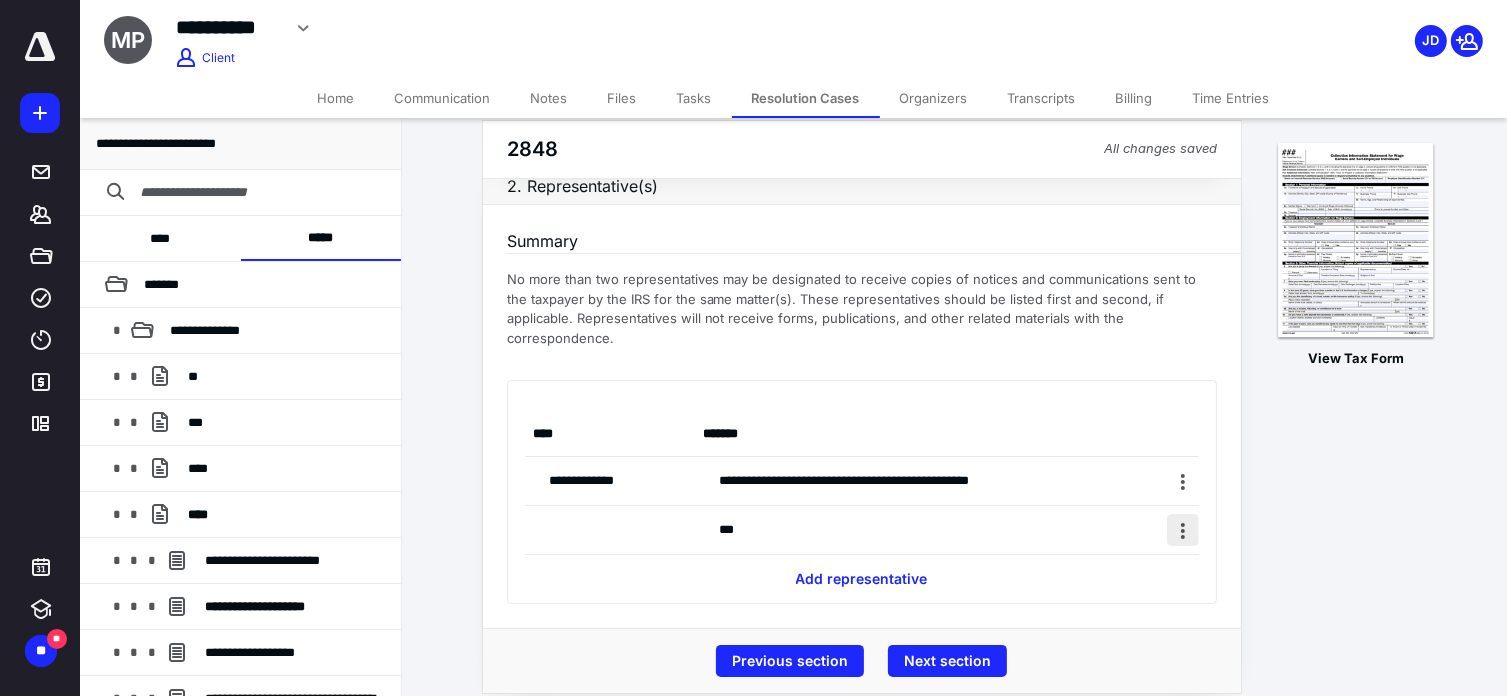 click at bounding box center [1183, 530] 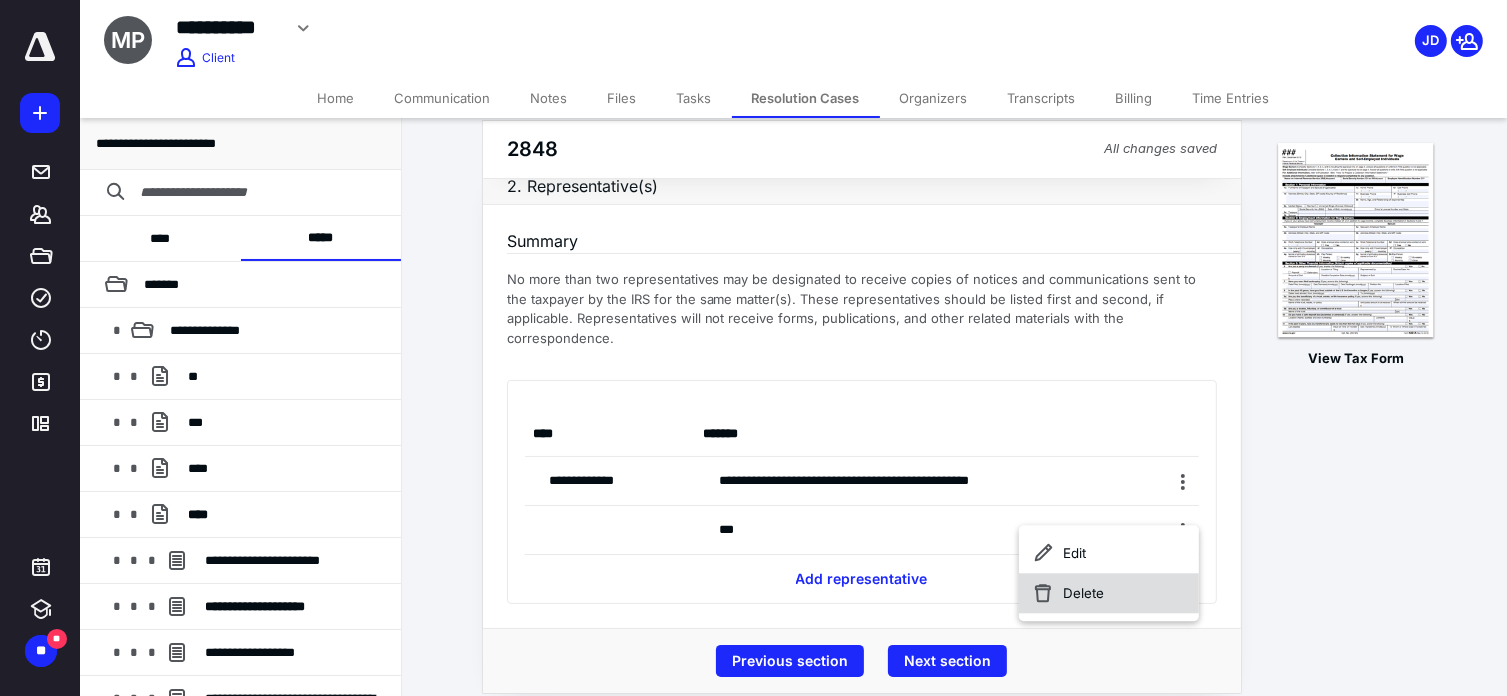 click on "Delete" at bounding box center [1109, 593] 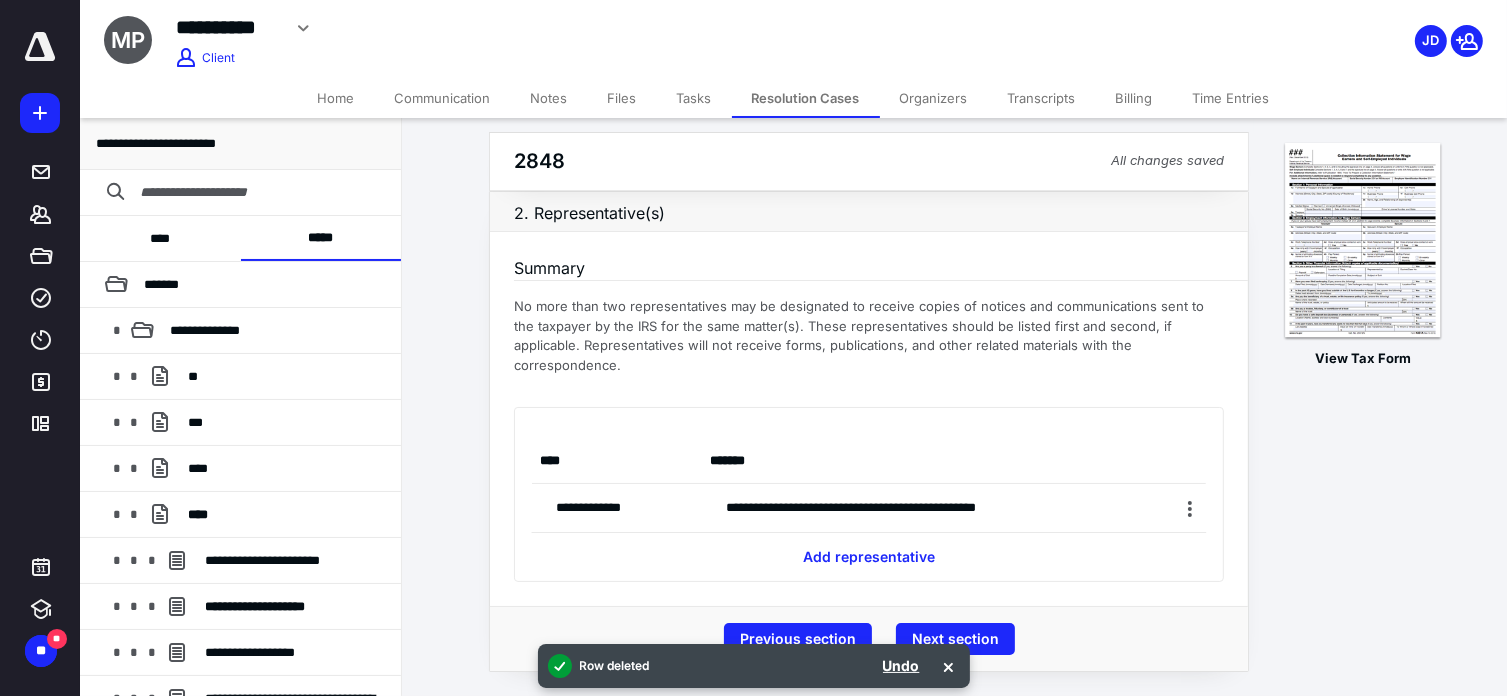 scroll, scrollTop: 0, scrollLeft: 0, axis: both 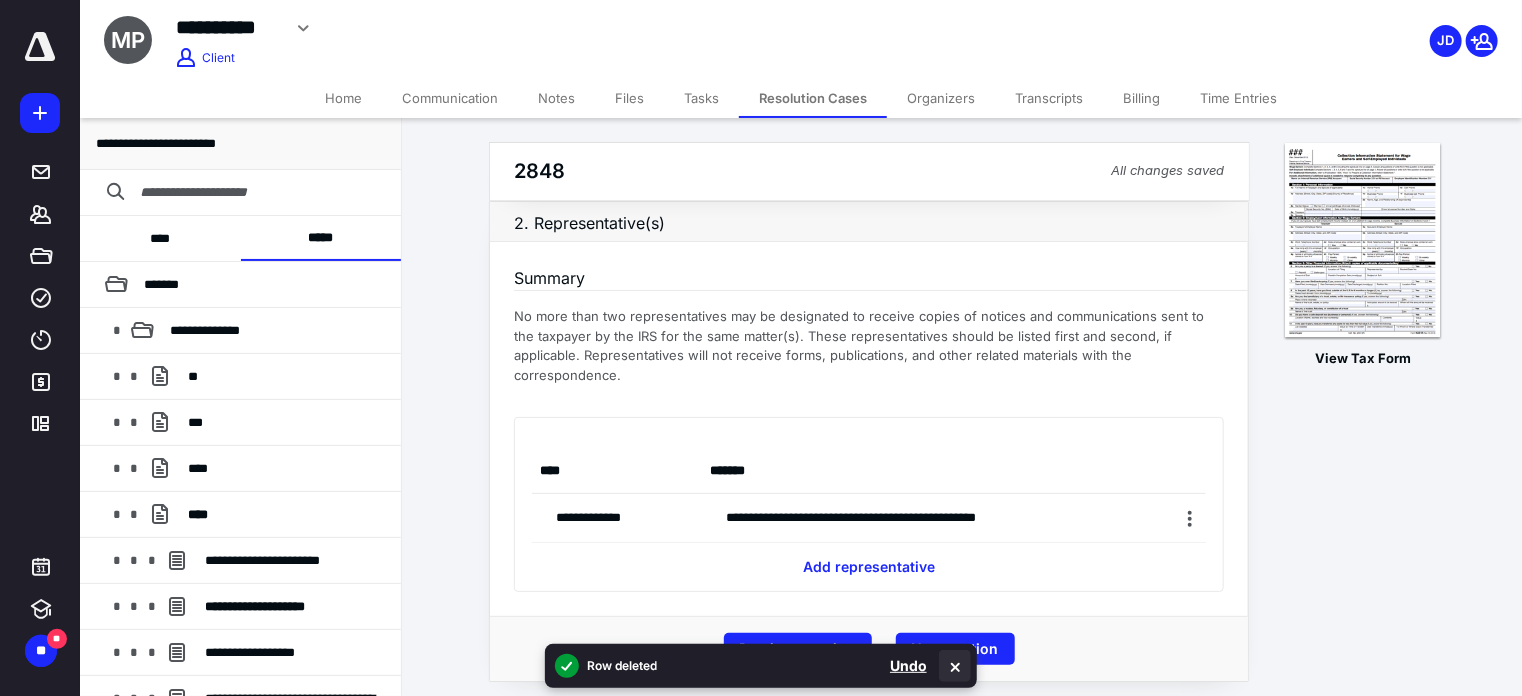 click at bounding box center (955, 666) 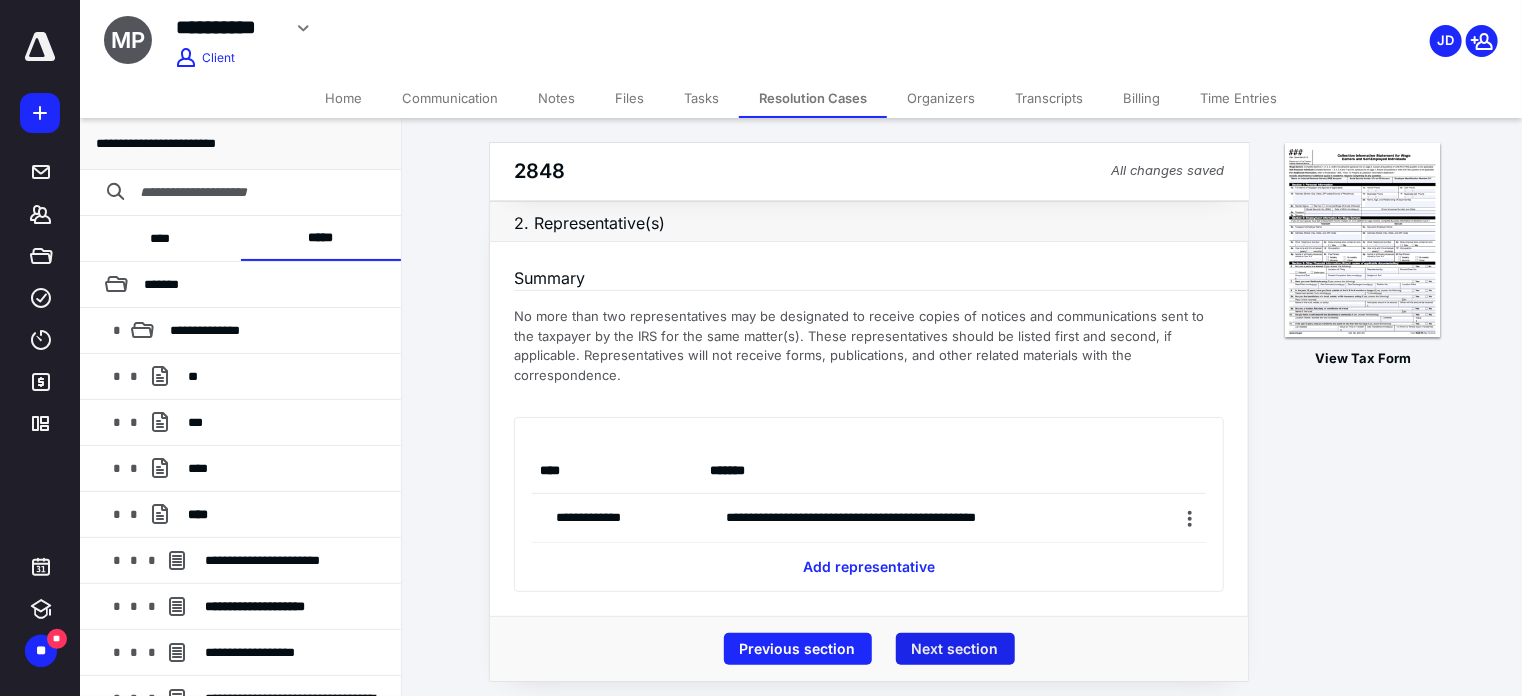 click on "Next section" at bounding box center (955, 649) 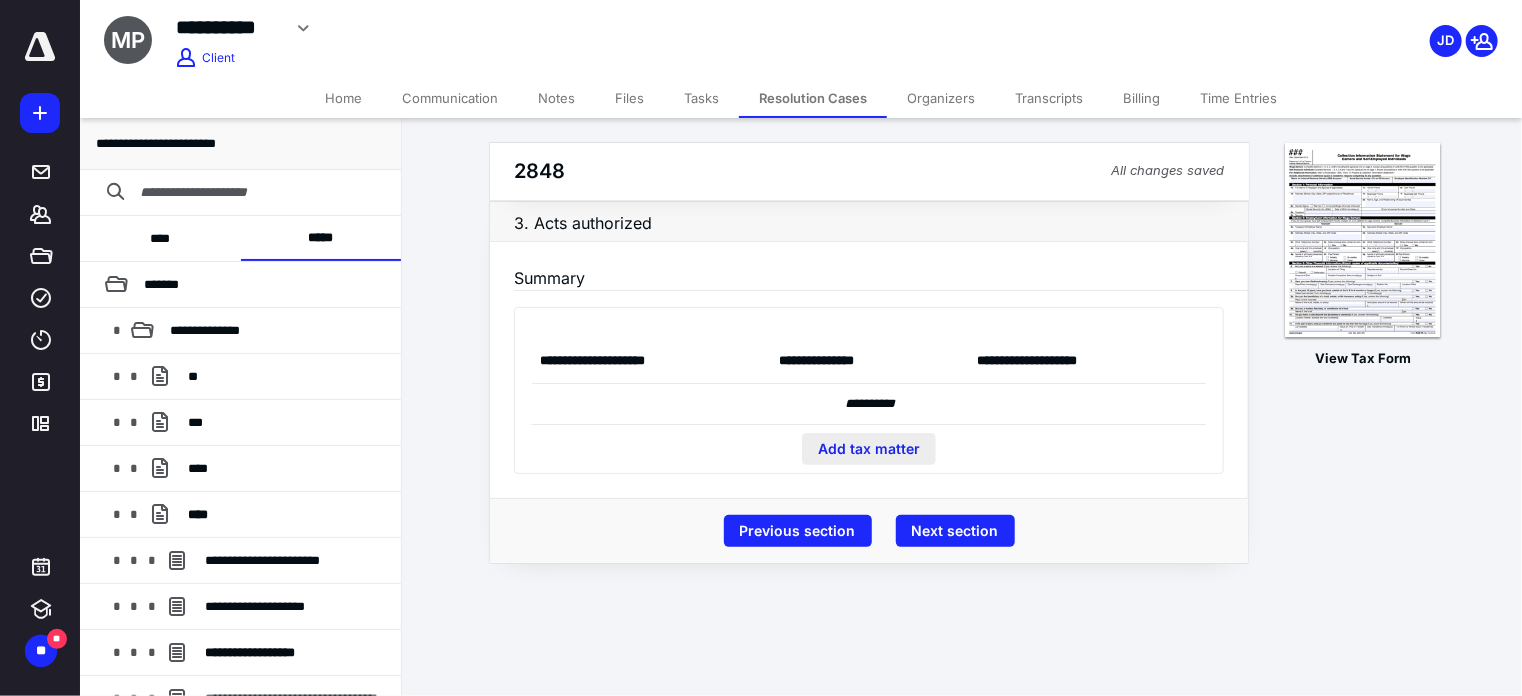 click on "Add tax matter" at bounding box center [869, 449] 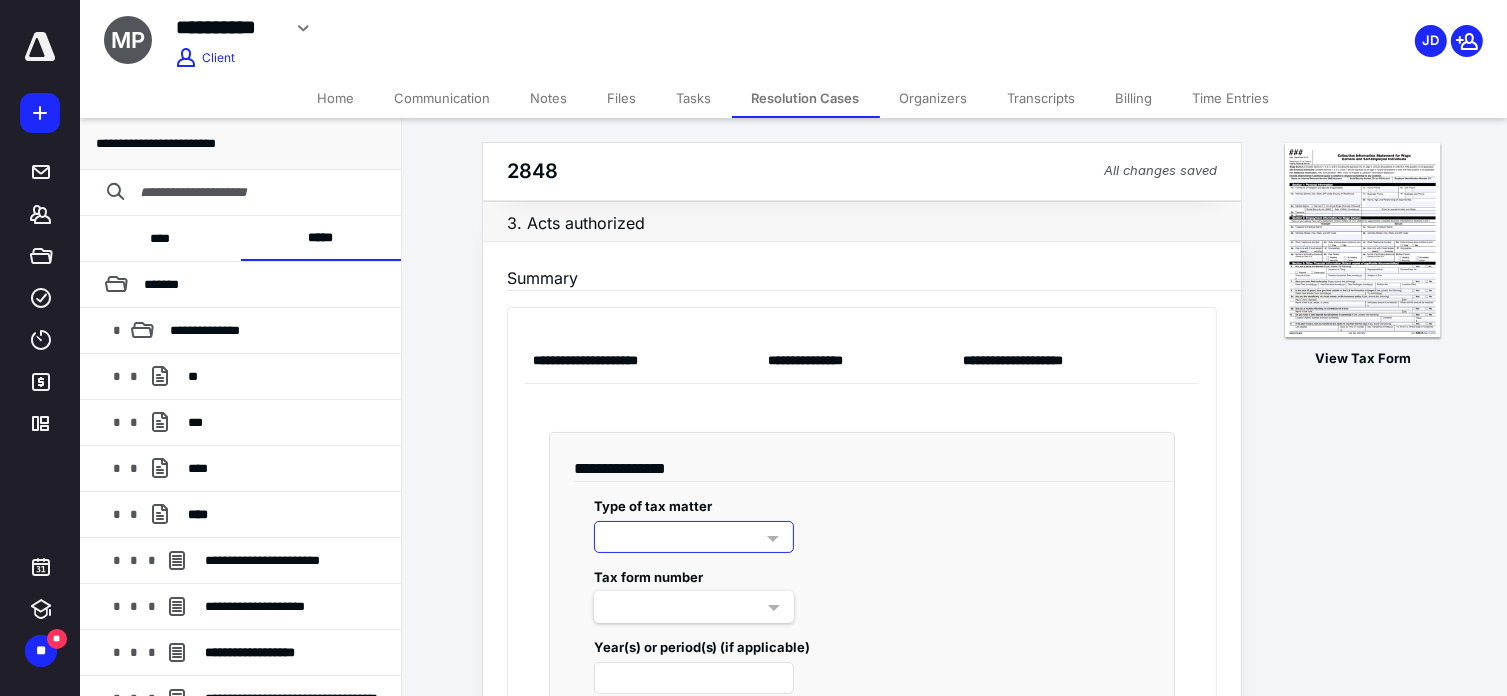 click at bounding box center (773, 539) 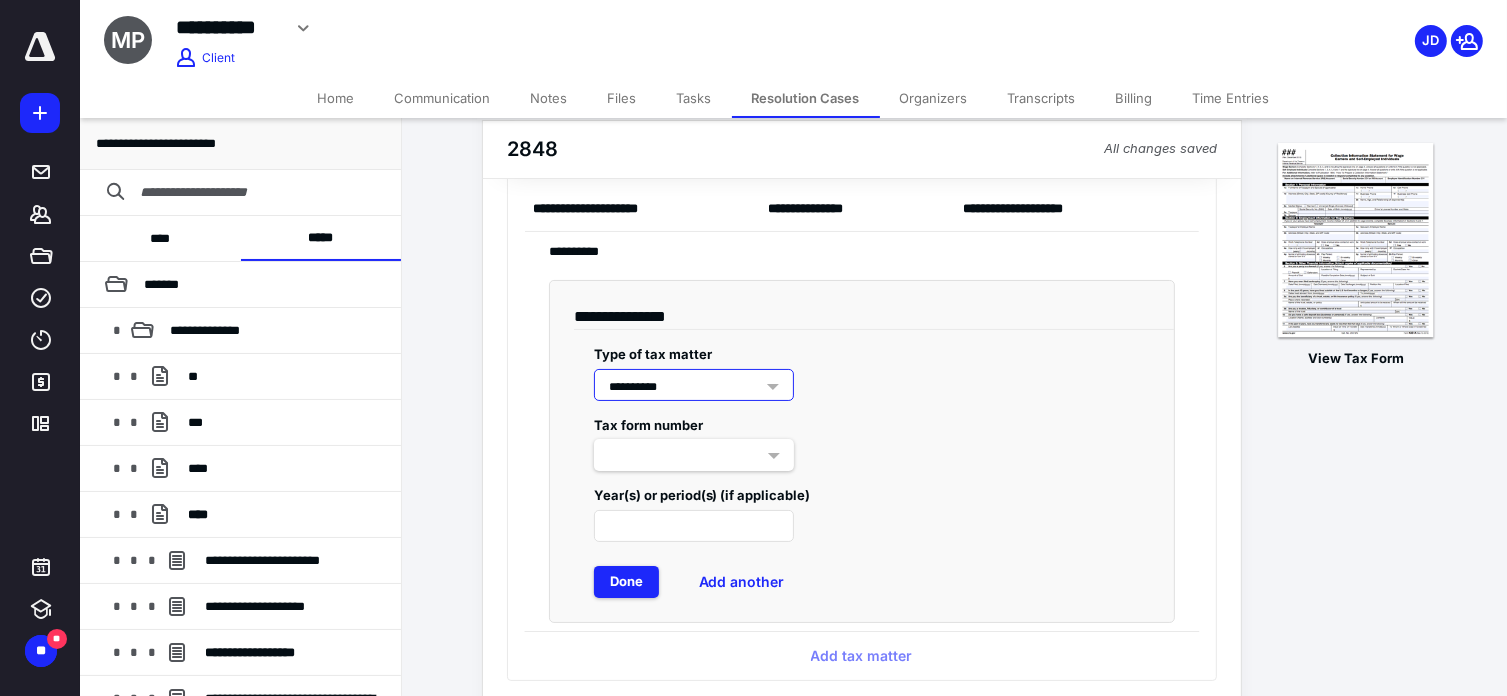 scroll, scrollTop: 248, scrollLeft: 0, axis: vertical 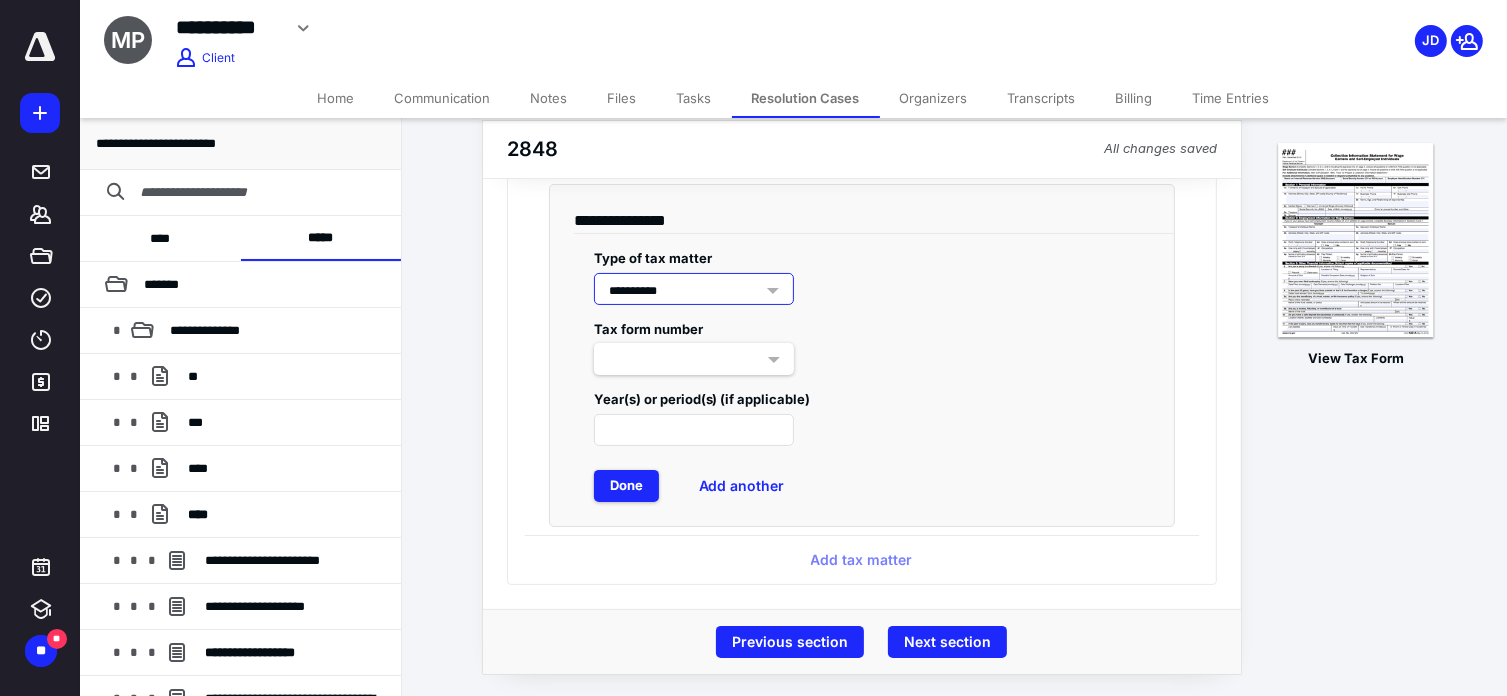 click at bounding box center (694, 359) 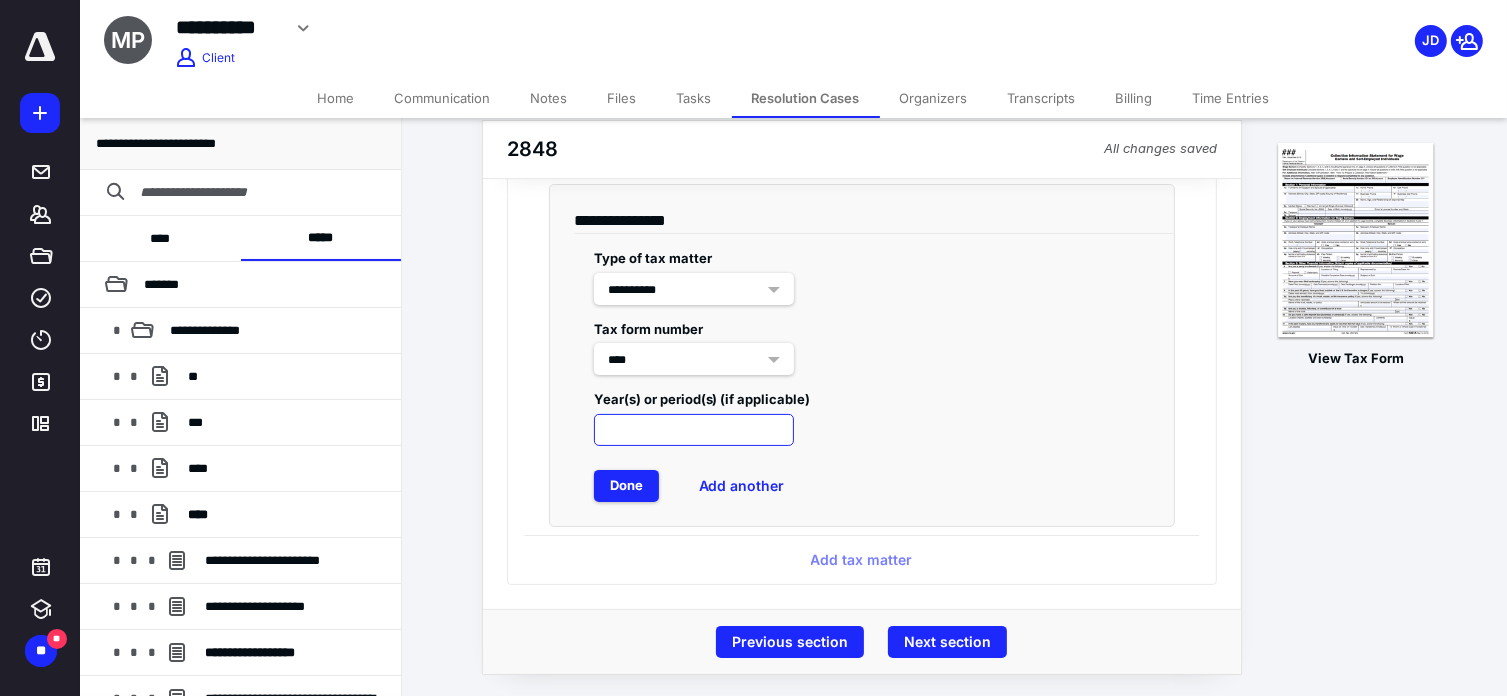 click at bounding box center [694, 430] 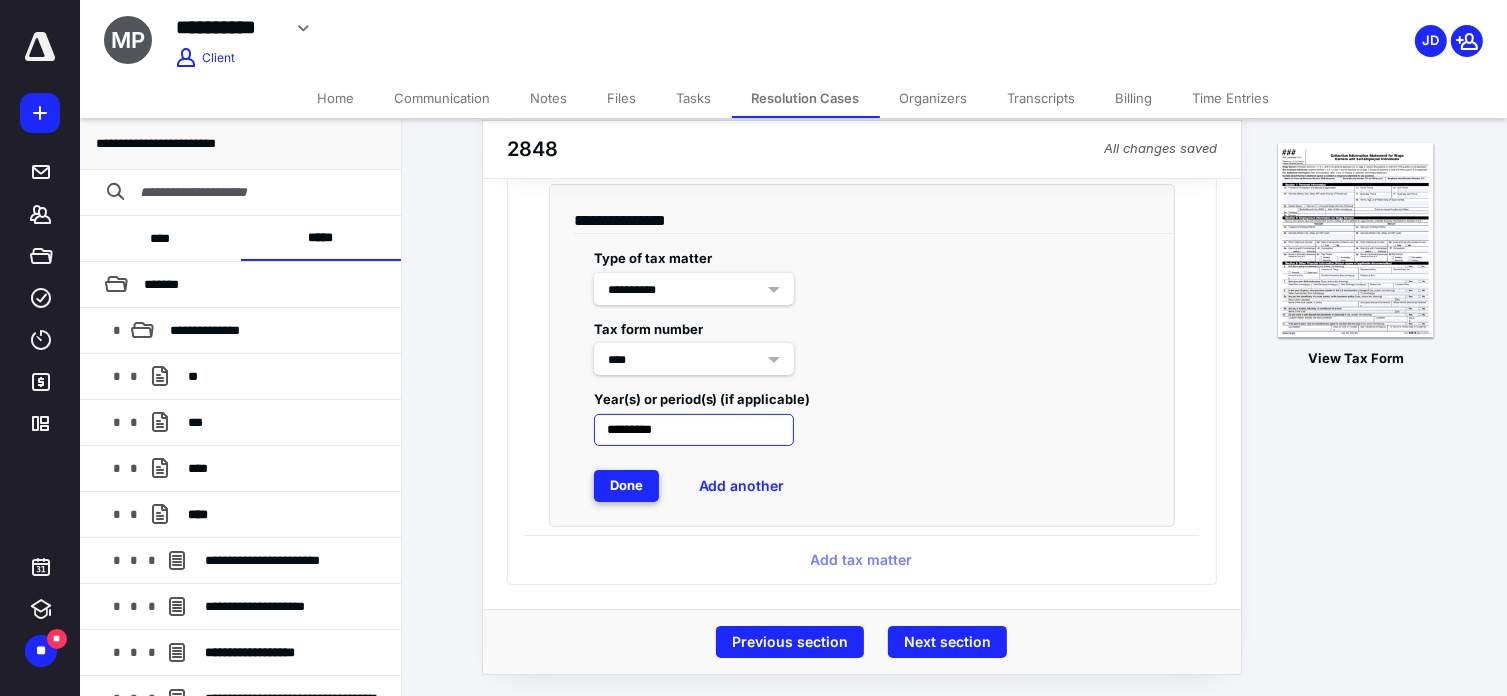 type on "*********" 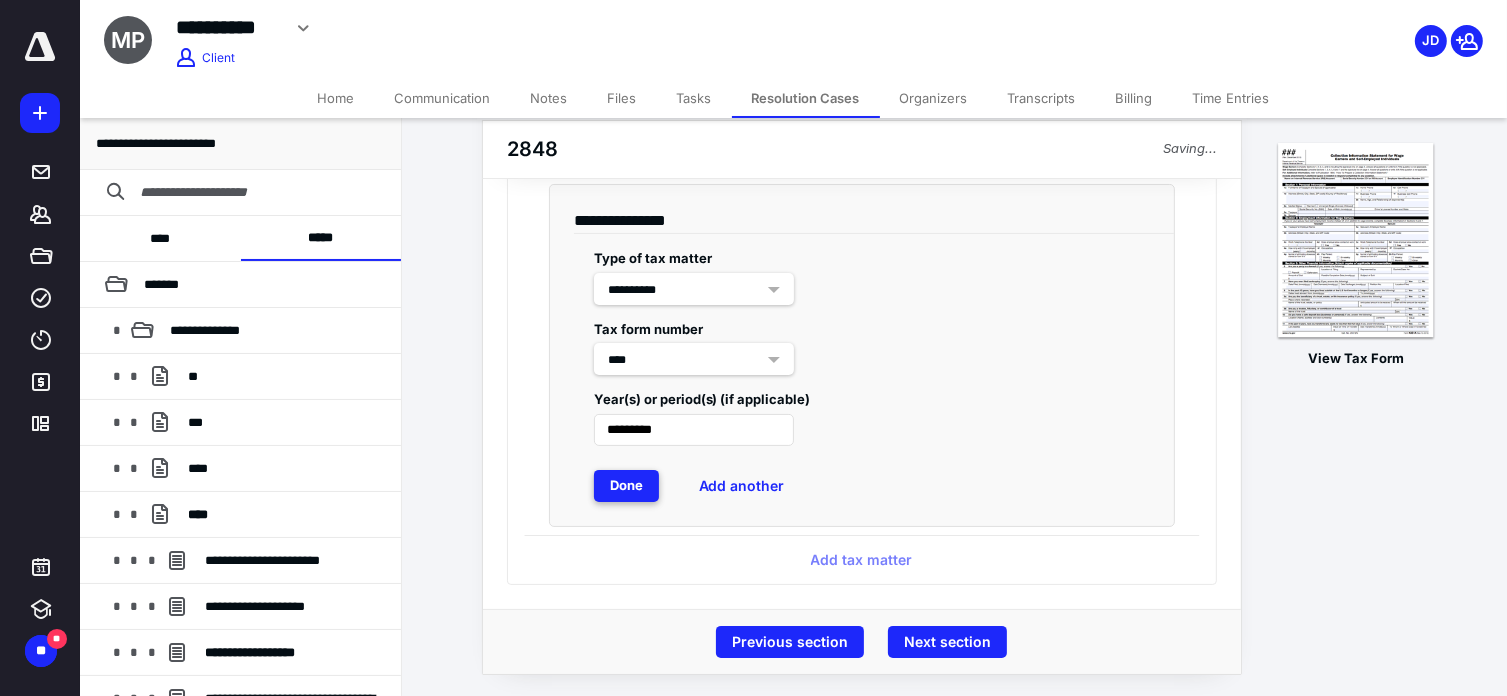 click on "Done" at bounding box center [626, 486] 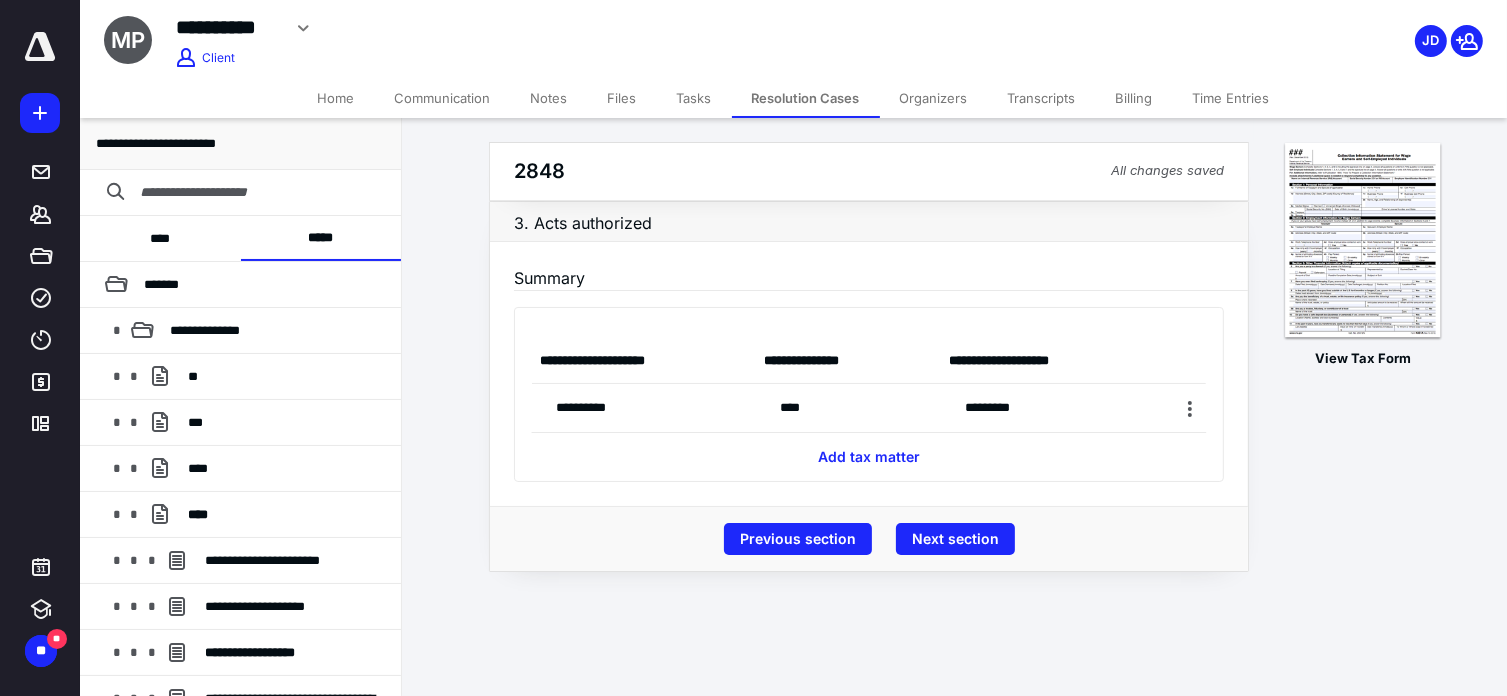 scroll, scrollTop: 0, scrollLeft: 0, axis: both 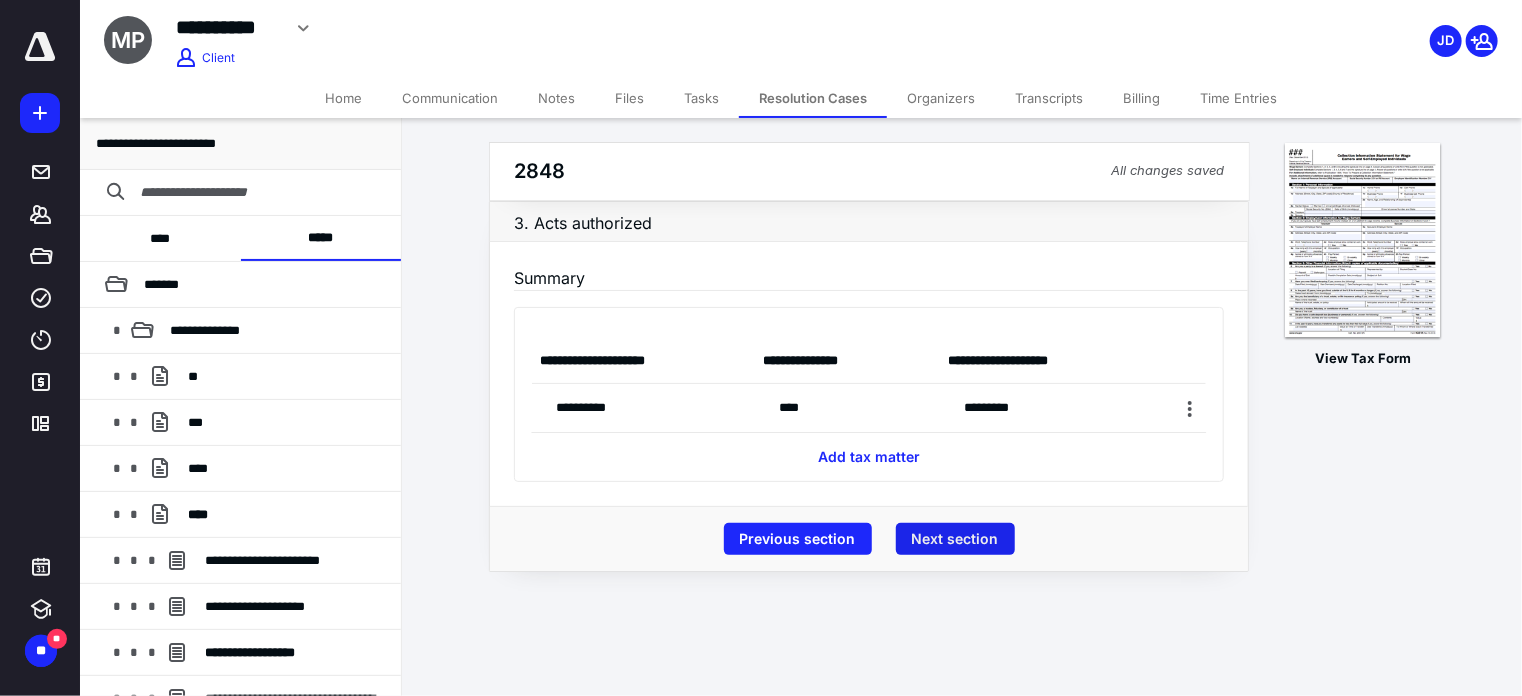 click on "Next section" at bounding box center [955, 539] 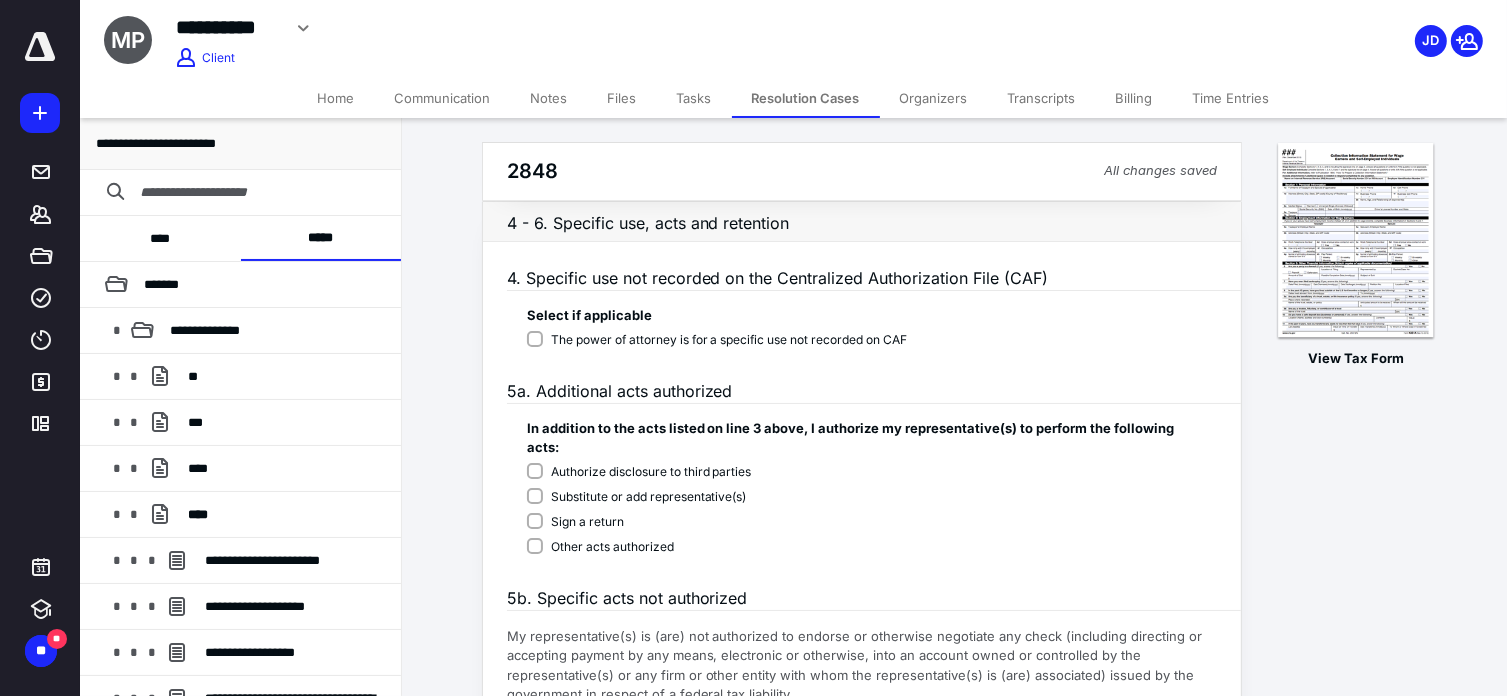 click on "Authorize disclosure to third parties" at bounding box center [844, 472] 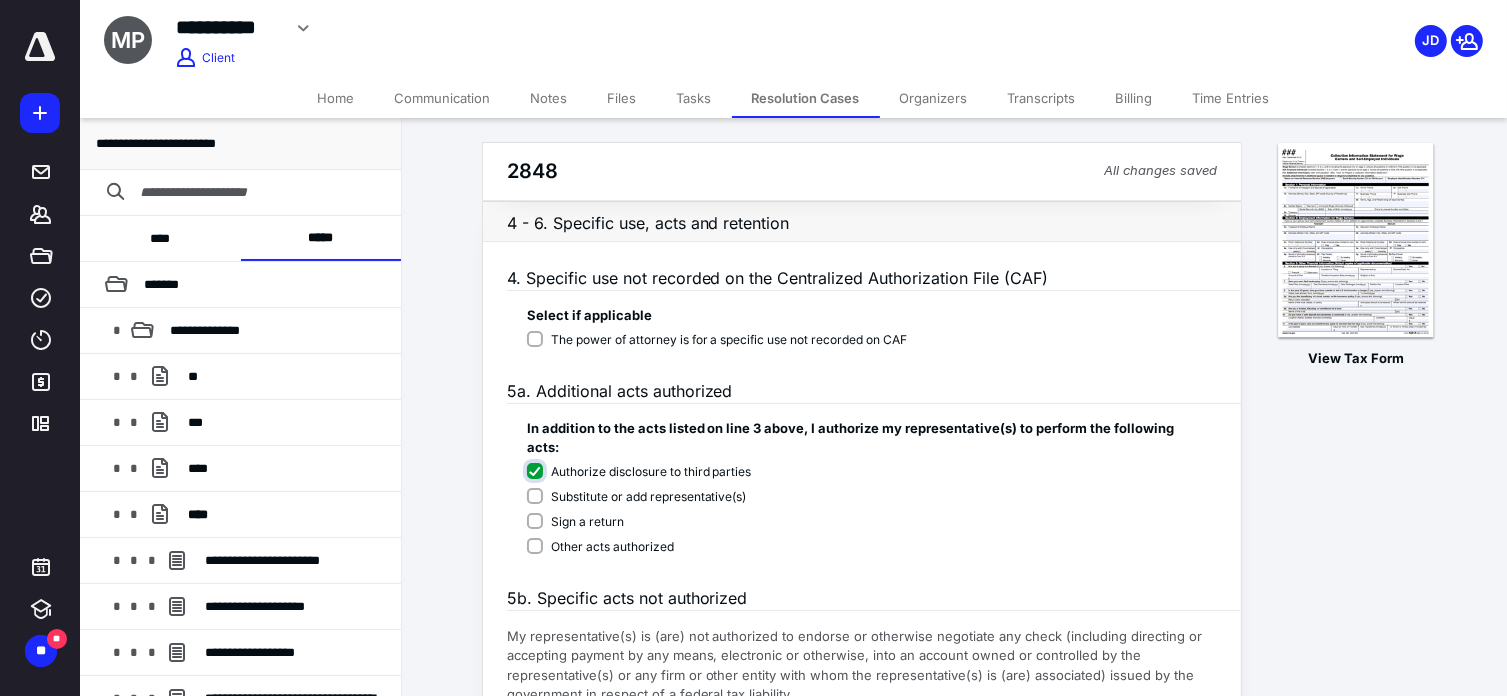 checkbox on "****" 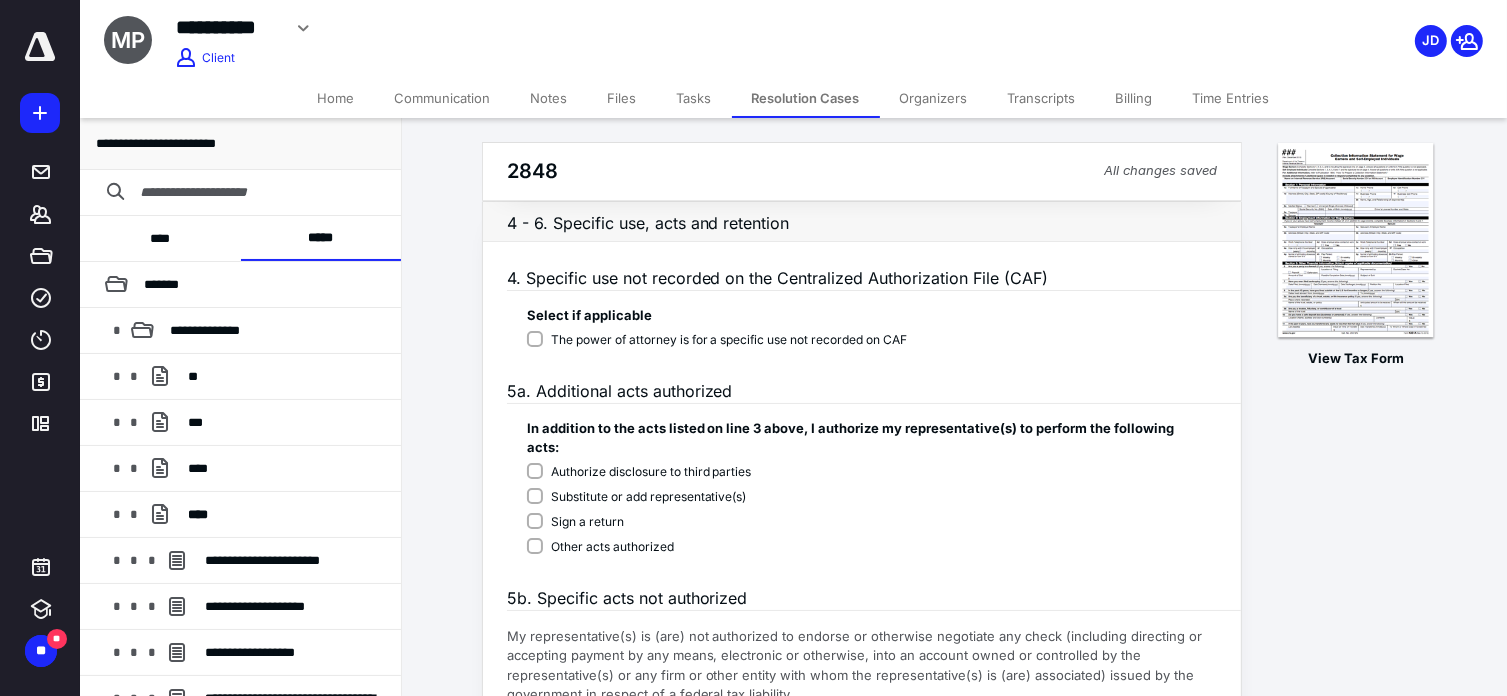click on "Substitute or add representative(s)" at bounding box center (844, 497) 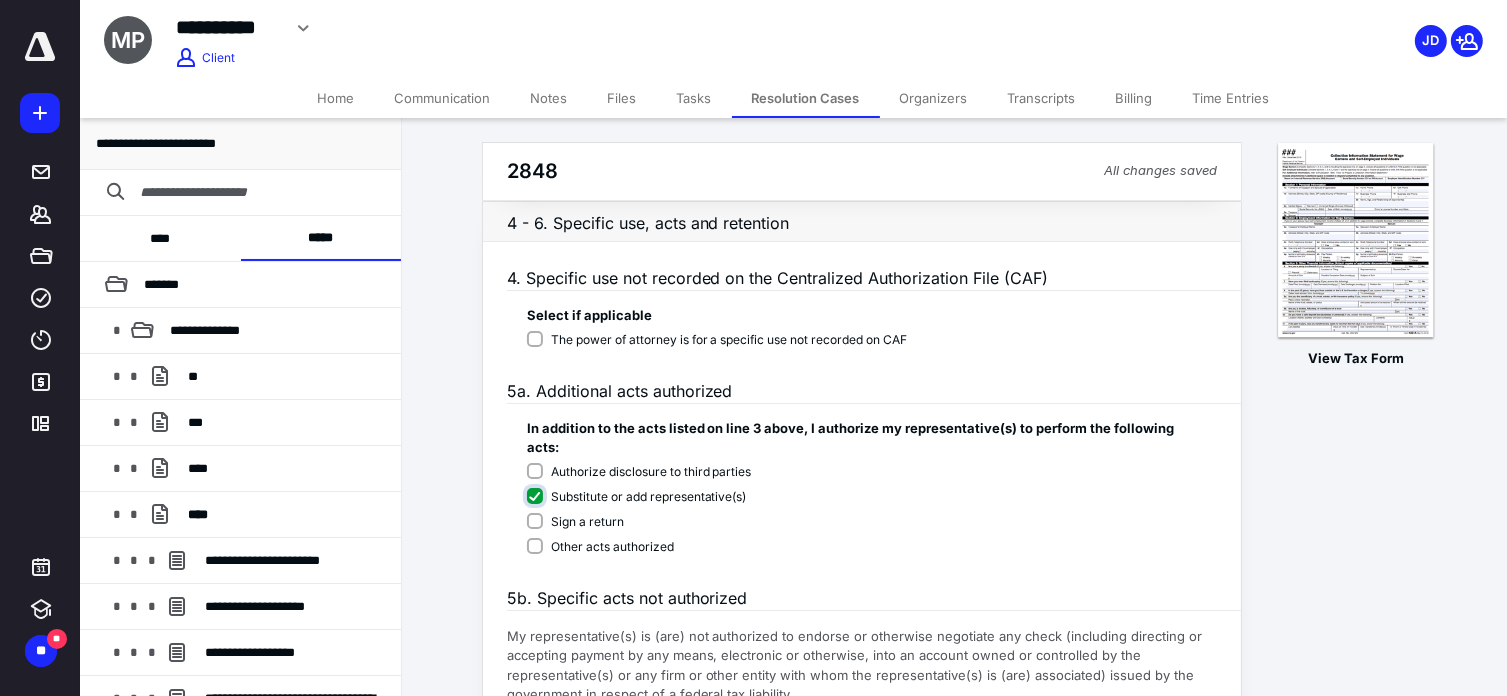 checkbox on "****" 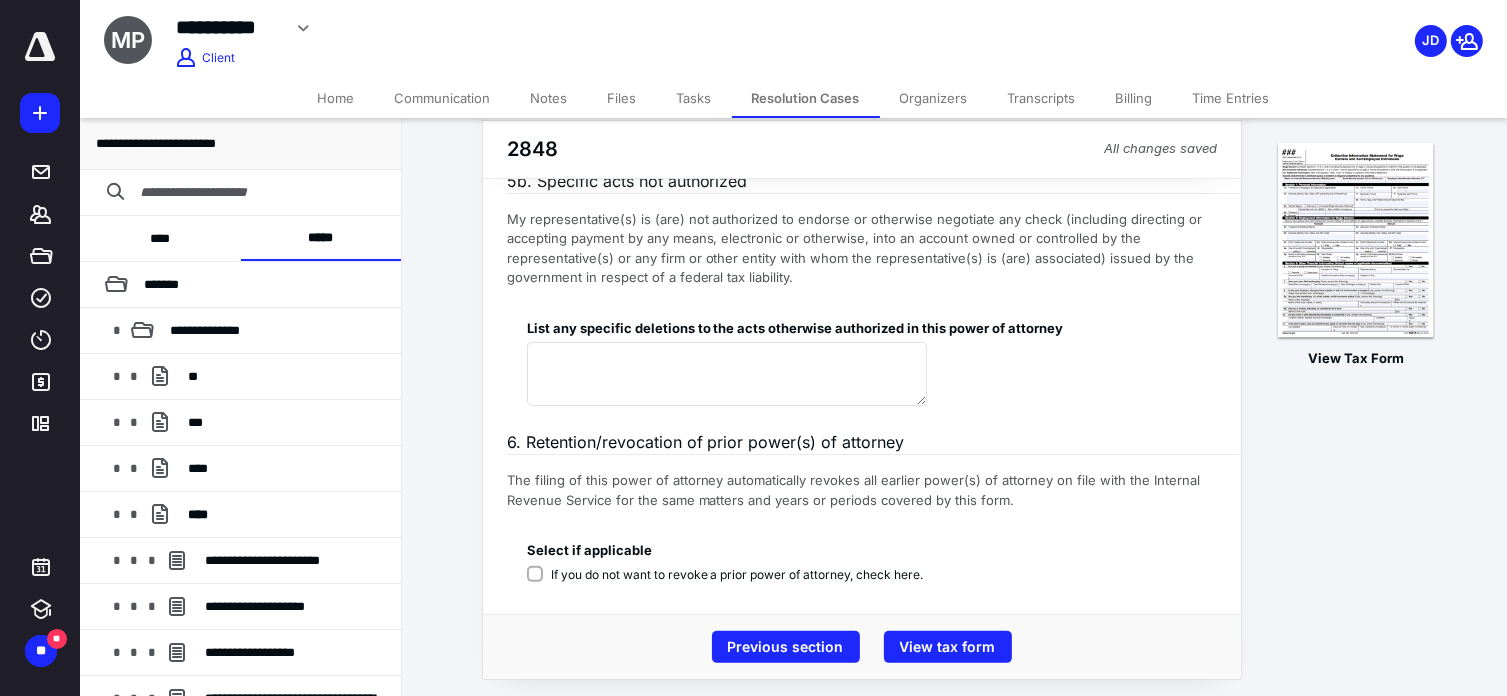 scroll, scrollTop: 422, scrollLeft: 0, axis: vertical 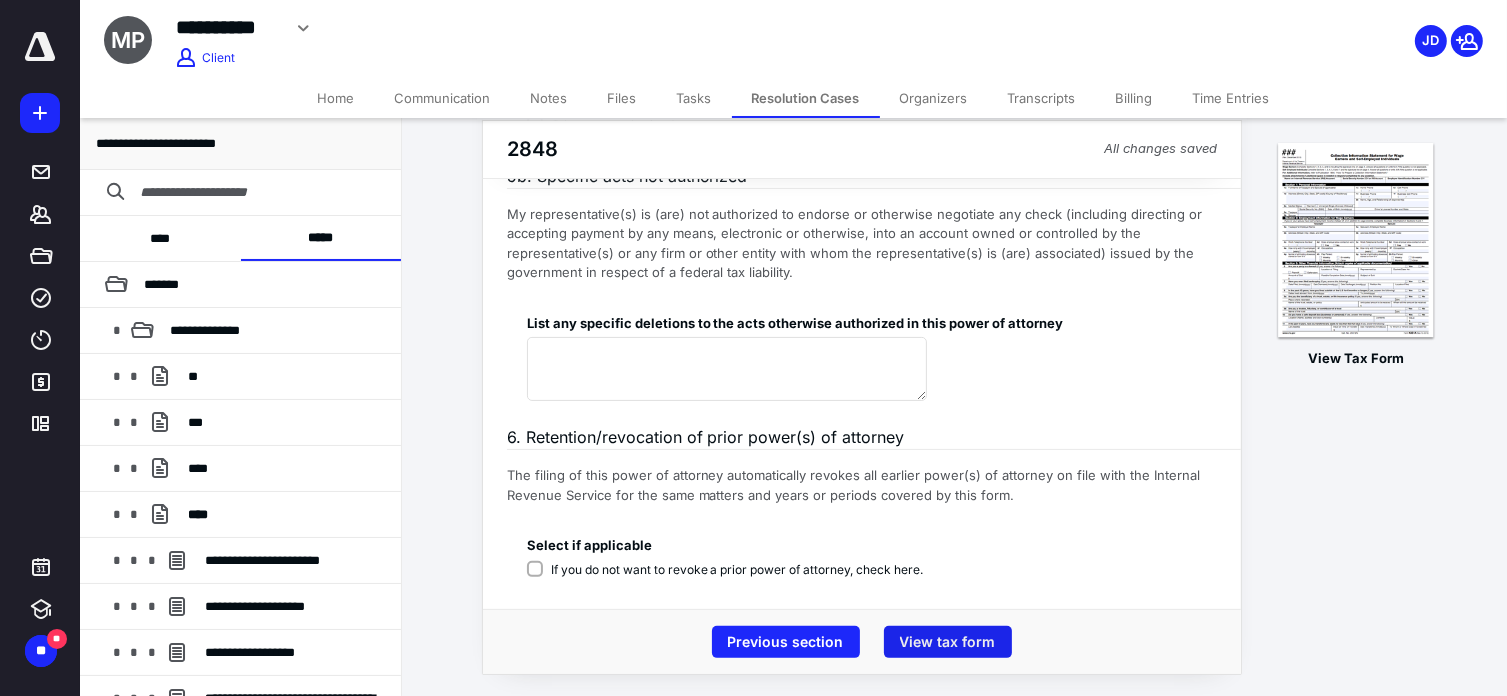 click on "View tax form" at bounding box center [948, 642] 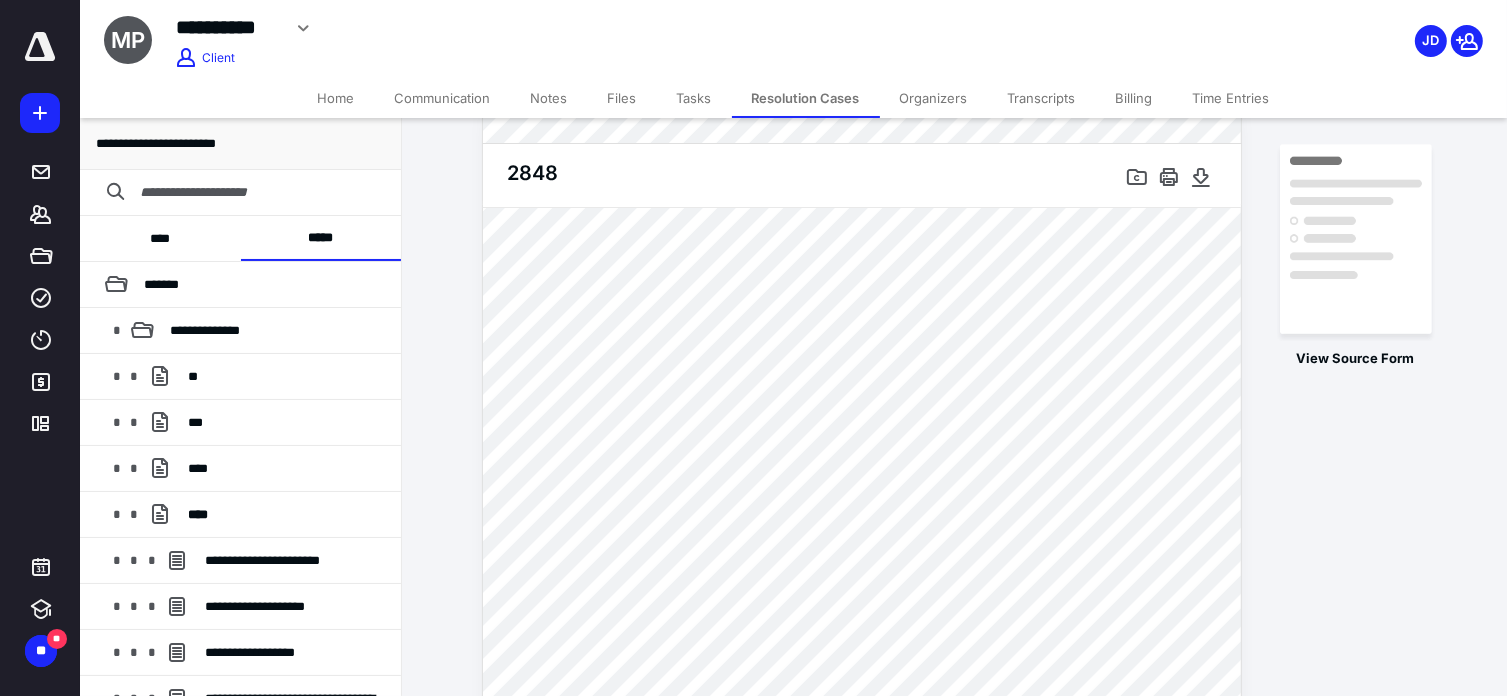 scroll, scrollTop: 0, scrollLeft: 0, axis: both 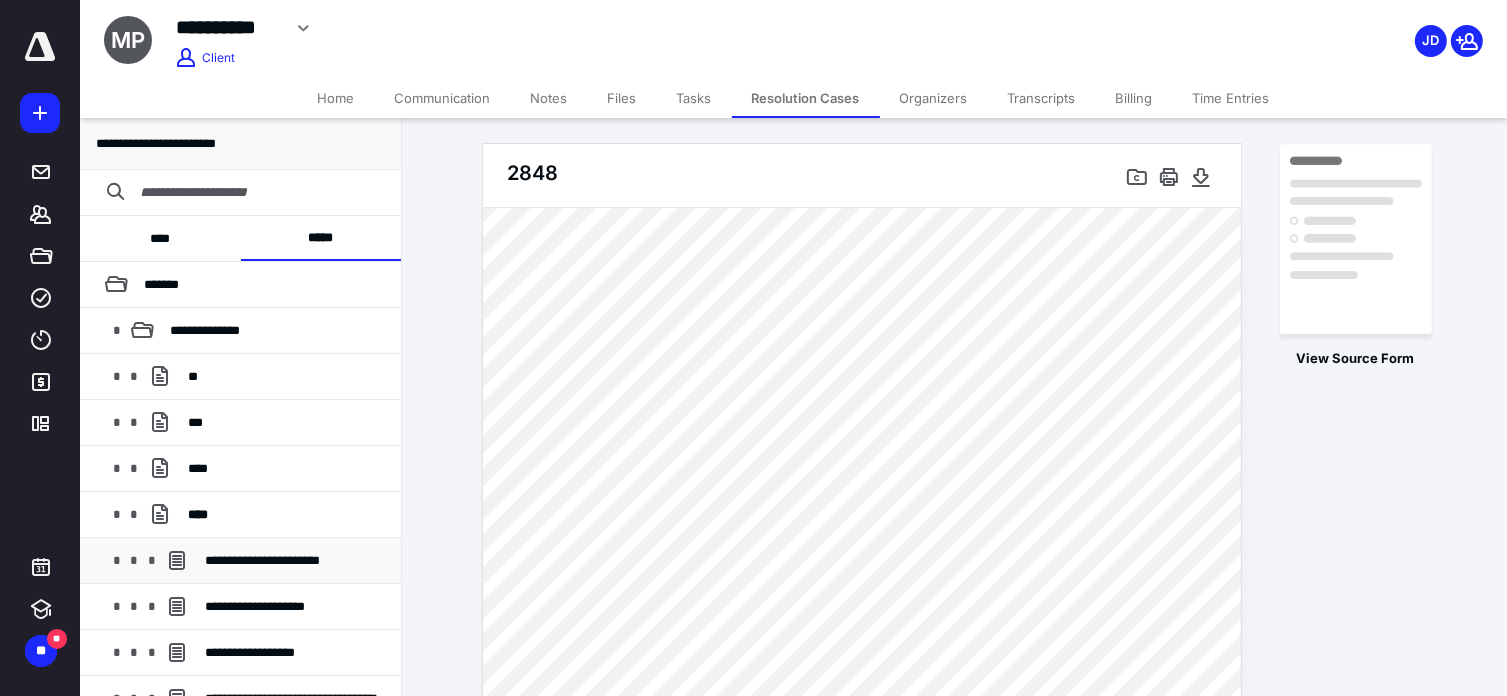 click on "**********" at bounding box center (262, 560) 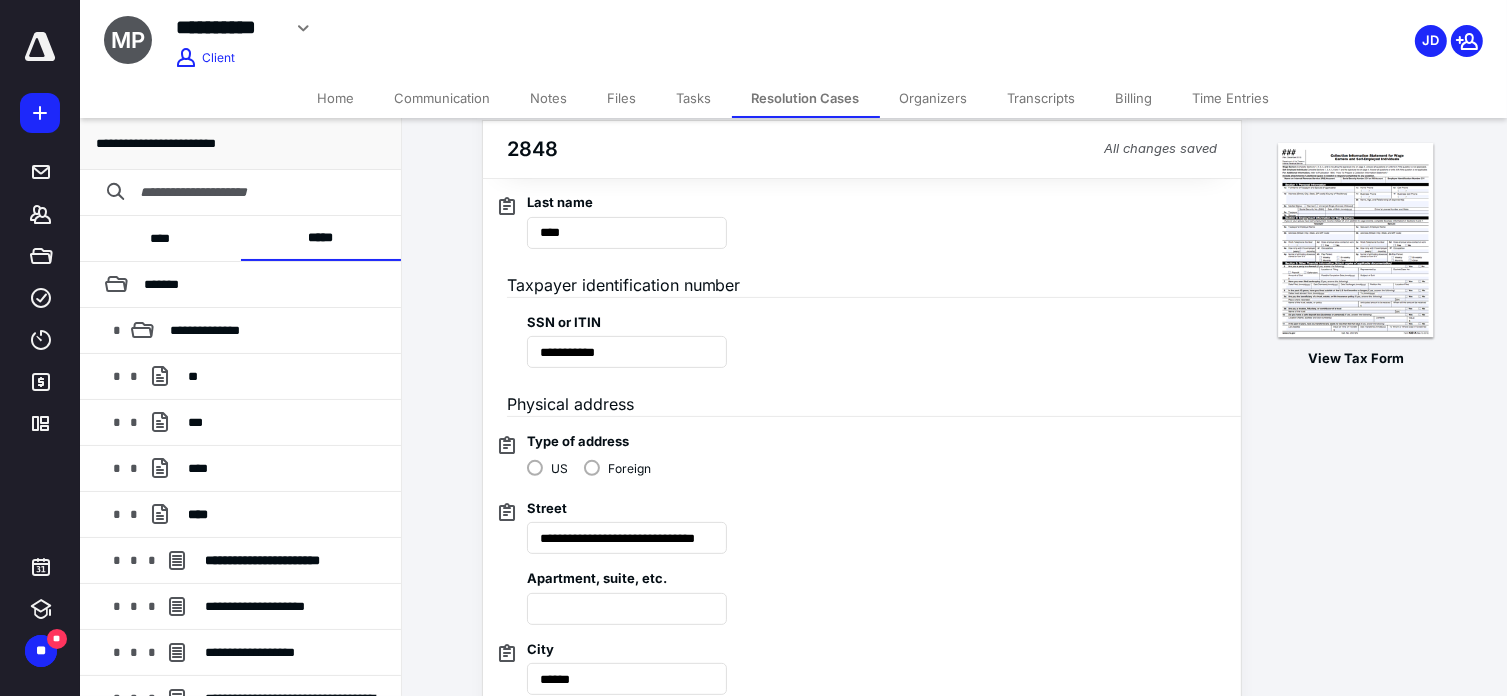 scroll, scrollTop: 600, scrollLeft: 0, axis: vertical 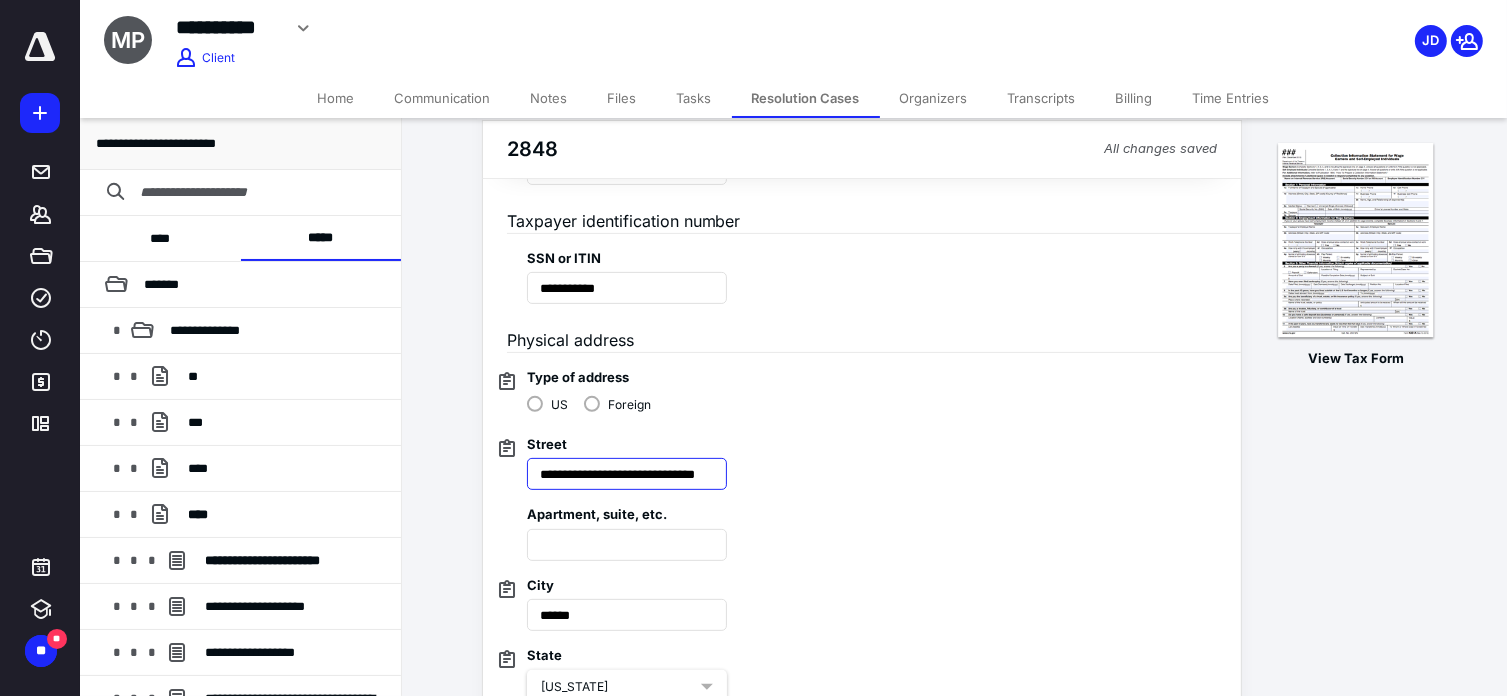 drag, startPoint x: 692, startPoint y: 467, endPoint x: 772, endPoint y: 459, distance: 80.399 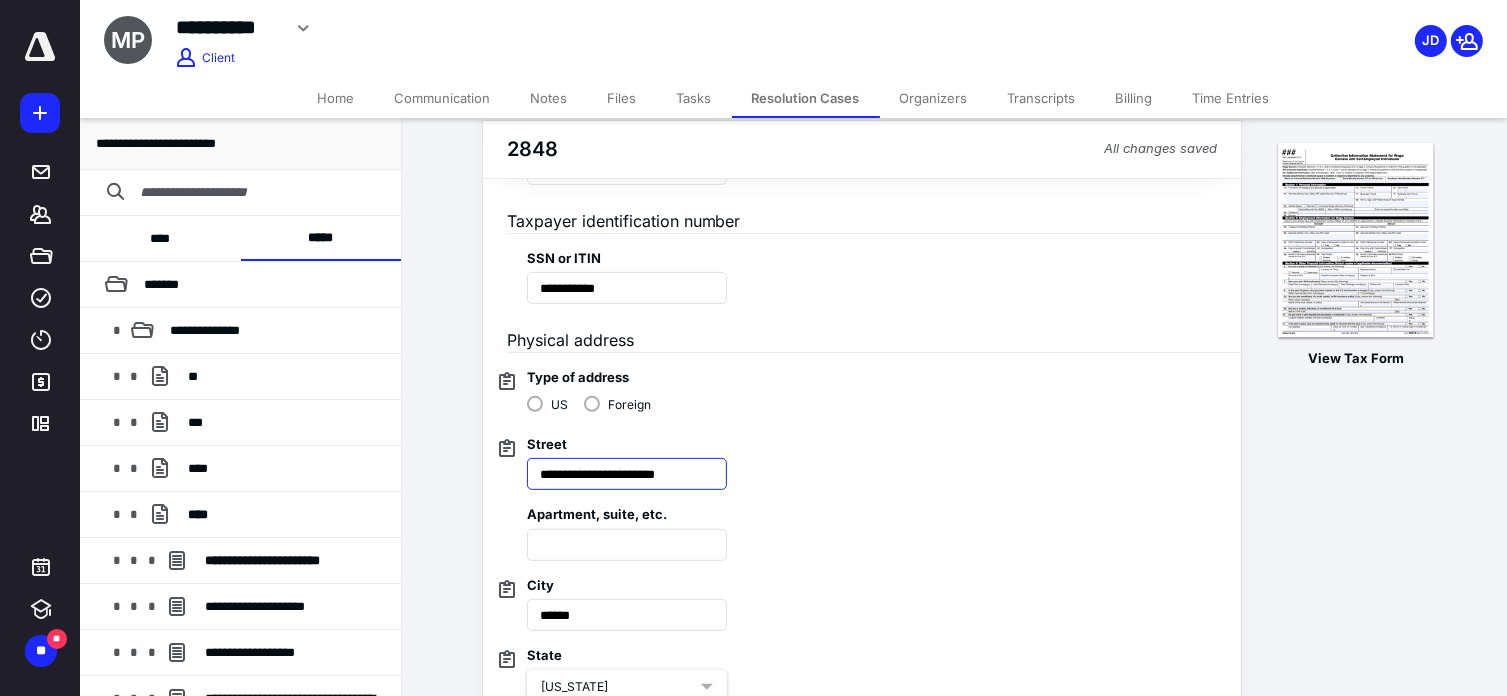 scroll, scrollTop: 0, scrollLeft: 0, axis: both 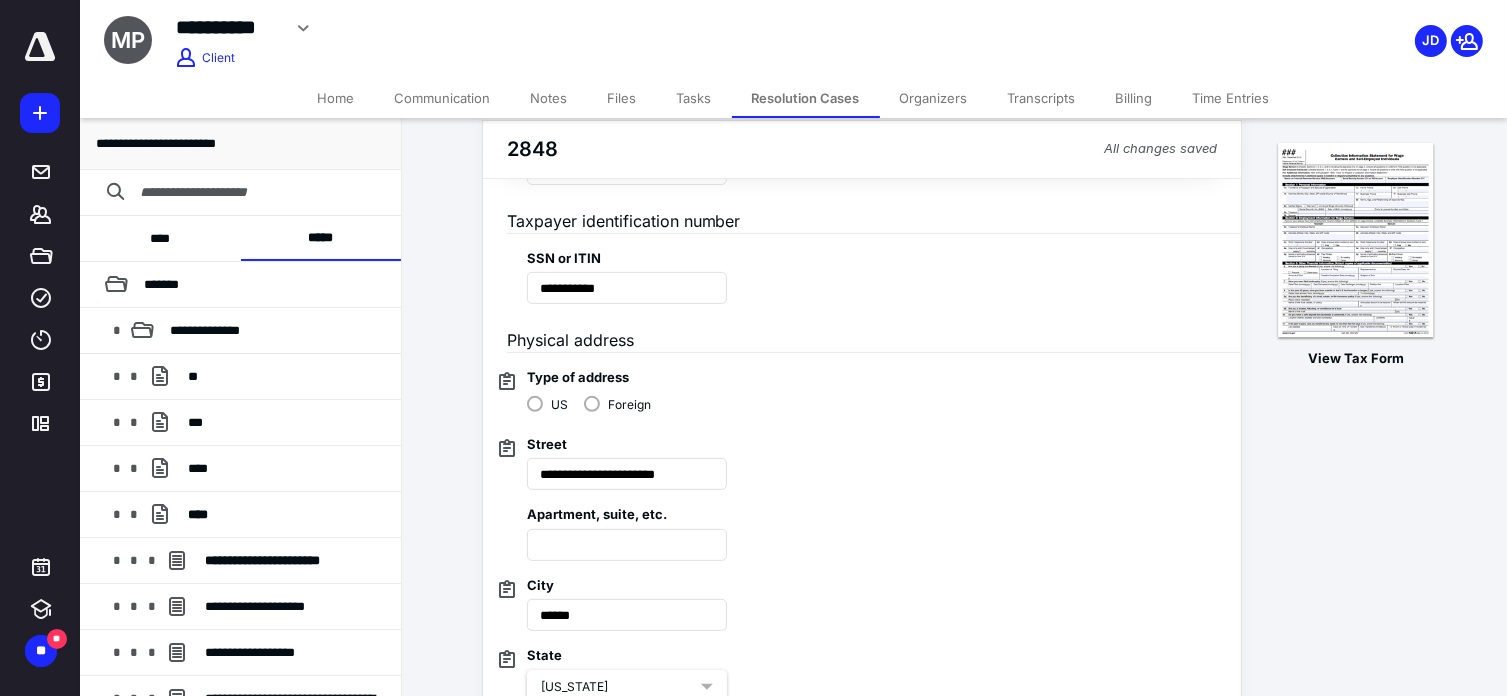 click on "**********" at bounding box center (854, 455) 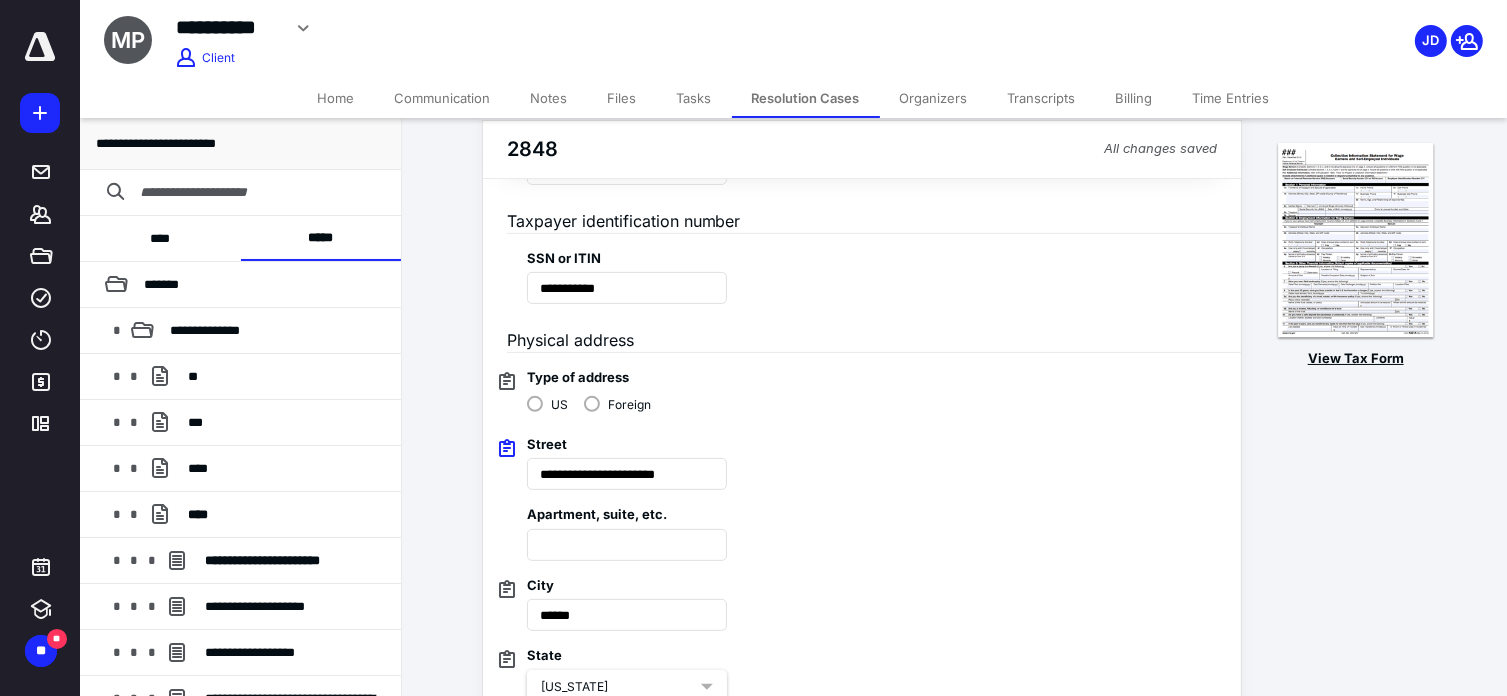 click at bounding box center [1356, 241] 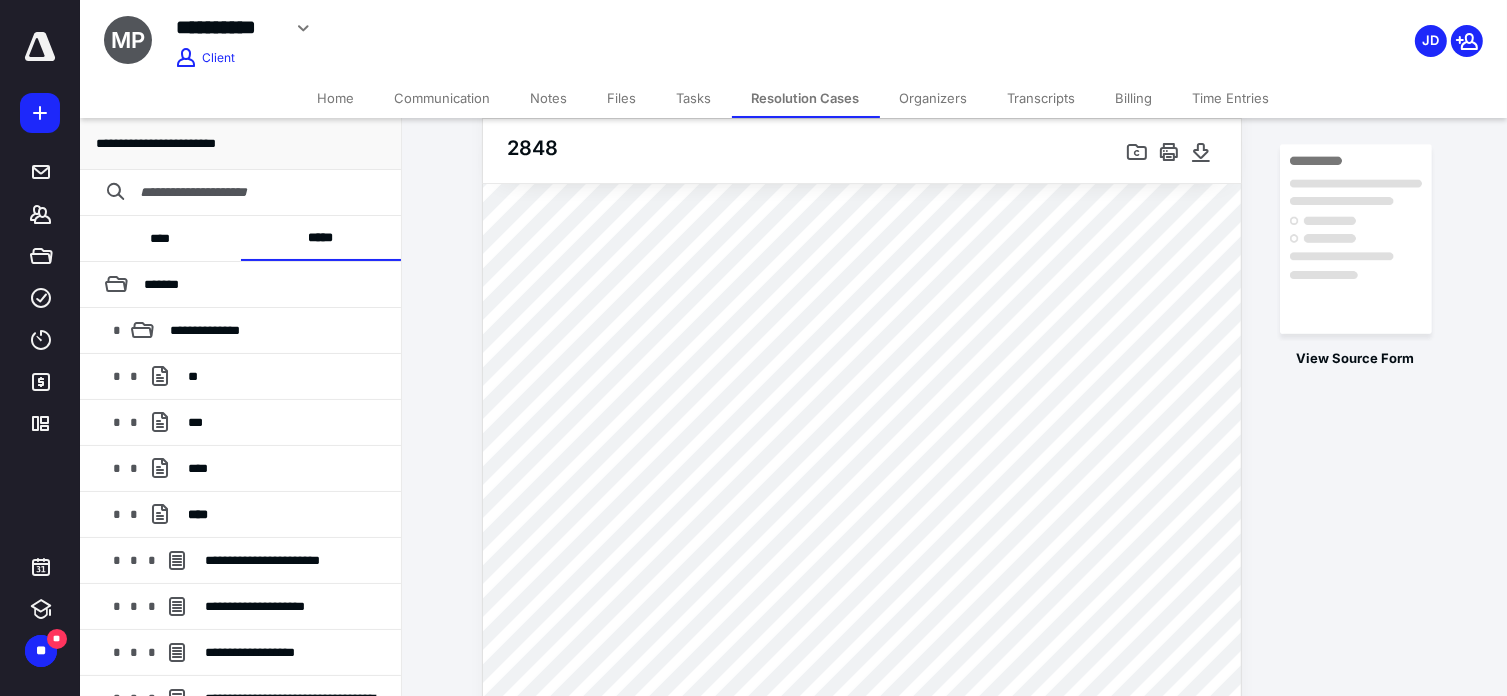 scroll, scrollTop: 100, scrollLeft: 0, axis: vertical 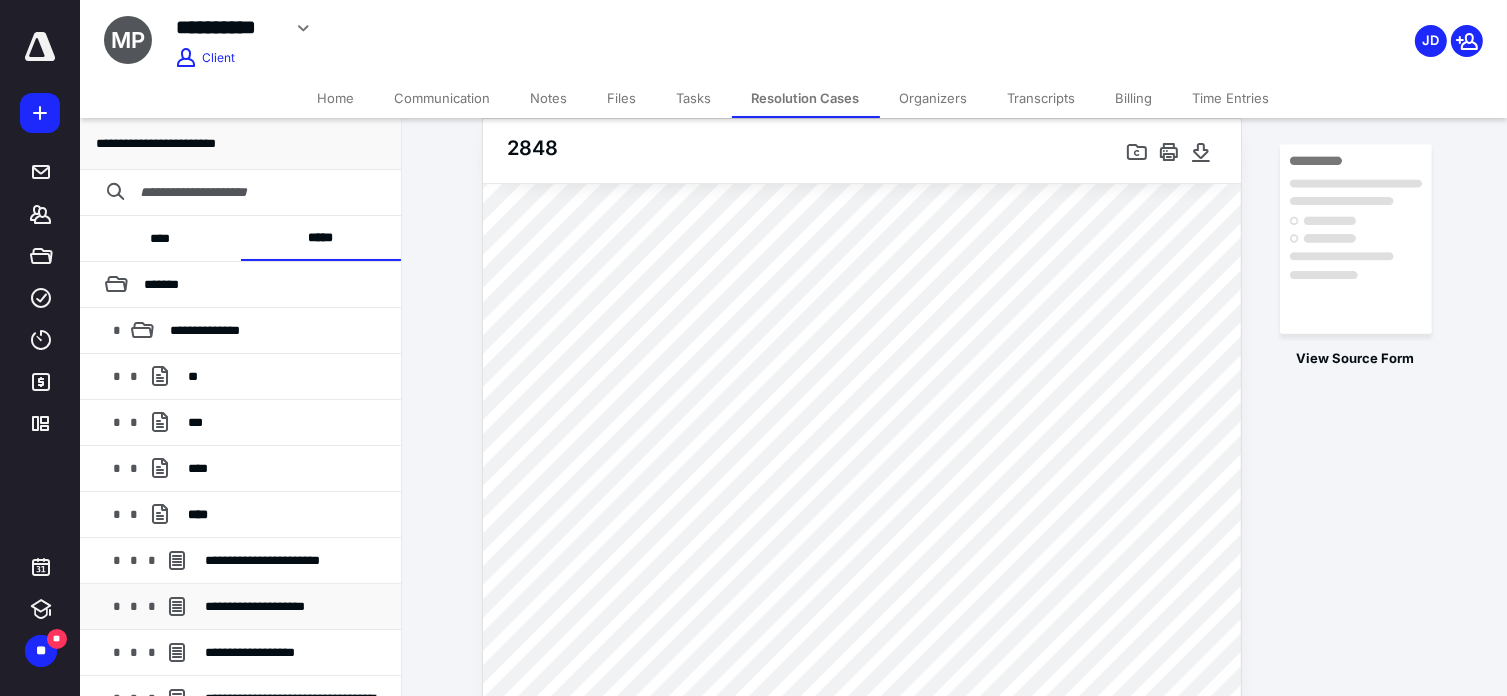 click on "**********" at bounding box center (255, 606) 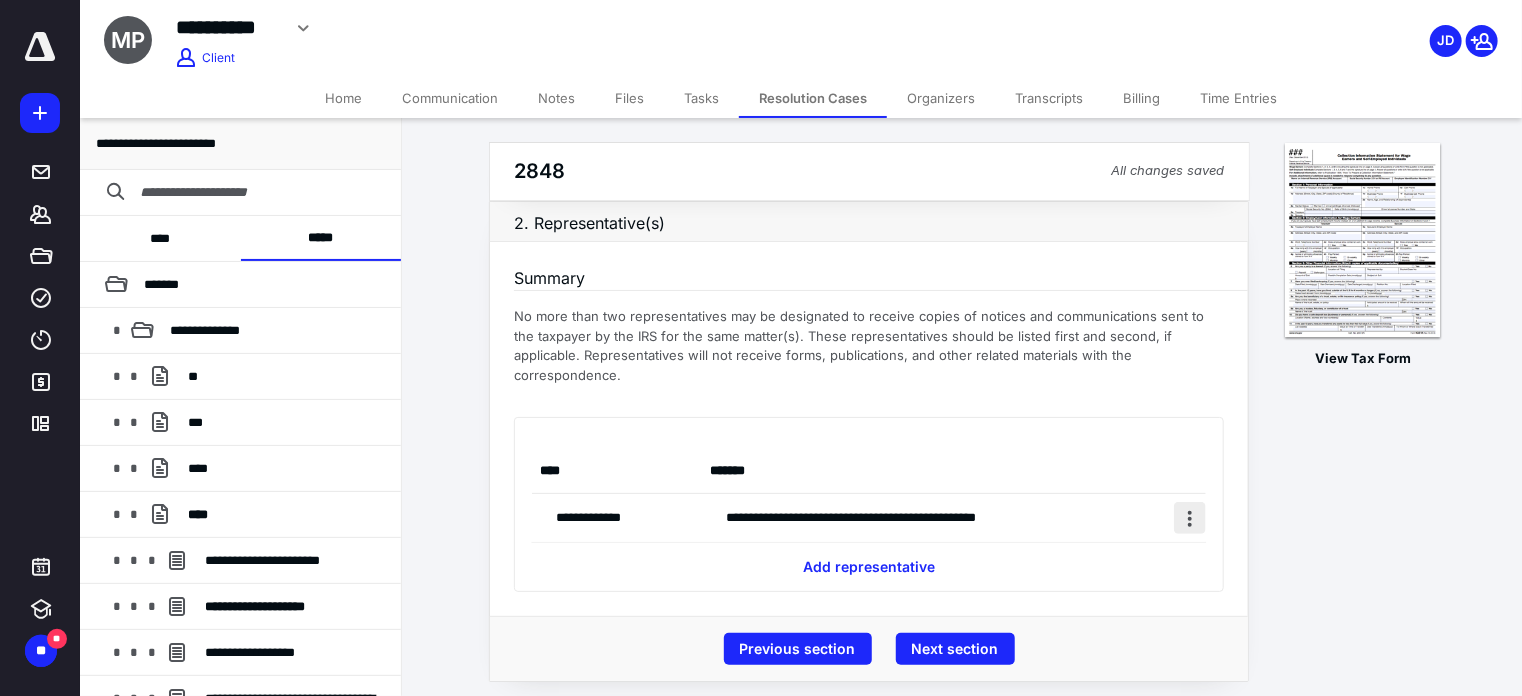 click at bounding box center [1190, 518] 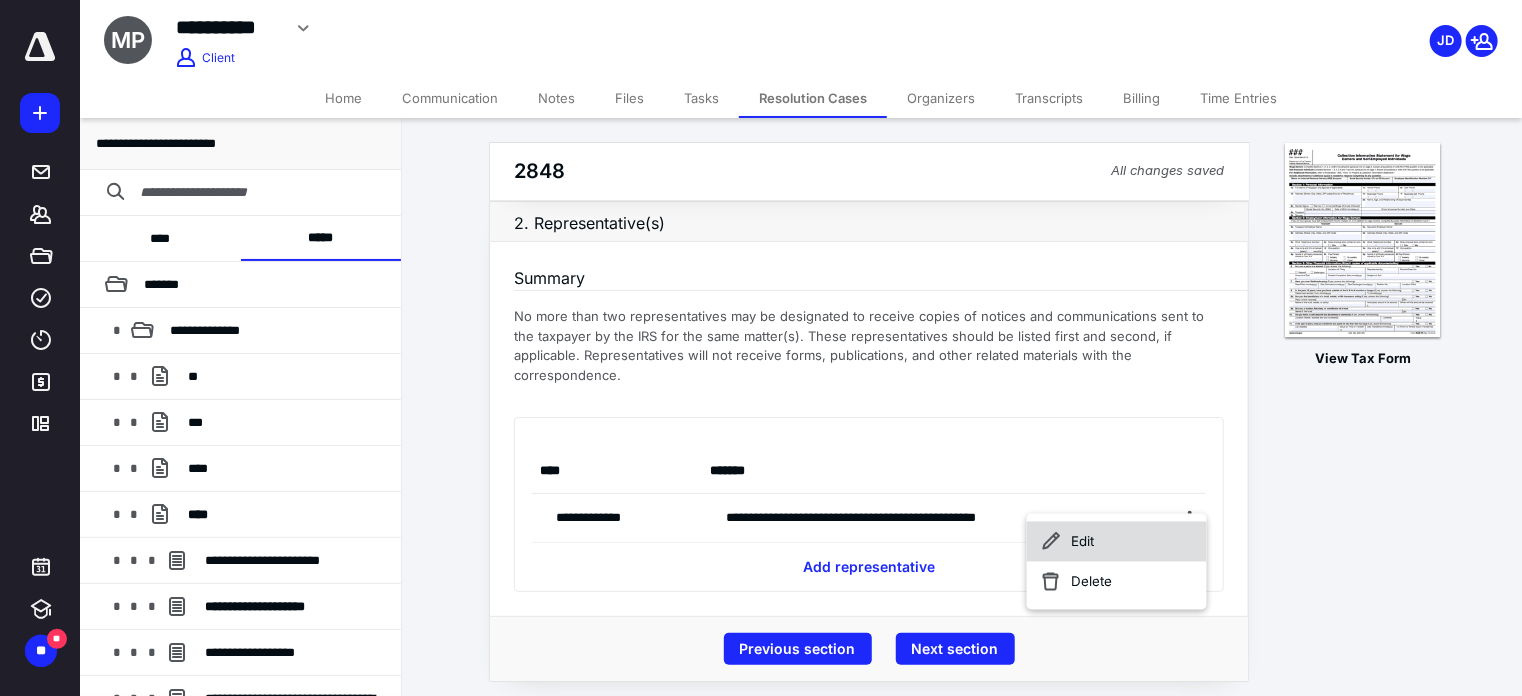 click on "Edit" at bounding box center (1117, 542) 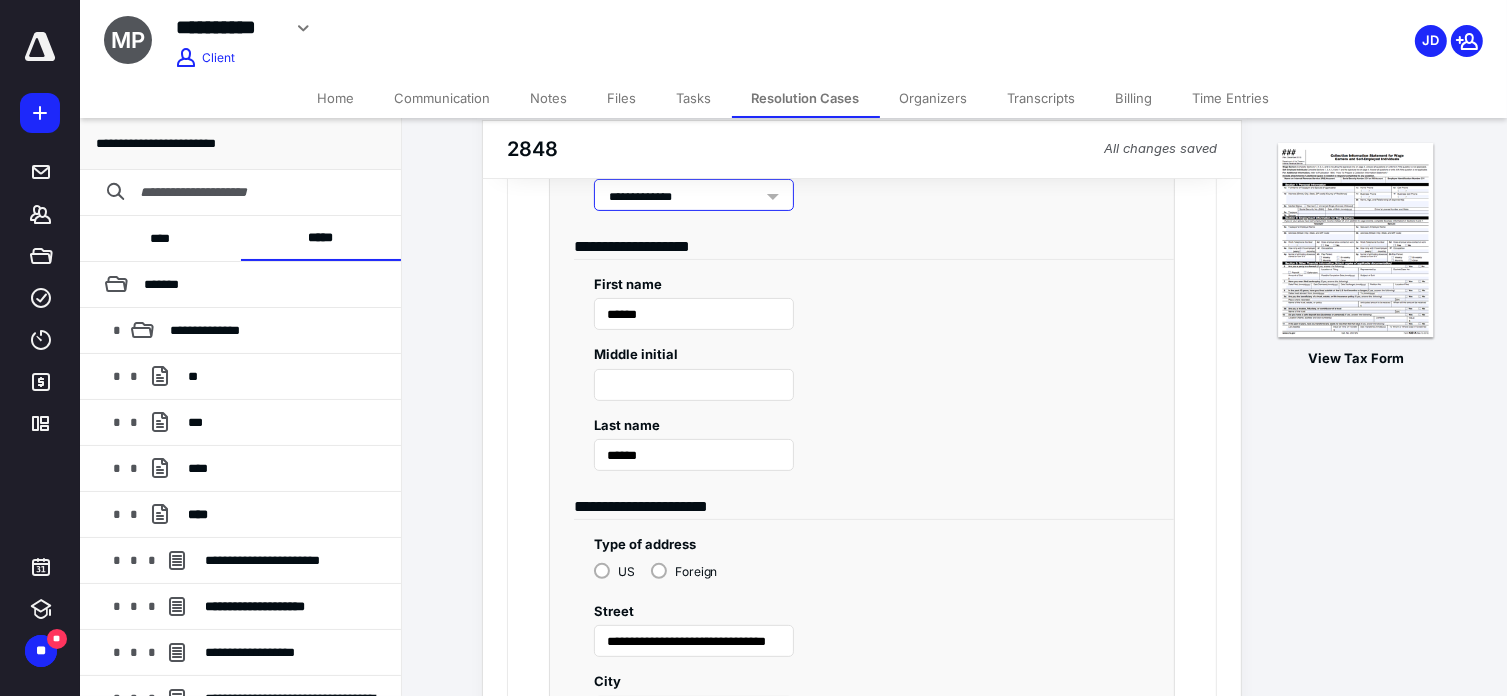 scroll, scrollTop: 600, scrollLeft: 0, axis: vertical 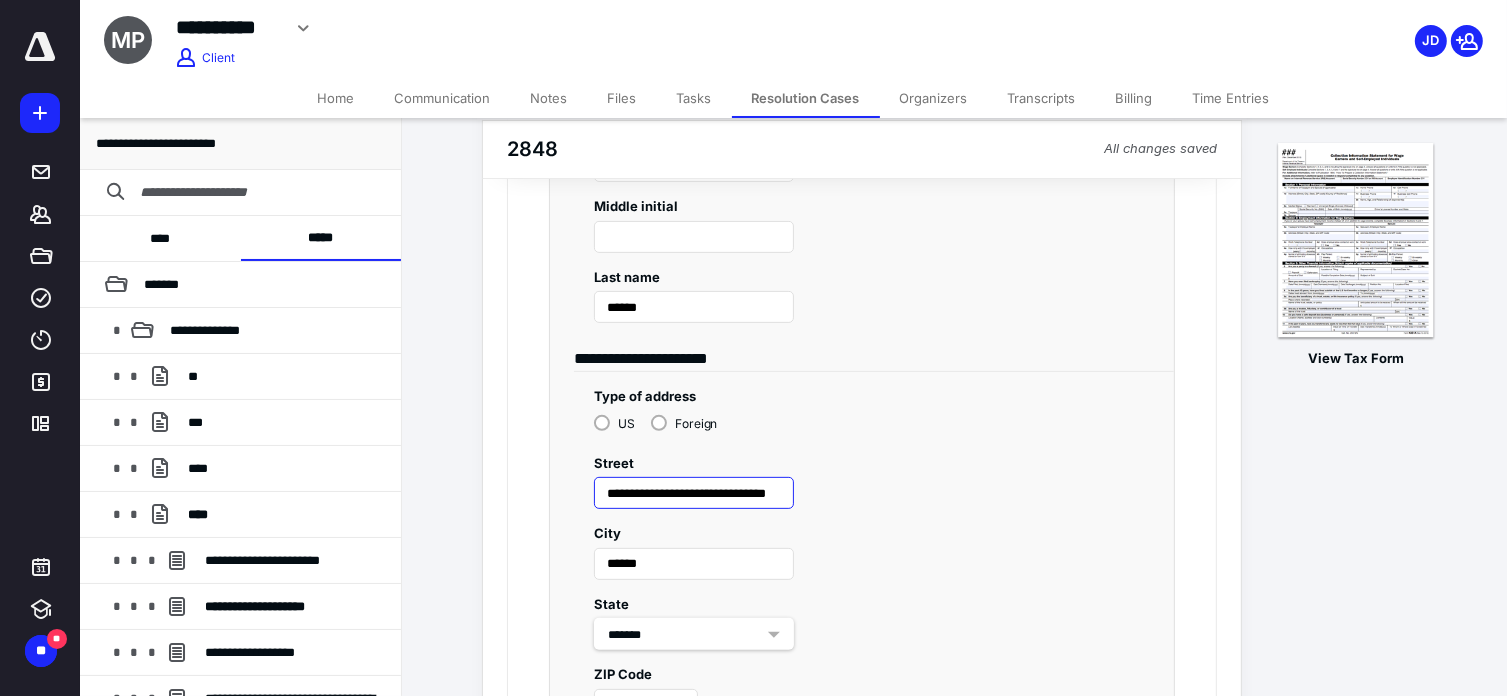 drag, startPoint x: 597, startPoint y: 468, endPoint x: 920, endPoint y: 462, distance: 323.05573 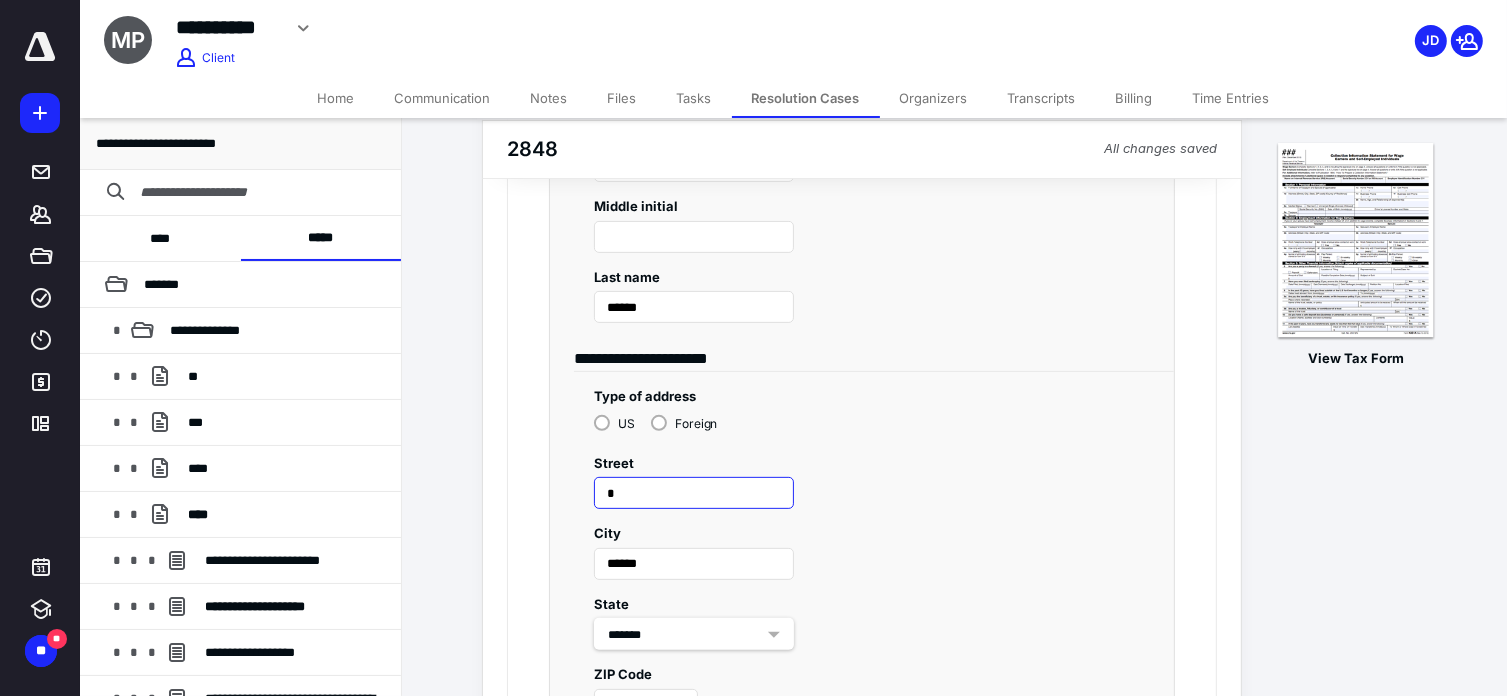 scroll, scrollTop: 0, scrollLeft: 0, axis: both 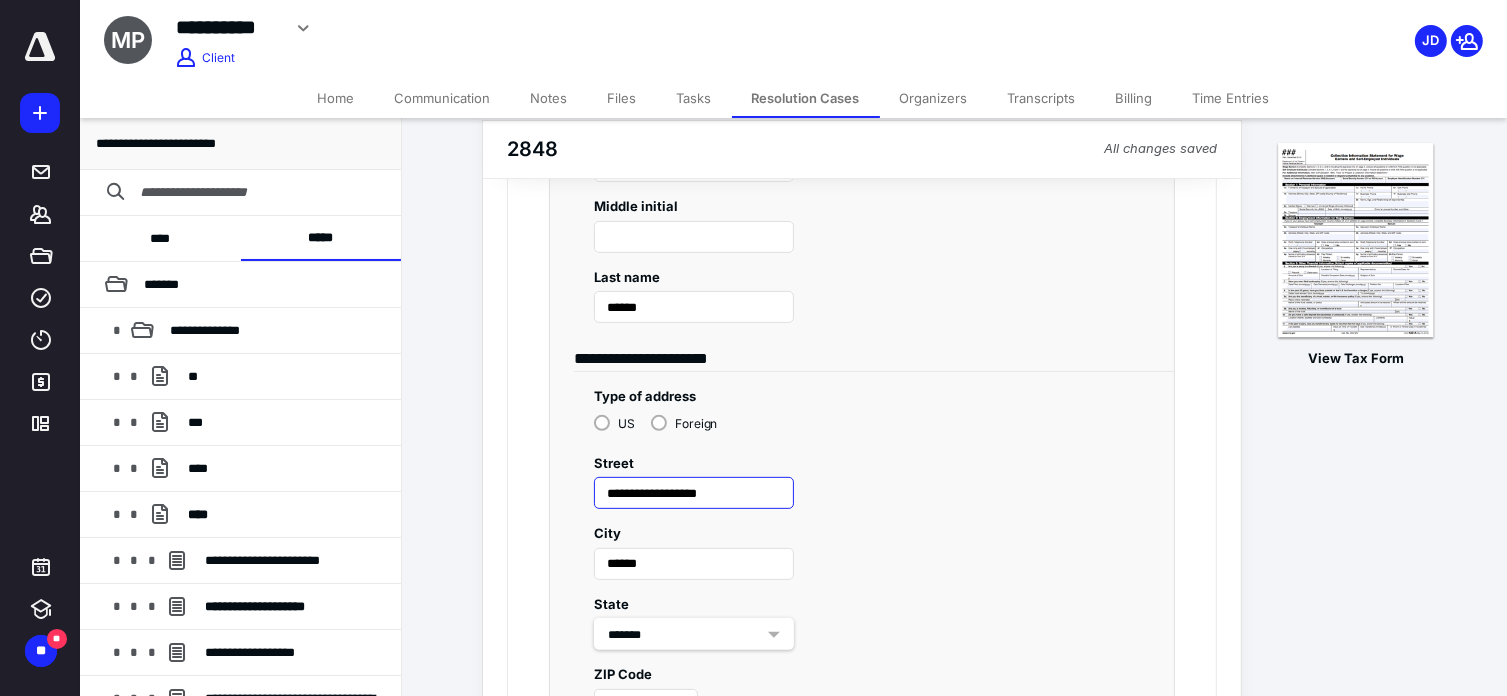 type on "**********" 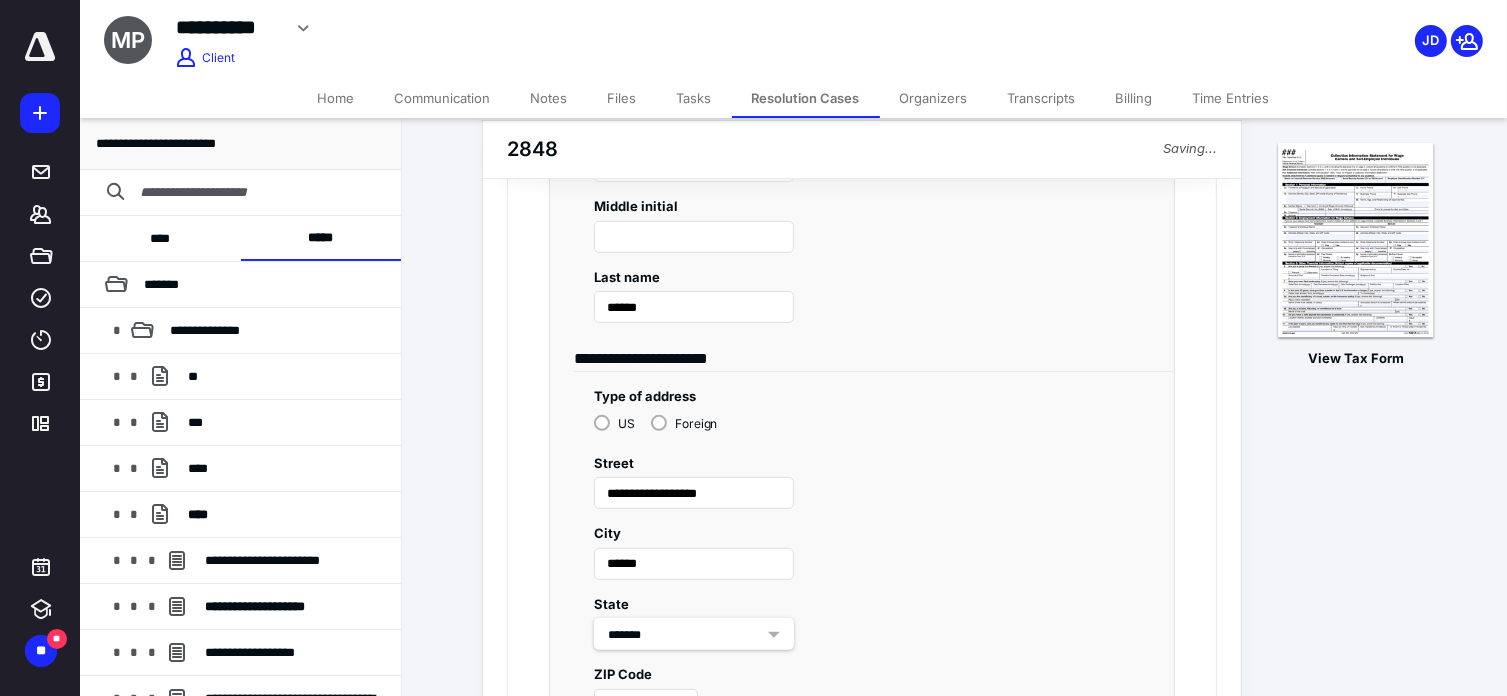 click on "**********" at bounding box center [862, 474] 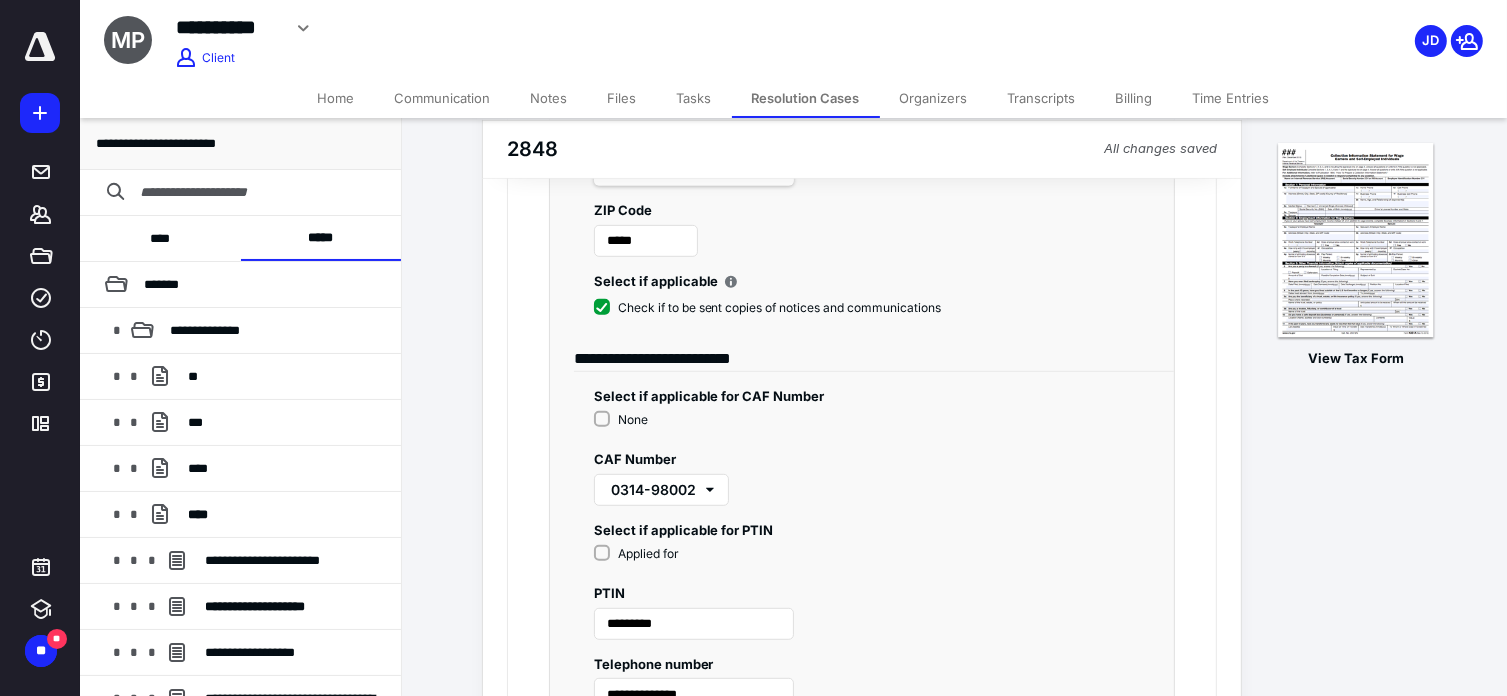 scroll, scrollTop: 1100, scrollLeft: 0, axis: vertical 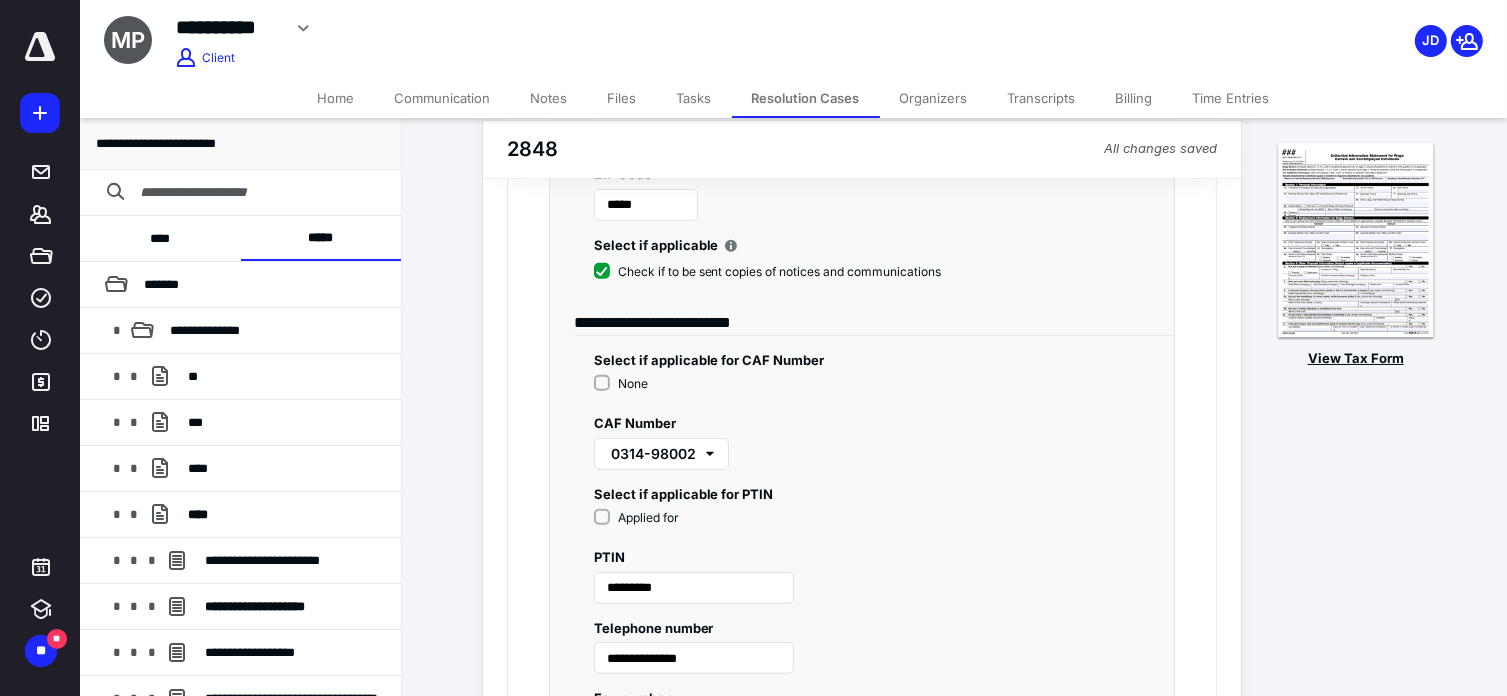 click at bounding box center (1356, 241) 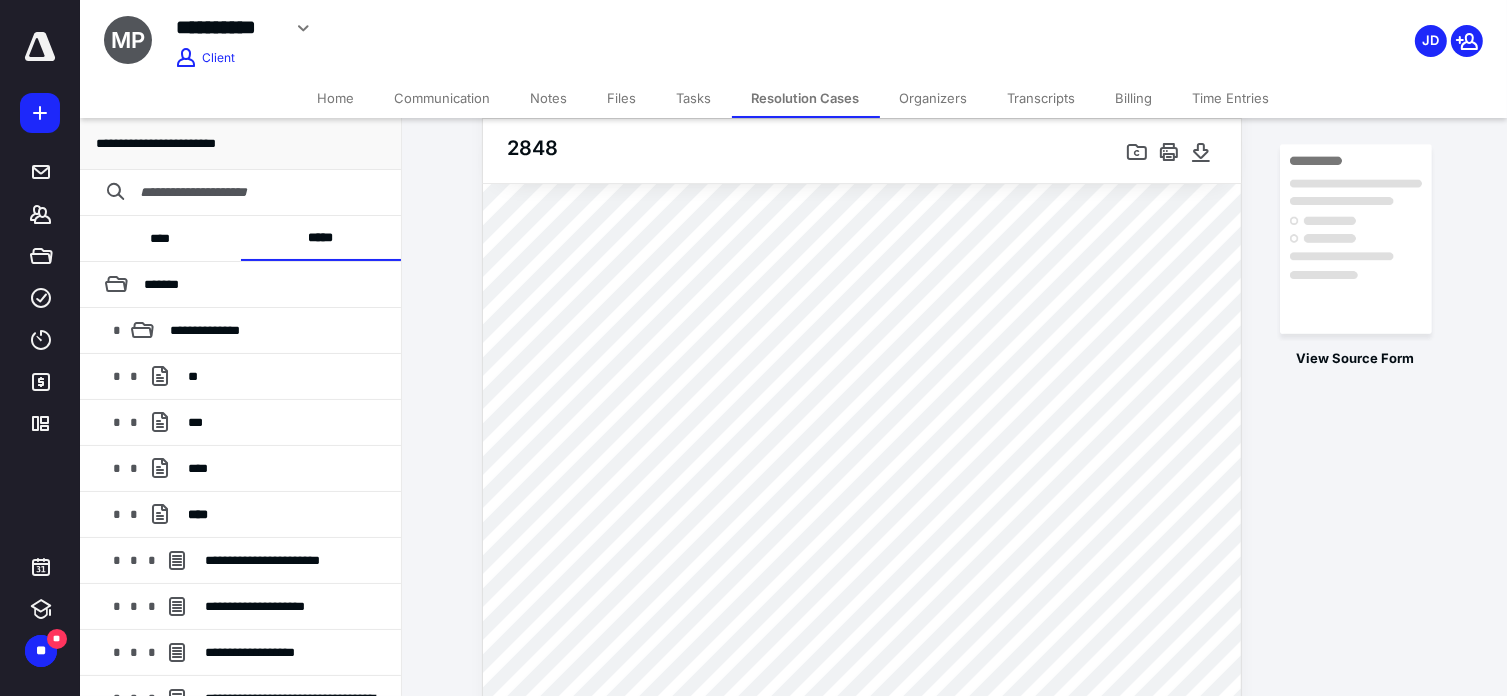scroll, scrollTop: 100, scrollLeft: 0, axis: vertical 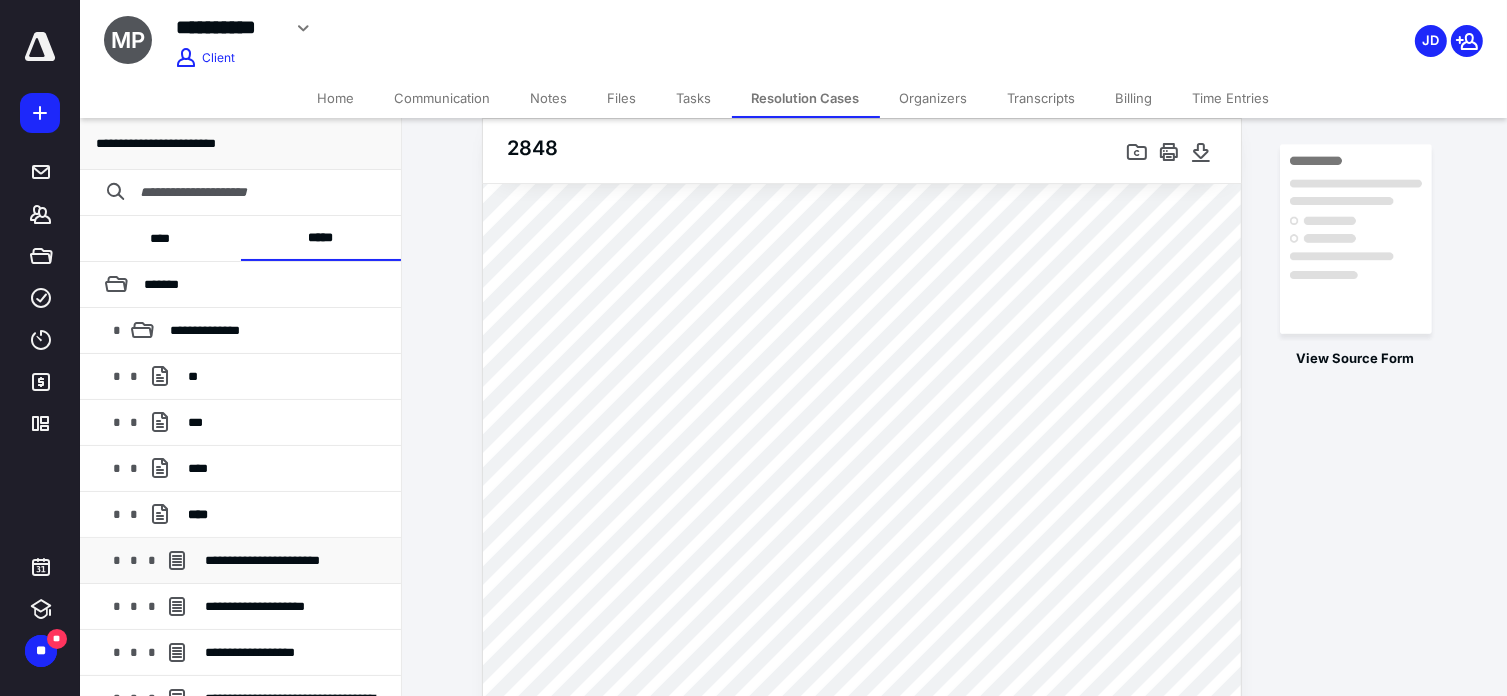 click on "**********" at bounding box center (262, 560) 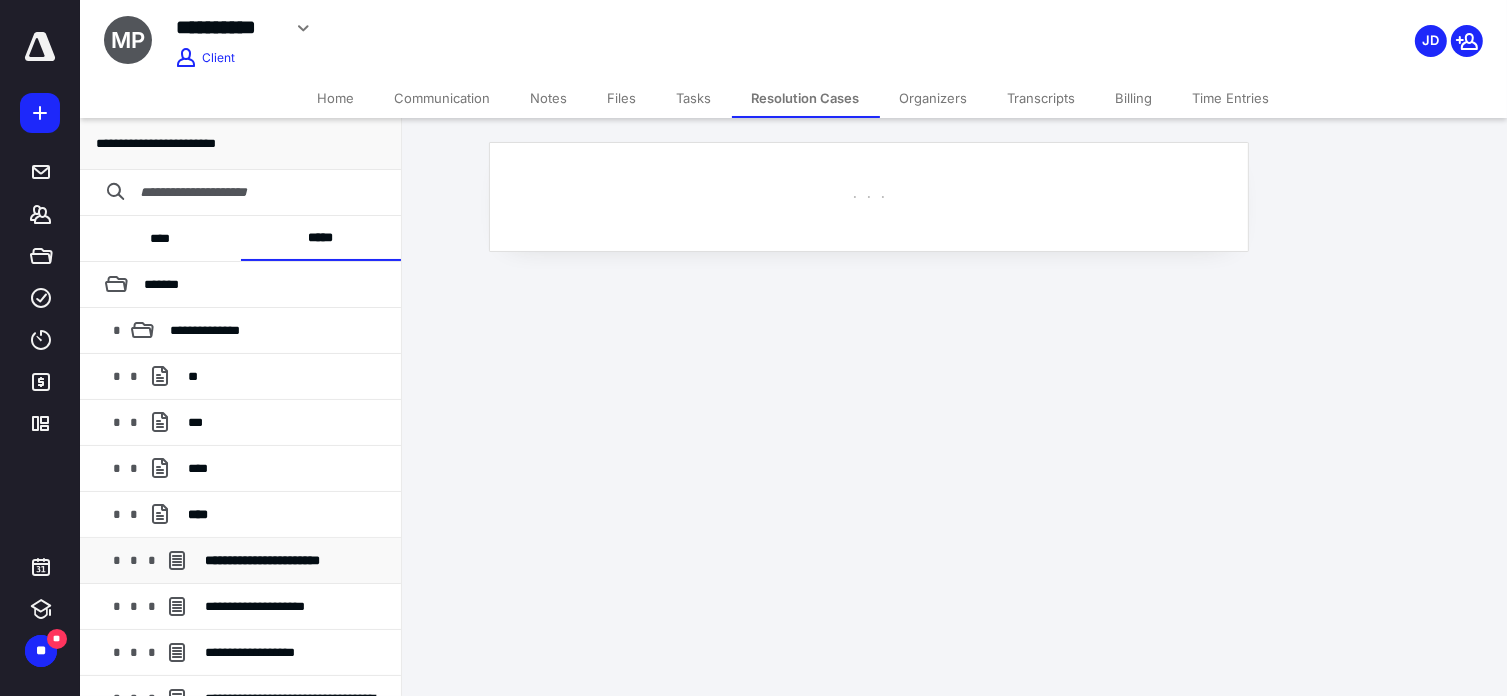 scroll, scrollTop: 0, scrollLeft: 0, axis: both 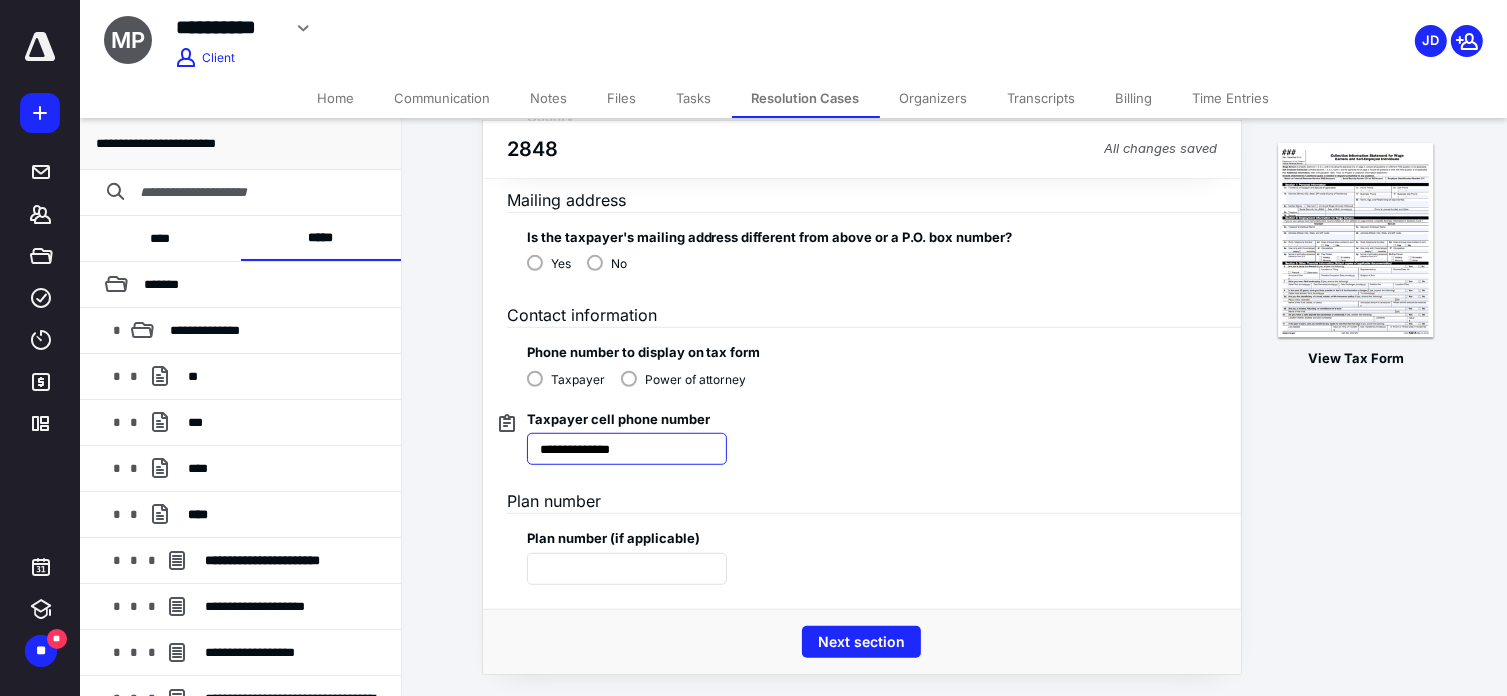 drag, startPoint x: 661, startPoint y: 450, endPoint x: 576, endPoint y: 442, distance: 85.37564 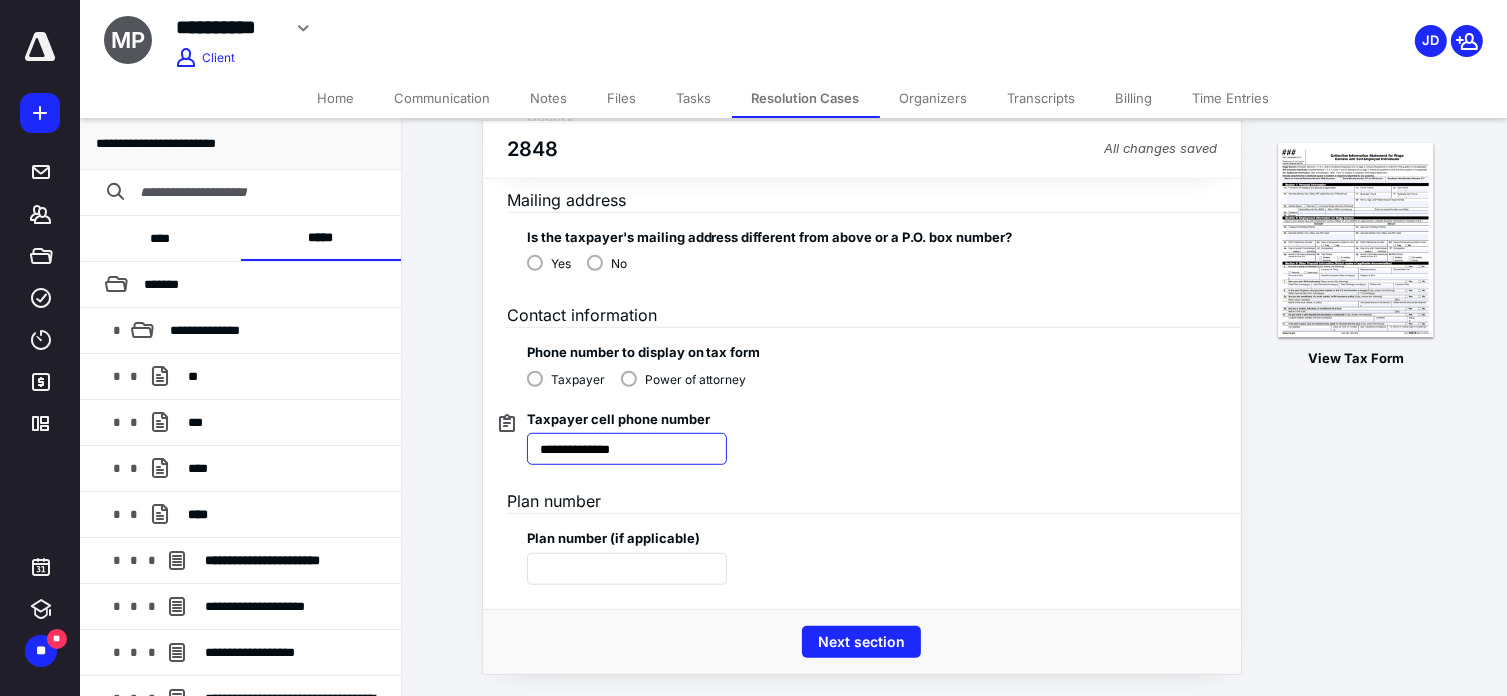 type on "**********" 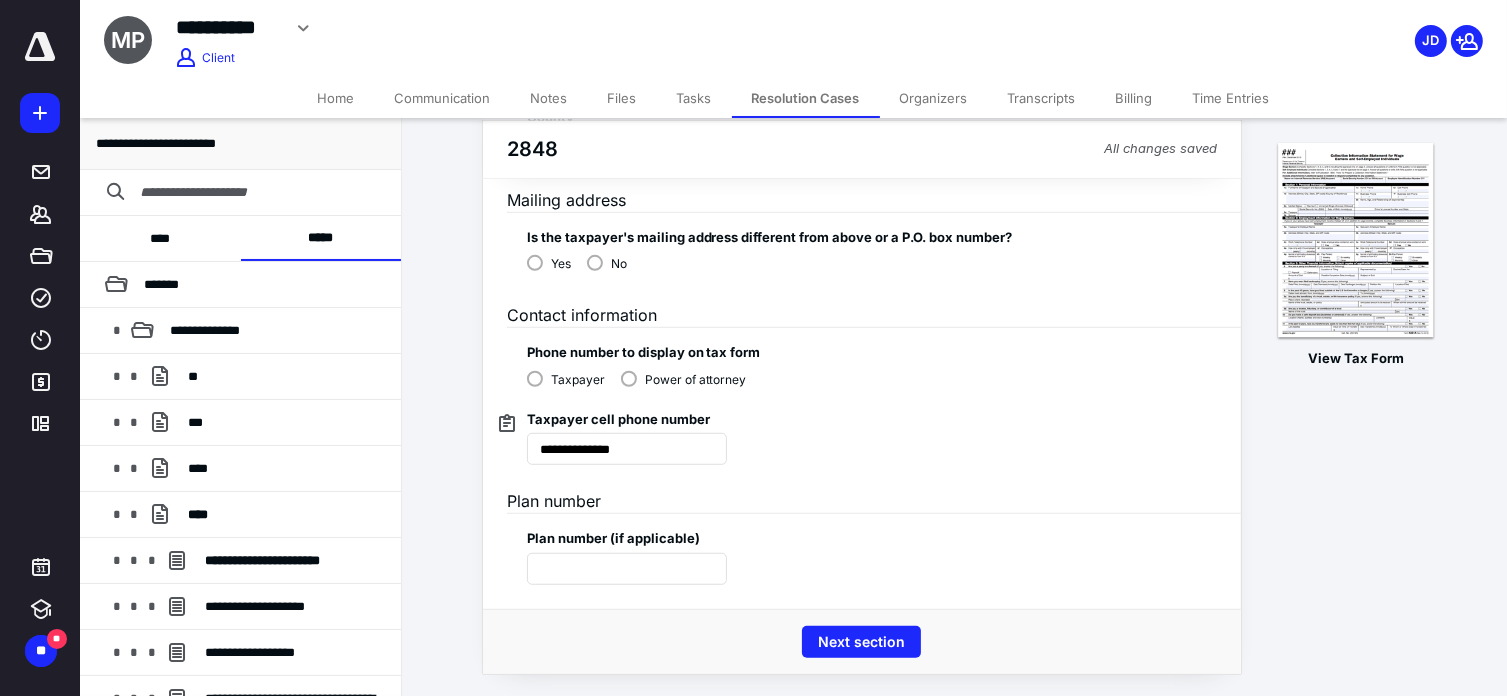 click on "Plan number" at bounding box center [874, 489] 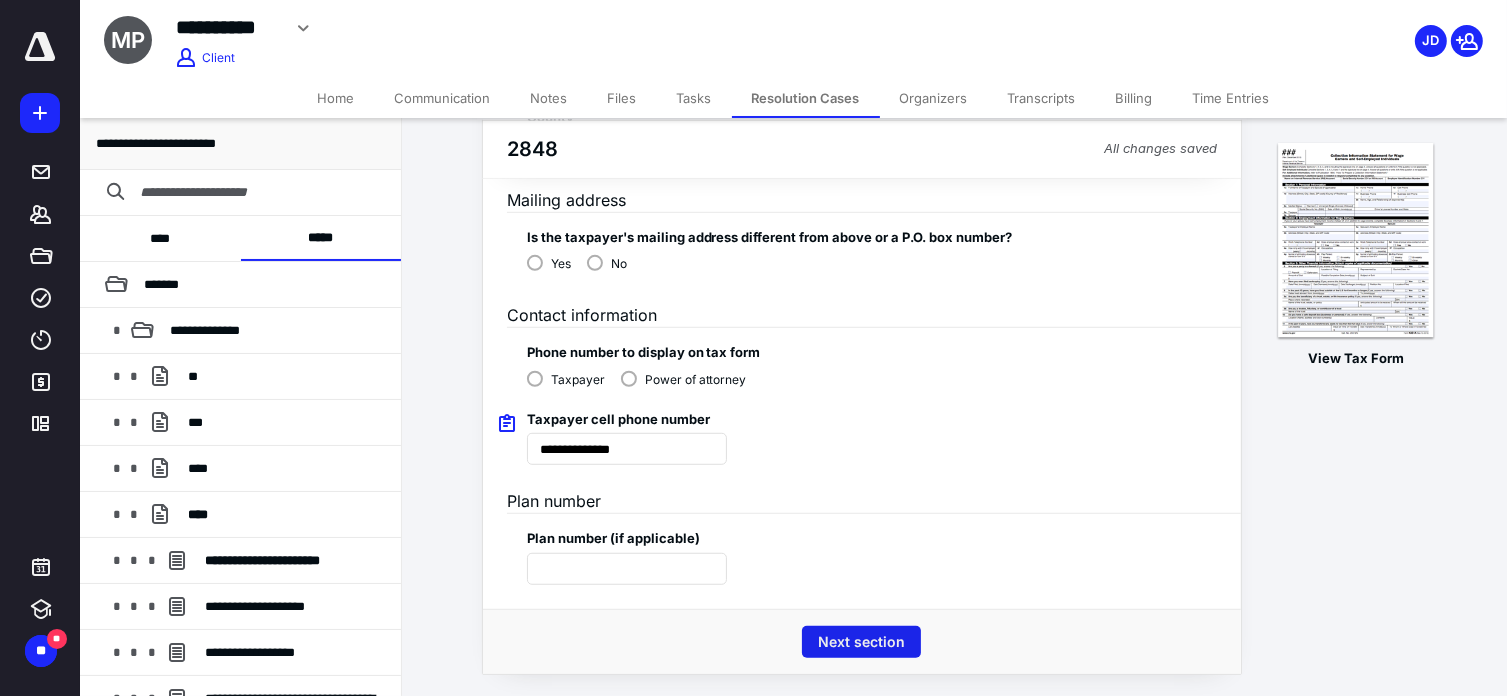 click on "Next section" at bounding box center (861, 642) 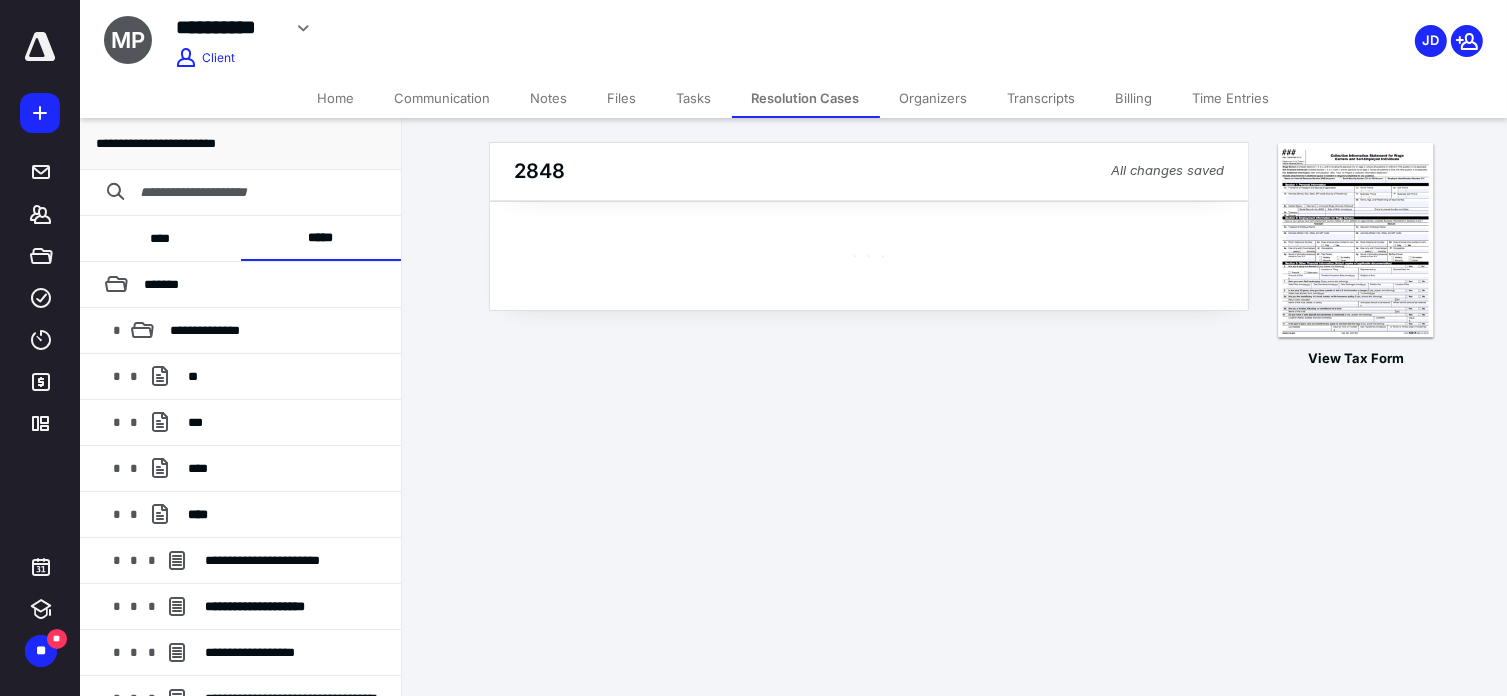 scroll, scrollTop: 0, scrollLeft: 0, axis: both 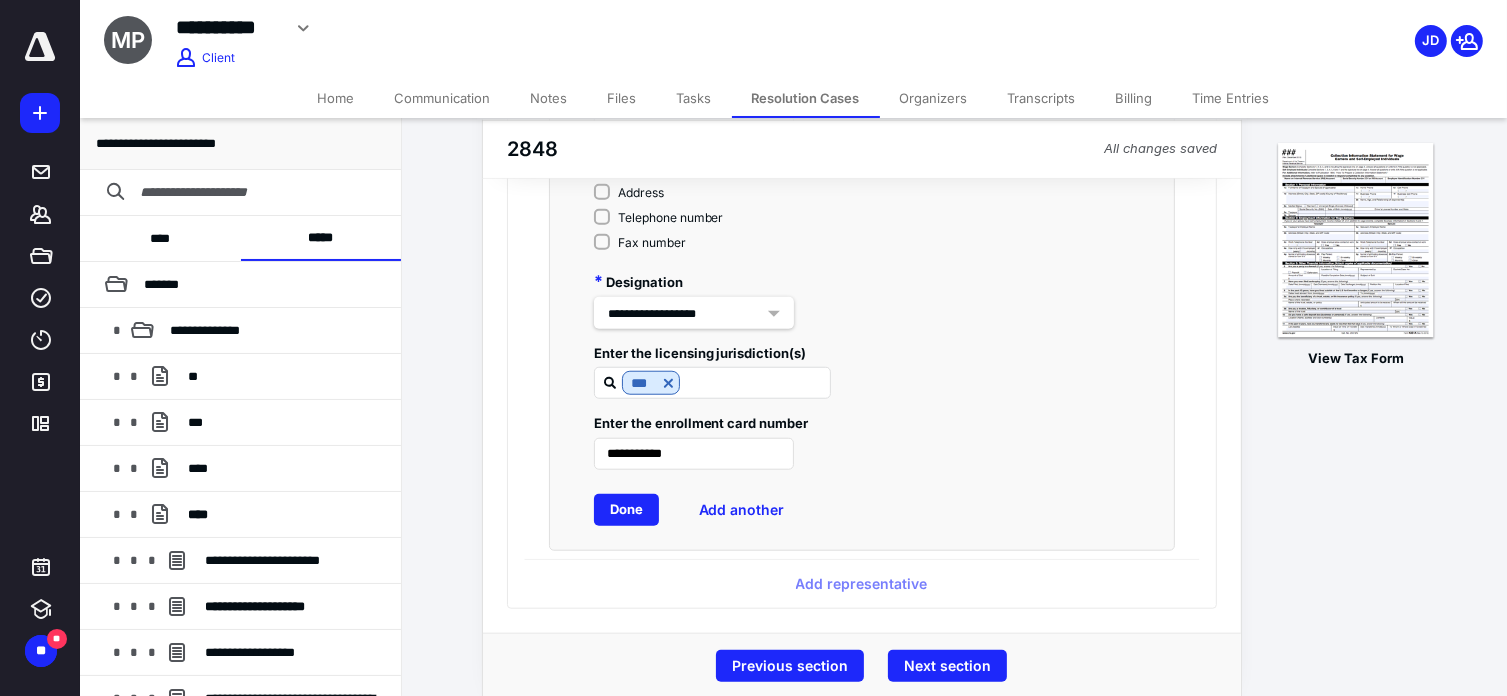 click on "Done" at bounding box center [626, 510] 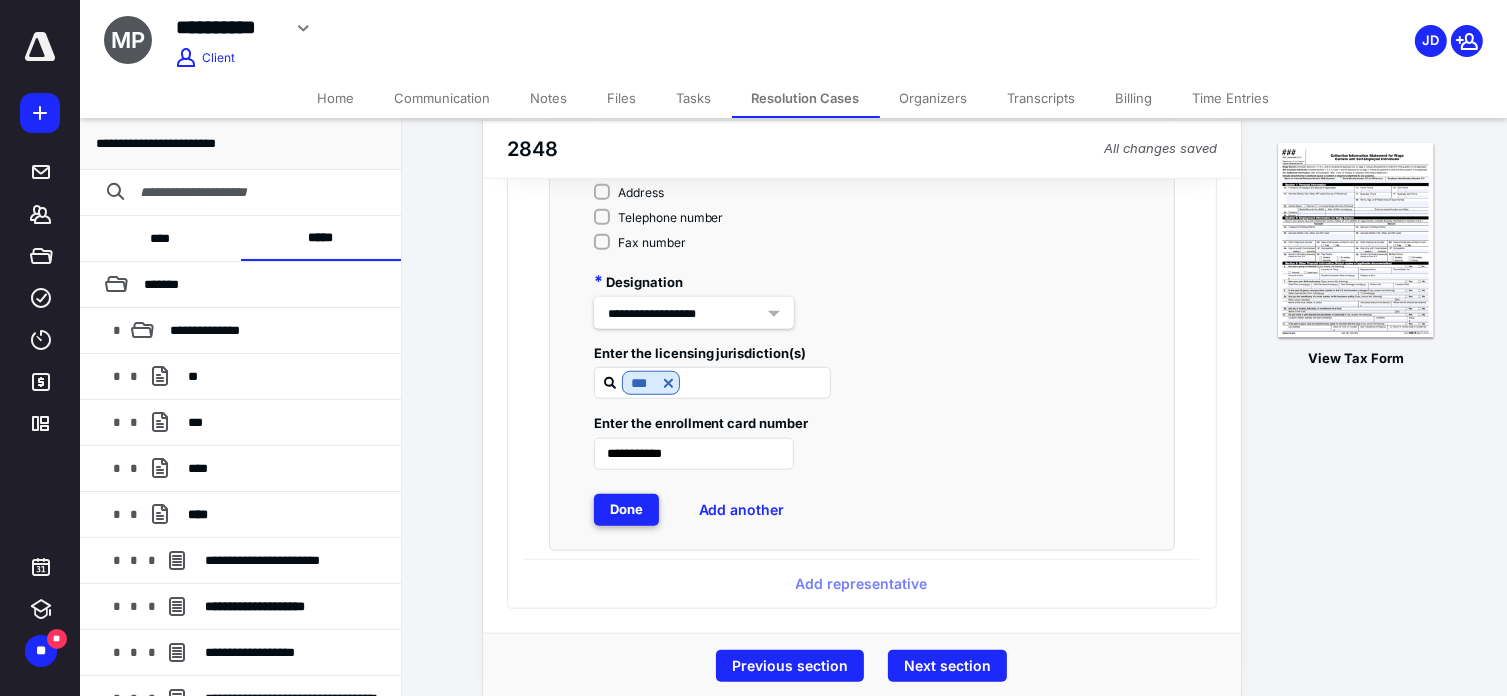scroll, scrollTop: 0, scrollLeft: 0, axis: both 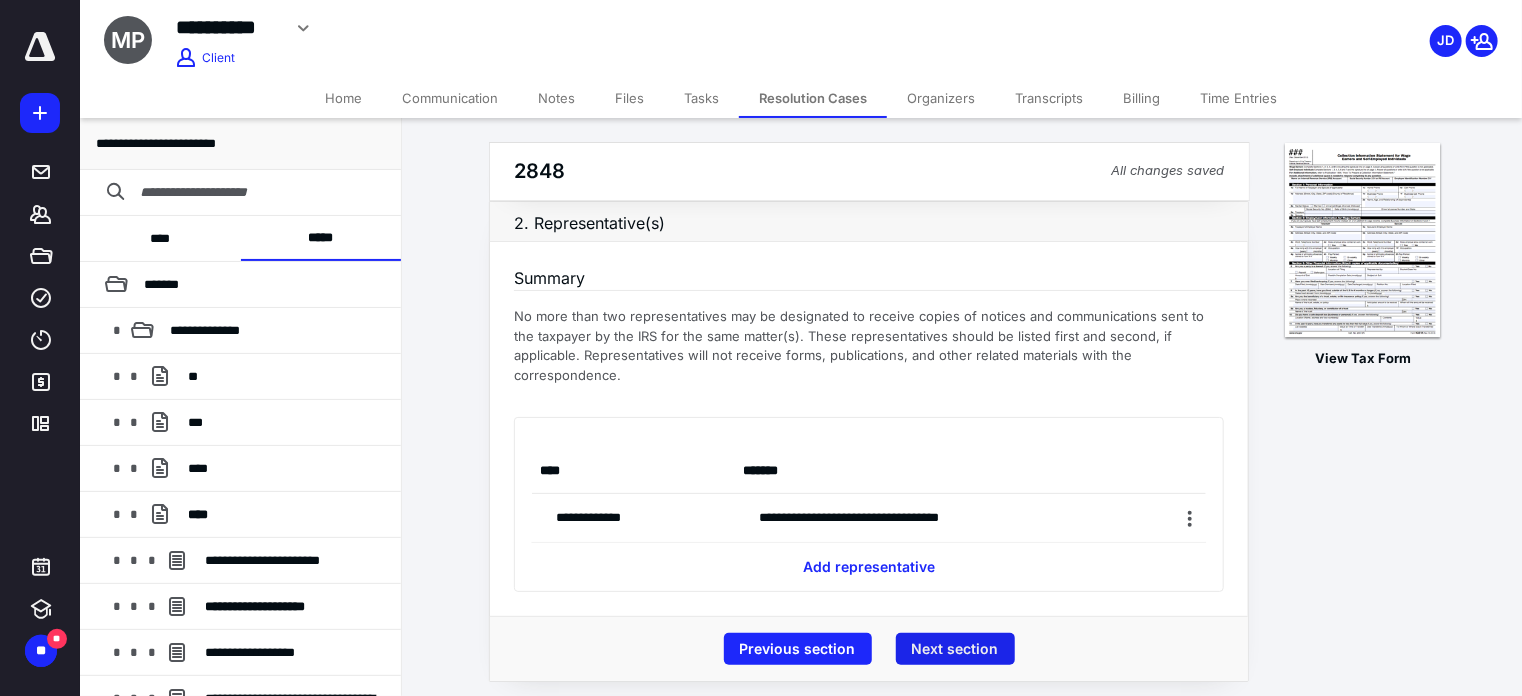 click on "Next section" at bounding box center (955, 649) 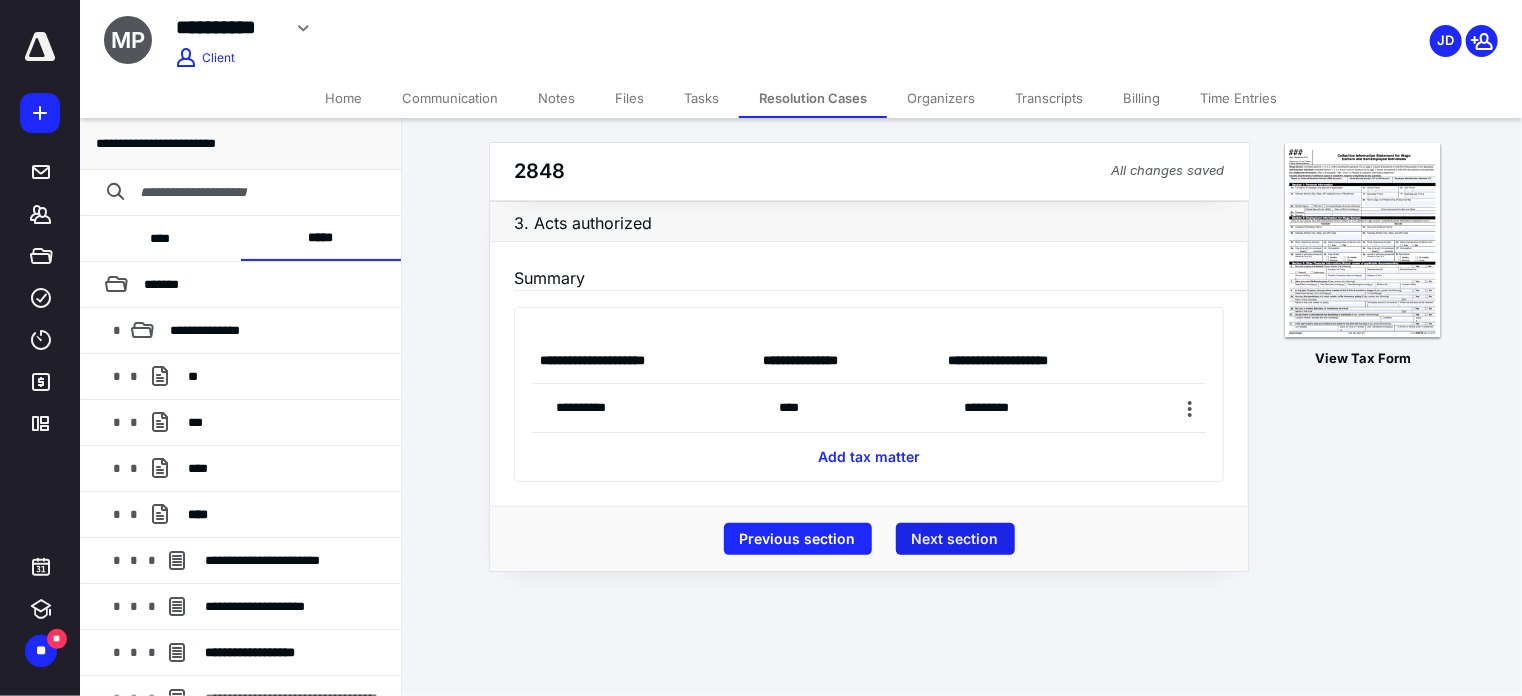 click on "Next section" at bounding box center (955, 539) 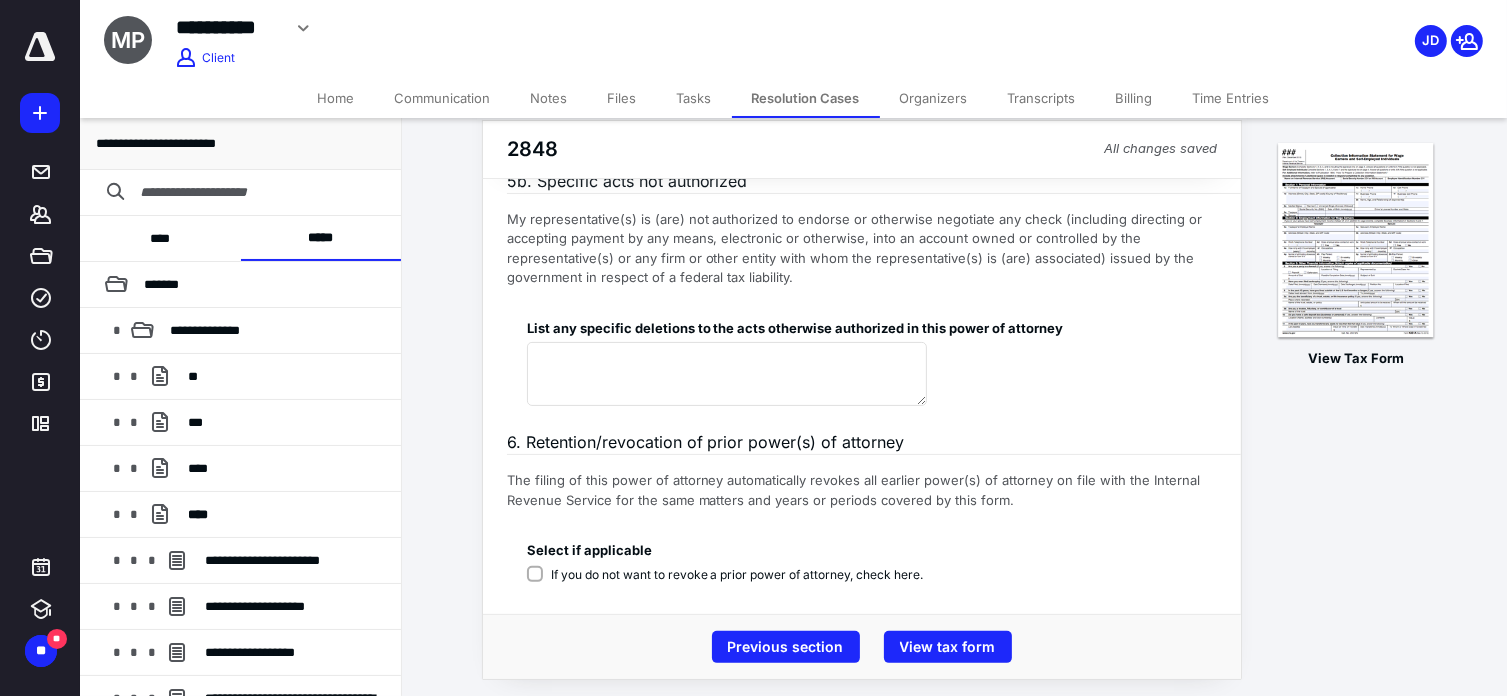 scroll, scrollTop: 422, scrollLeft: 0, axis: vertical 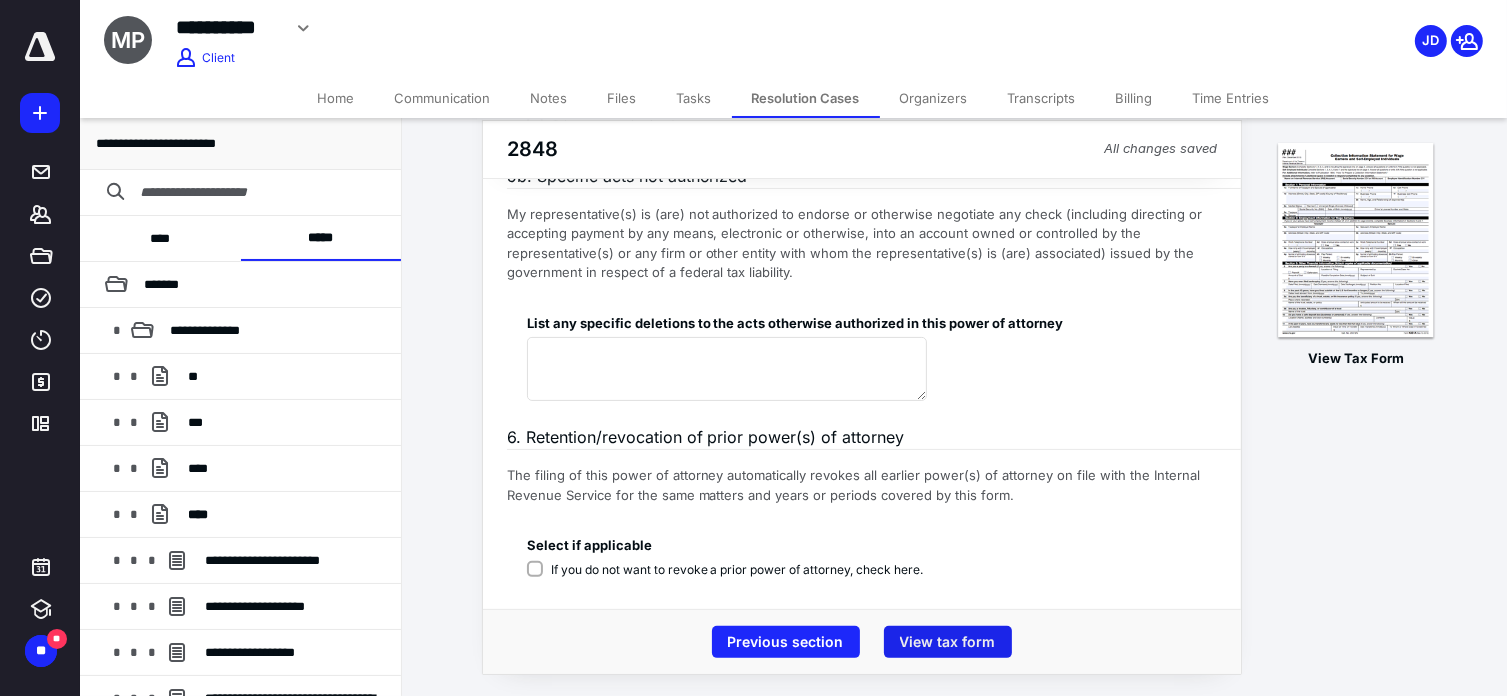 click on "View tax form" at bounding box center (948, 642) 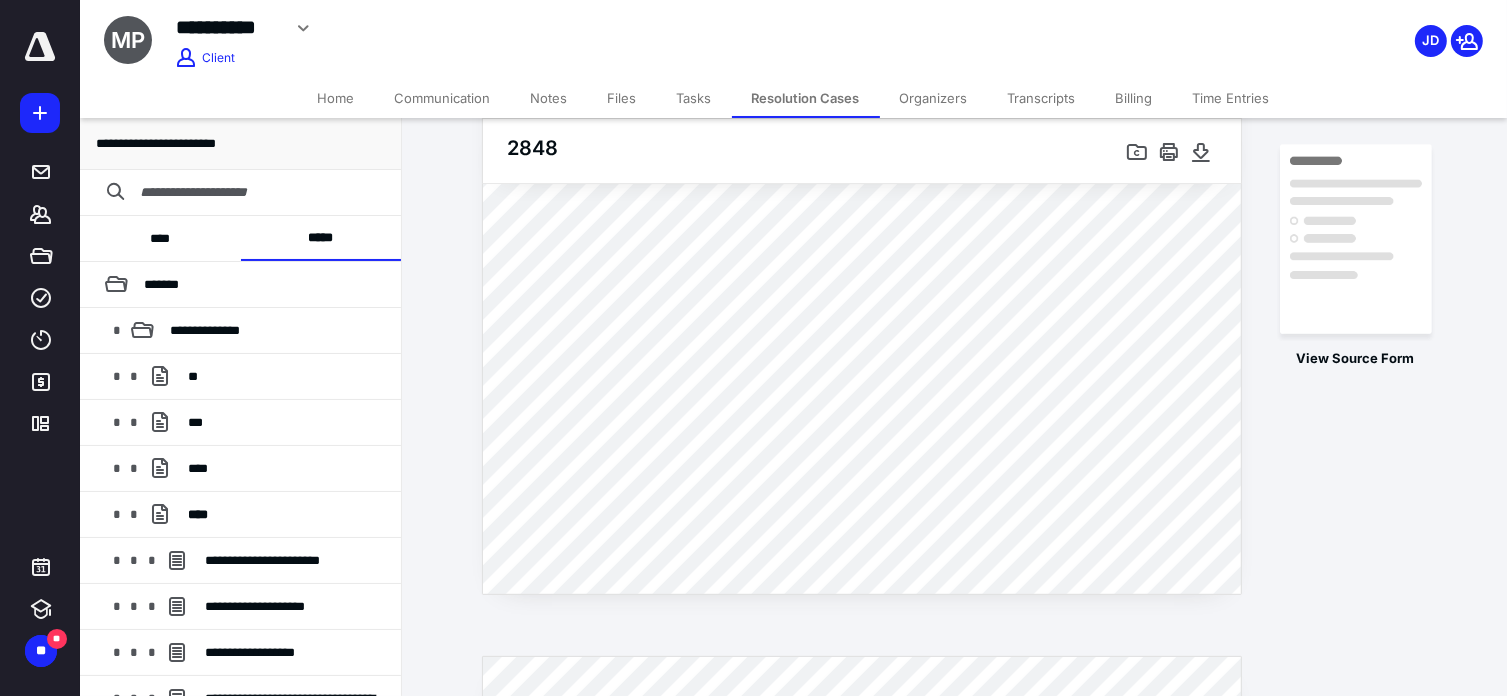 scroll, scrollTop: 583, scrollLeft: 0, axis: vertical 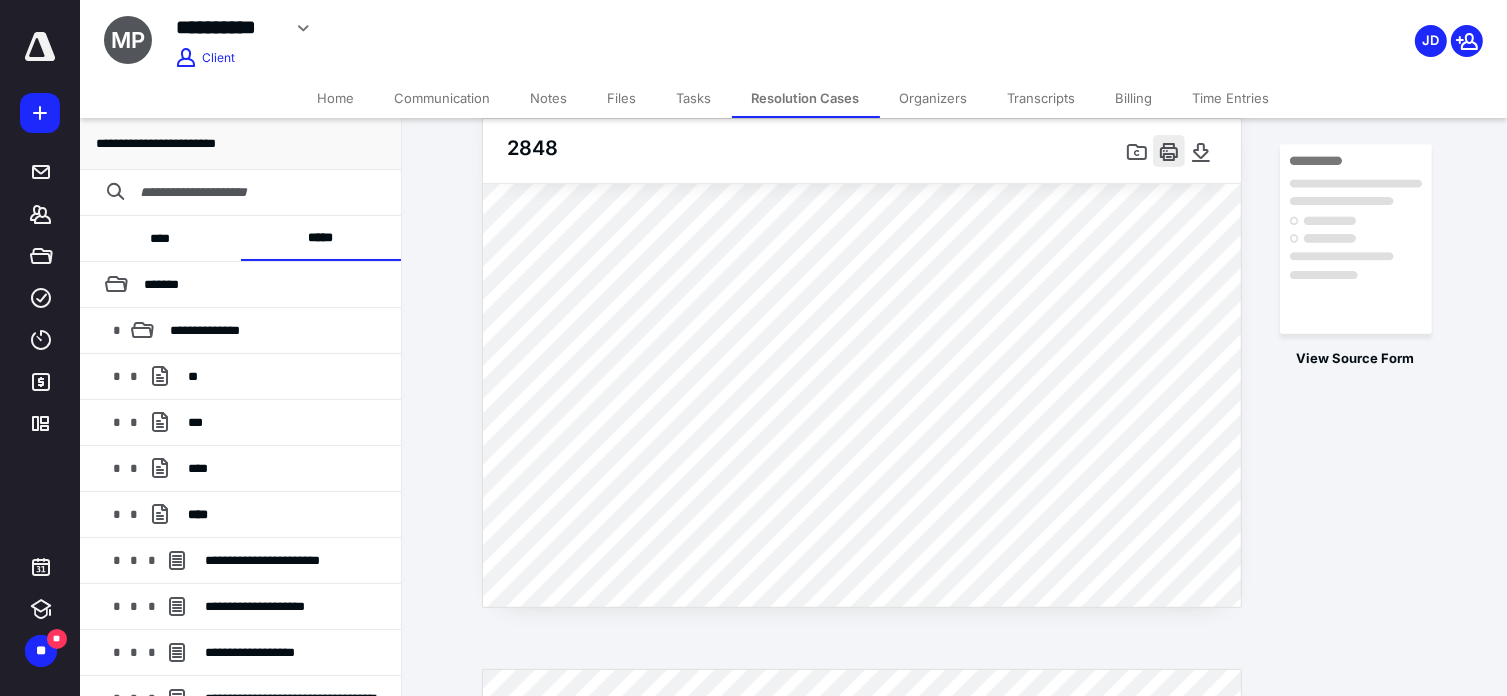 click at bounding box center (1169, 151) 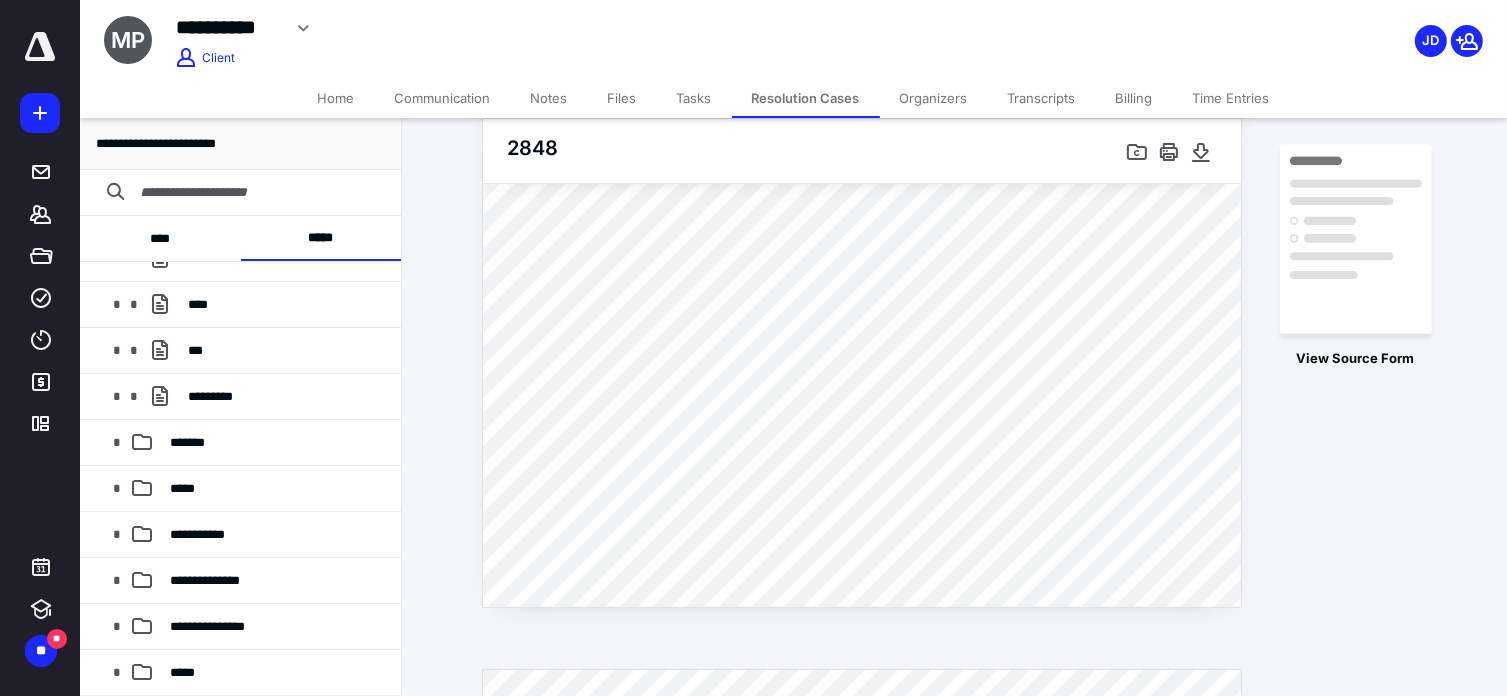 scroll, scrollTop: 800, scrollLeft: 0, axis: vertical 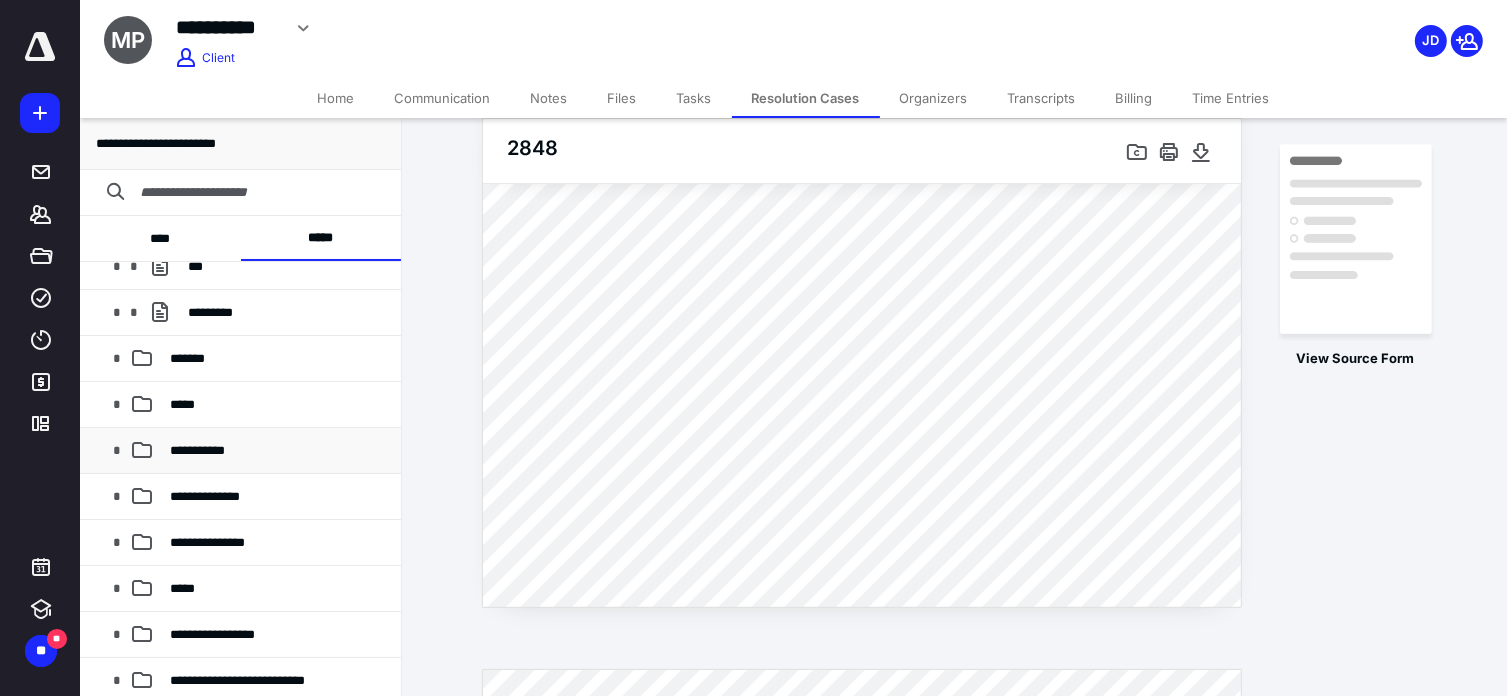 click on "**********" at bounding box center (197, 450) 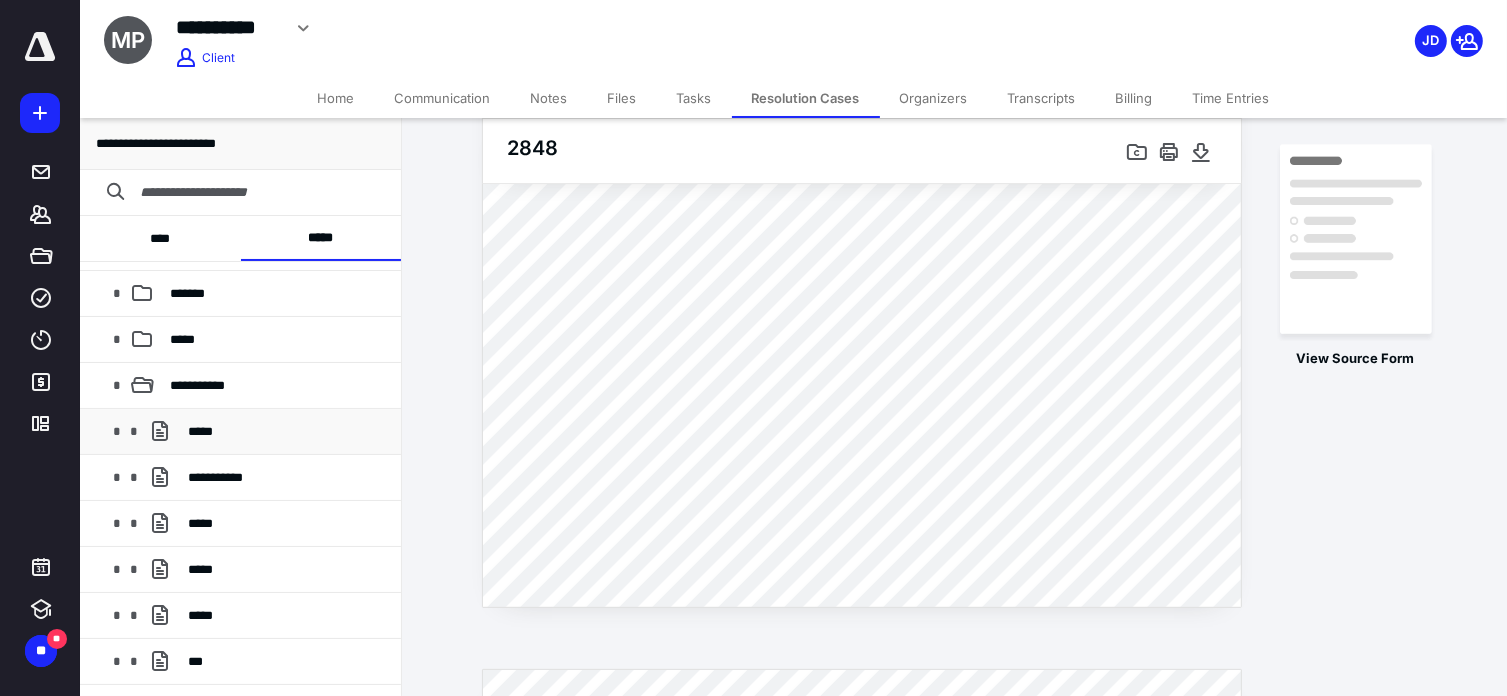 scroll, scrollTop: 900, scrollLeft: 0, axis: vertical 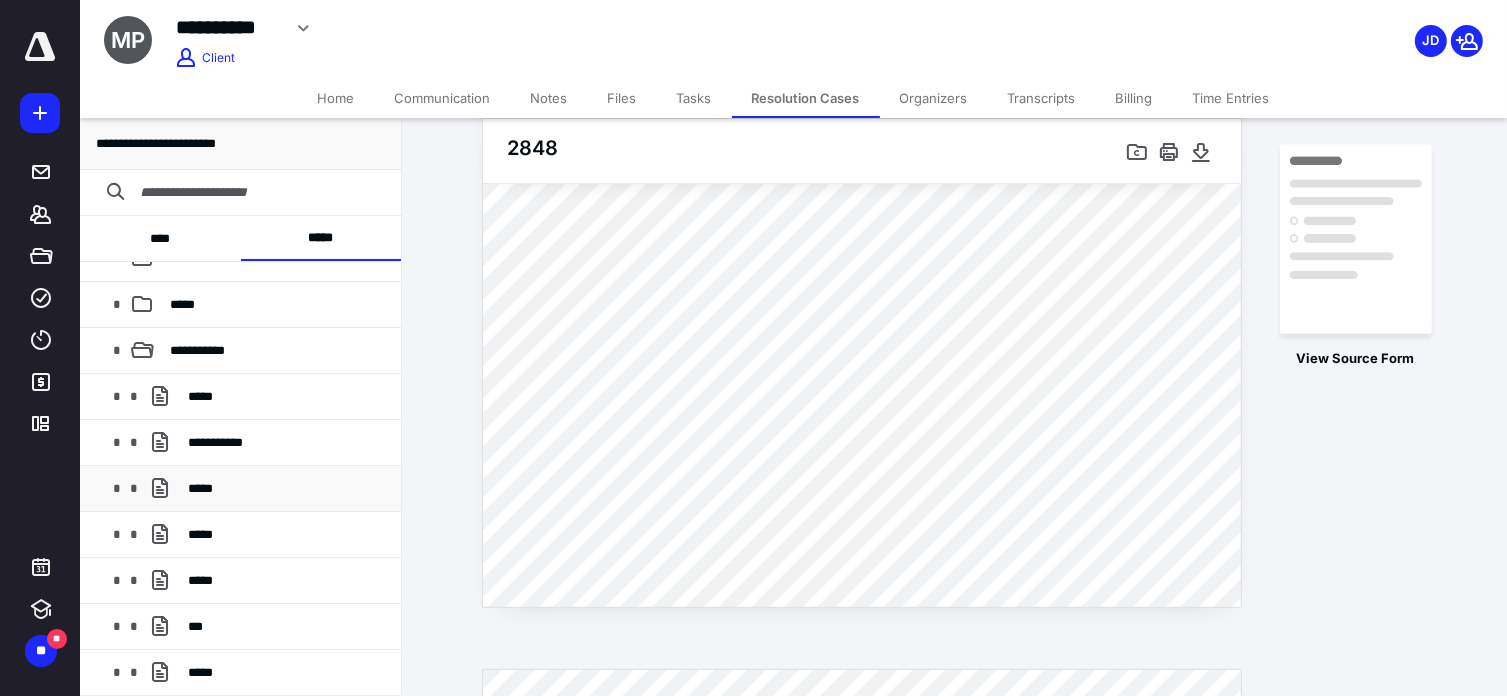 click on "*****" at bounding box center [200, 488] 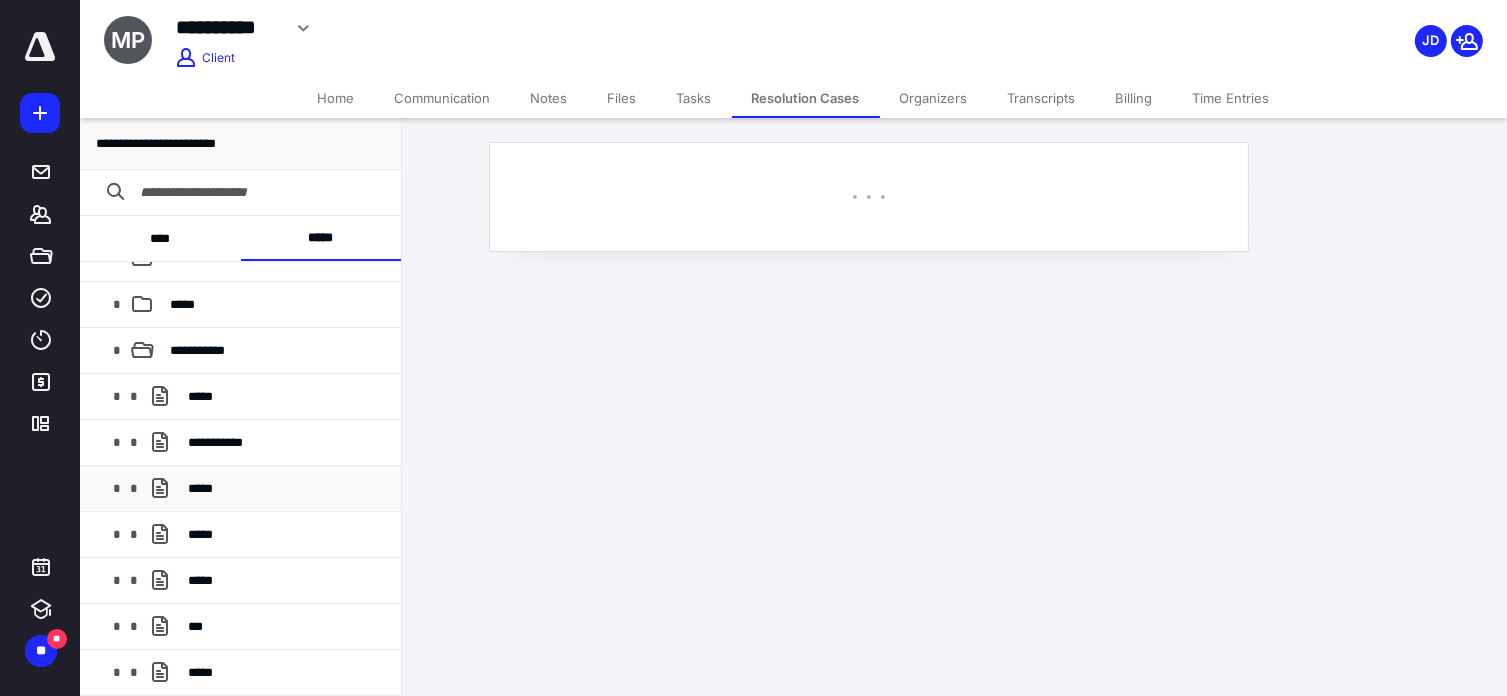 scroll, scrollTop: 0, scrollLeft: 0, axis: both 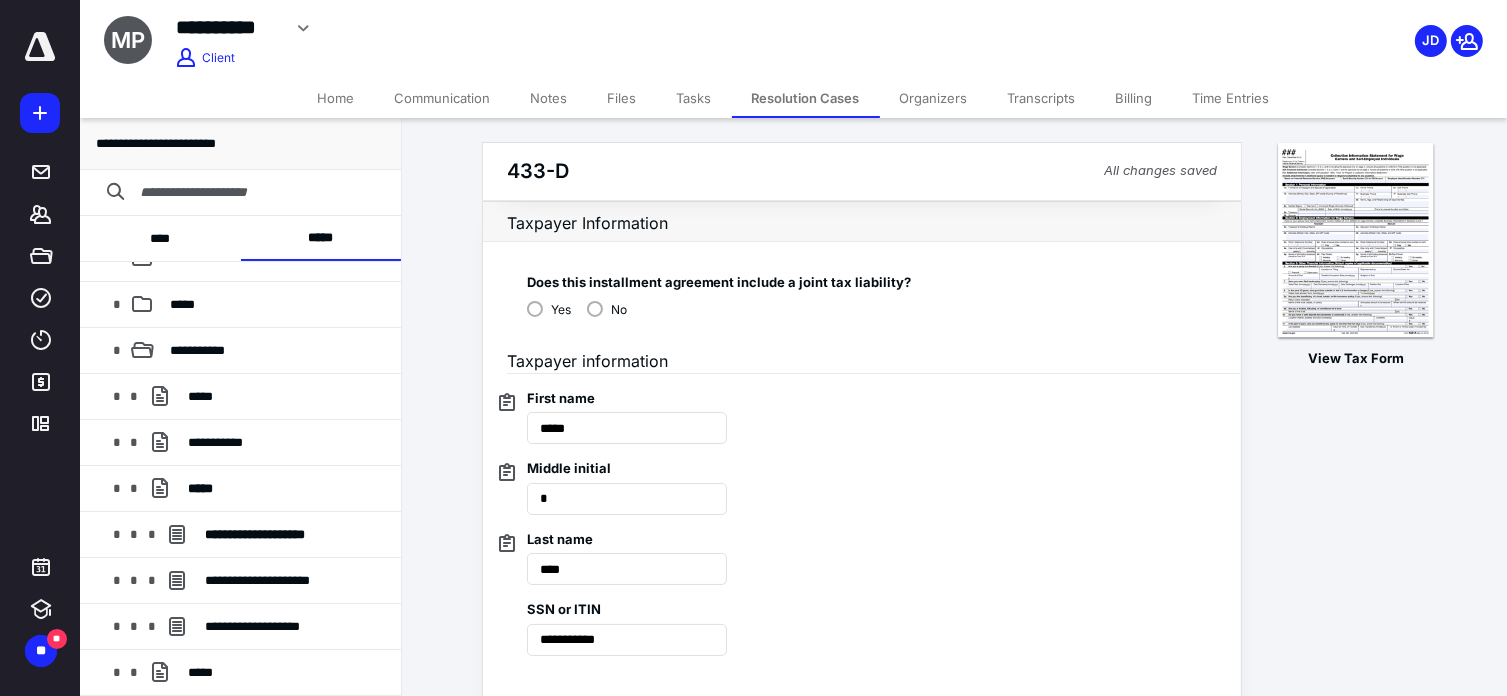click on "No" at bounding box center [607, 308] 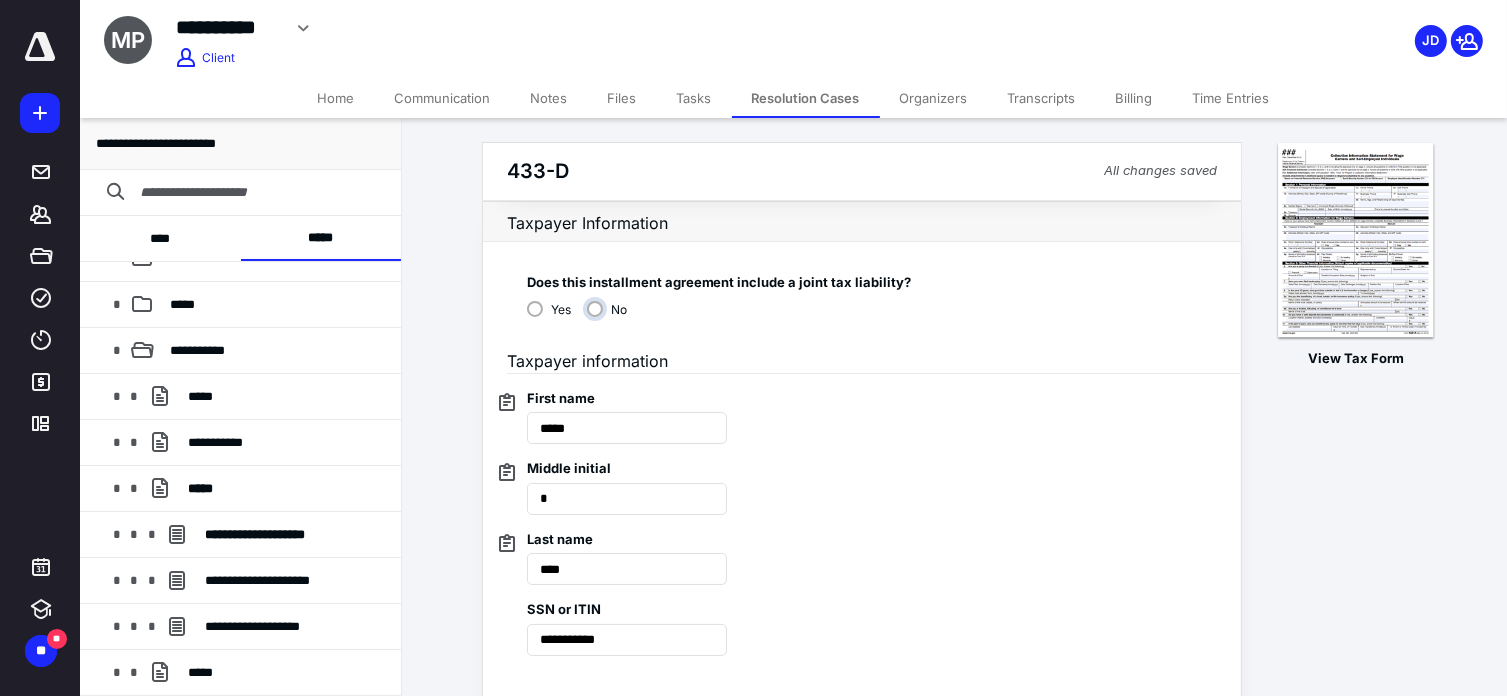 click on "No" at bounding box center (612, 317) 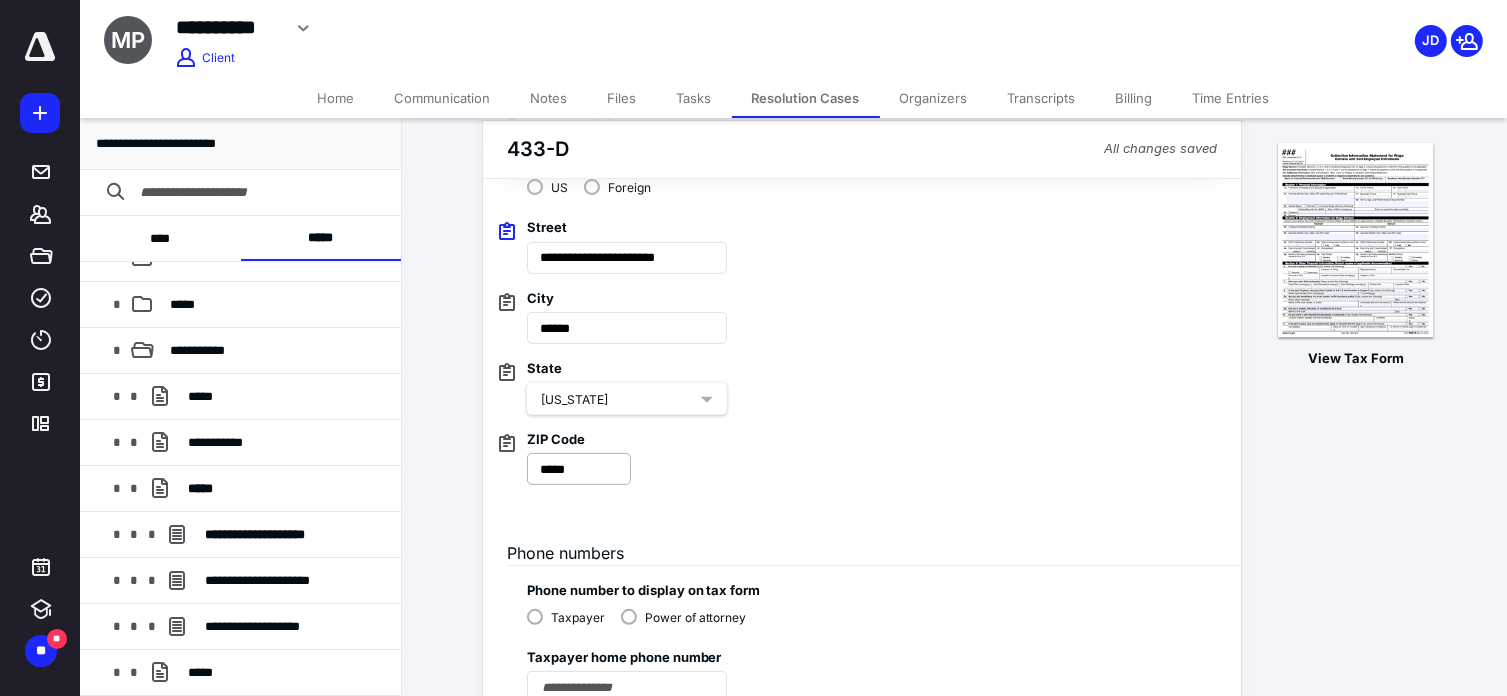scroll, scrollTop: 700, scrollLeft: 0, axis: vertical 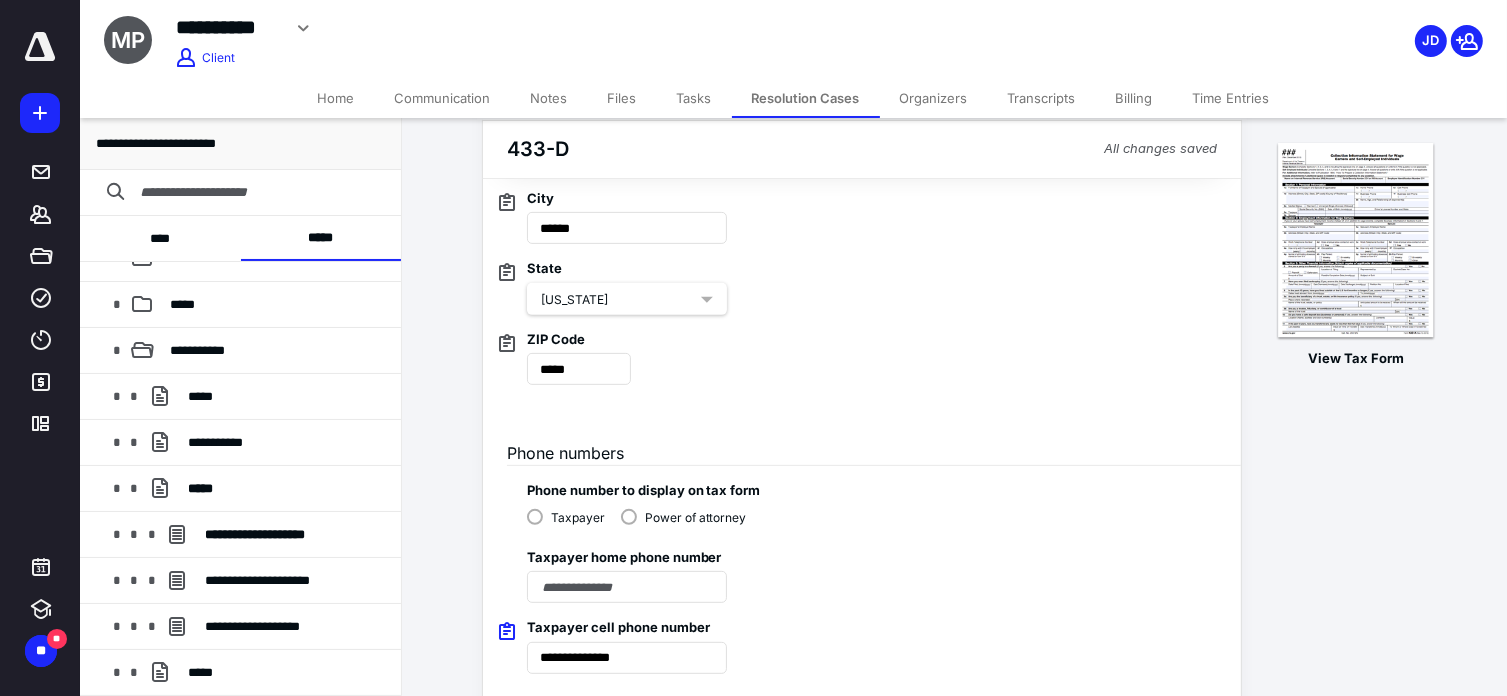 click on "Power of attorney" at bounding box center [684, 516] 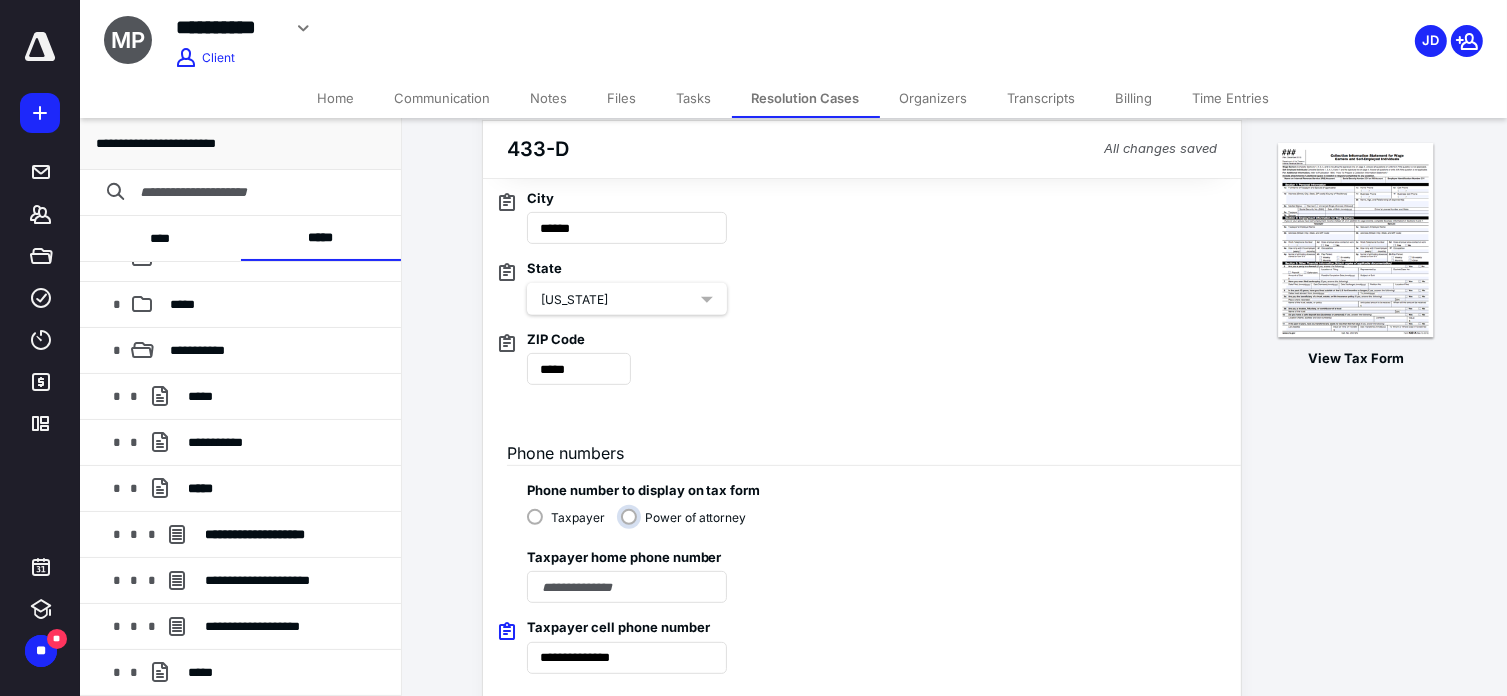 radio on "****" 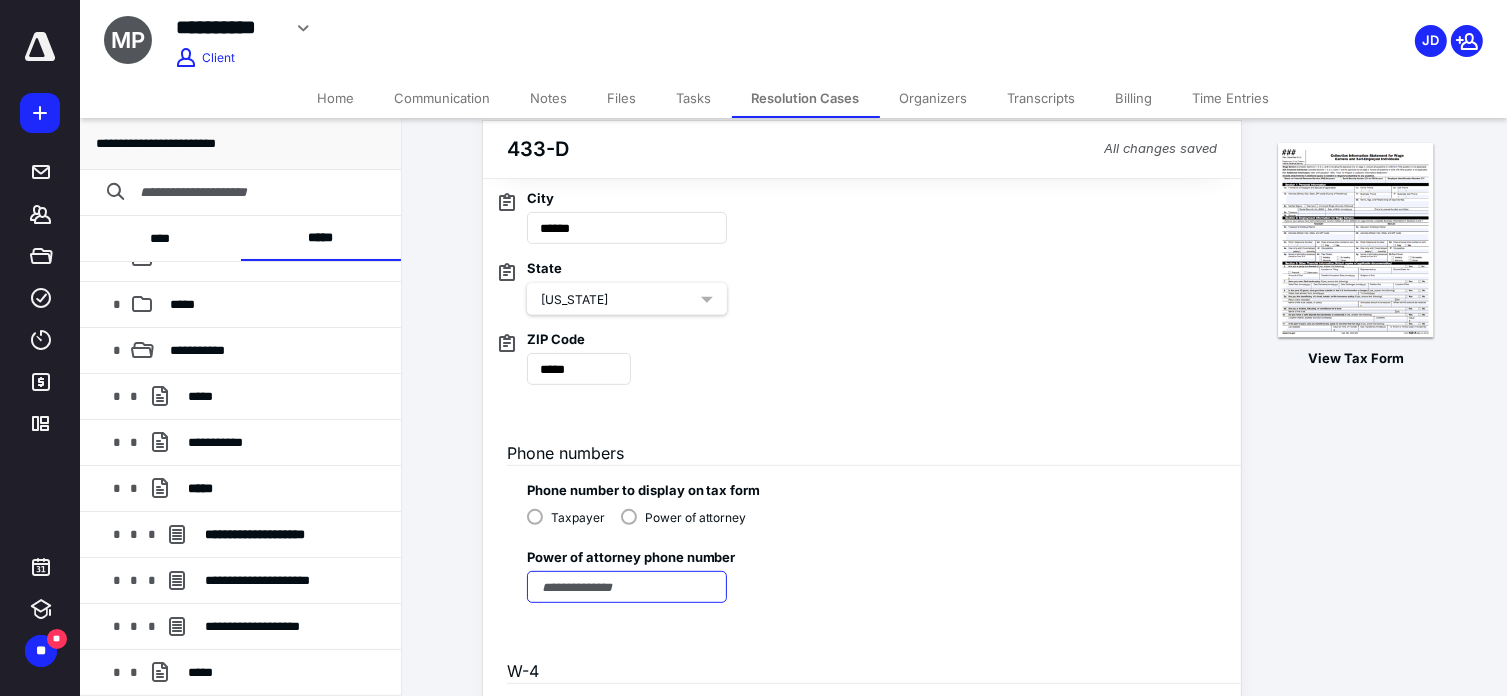 click at bounding box center [627, 587] 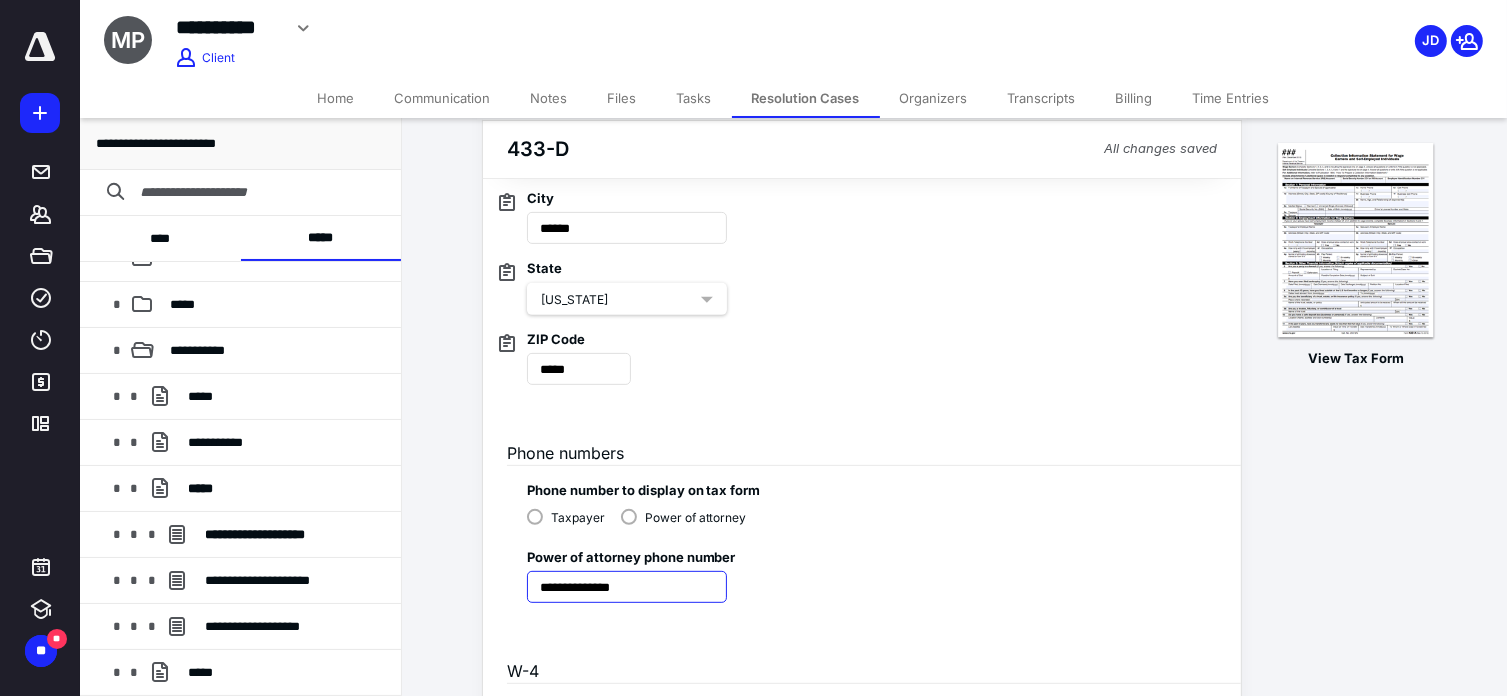 type on "**********" 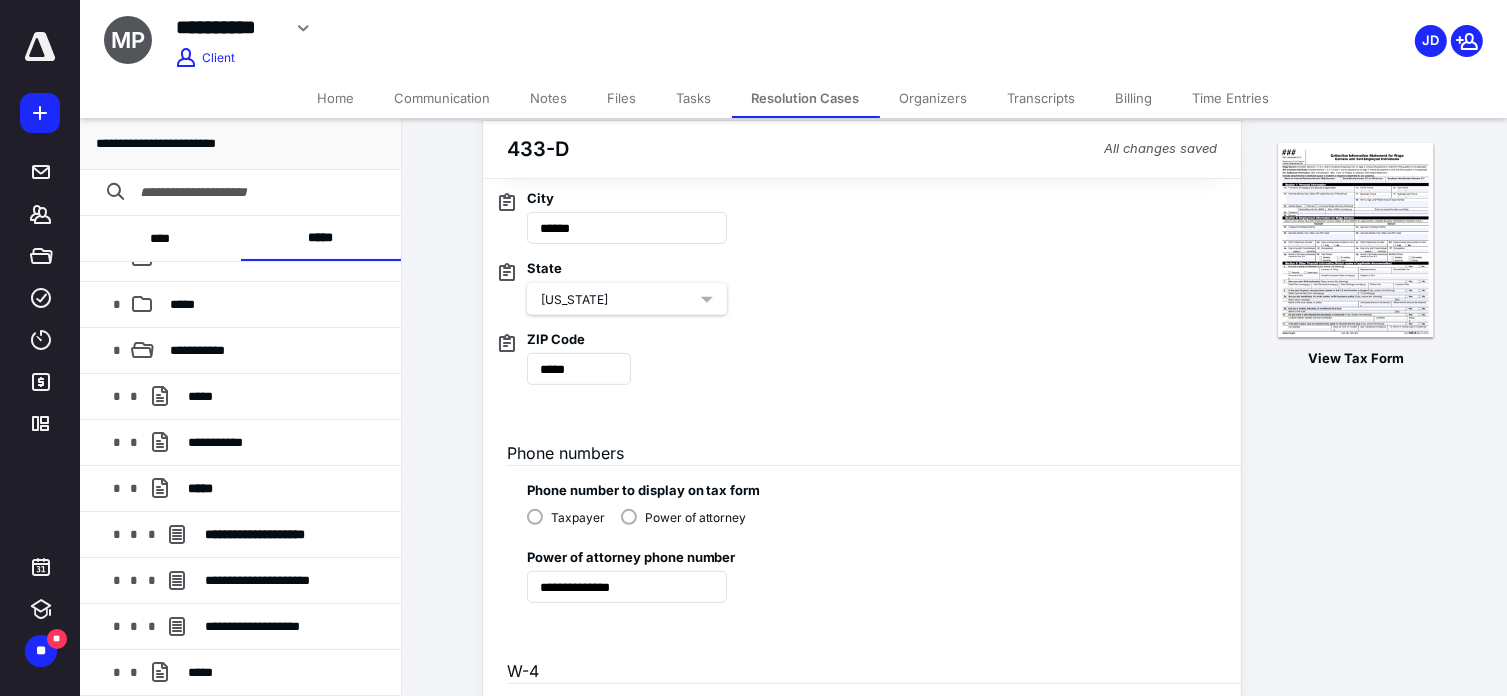 click on "**********" at bounding box center [862, 568] 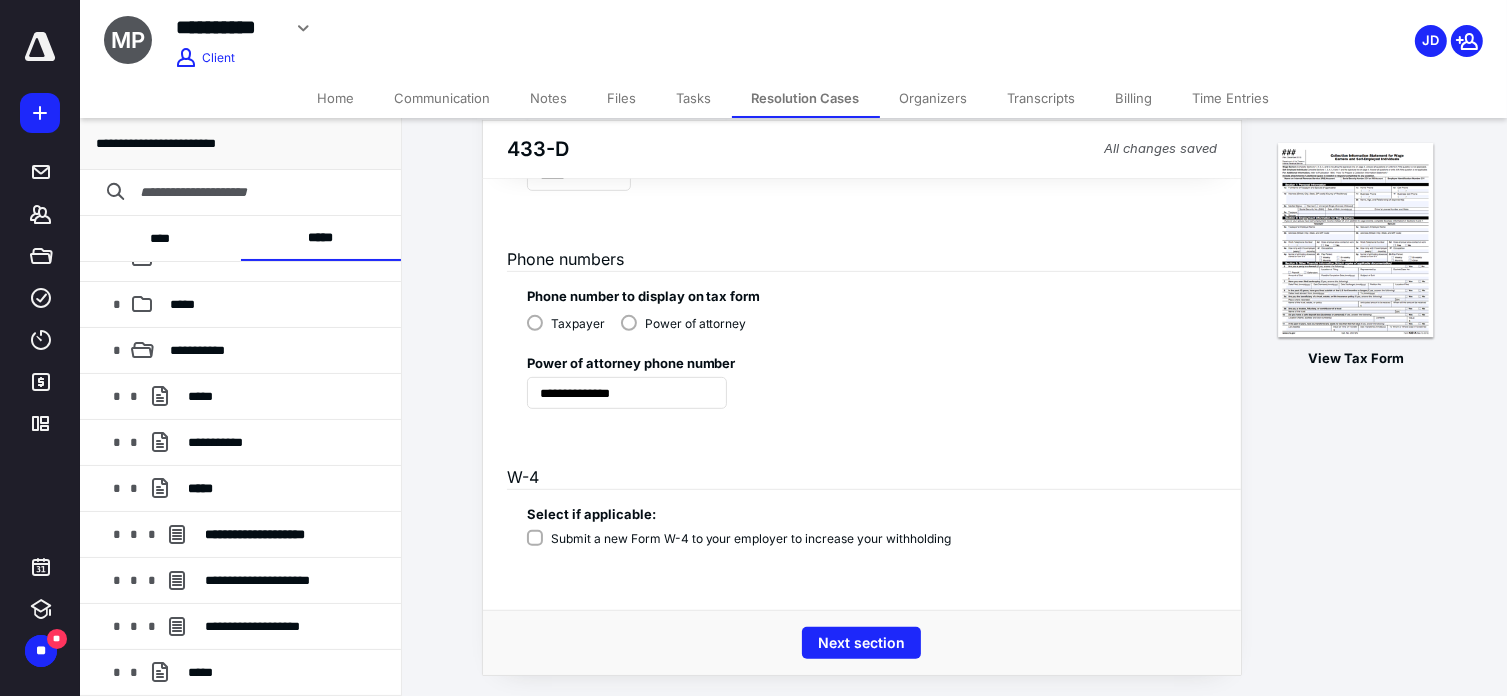 scroll, scrollTop: 896, scrollLeft: 0, axis: vertical 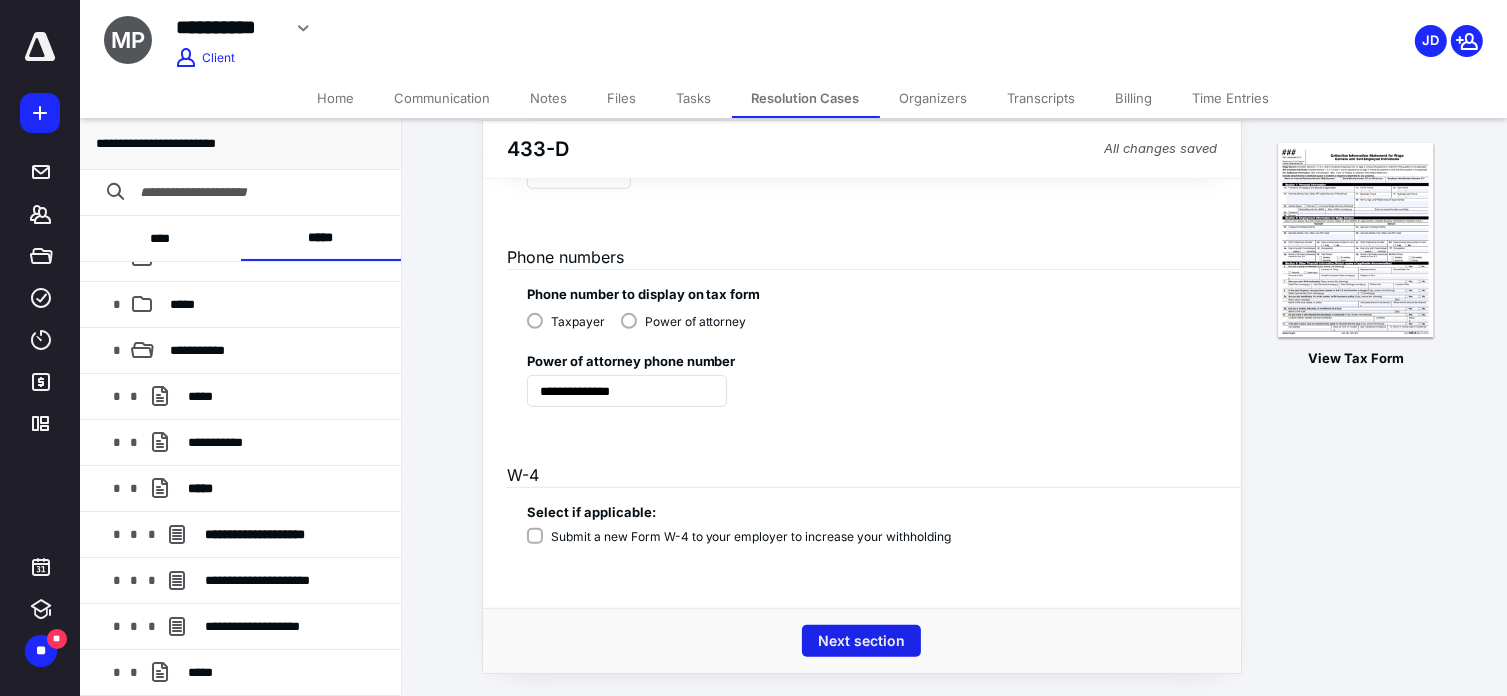 click on "Next section" at bounding box center (861, 641) 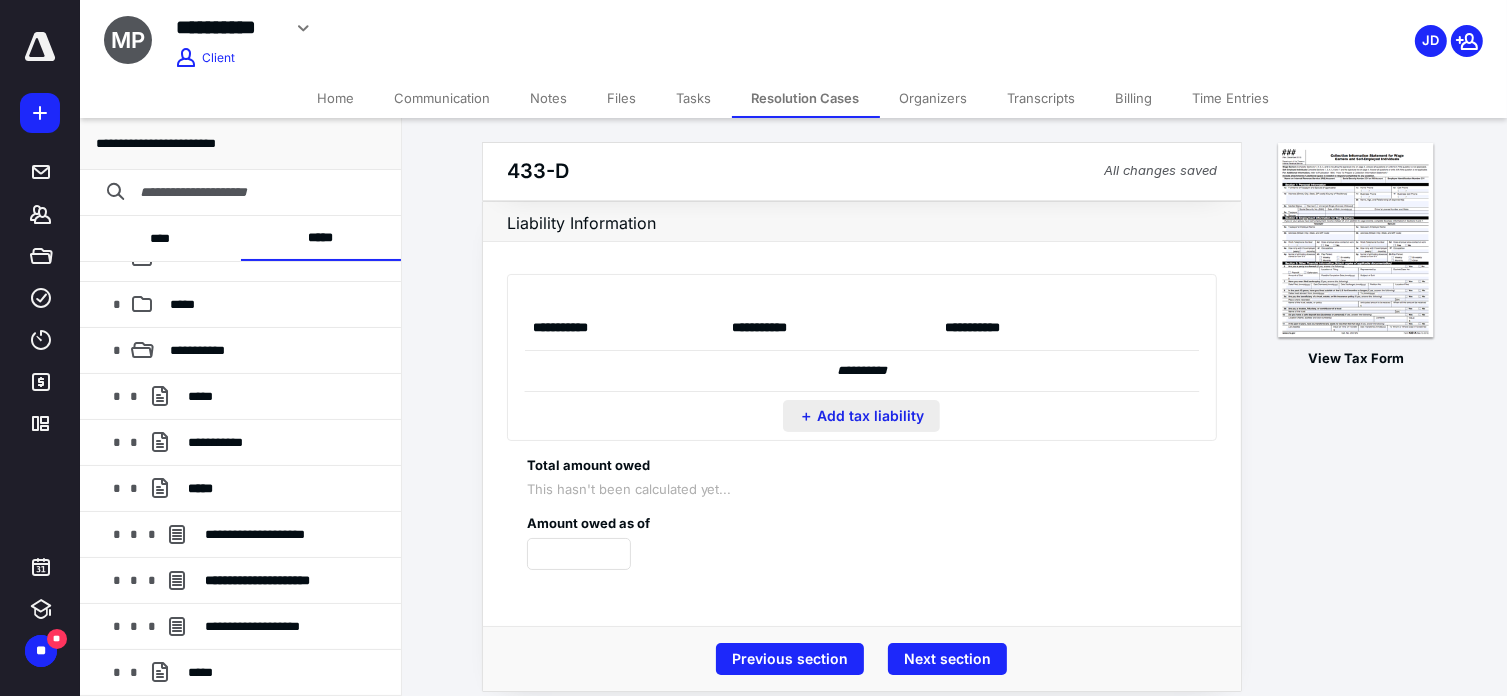 click on "＋ Add tax liability" at bounding box center [861, 416] 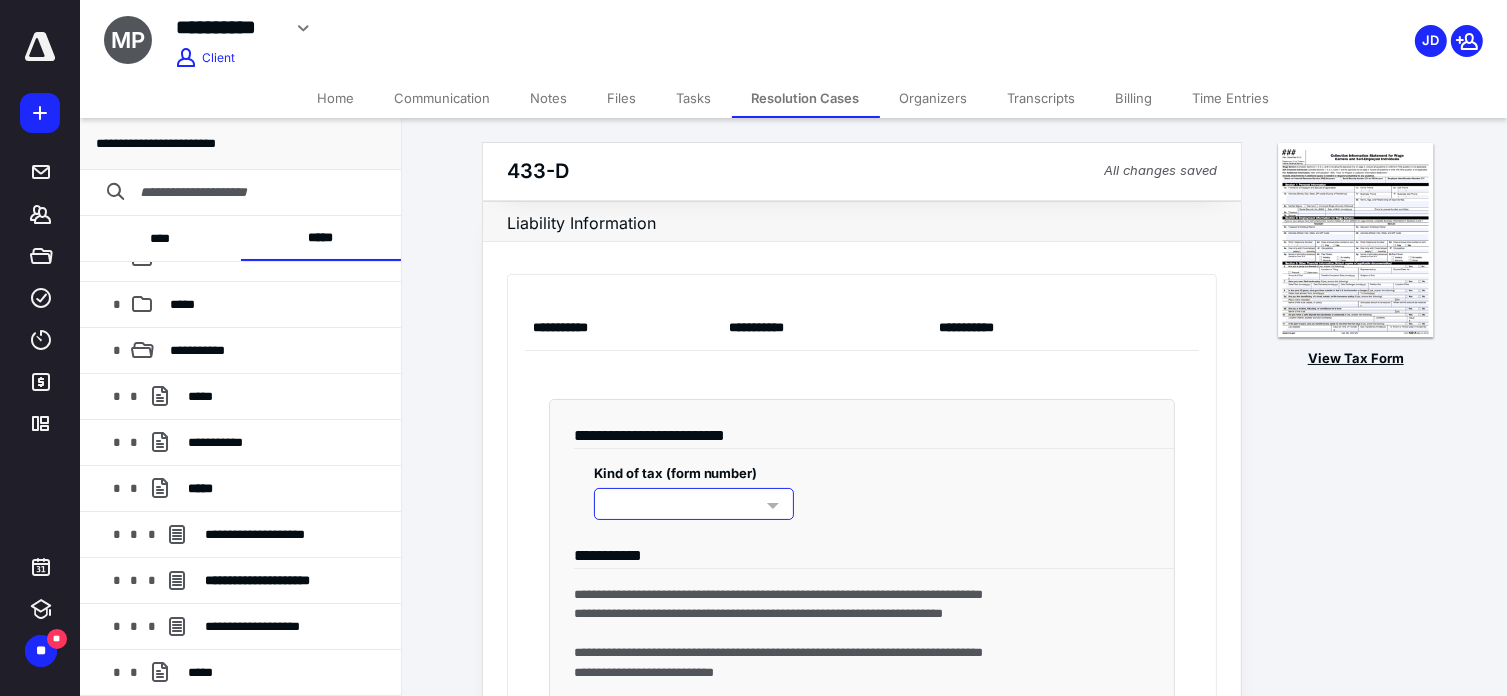 click at bounding box center [1356, 241] 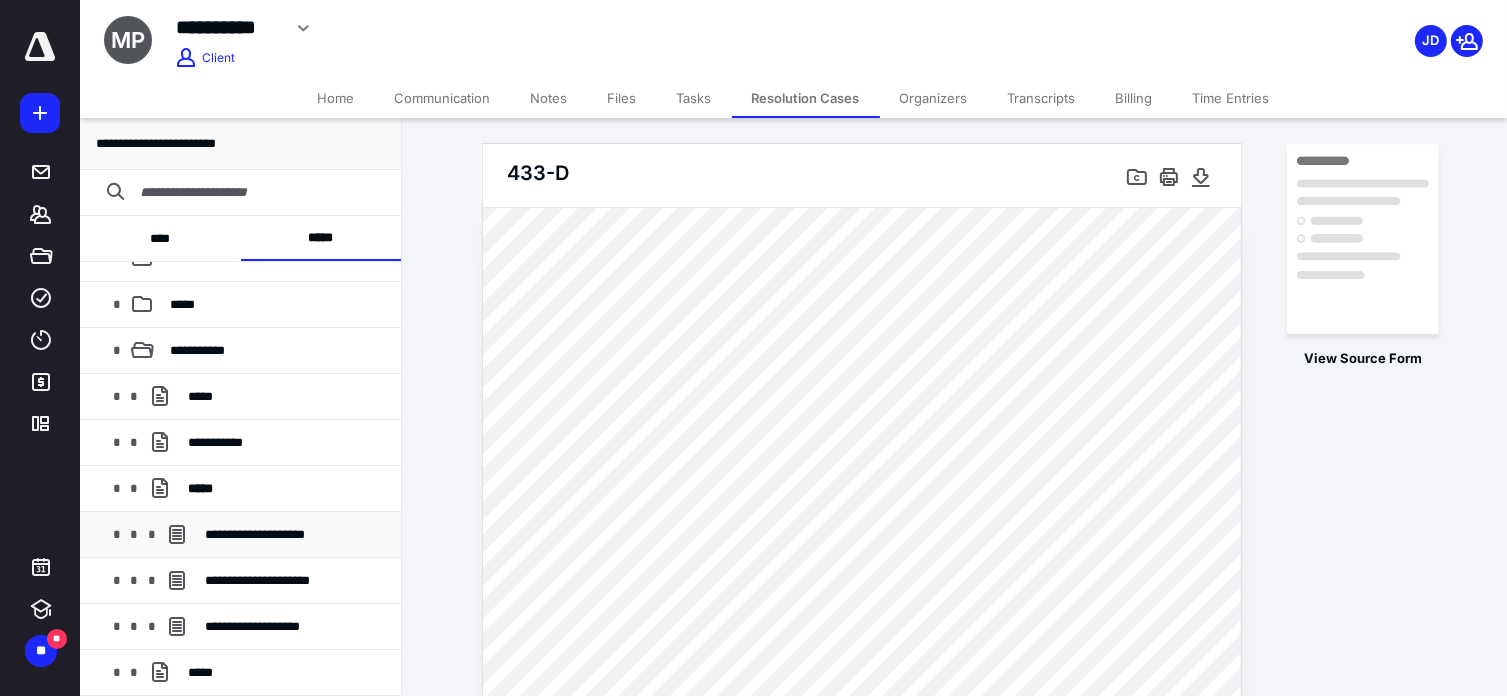 click on "**********" at bounding box center [255, 534] 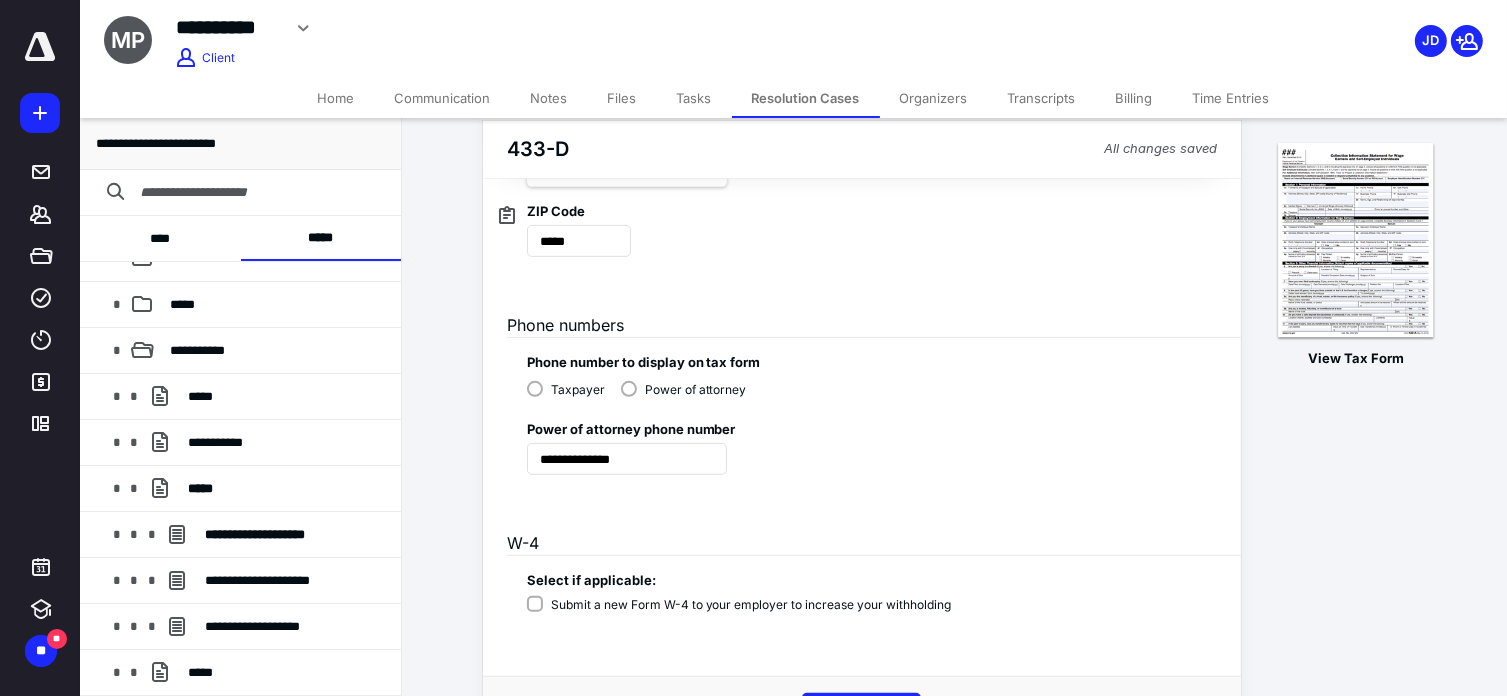 scroll, scrollTop: 896, scrollLeft: 0, axis: vertical 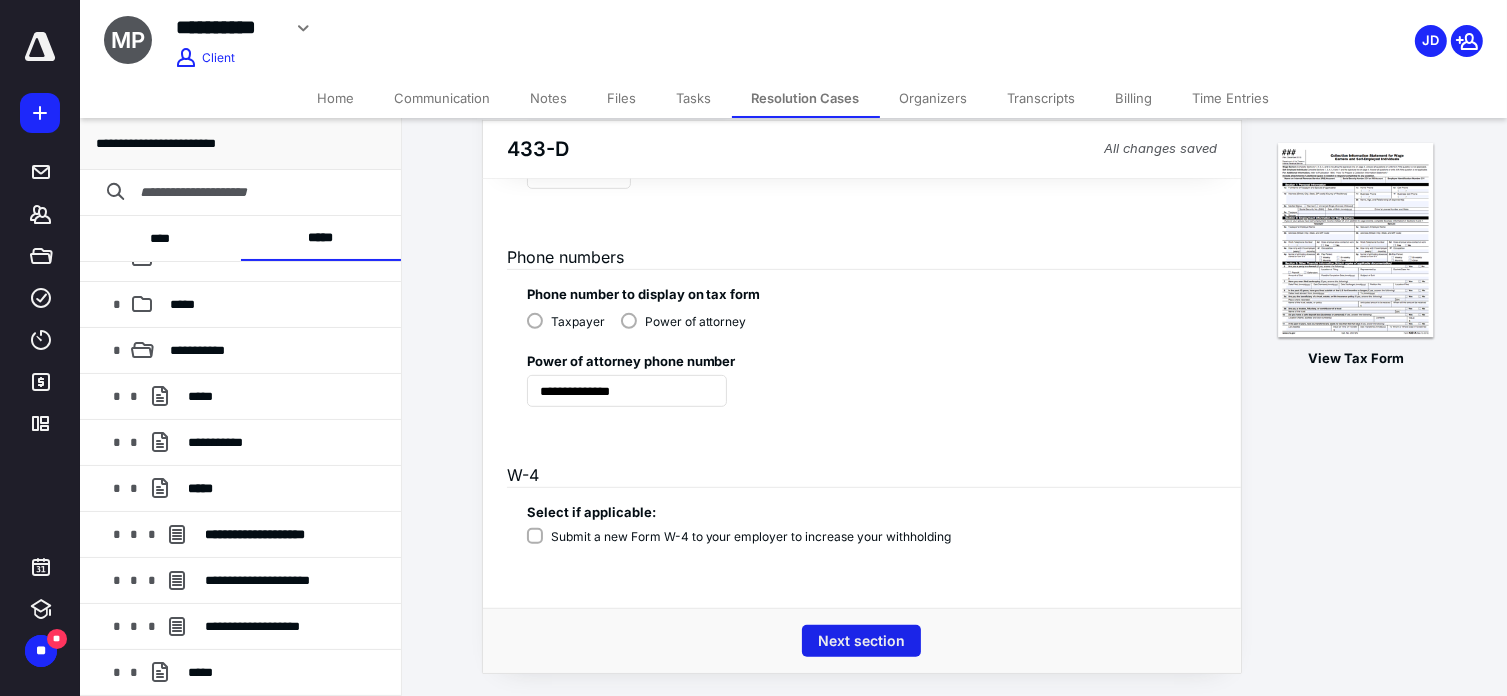 click on "Next section" at bounding box center (861, 641) 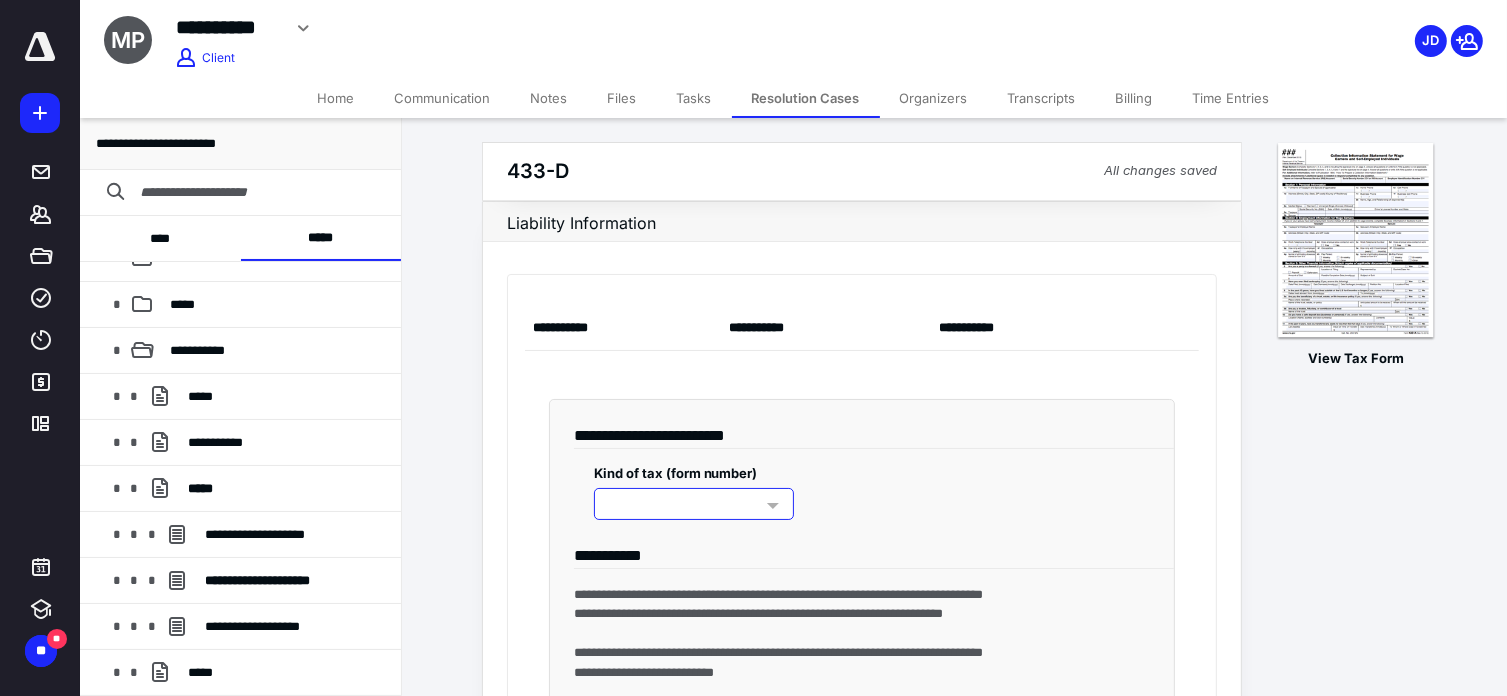 click at bounding box center [773, 506] 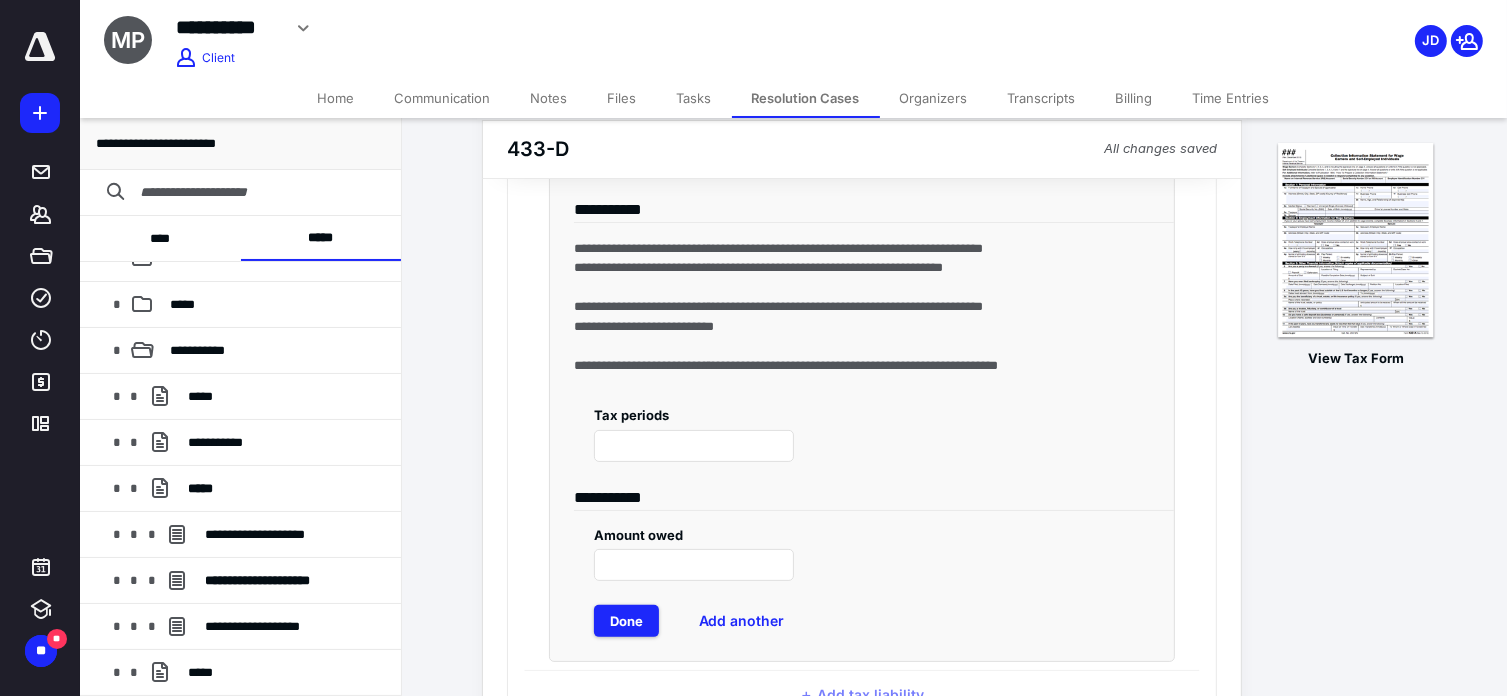 scroll, scrollTop: 400, scrollLeft: 0, axis: vertical 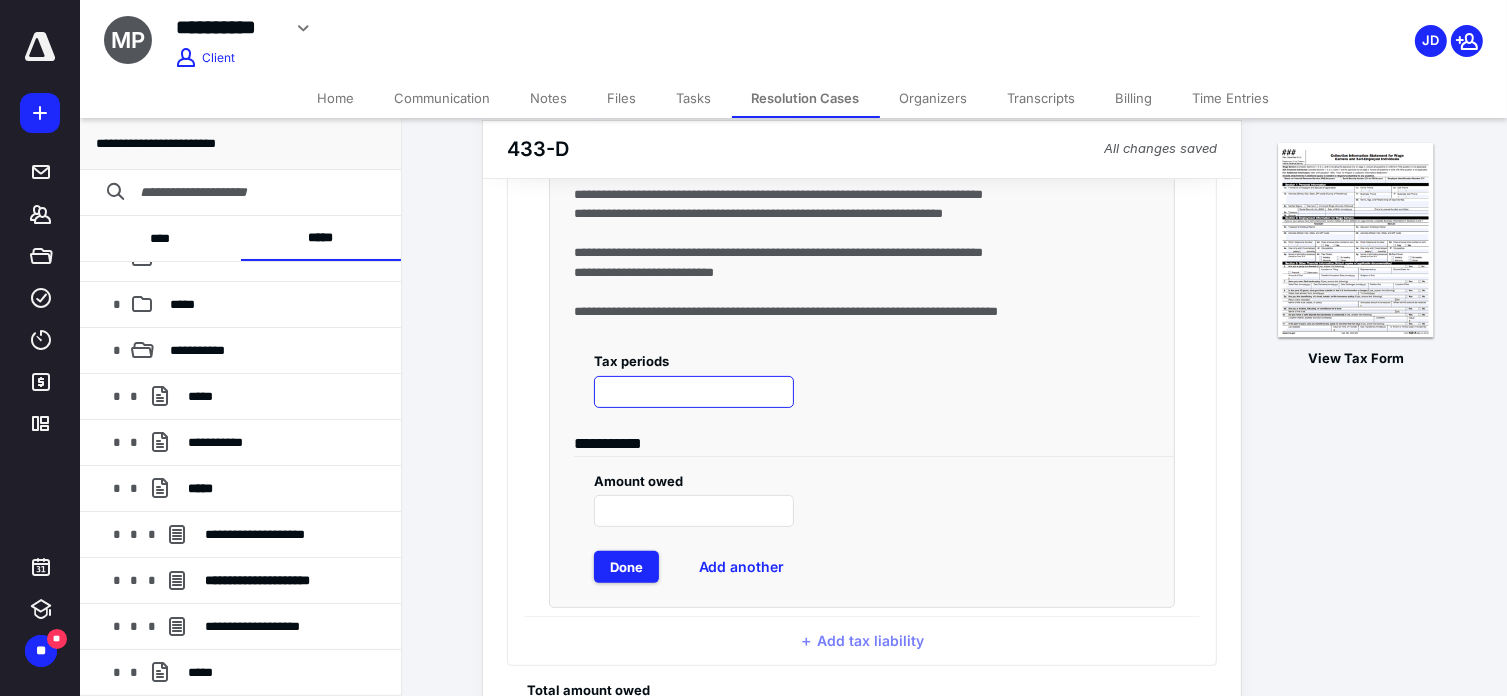 click at bounding box center (694, 392) 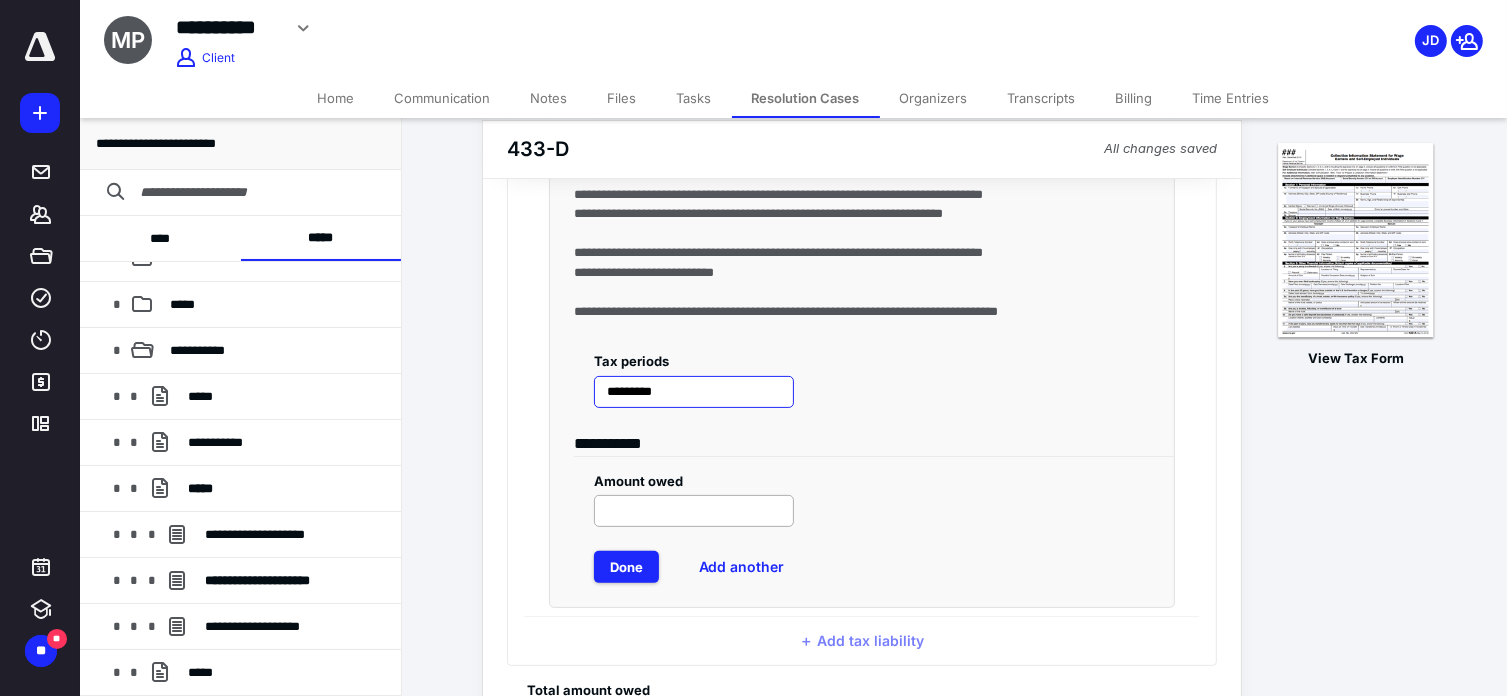 type on "*********" 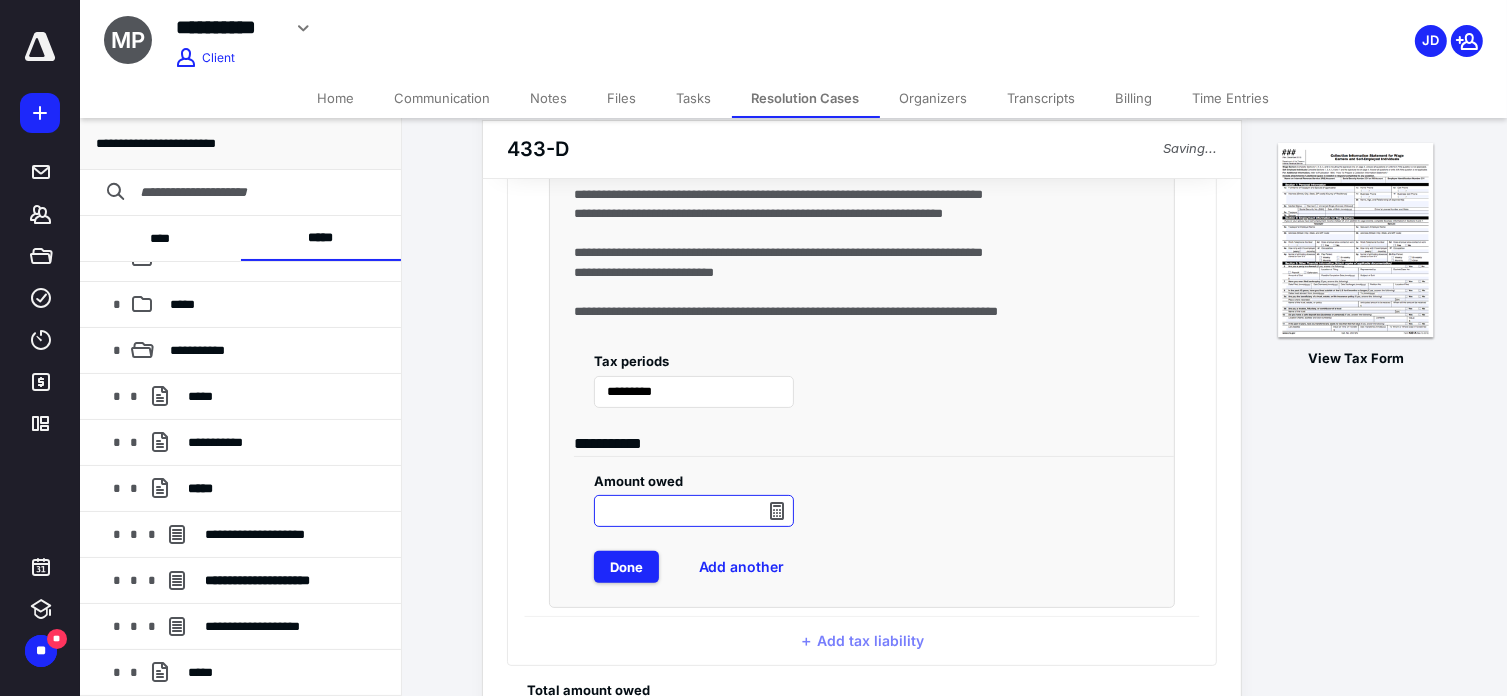 click at bounding box center [694, 511] 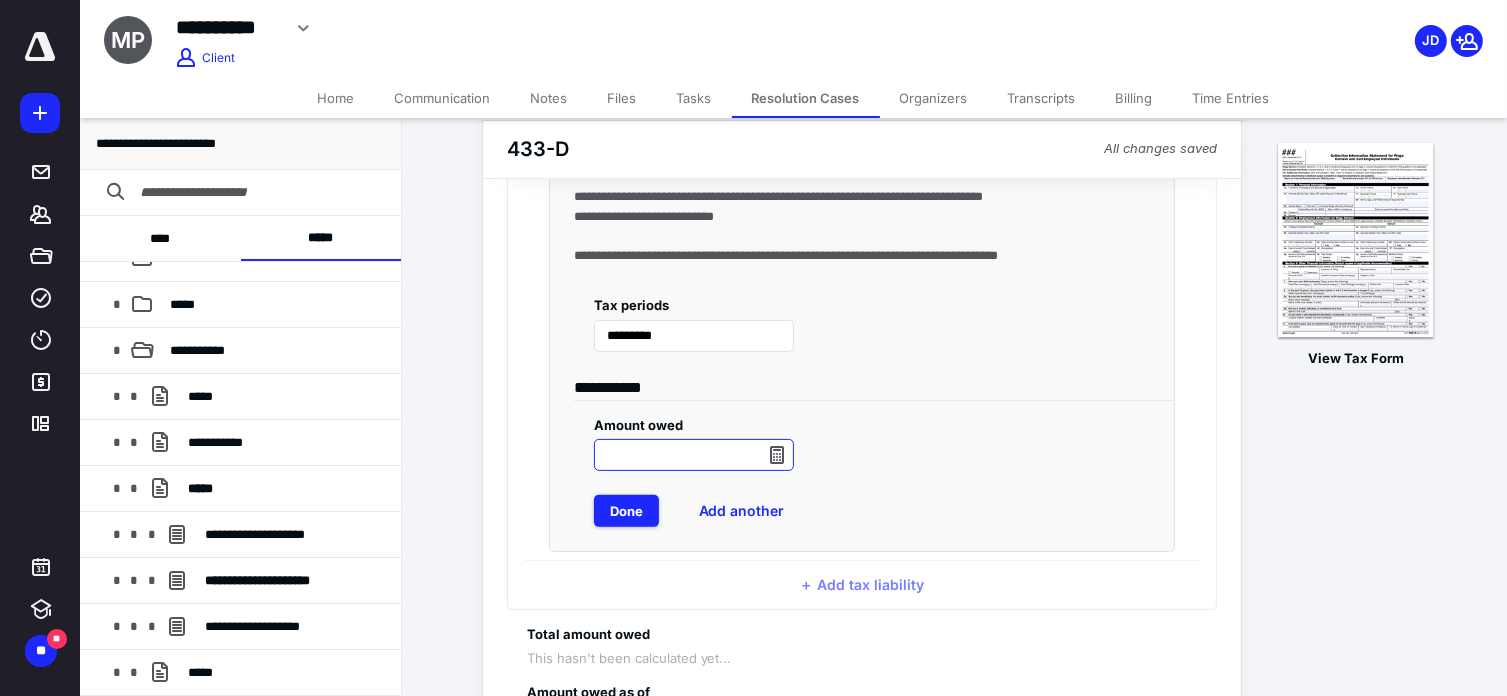 scroll, scrollTop: 500, scrollLeft: 0, axis: vertical 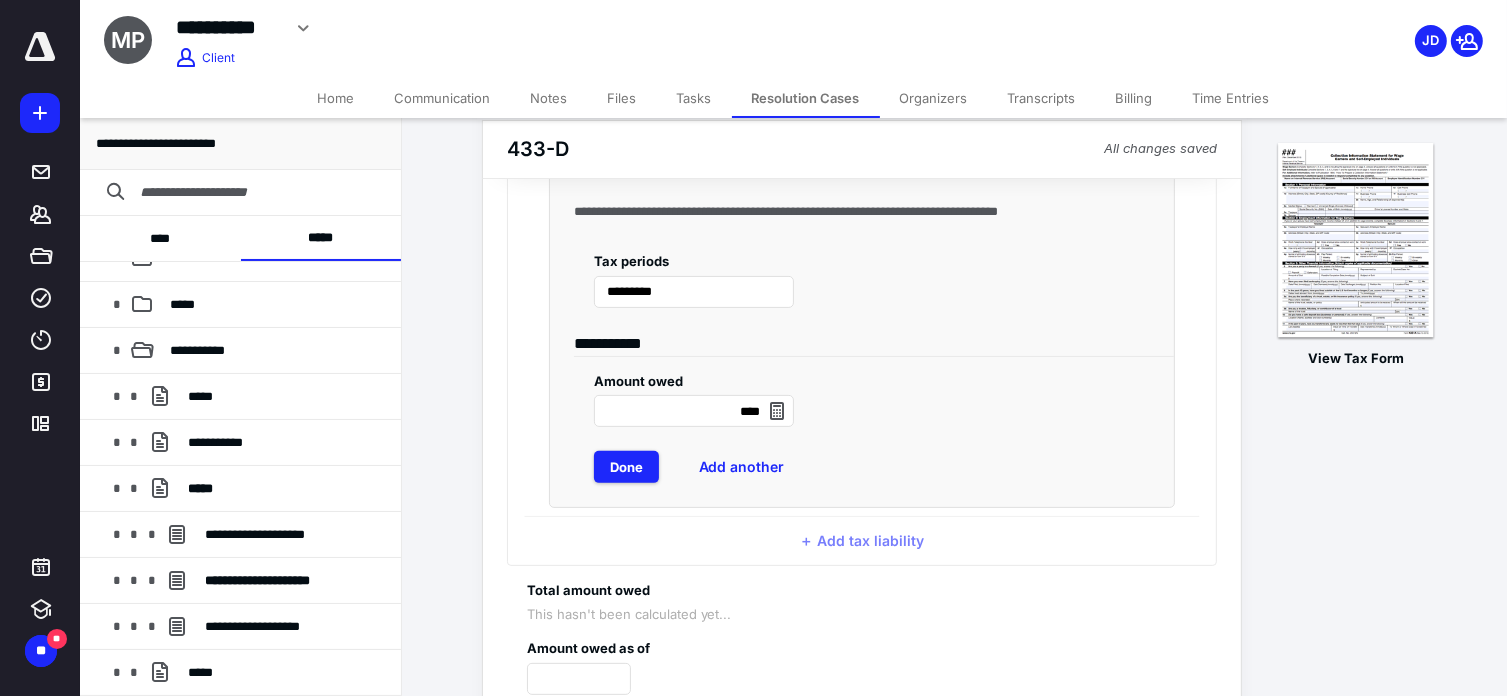 type on "******" 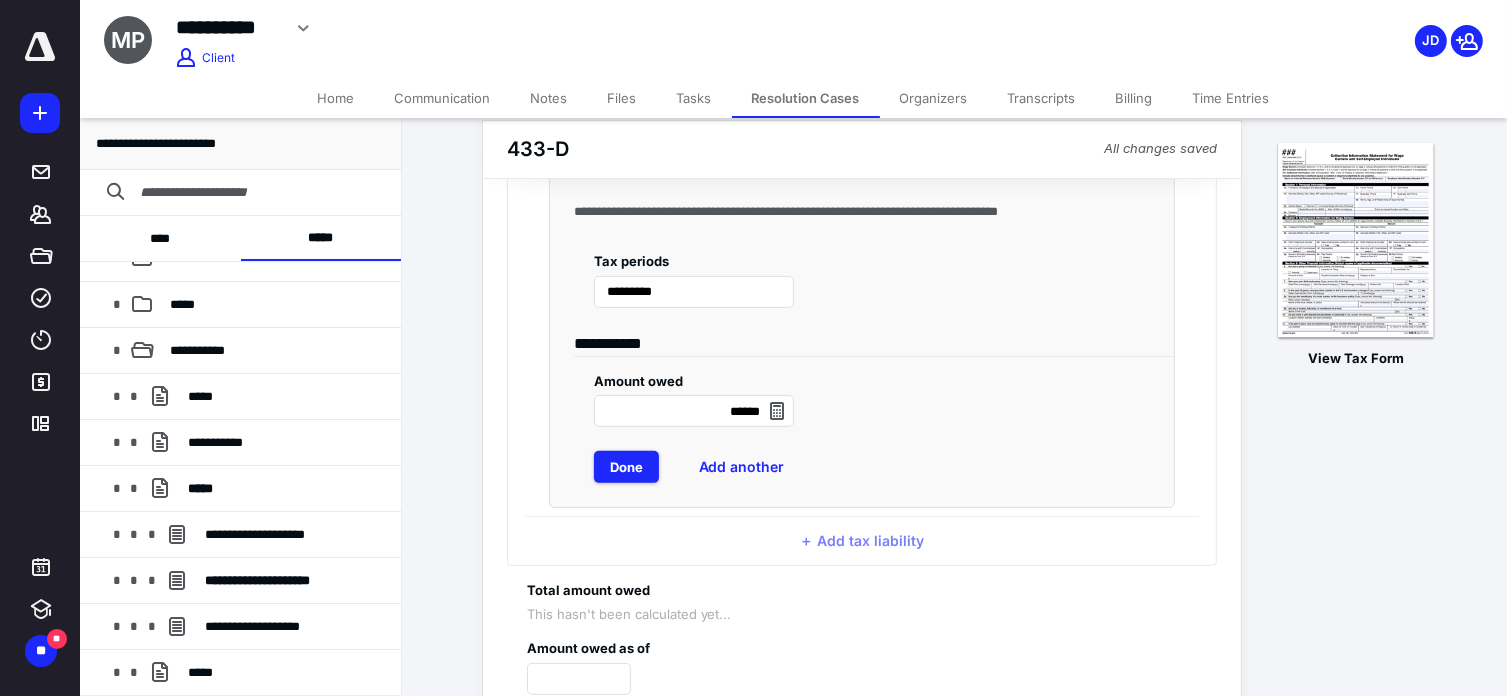 click on "Done Add another" at bounding box center (862, 467) 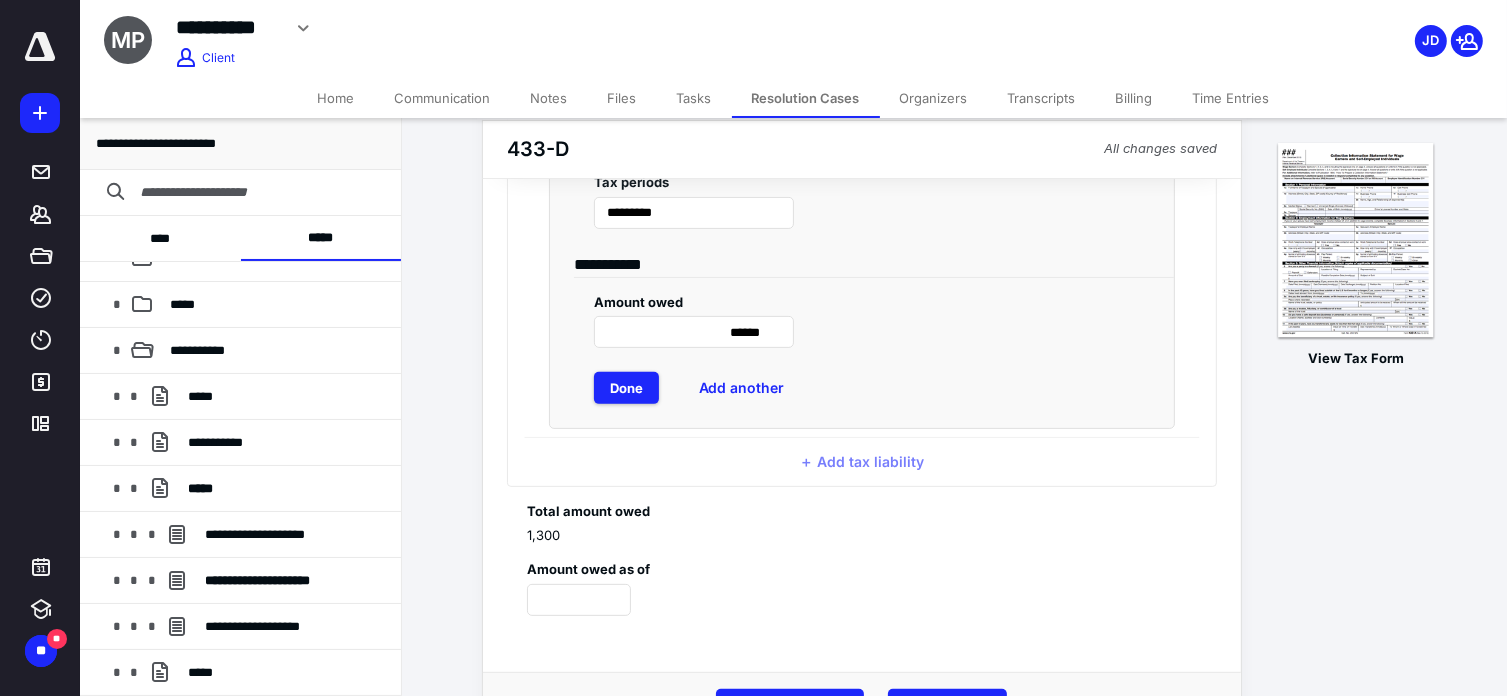 scroll, scrollTop: 641, scrollLeft: 0, axis: vertical 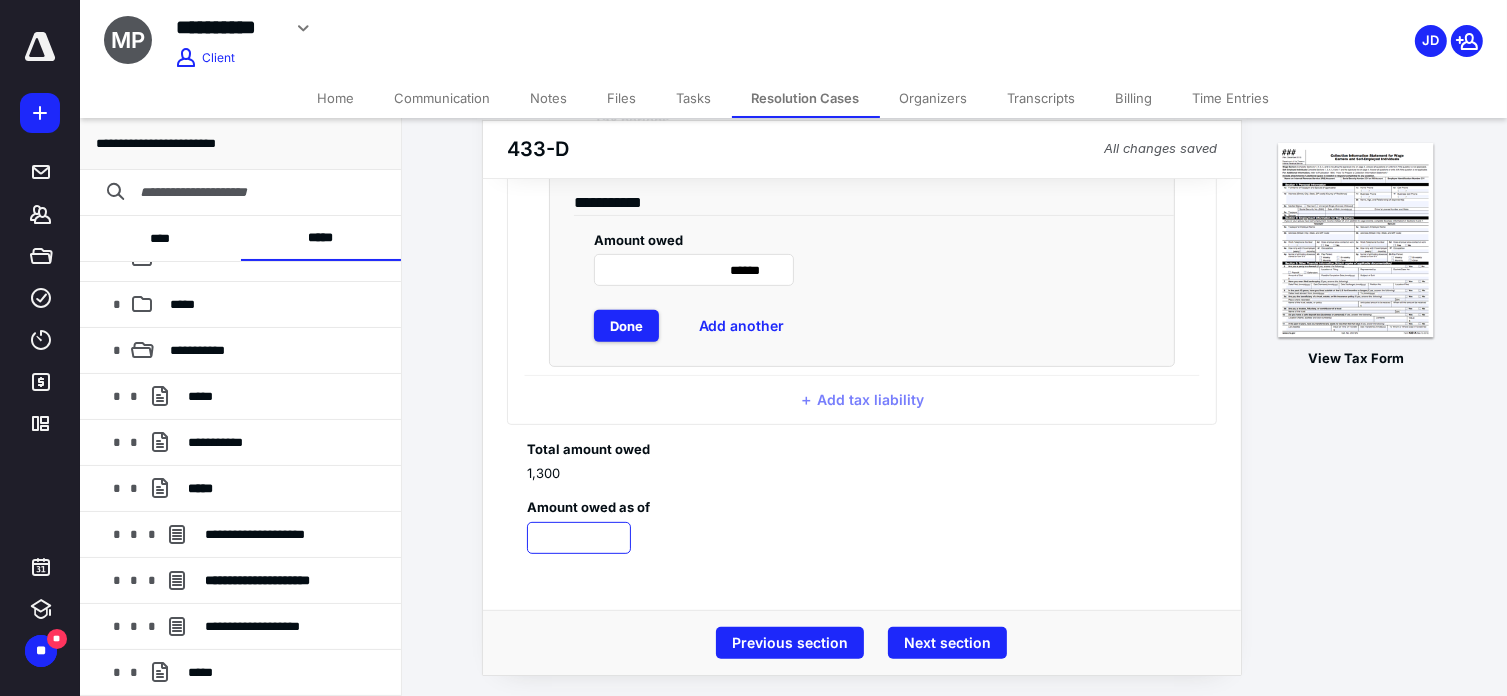 click at bounding box center [579, 538] 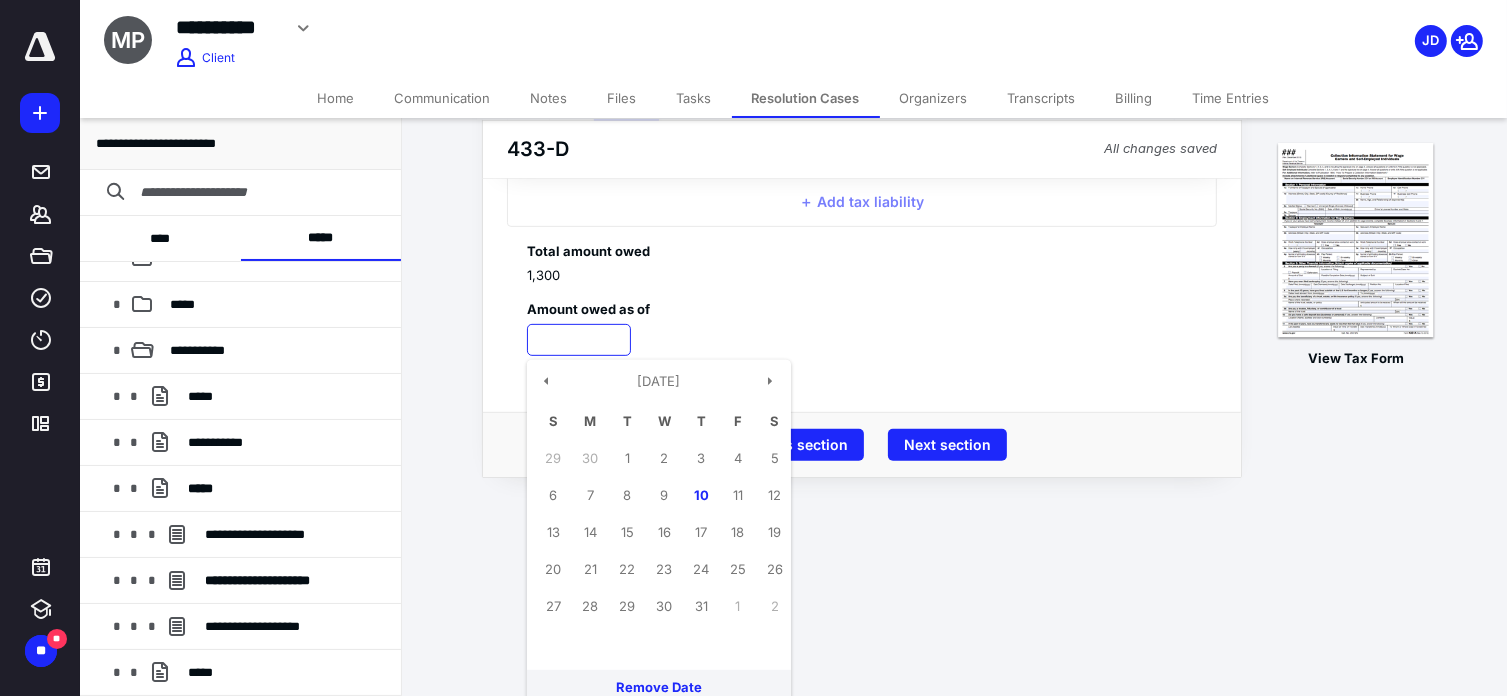 scroll, scrollTop: 841, scrollLeft: 0, axis: vertical 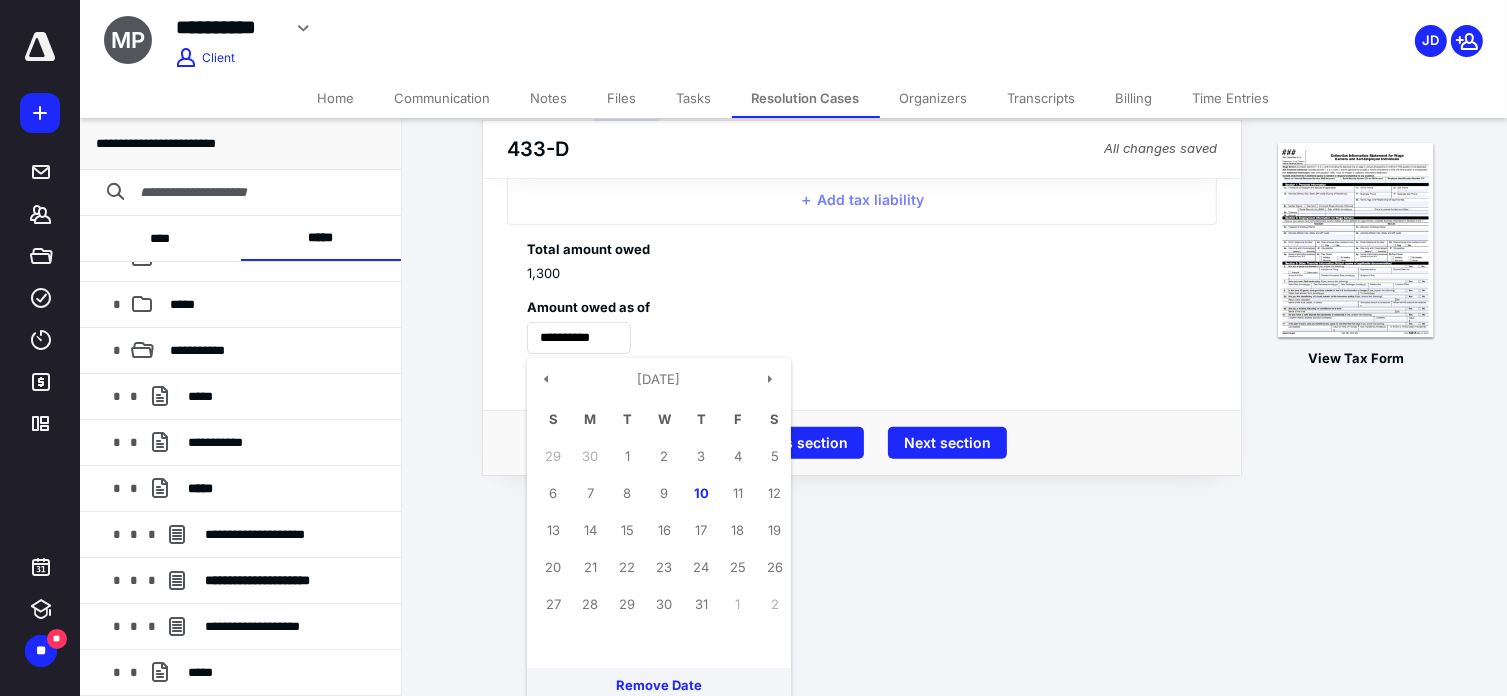 type on "**********" 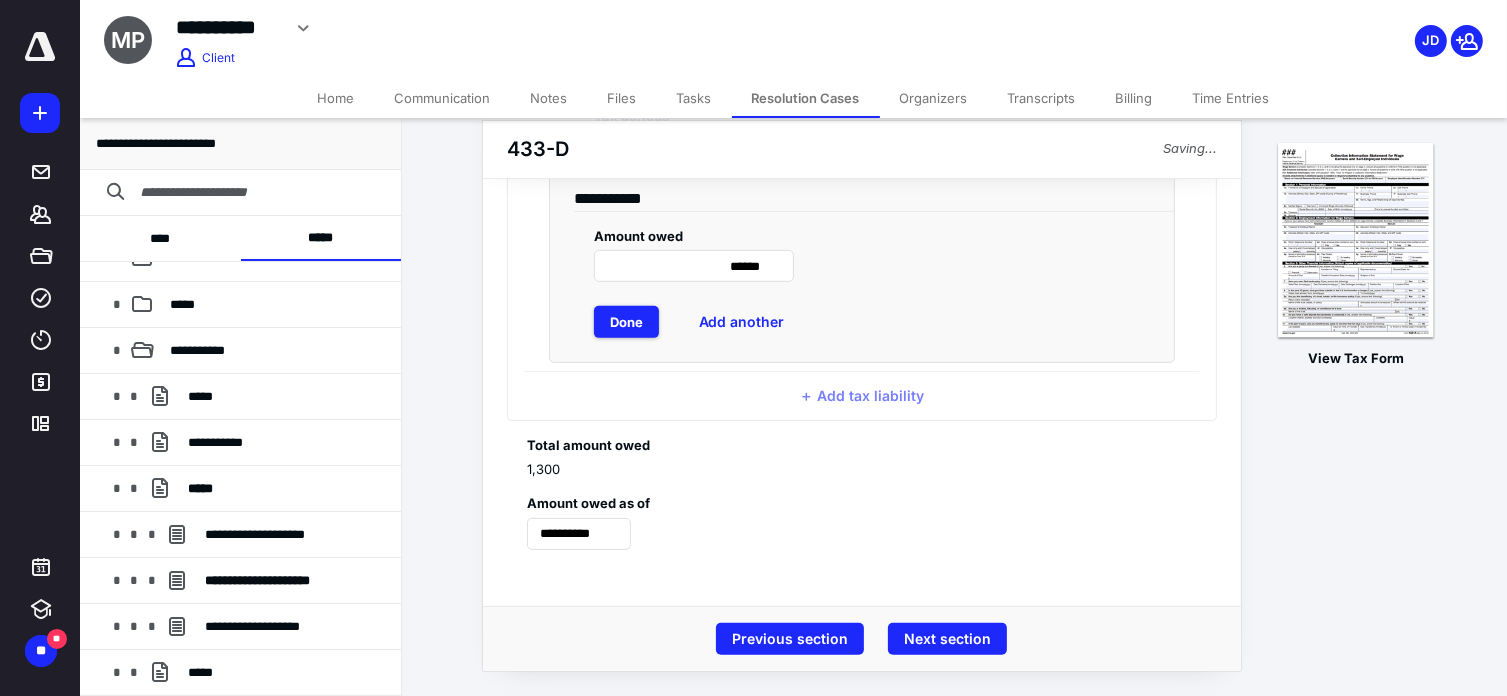 scroll, scrollTop: 641, scrollLeft: 0, axis: vertical 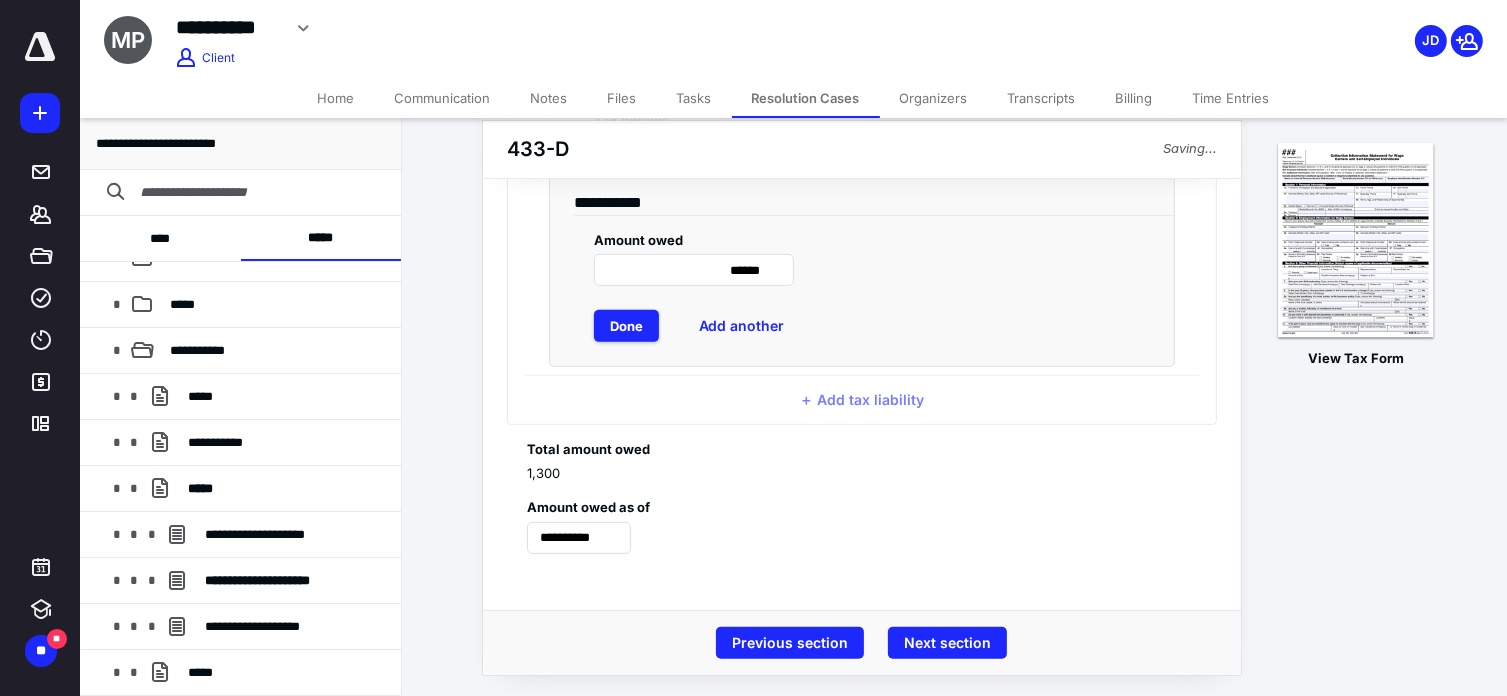 click on "**********" at bounding box center [753, -293] 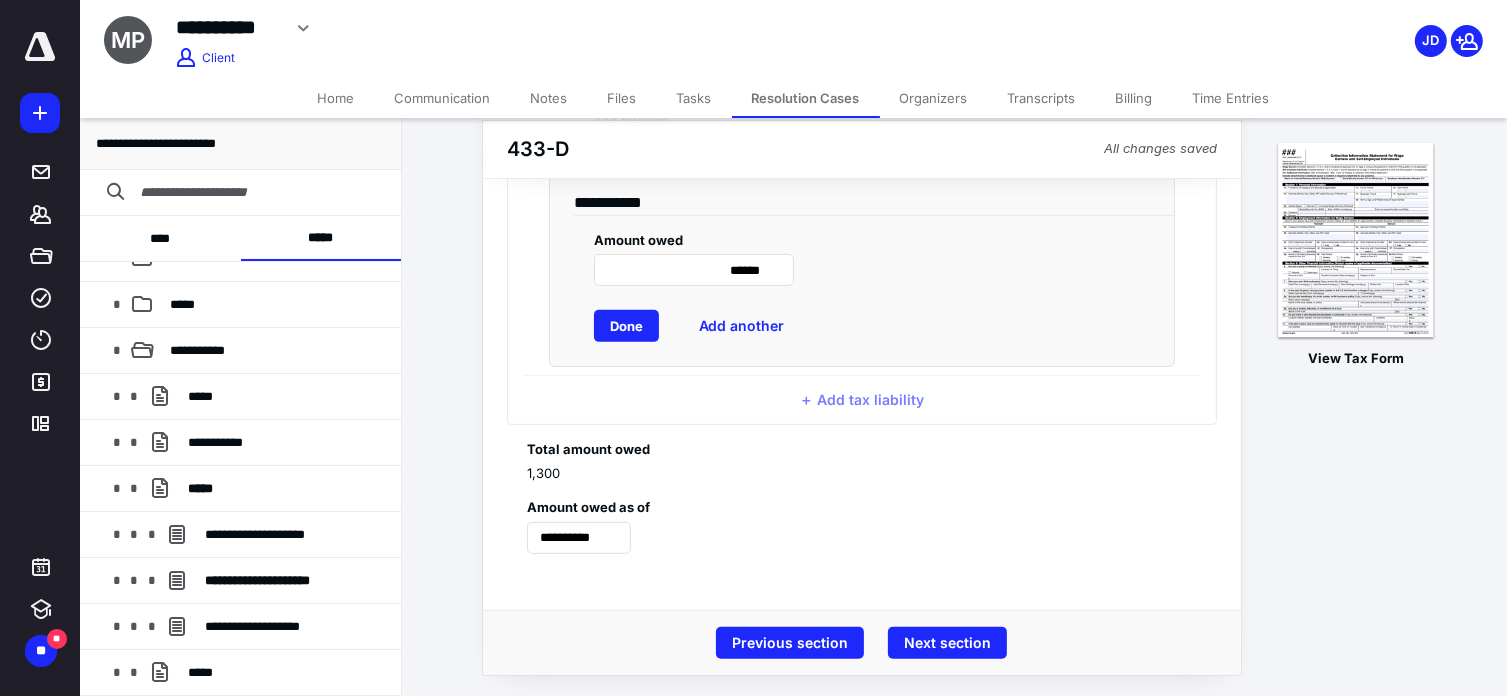click on "Done" at bounding box center [626, 326] 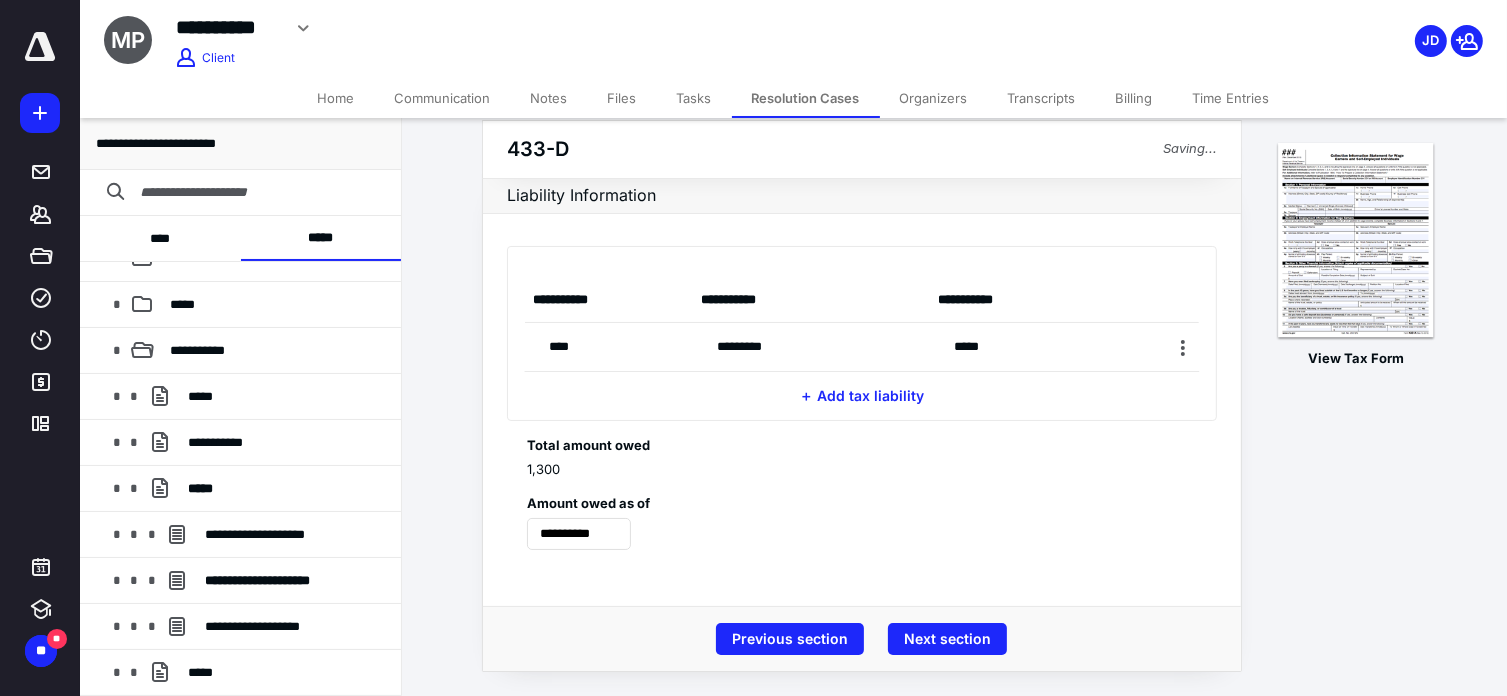 scroll, scrollTop: 25, scrollLeft: 0, axis: vertical 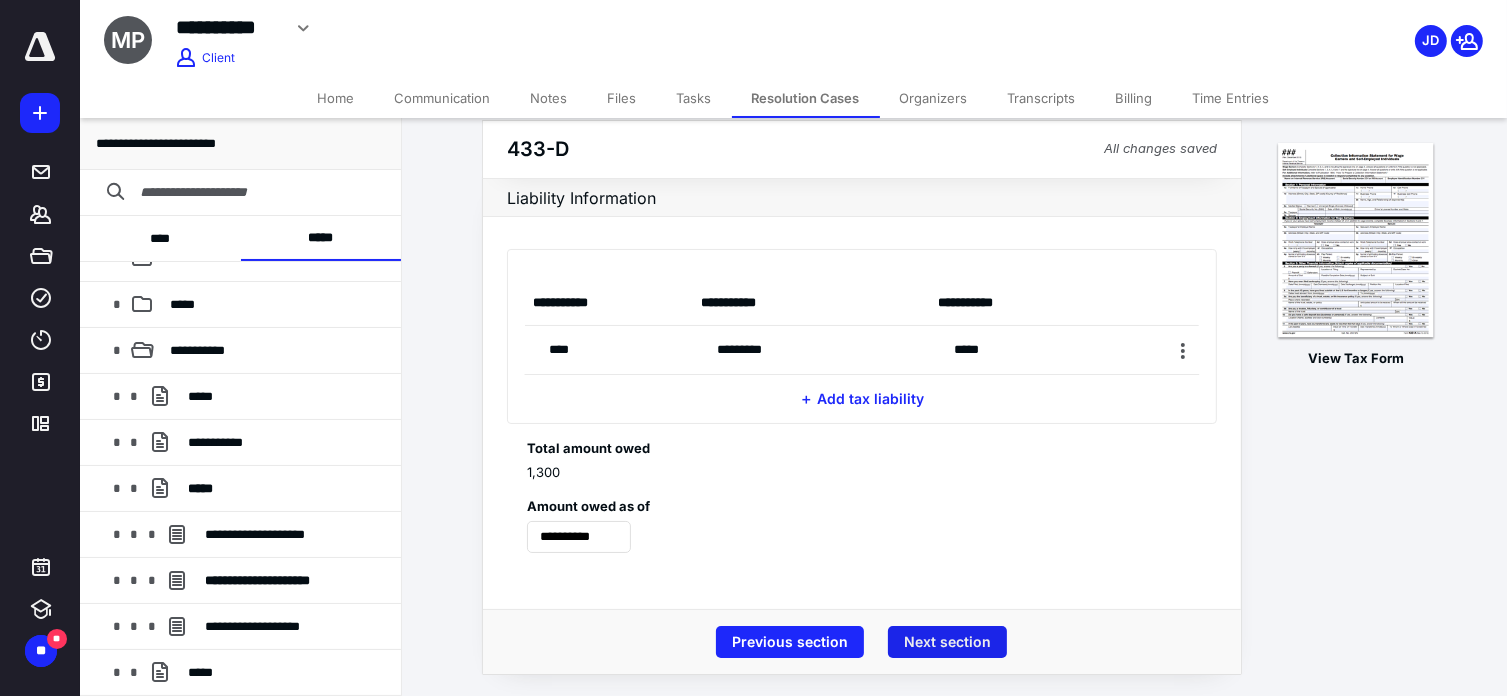 click on "Next section" at bounding box center (947, 642) 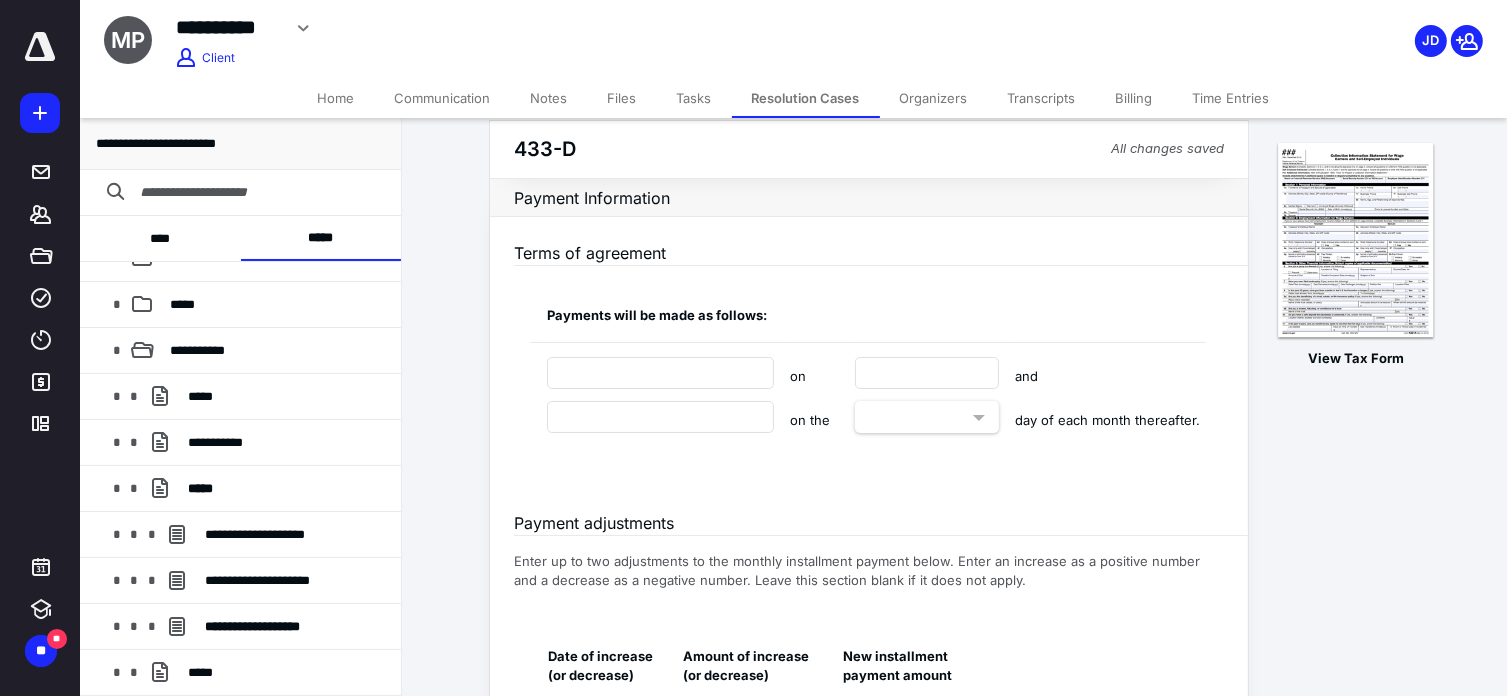 scroll, scrollTop: 0, scrollLeft: 0, axis: both 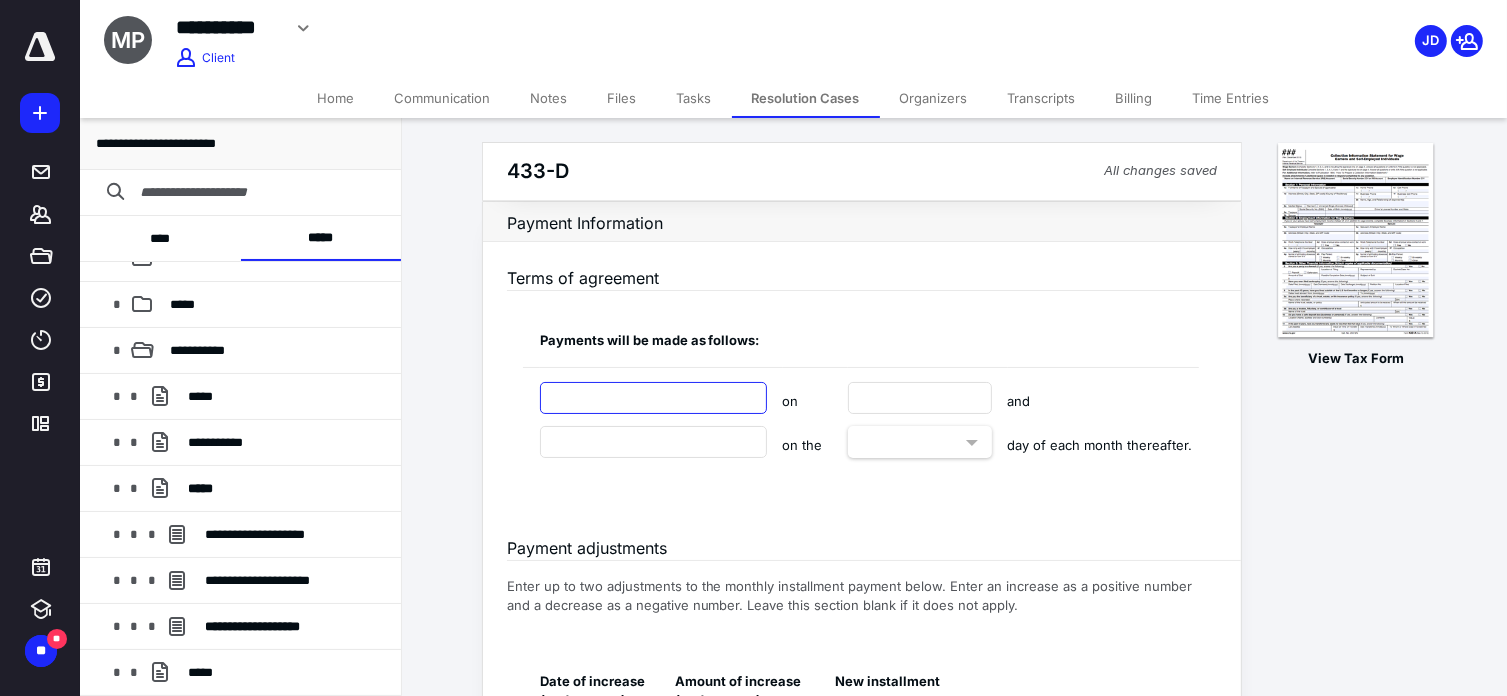 click at bounding box center (653, 398) 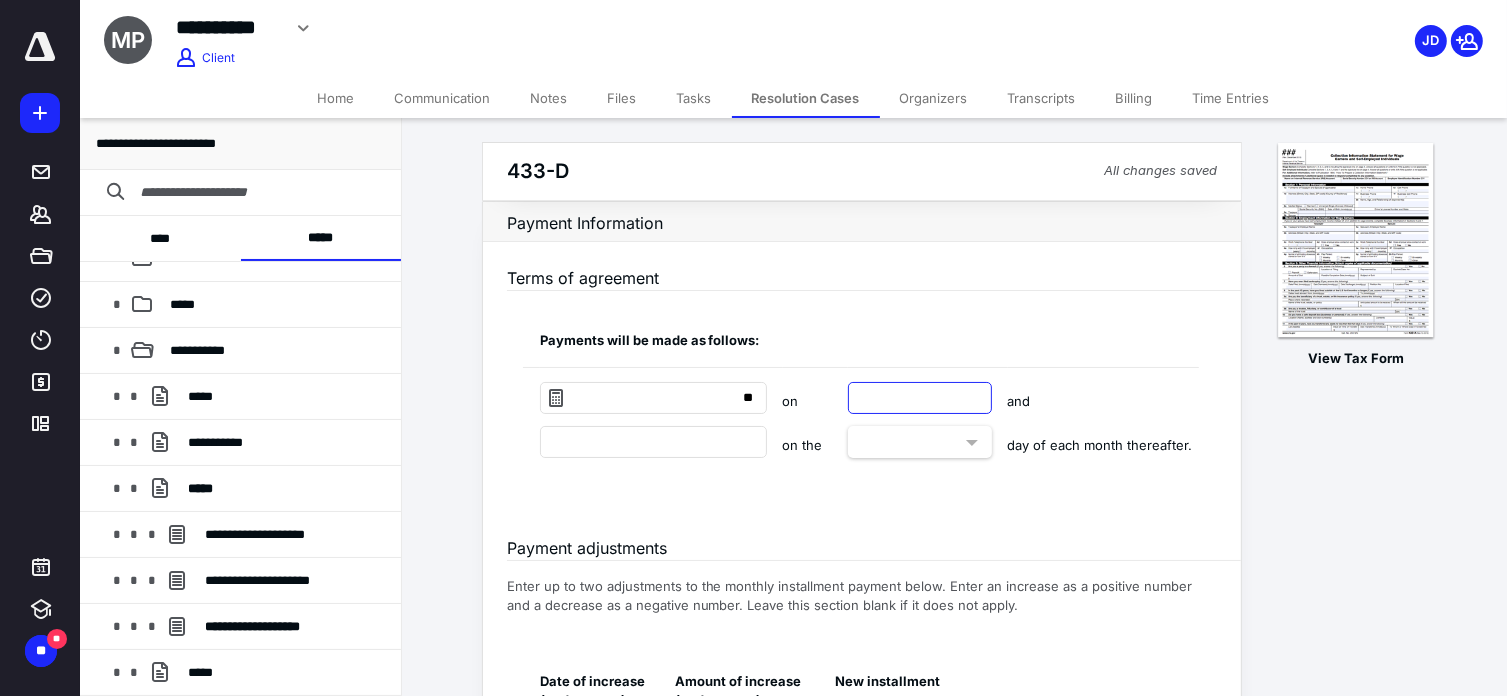 type on "***" 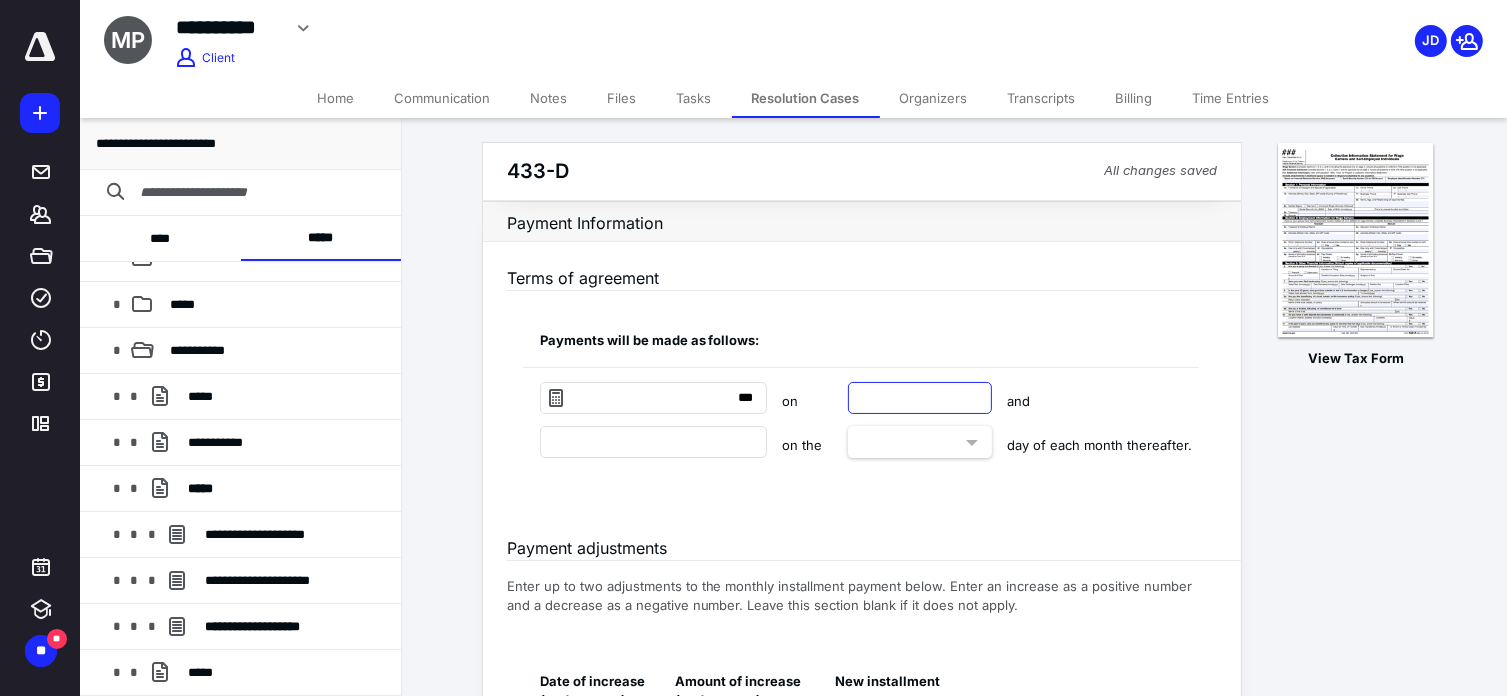 click at bounding box center [920, 398] 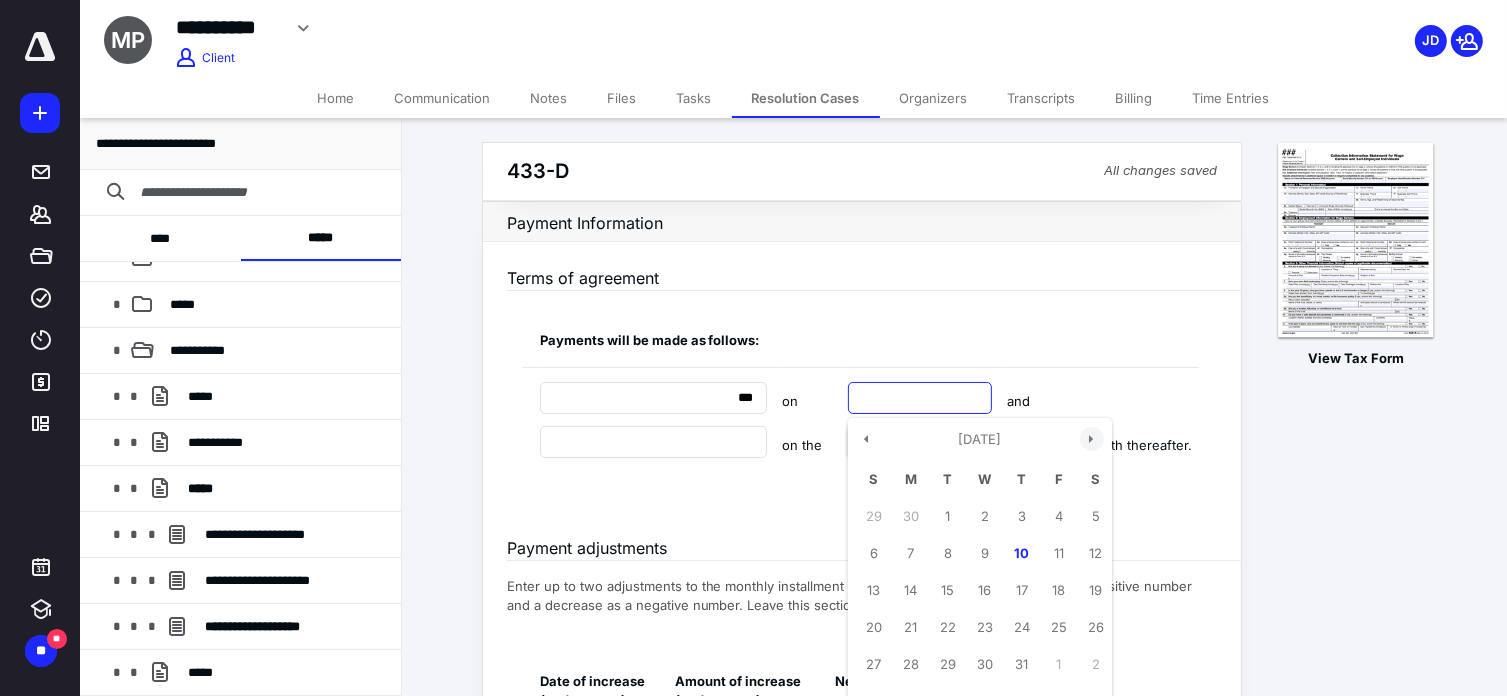 click at bounding box center (1092, 439) 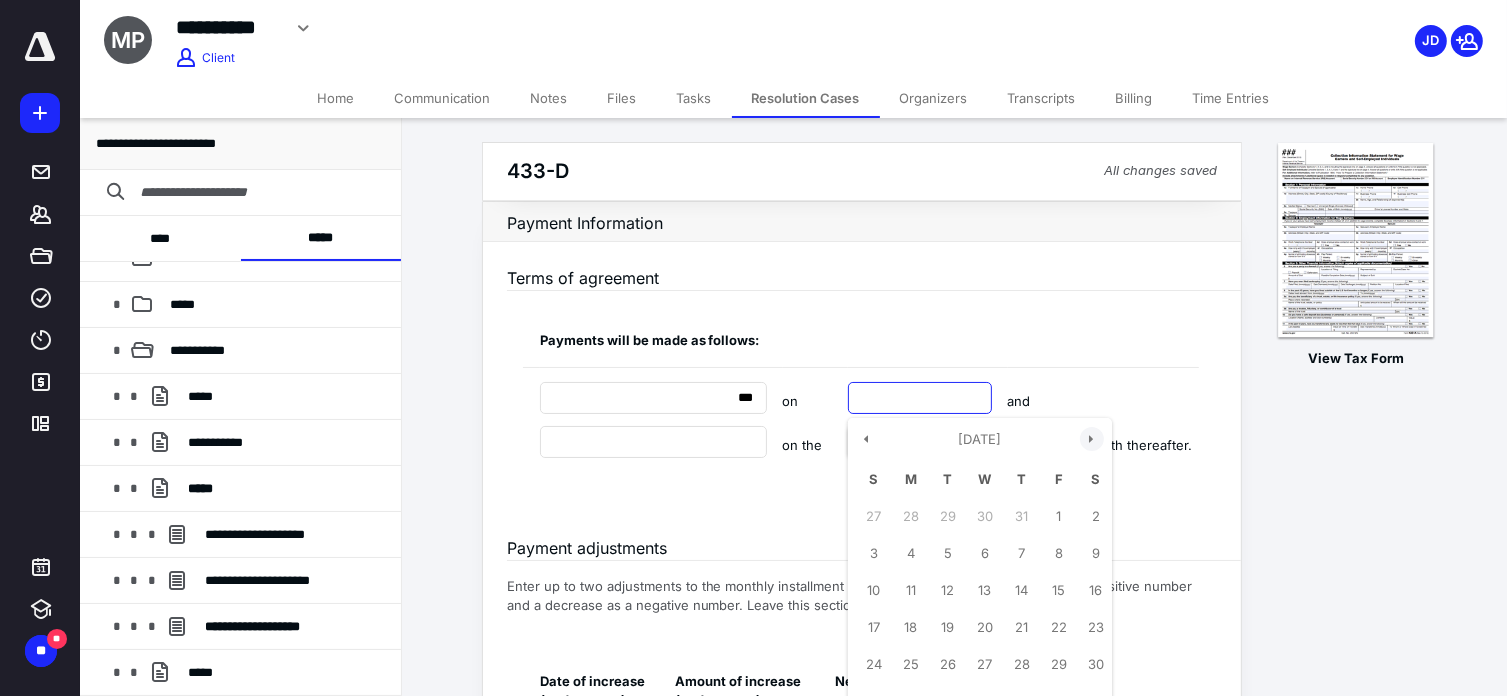 click at bounding box center (1092, 439) 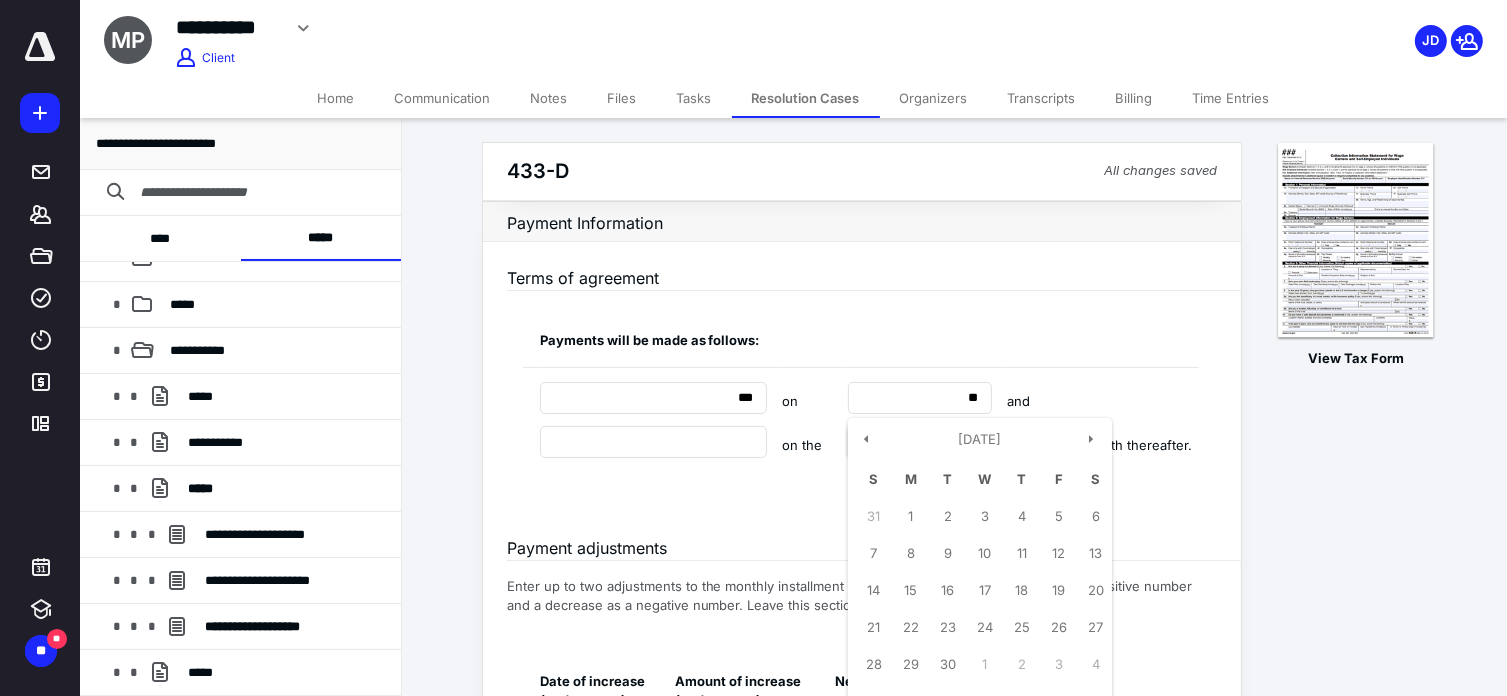 type on "**********" 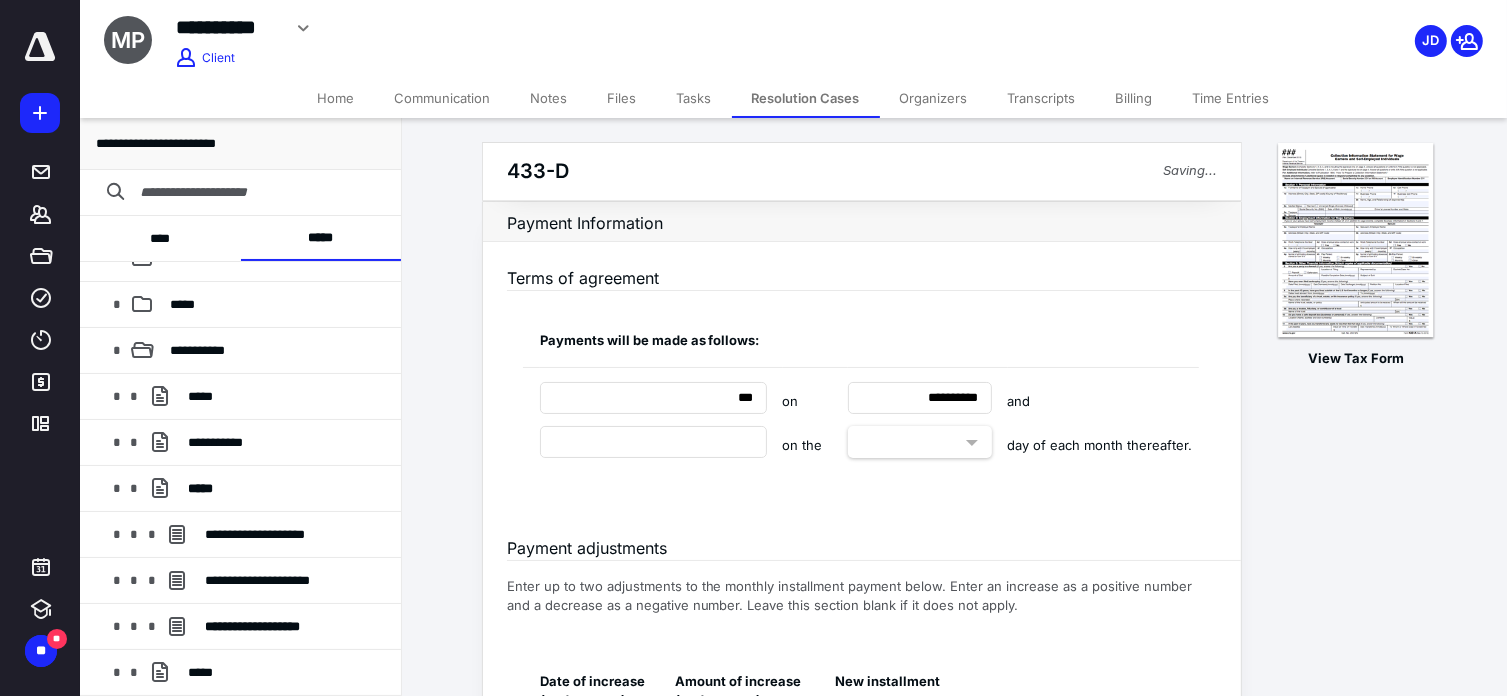 click at bounding box center [1103, 341] 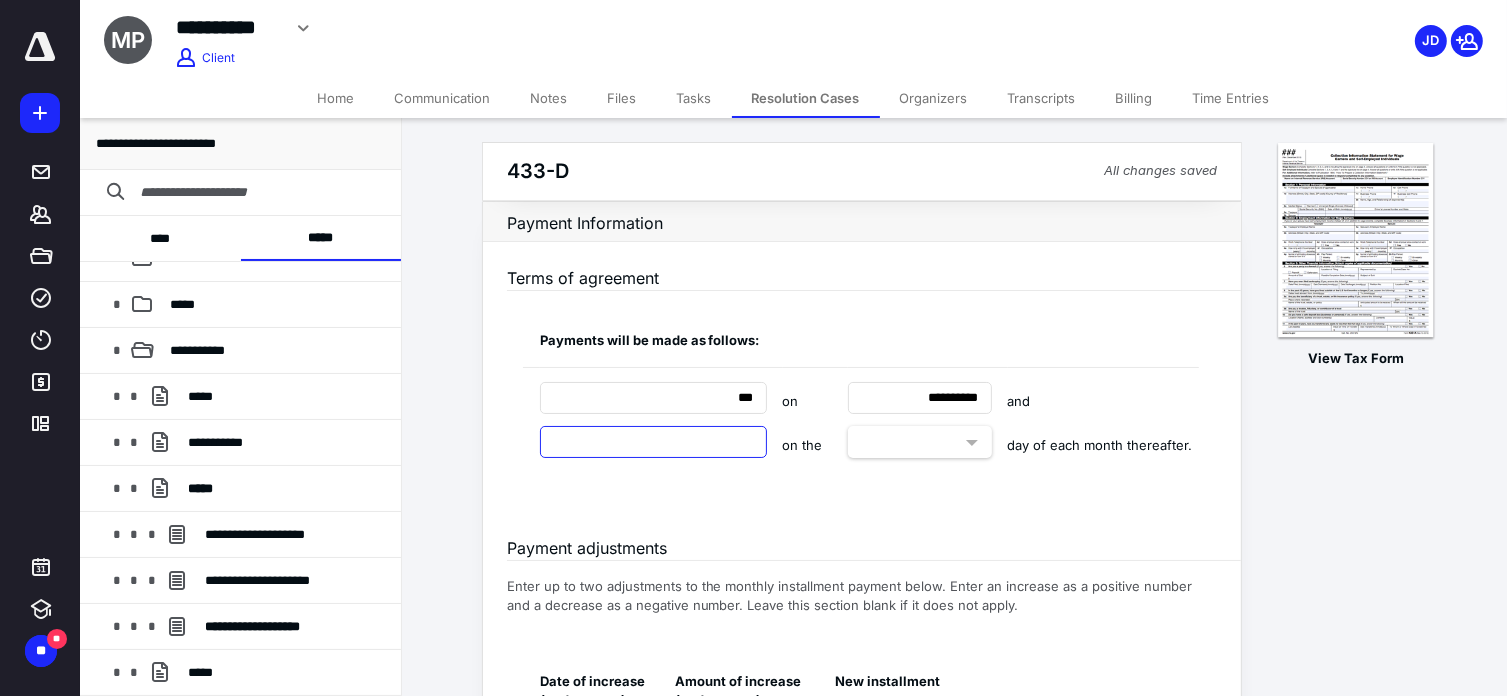 click at bounding box center [653, 442] 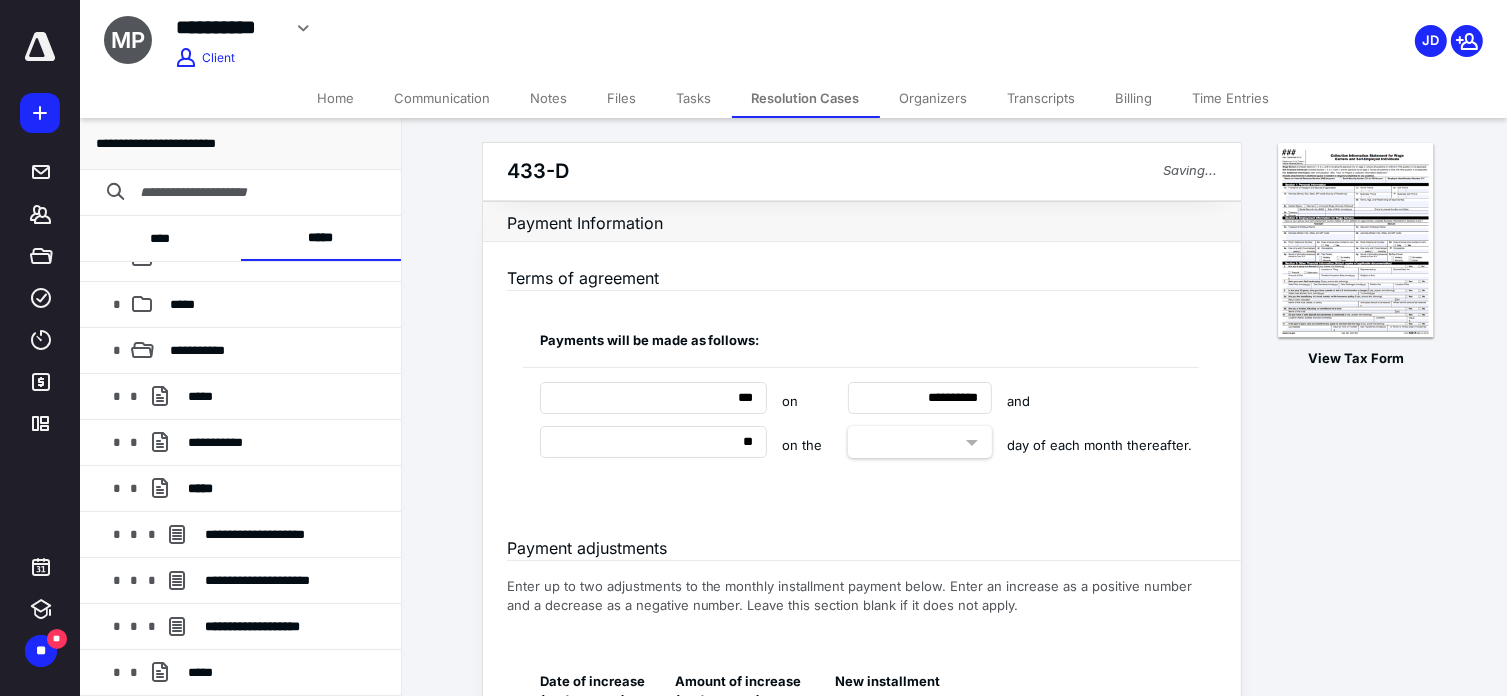 type on "***" 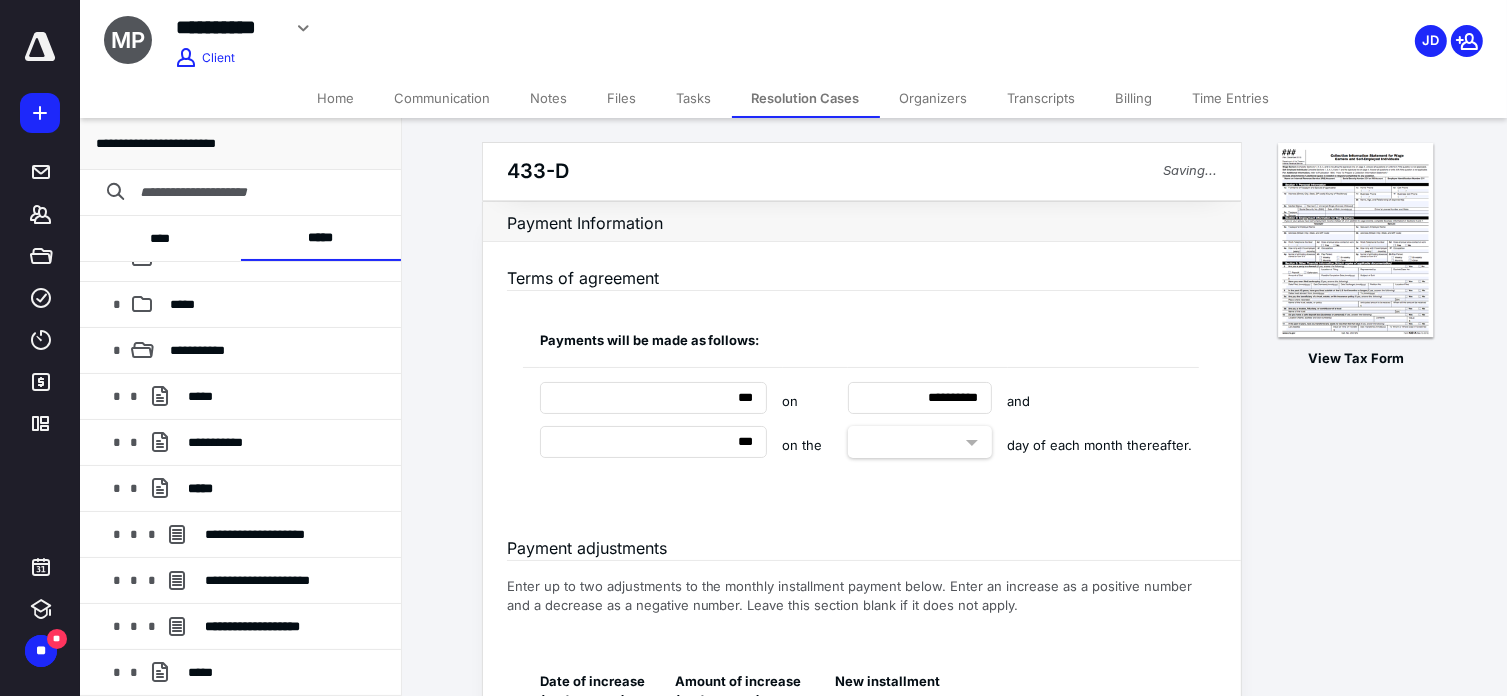 click at bounding box center (920, 442) 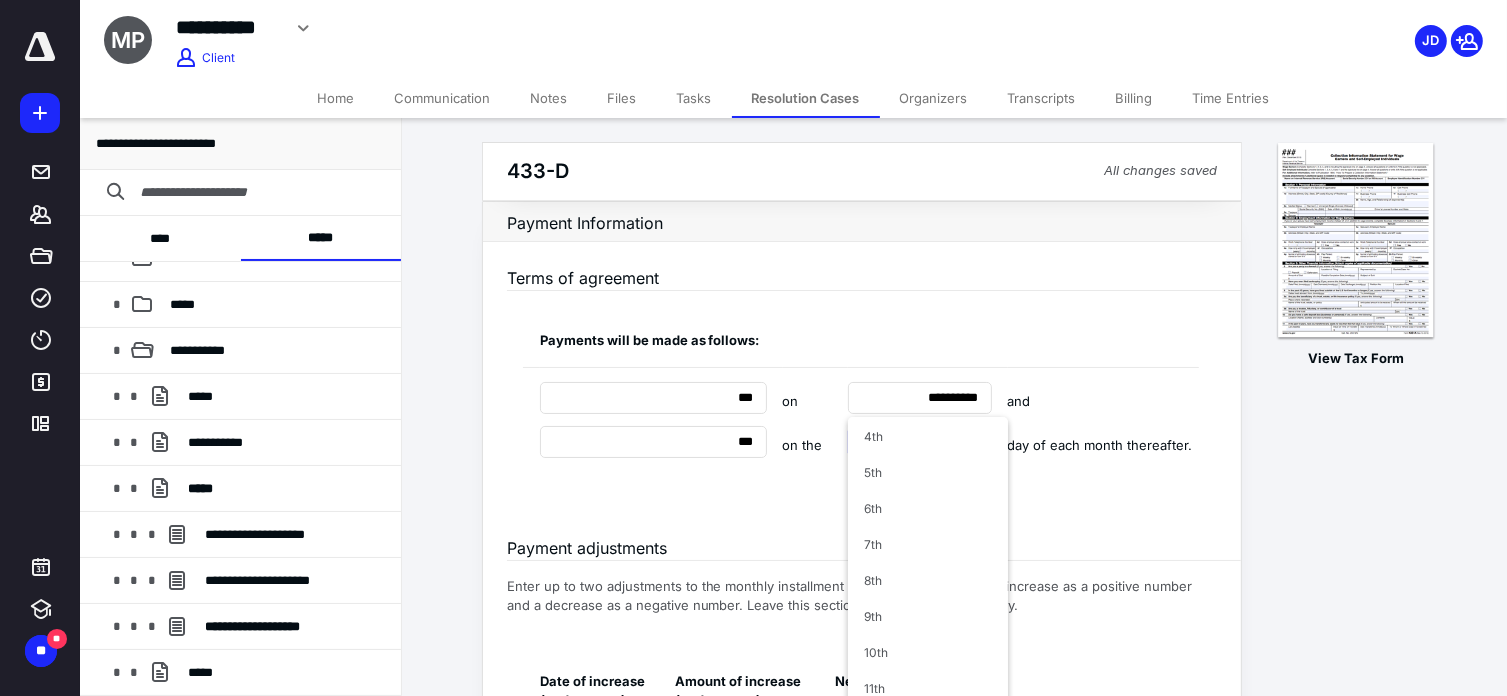 scroll, scrollTop: 300, scrollLeft: 0, axis: vertical 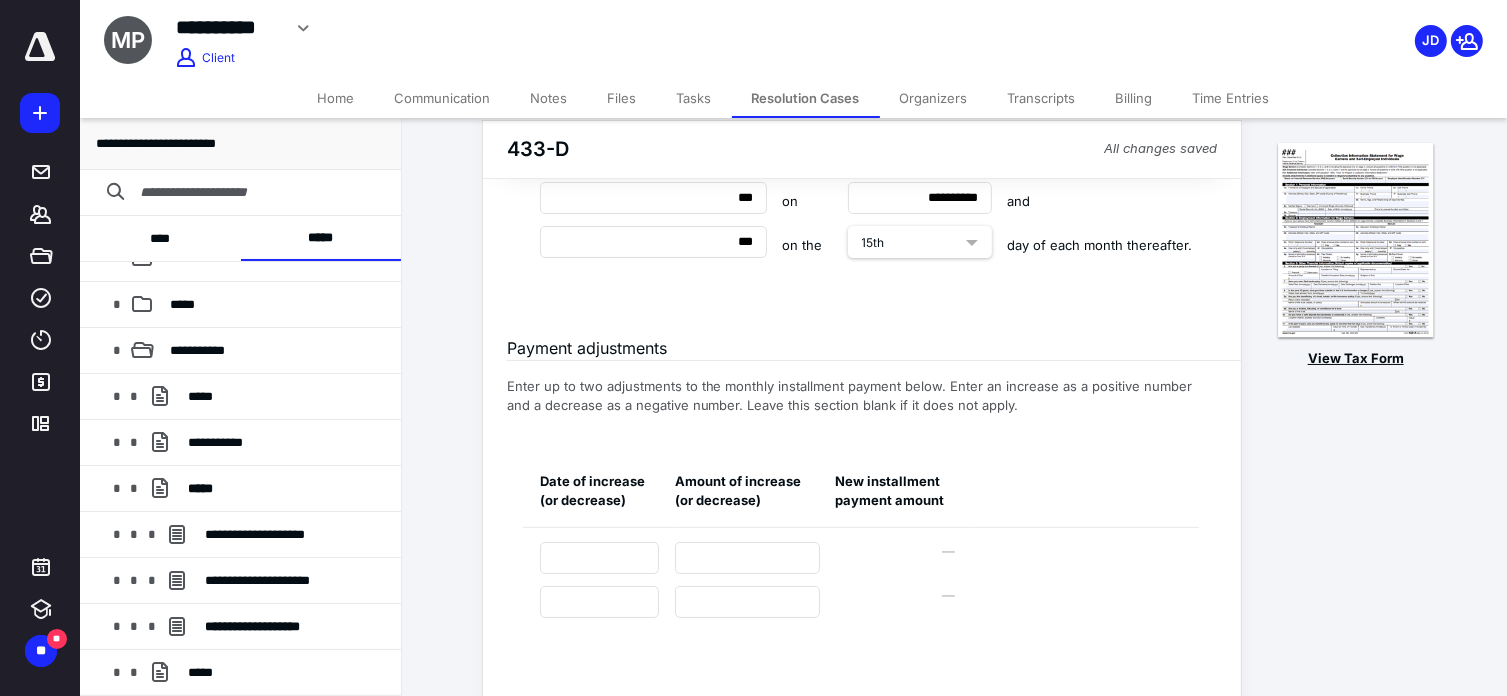 click at bounding box center (1356, 241) 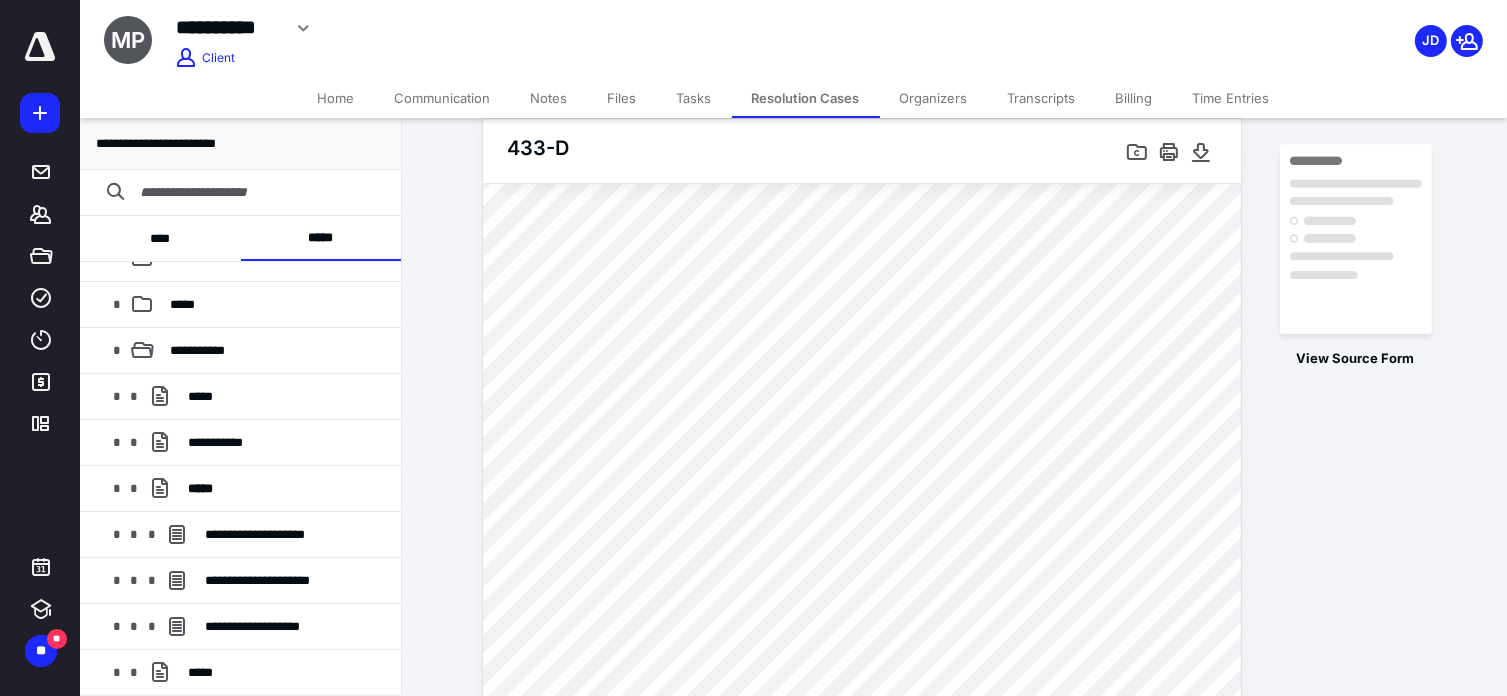scroll, scrollTop: 0, scrollLeft: 0, axis: both 